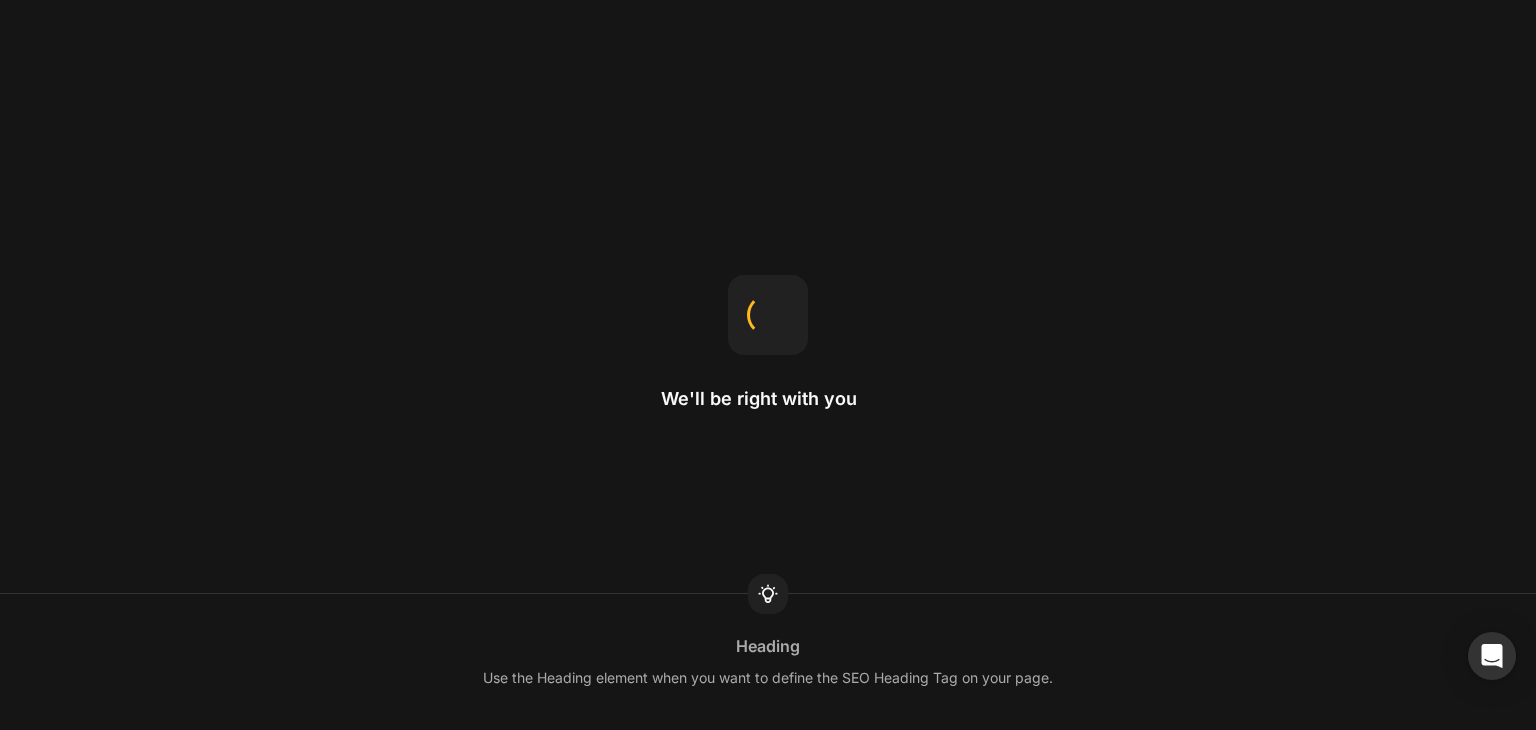 scroll, scrollTop: 0, scrollLeft: 0, axis: both 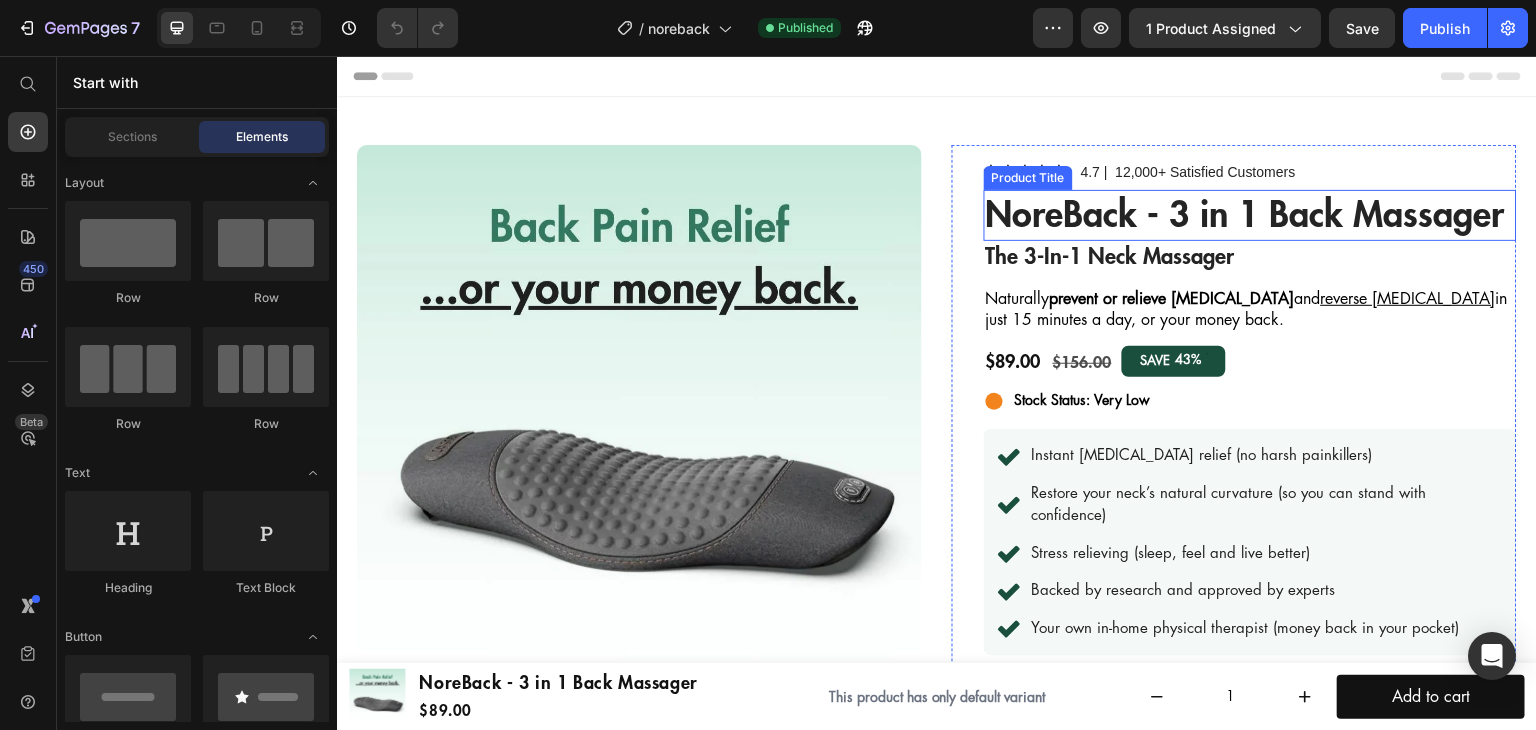 click on "NoreBack - 3 in 1 Back Massager" at bounding box center [1250, 215] 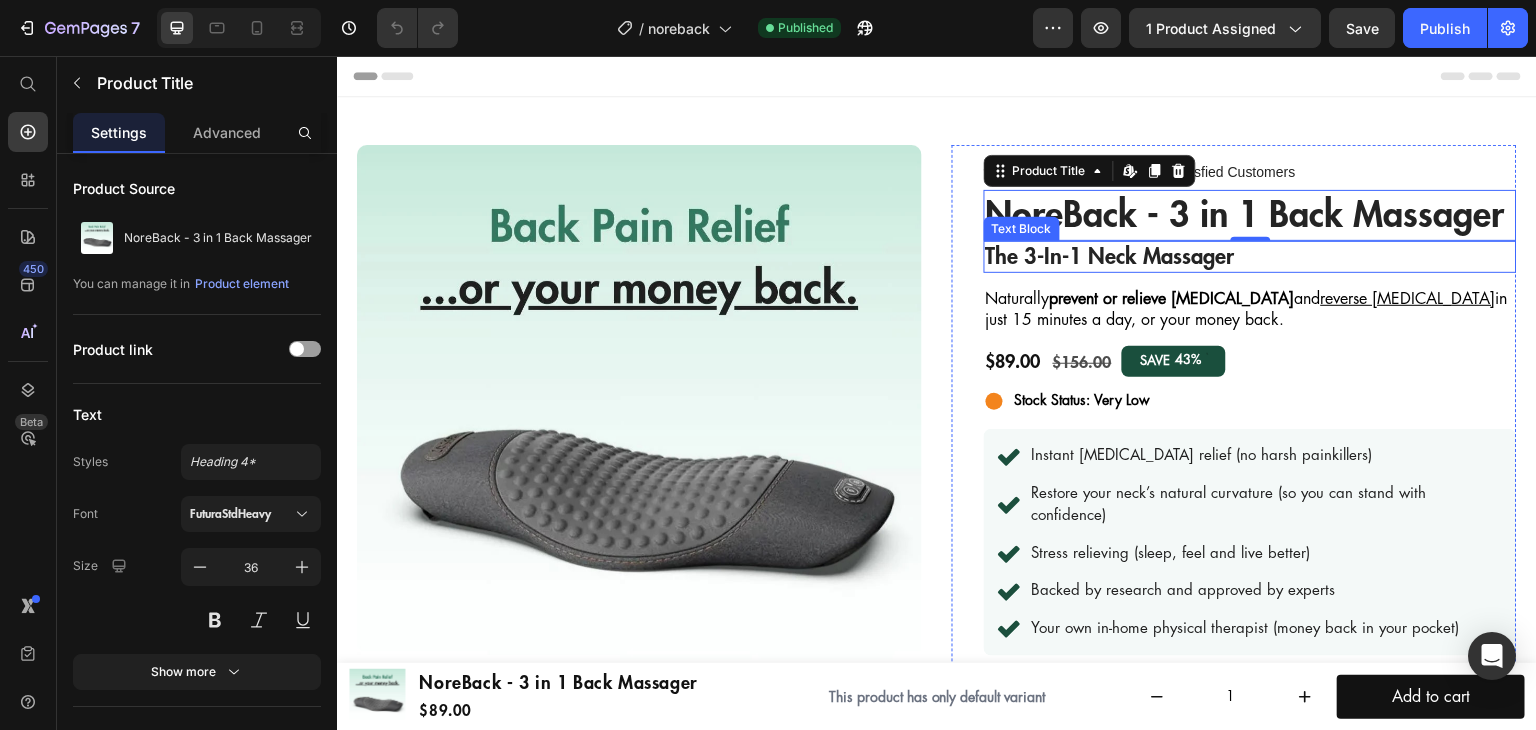 click on "The 3-in-1 Neck Massager" at bounding box center (1250, 257) 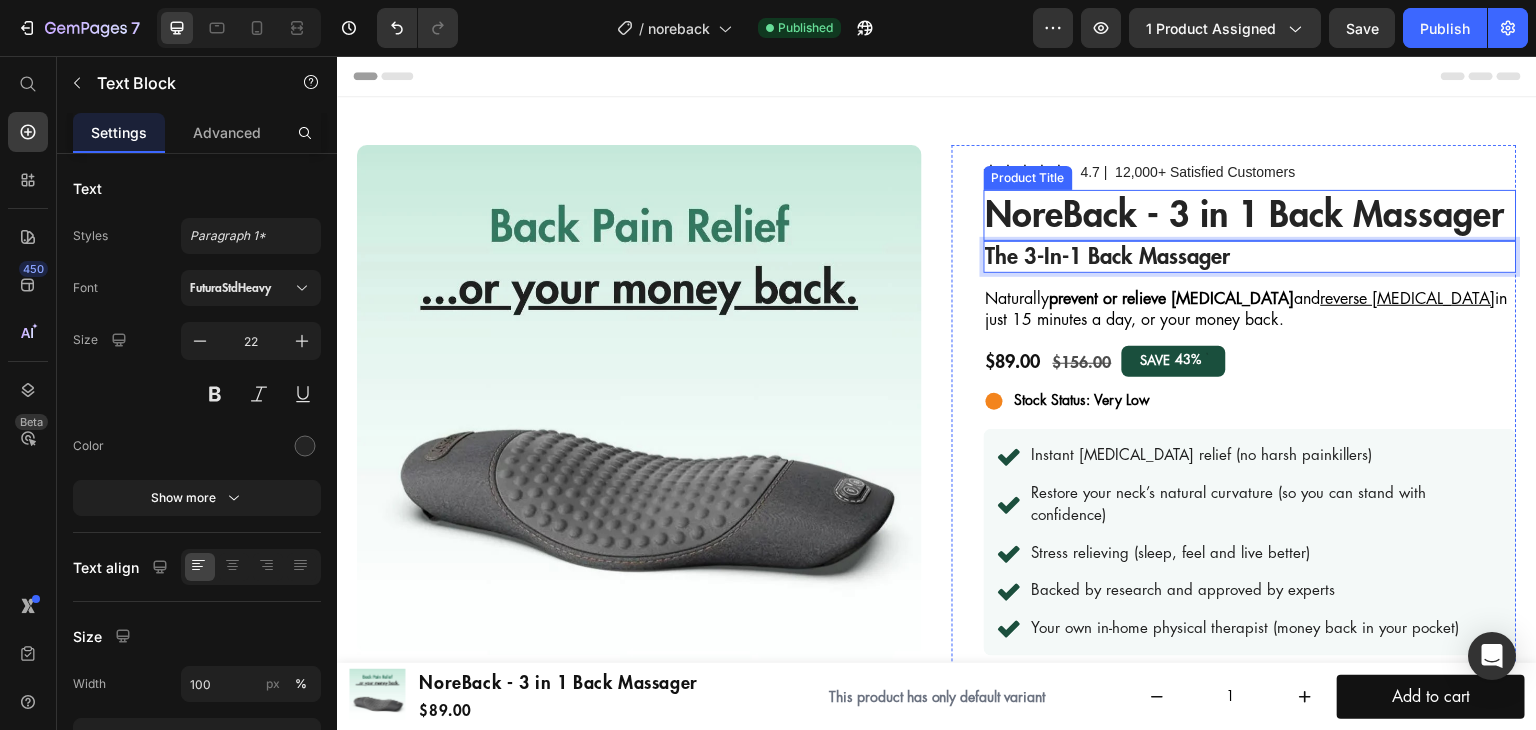 click on "NoreBack - 3 in 1 Back Massager" at bounding box center [1250, 215] 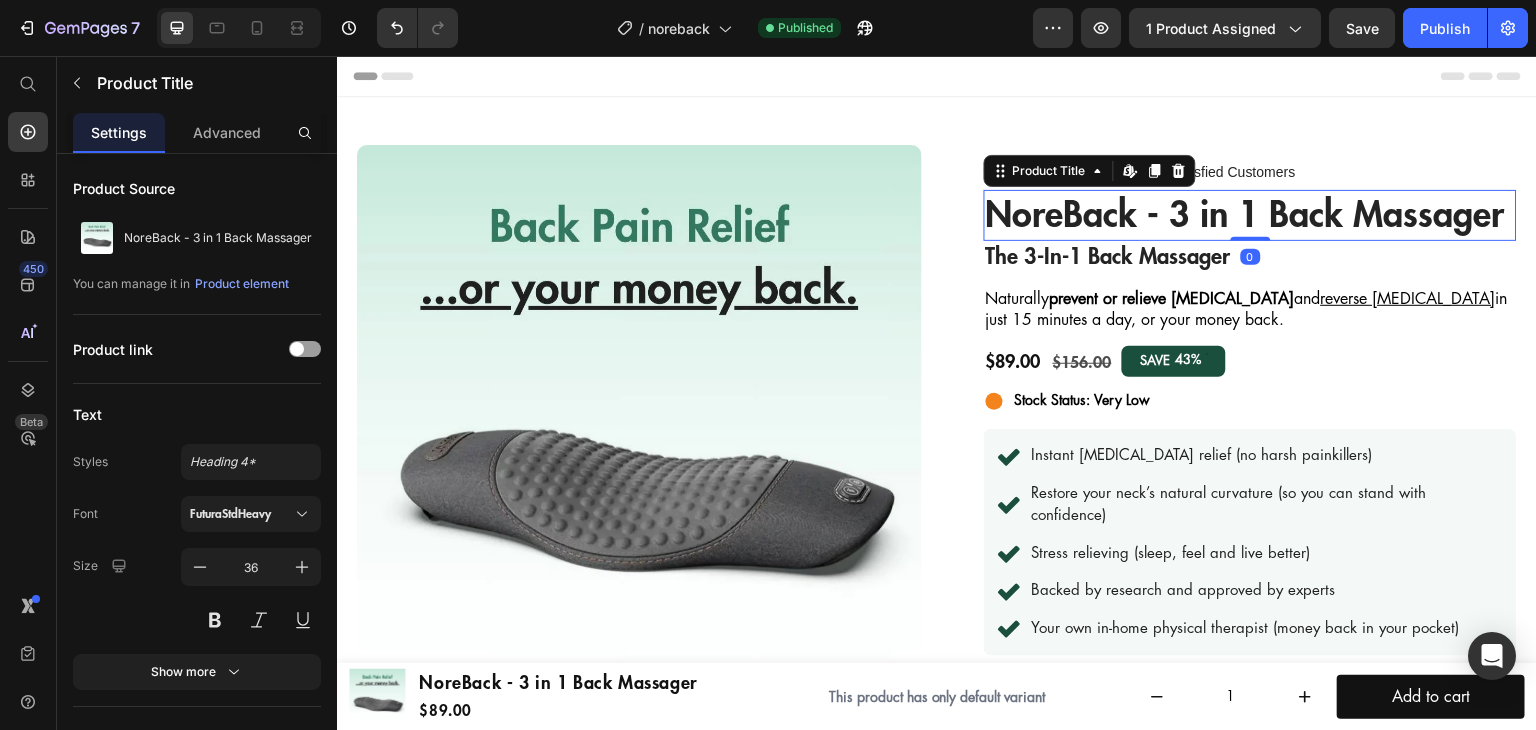 click on "NoreBack - 3 in 1 Back Massager" at bounding box center [1250, 215] 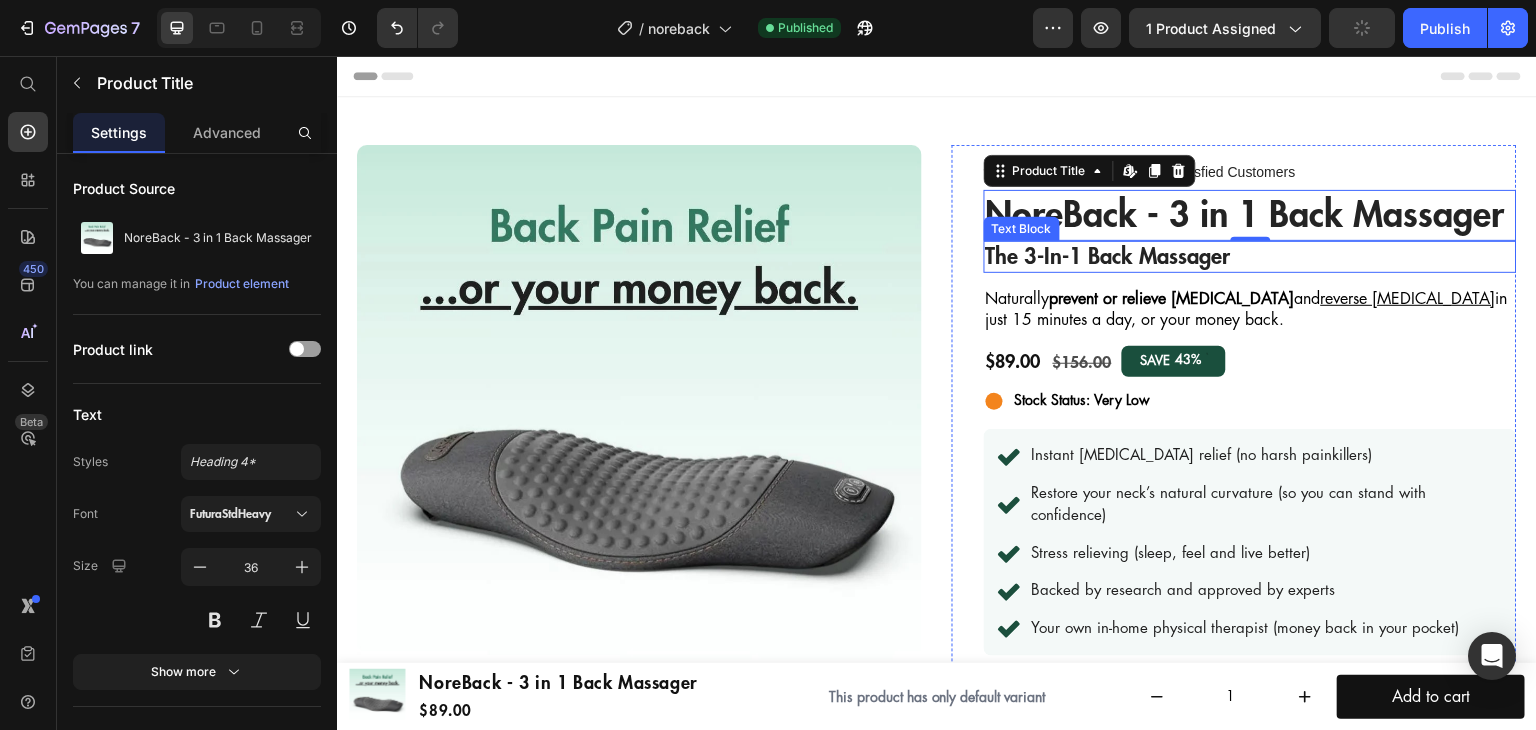 click on "The 3-in-1 Back Massager" at bounding box center (1250, 257) 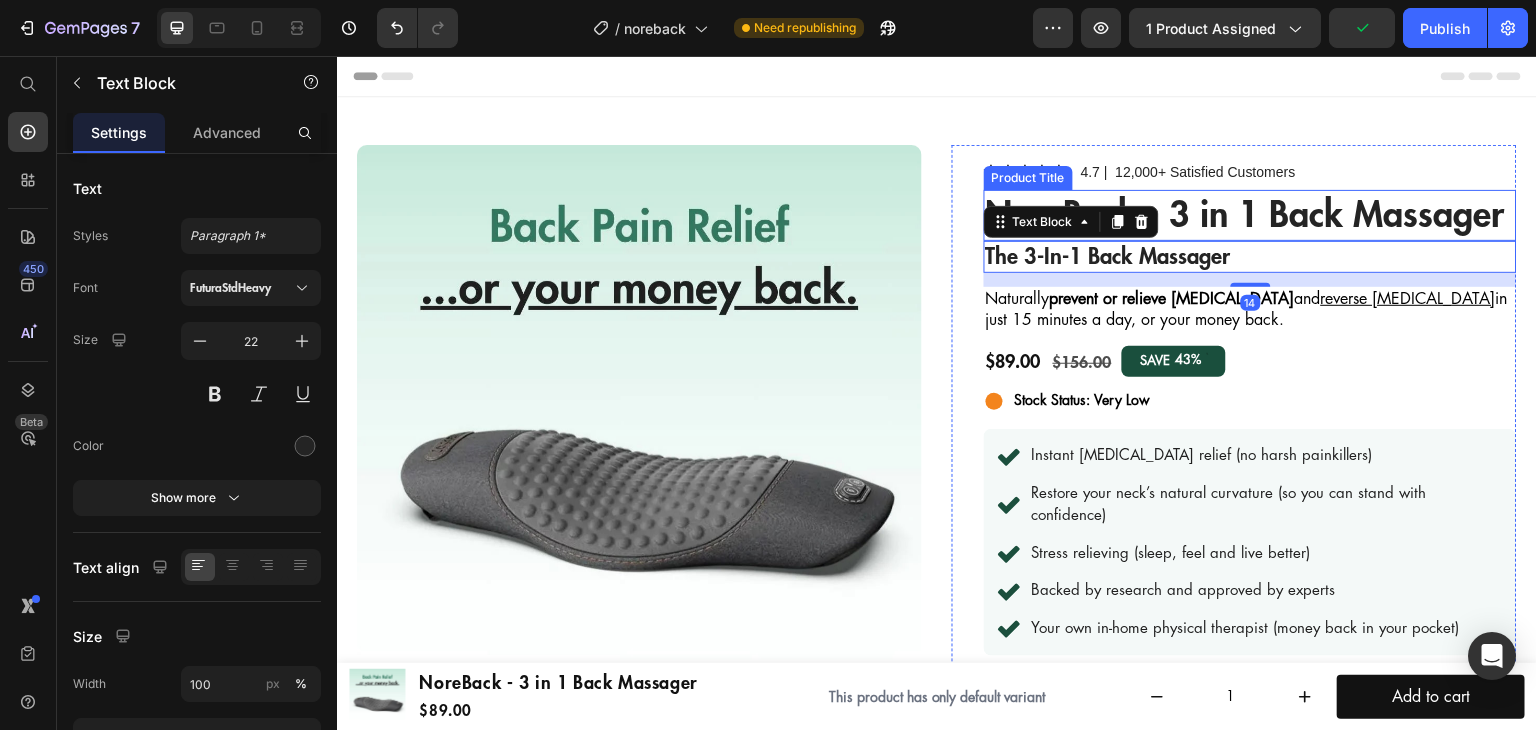 click on "NoreBack - 3 in 1 Back Massager" at bounding box center (1250, 215) 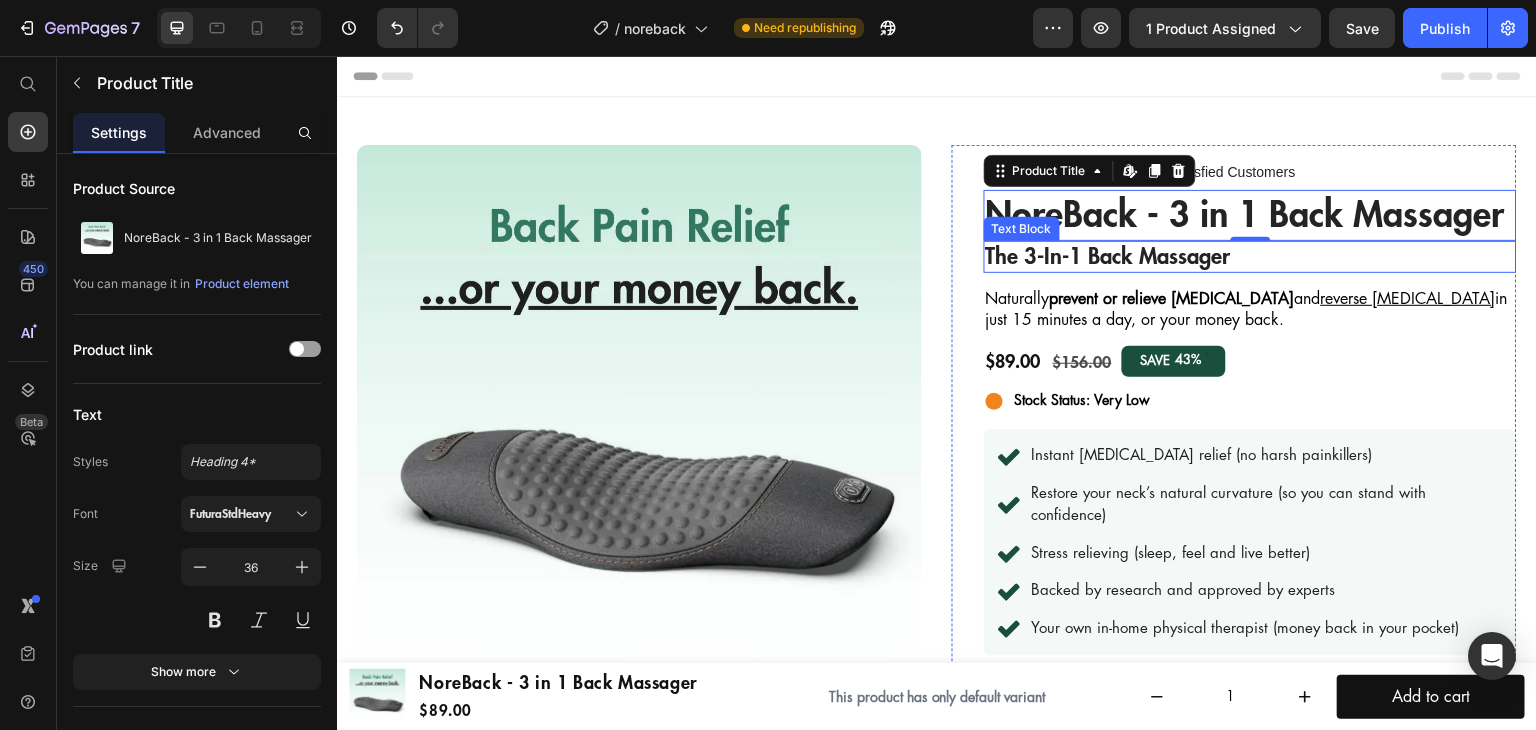 click on "The 3-in-1 Back Massager" at bounding box center [1250, 257] 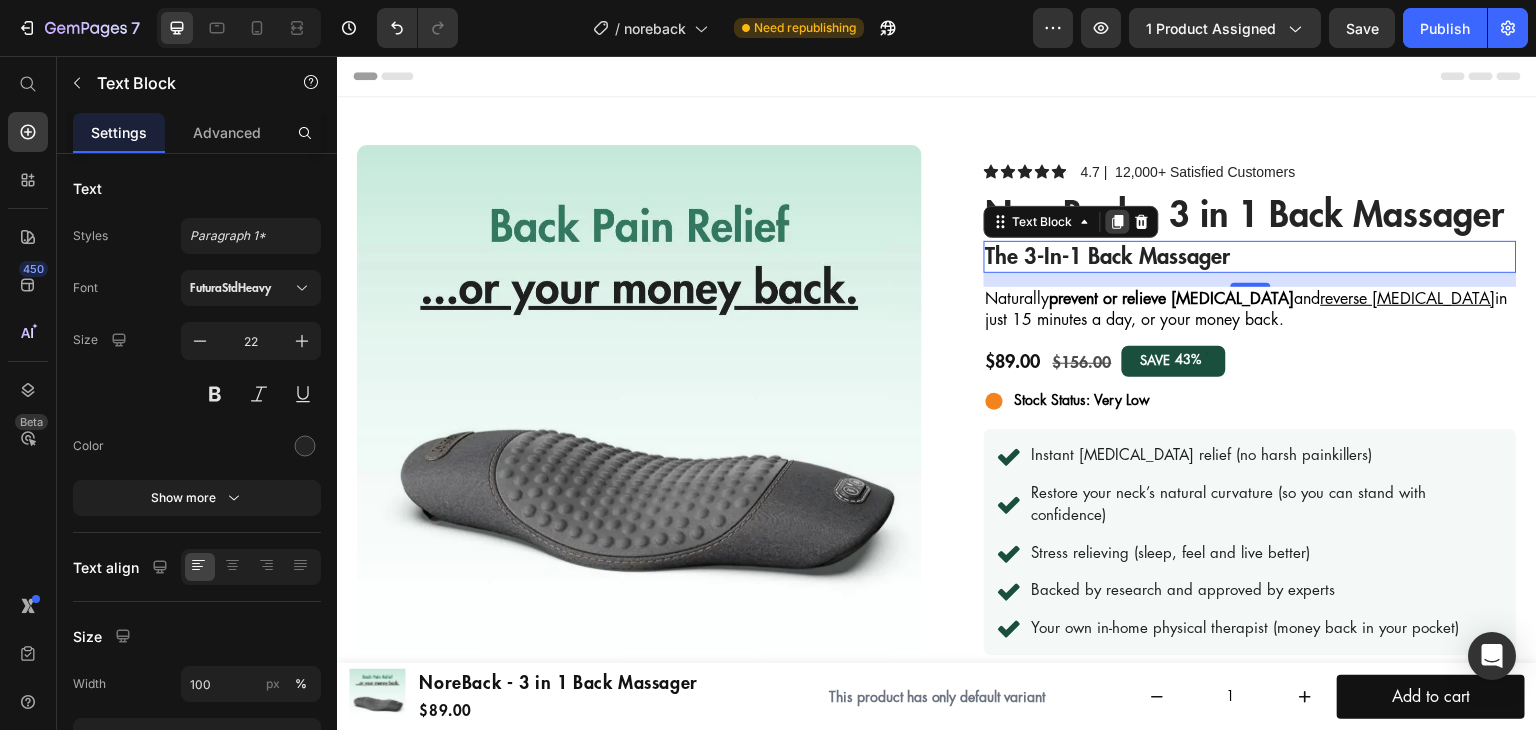 click 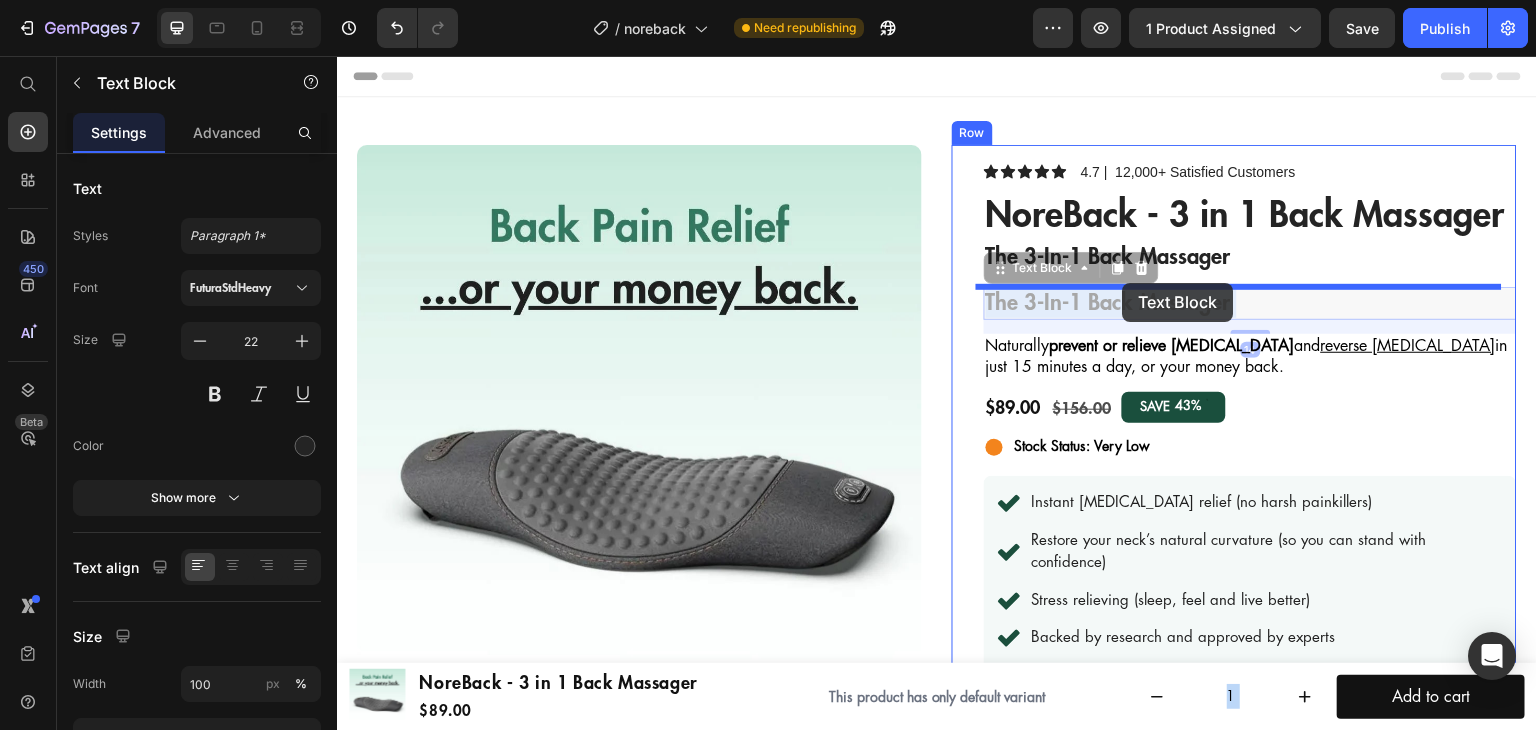 drag, startPoint x: 1125, startPoint y: 348, endPoint x: 1123, endPoint y: 283, distance: 65.03076 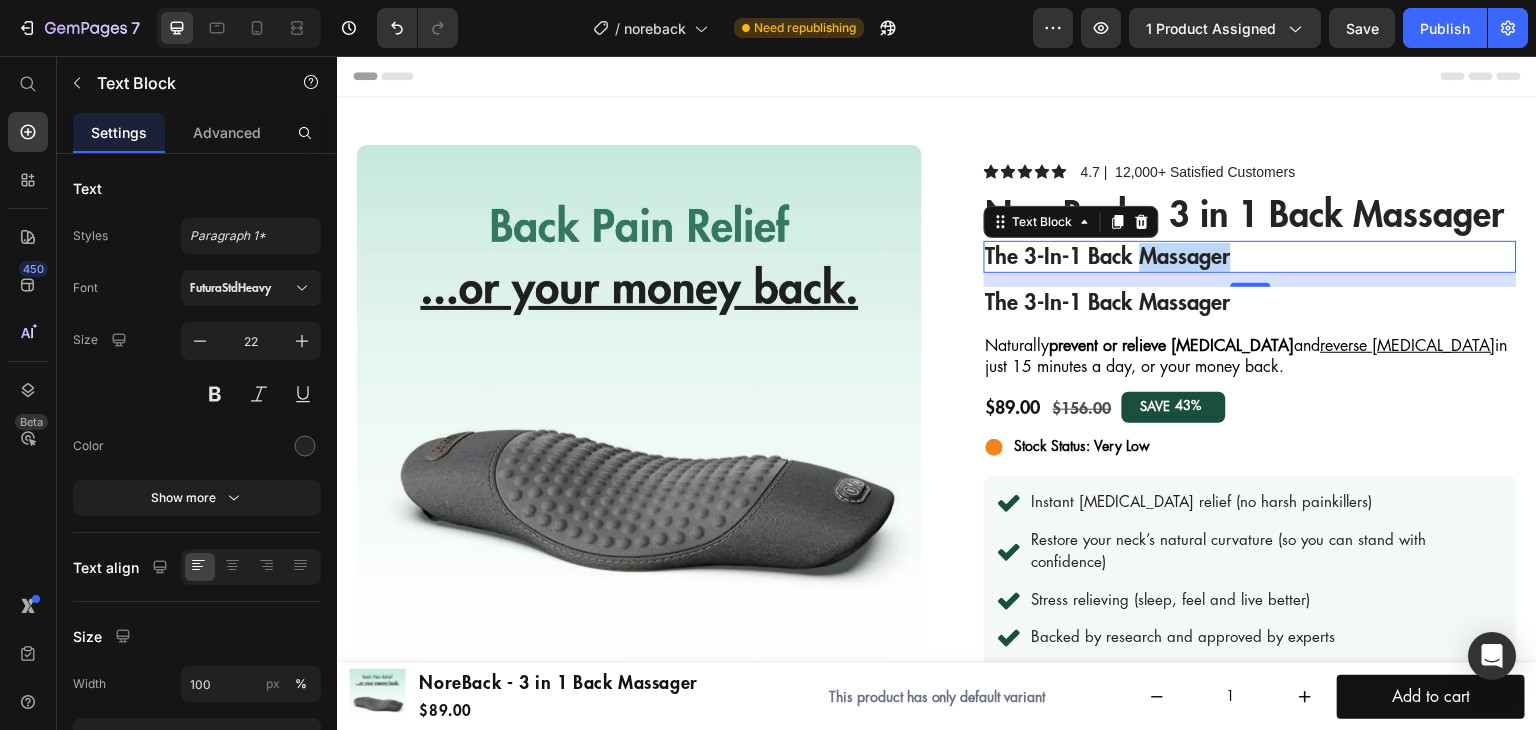 click on "The 3-in-1 Back Massager" at bounding box center [1250, 257] 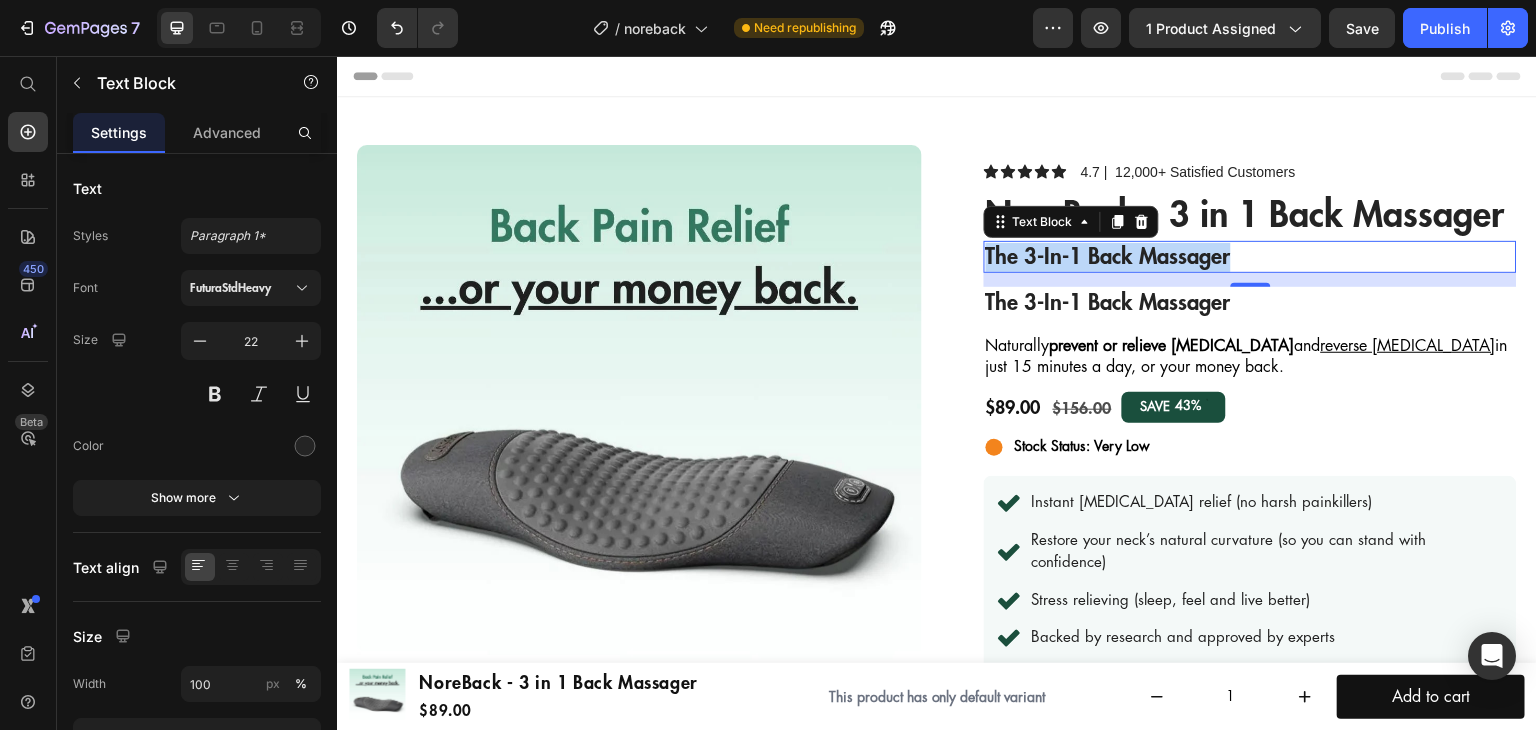 click on "The 3-in-1 Back Massager" at bounding box center [1250, 257] 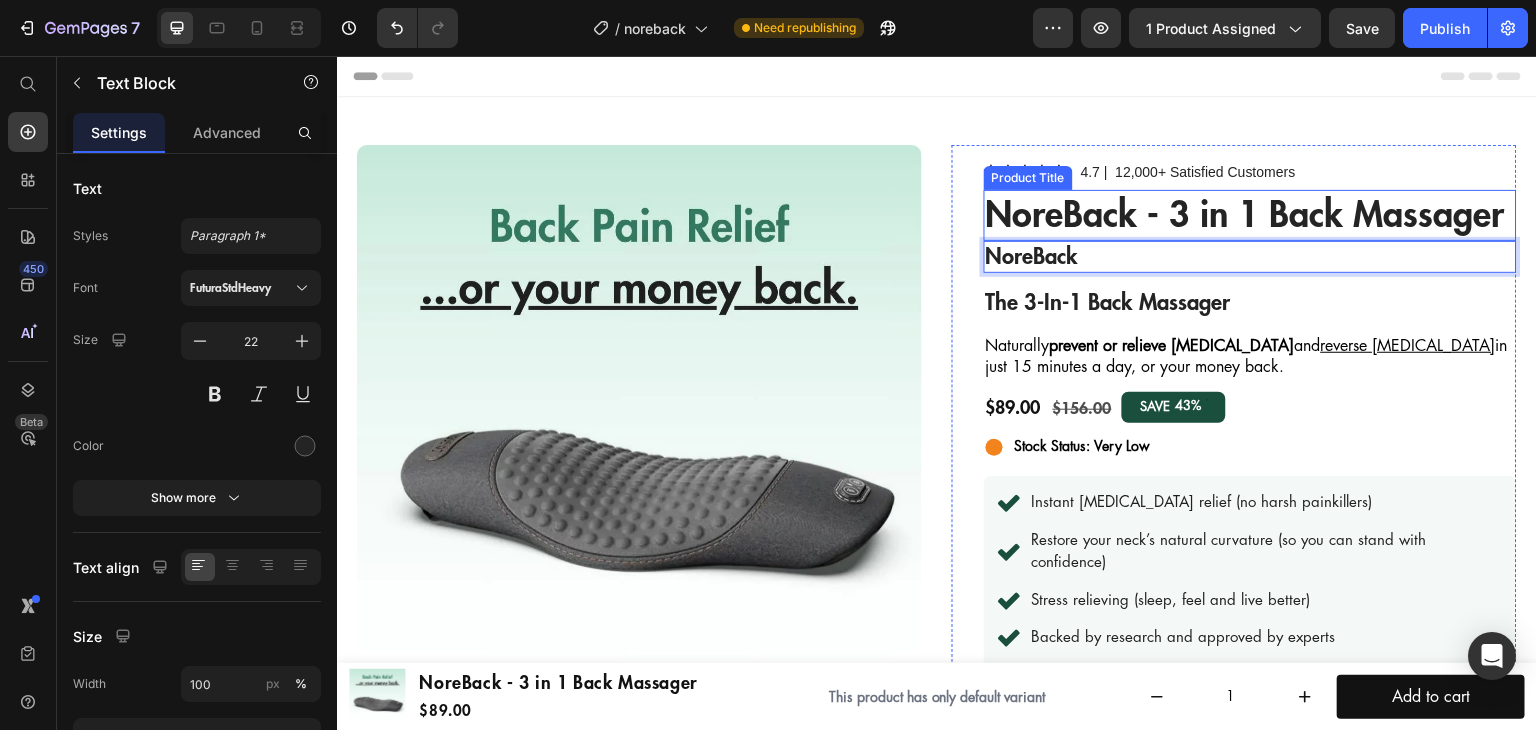 click on "NoreBack - 3 in 1 Back Massager" at bounding box center (1250, 215) 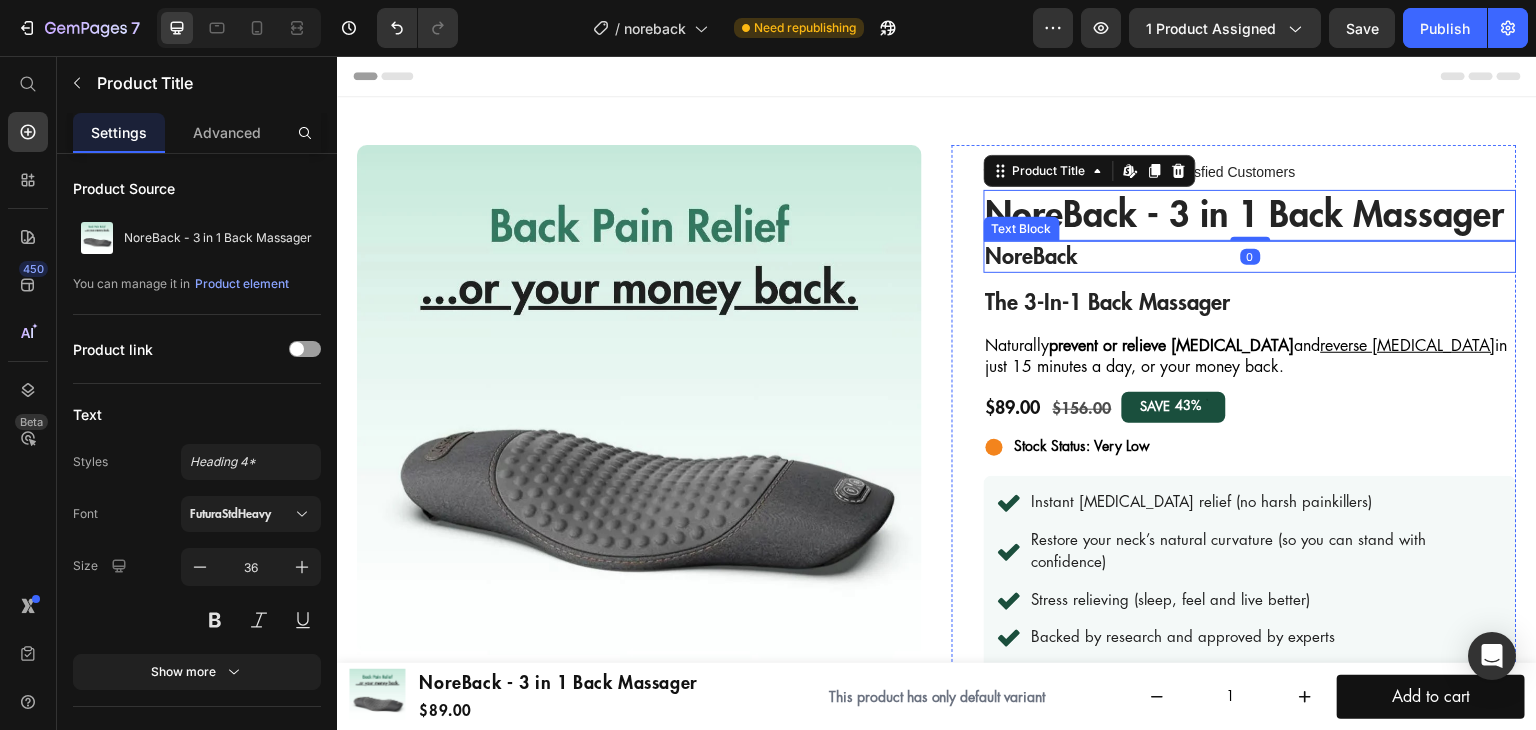 click on "NoreBack" at bounding box center (1250, 257) 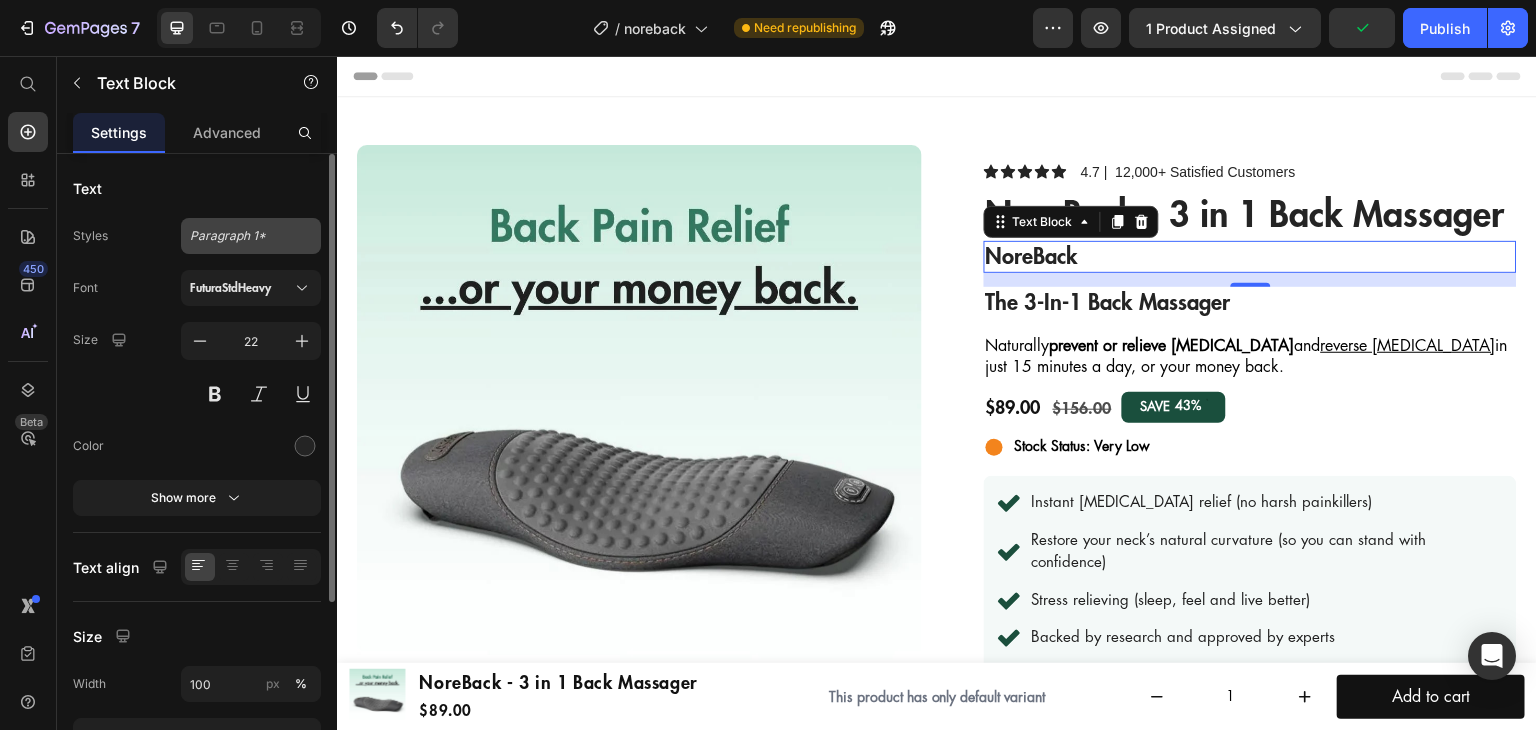 click on "Paragraph 1*" 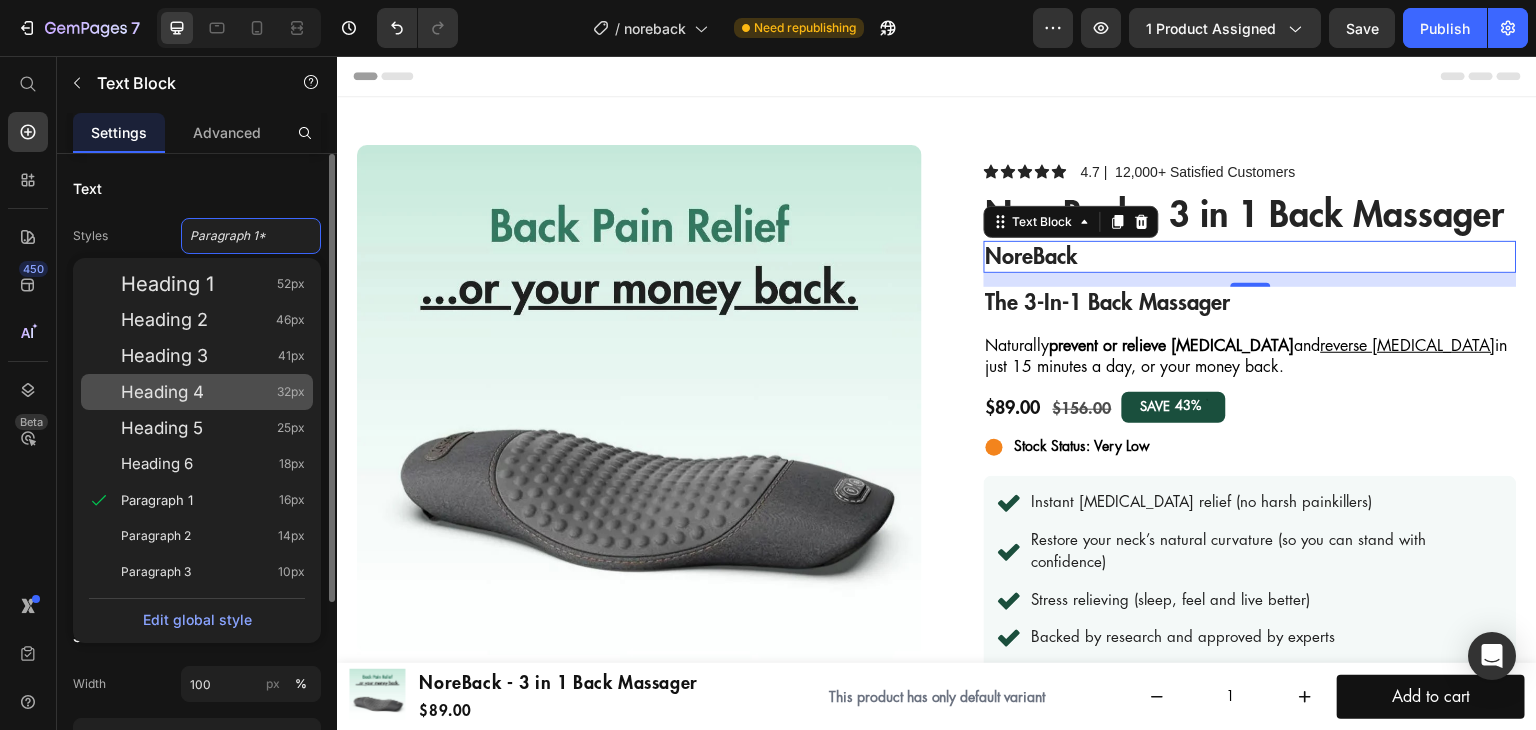 click on "Heading 4 32px" at bounding box center [213, 392] 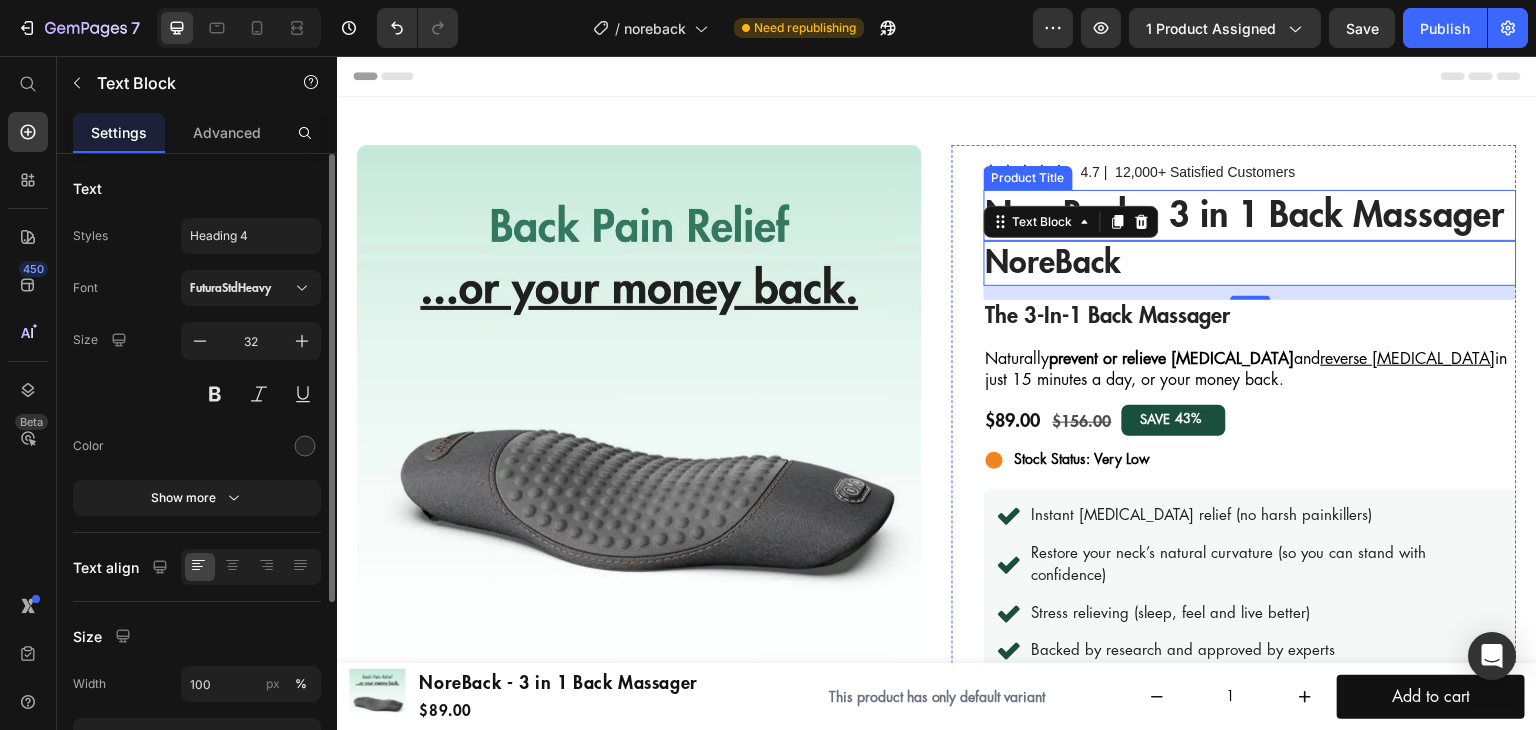 click on "NoreBack - 3 in 1 Back Massager" at bounding box center (1250, 215) 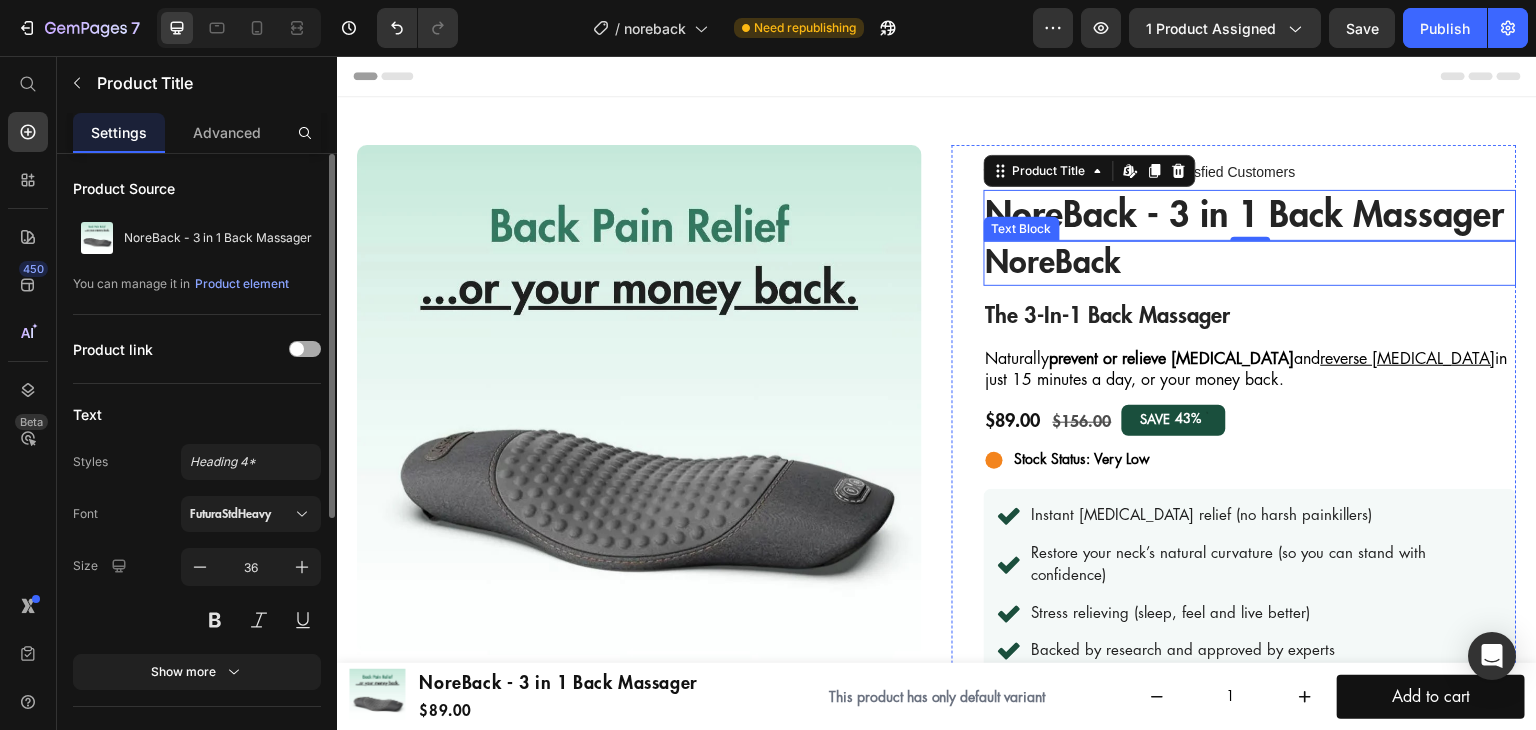 click on "NoreBack" at bounding box center (1250, 264) 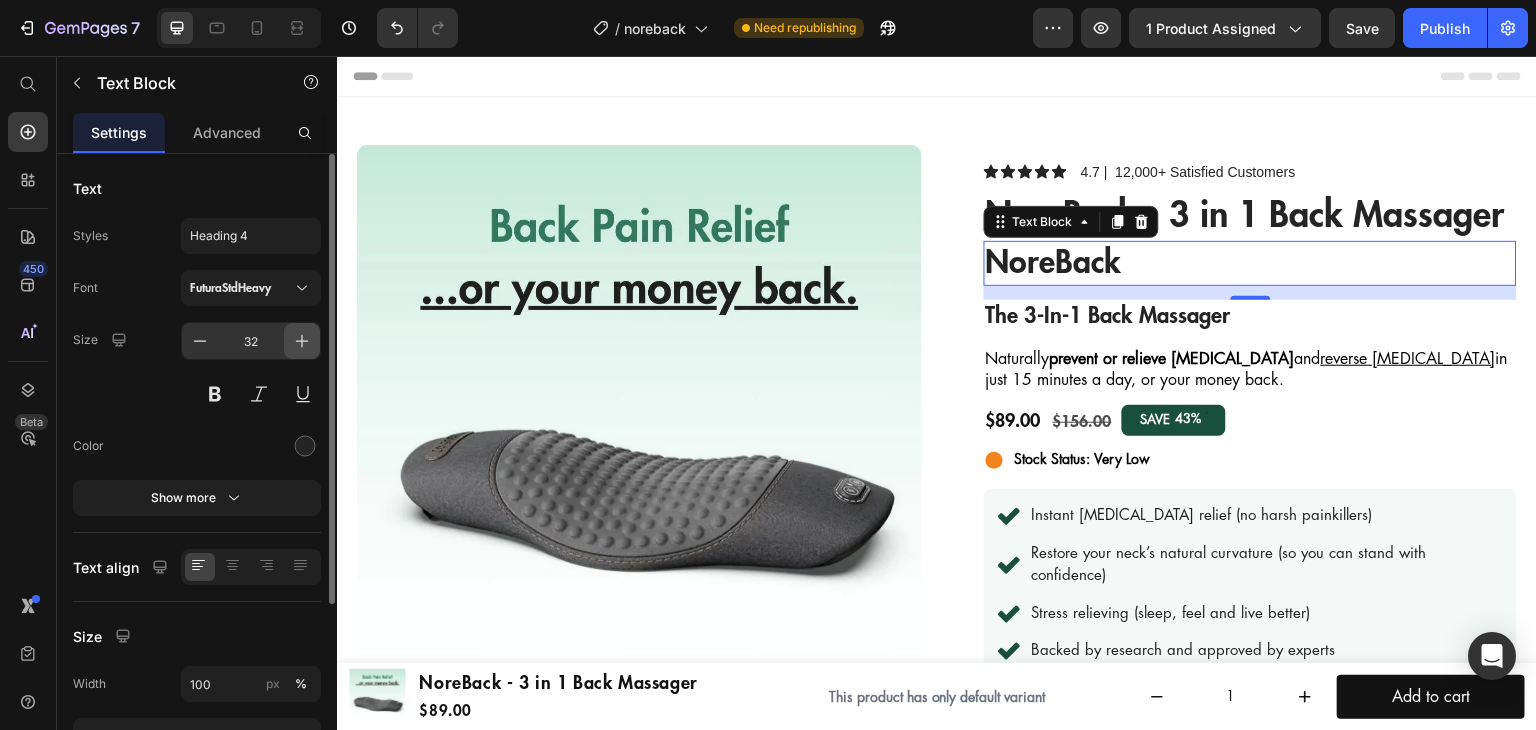 click 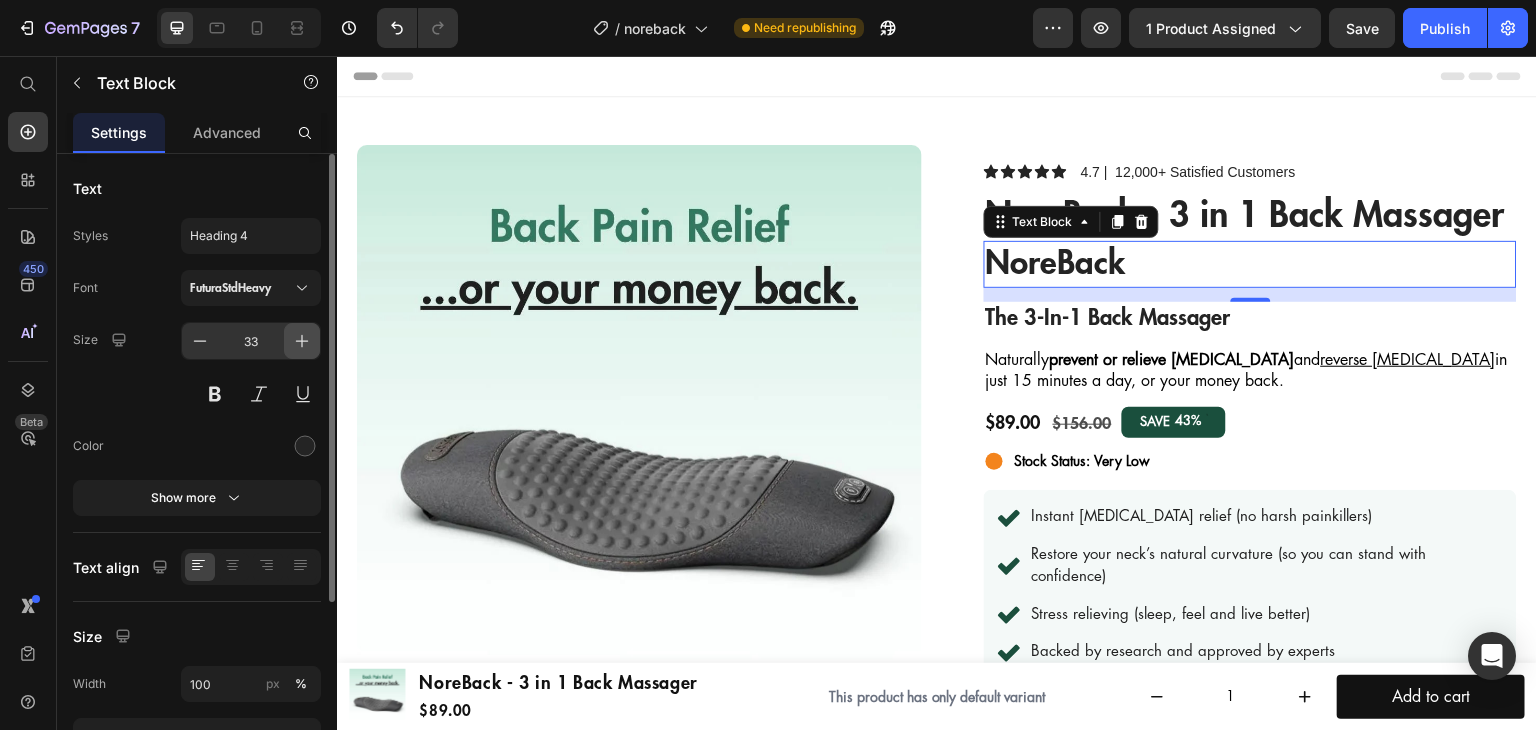 drag, startPoint x: 311, startPoint y: 337, endPoint x: 152, endPoint y: 254, distance: 179.35997 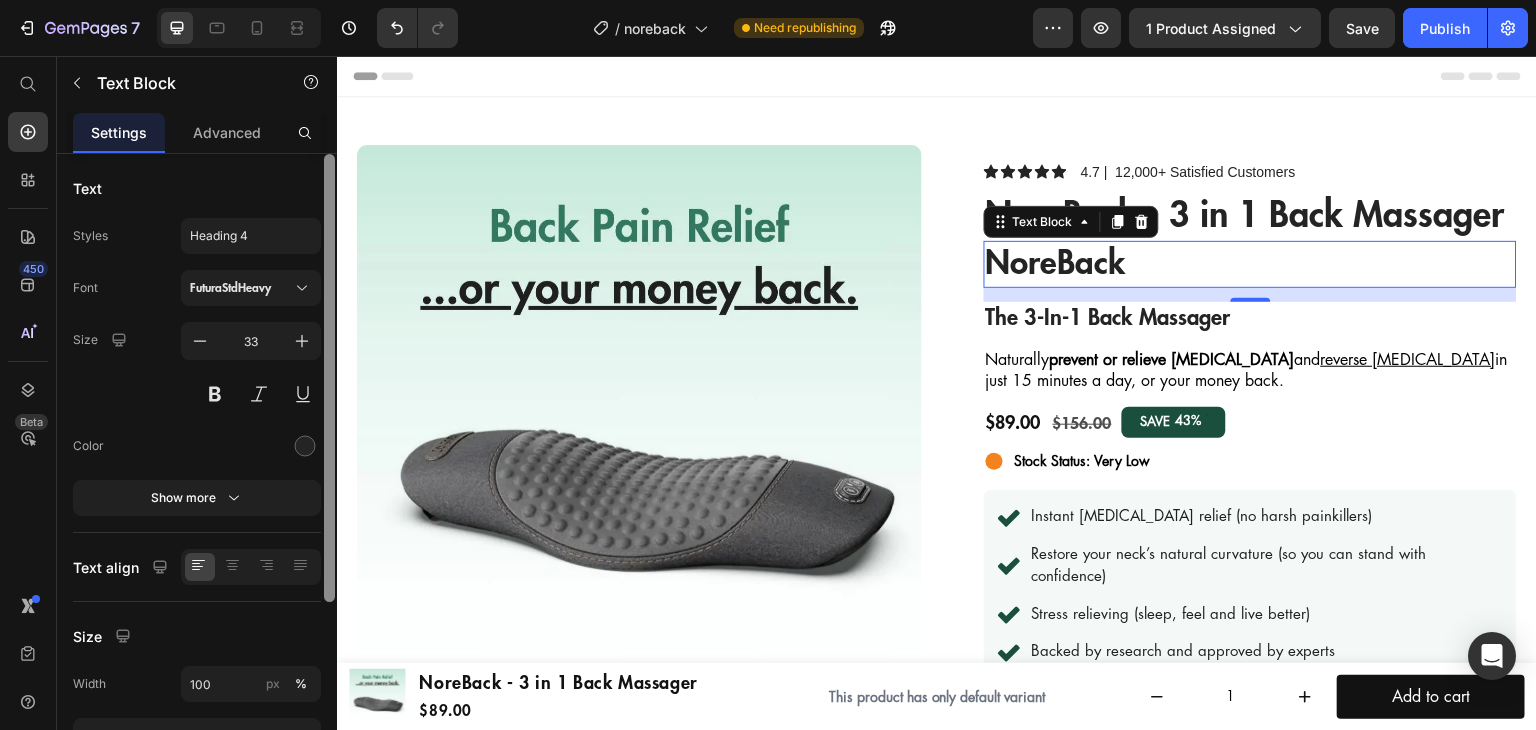 type on "34" 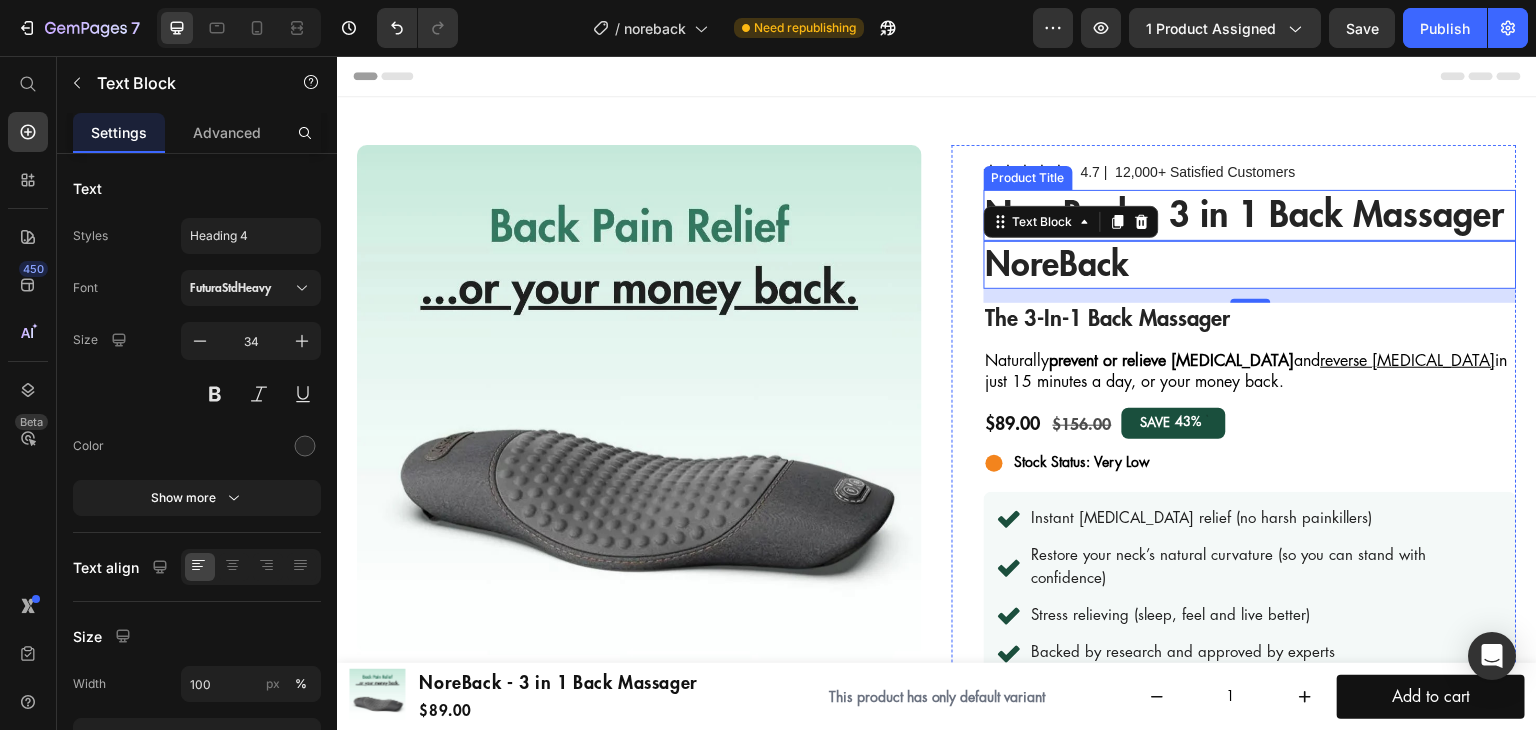click on "NoreBack - 3 in 1 Back Massager" at bounding box center [1250, 215] 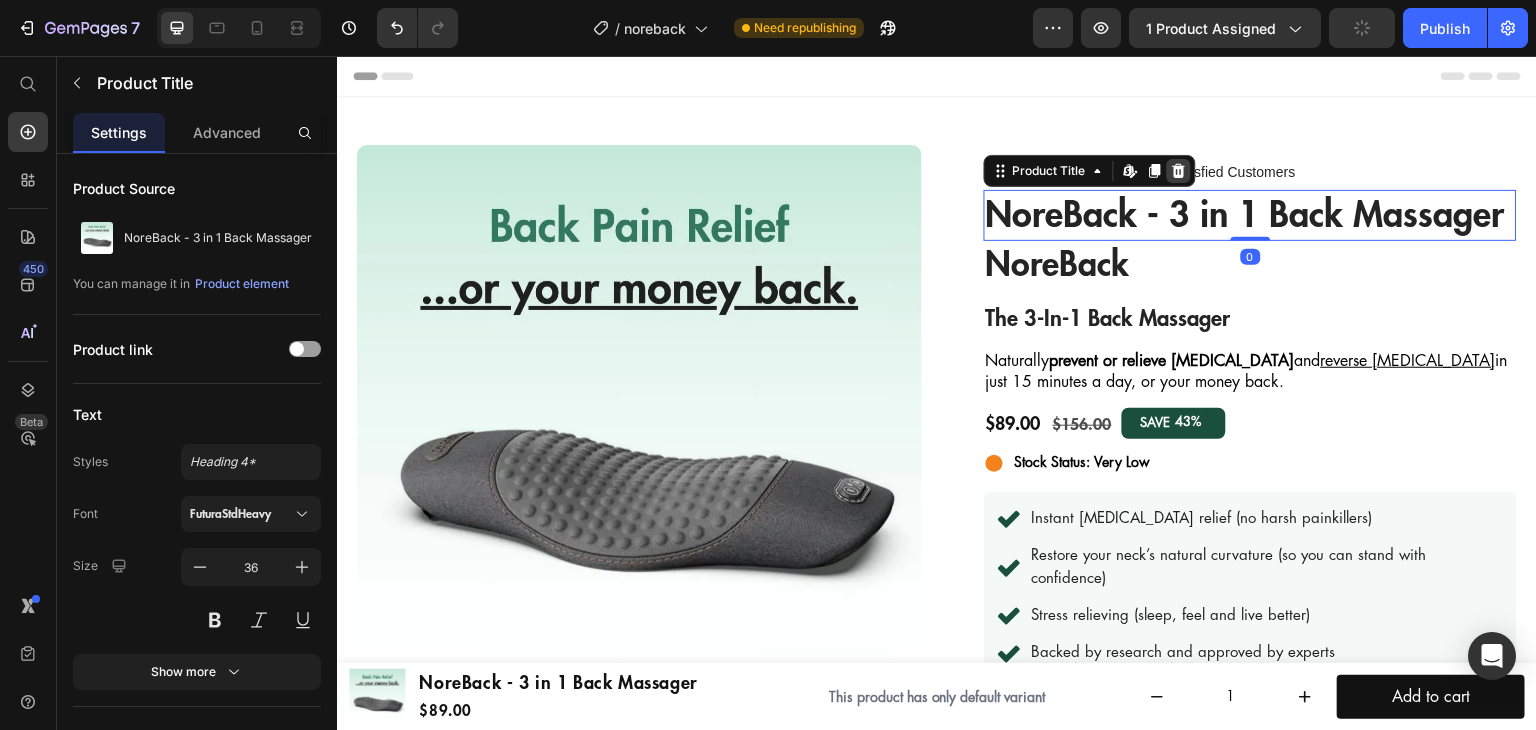 click 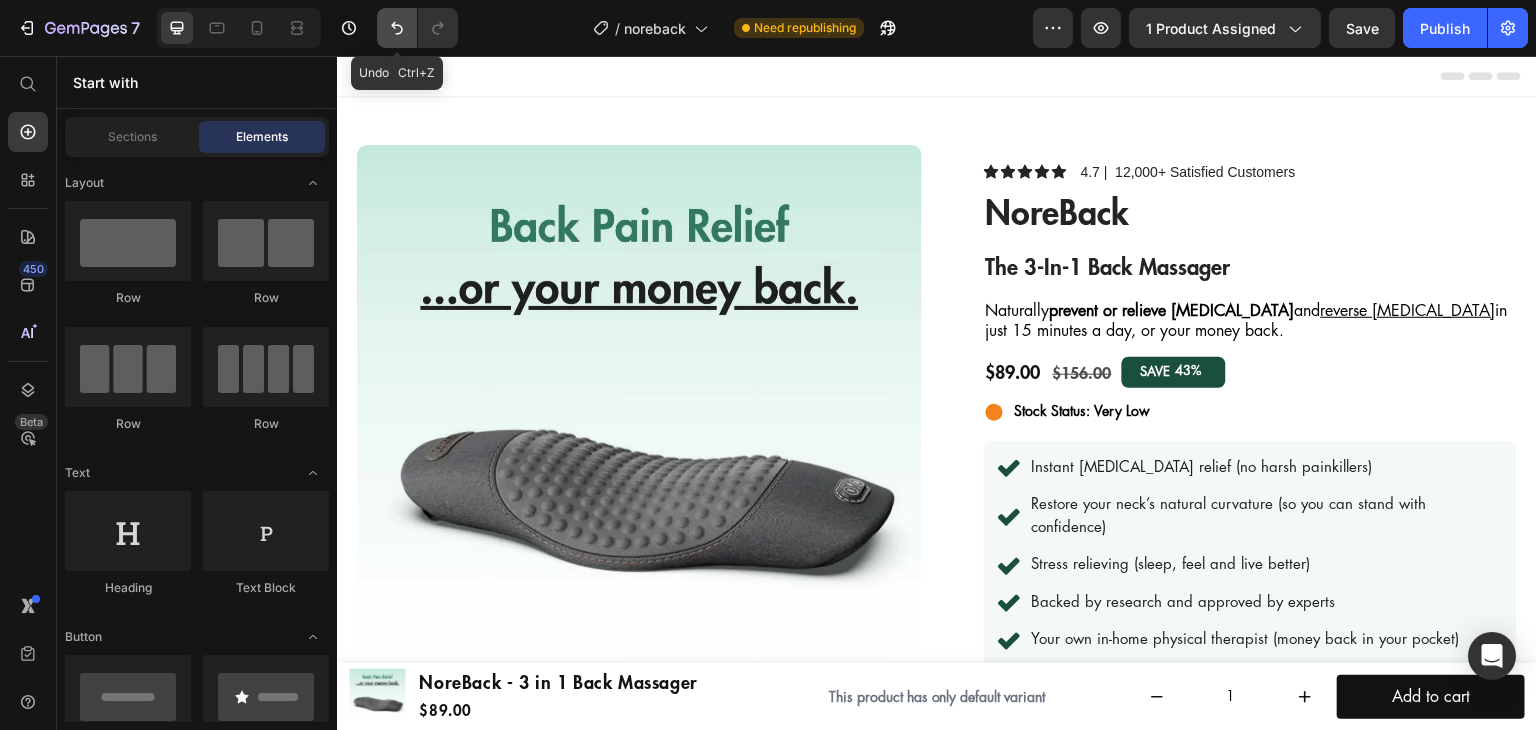 click 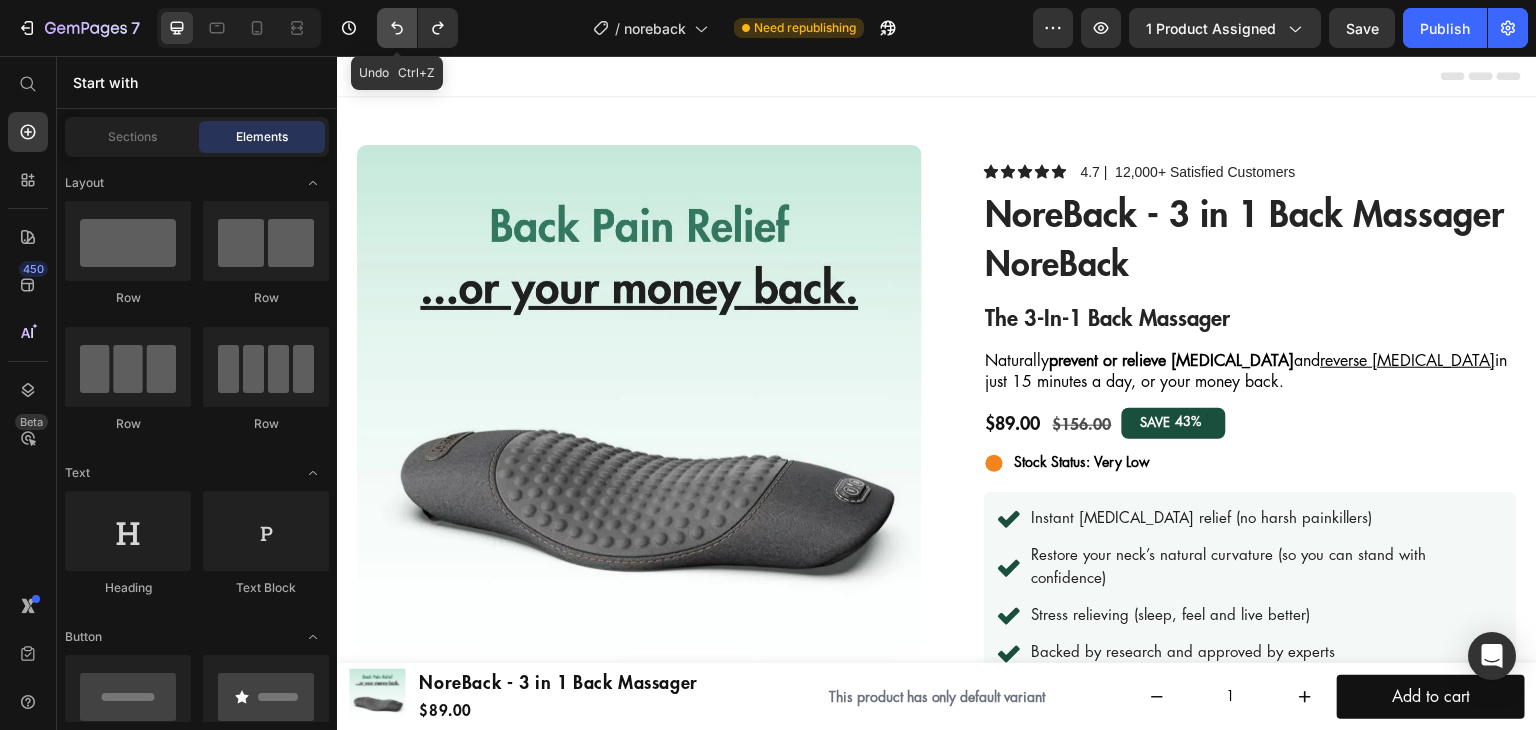 click 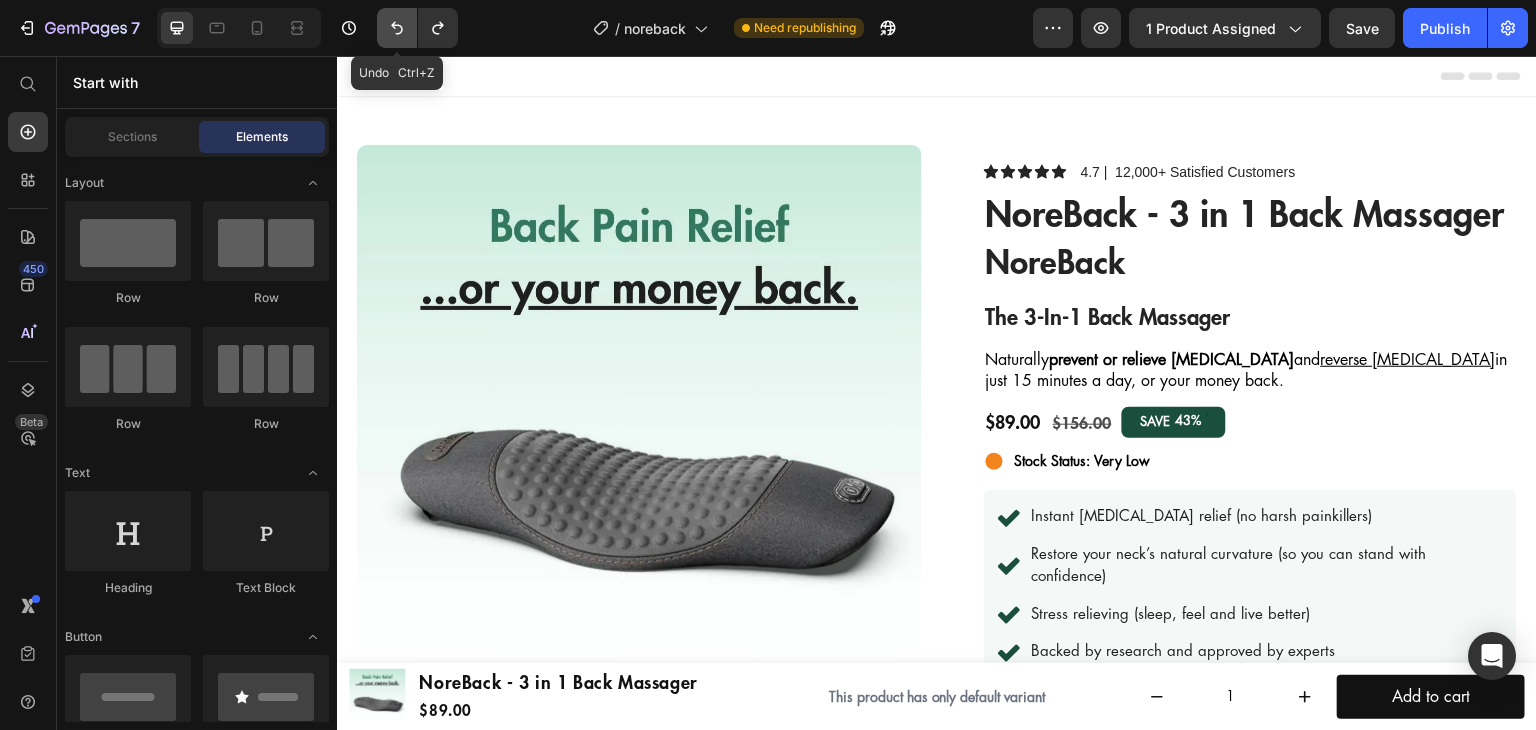 click 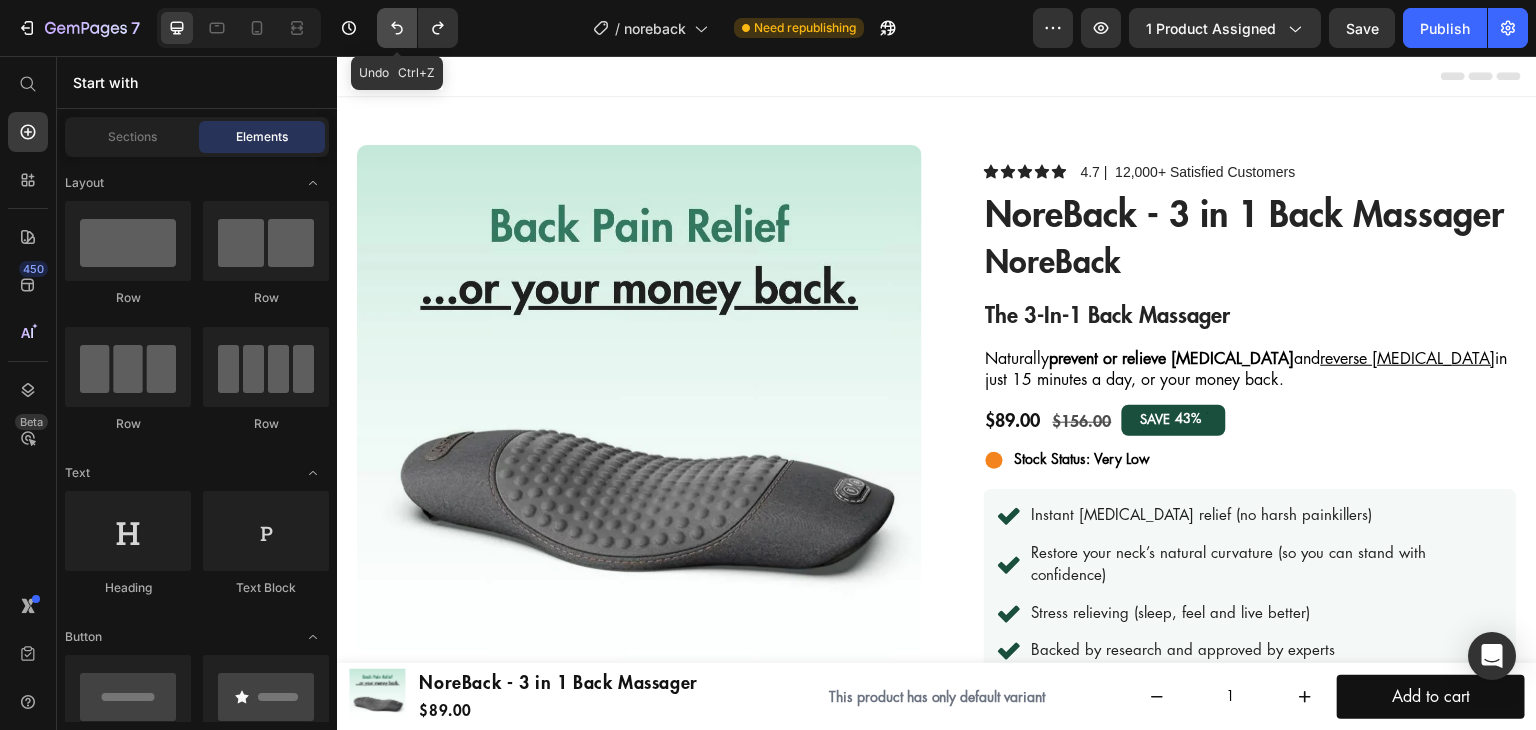 click 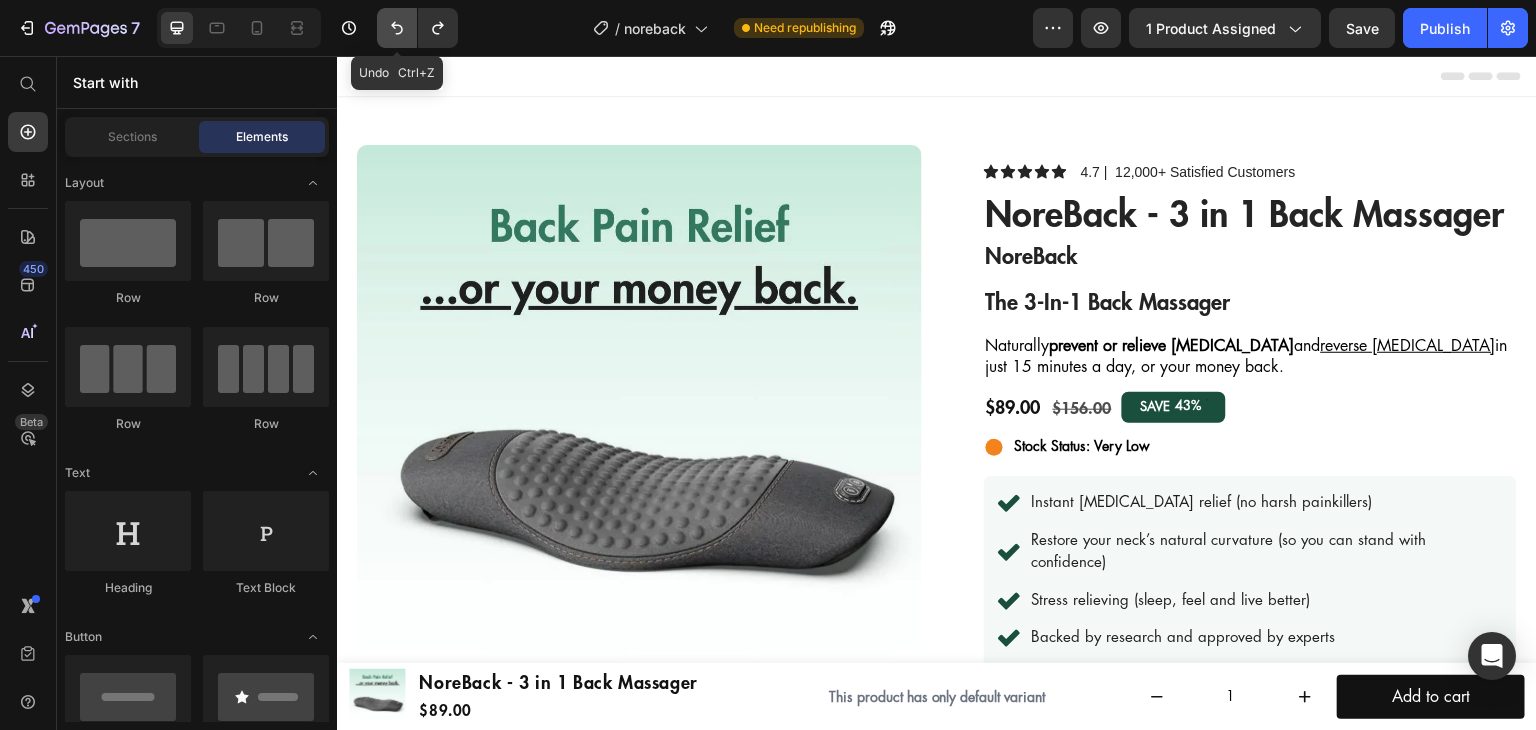 click 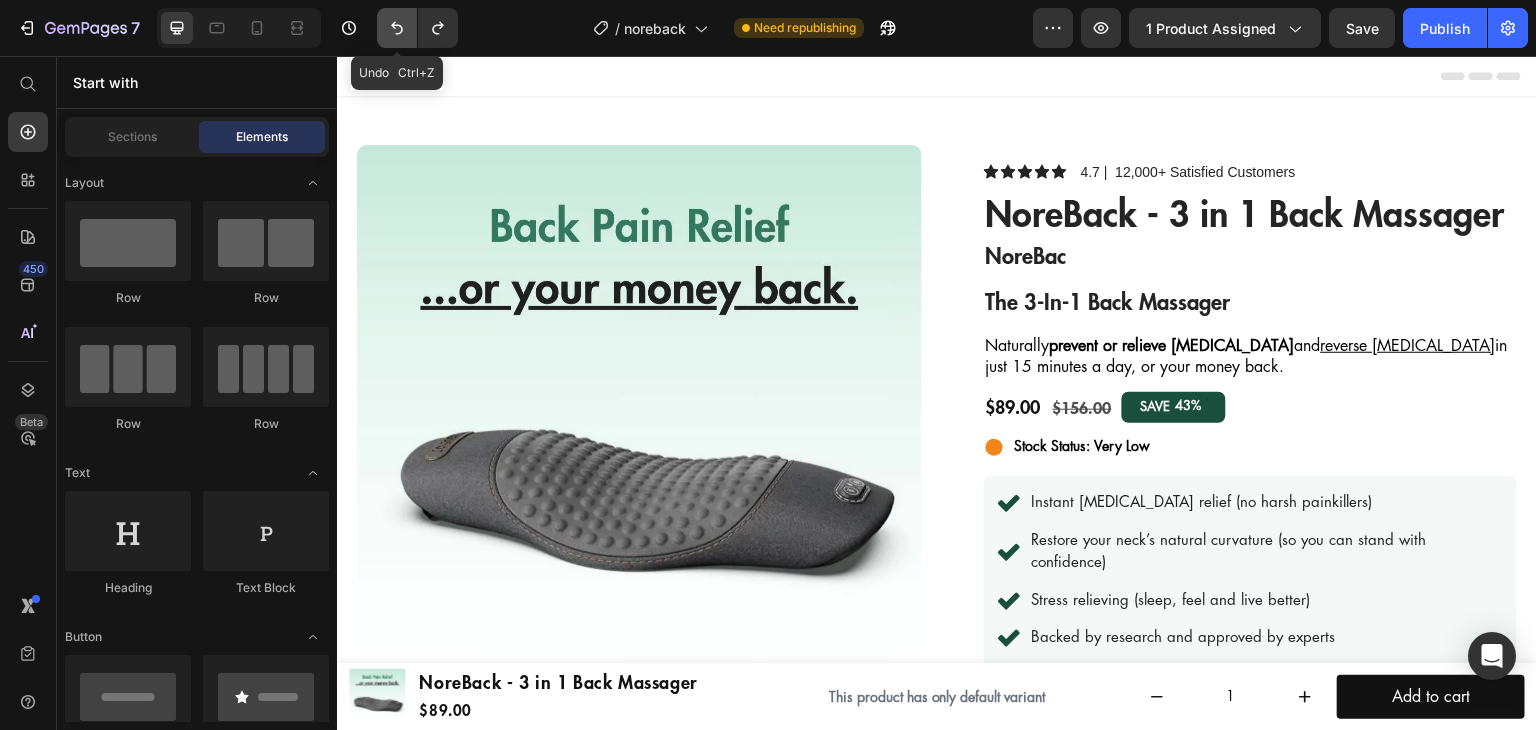 click 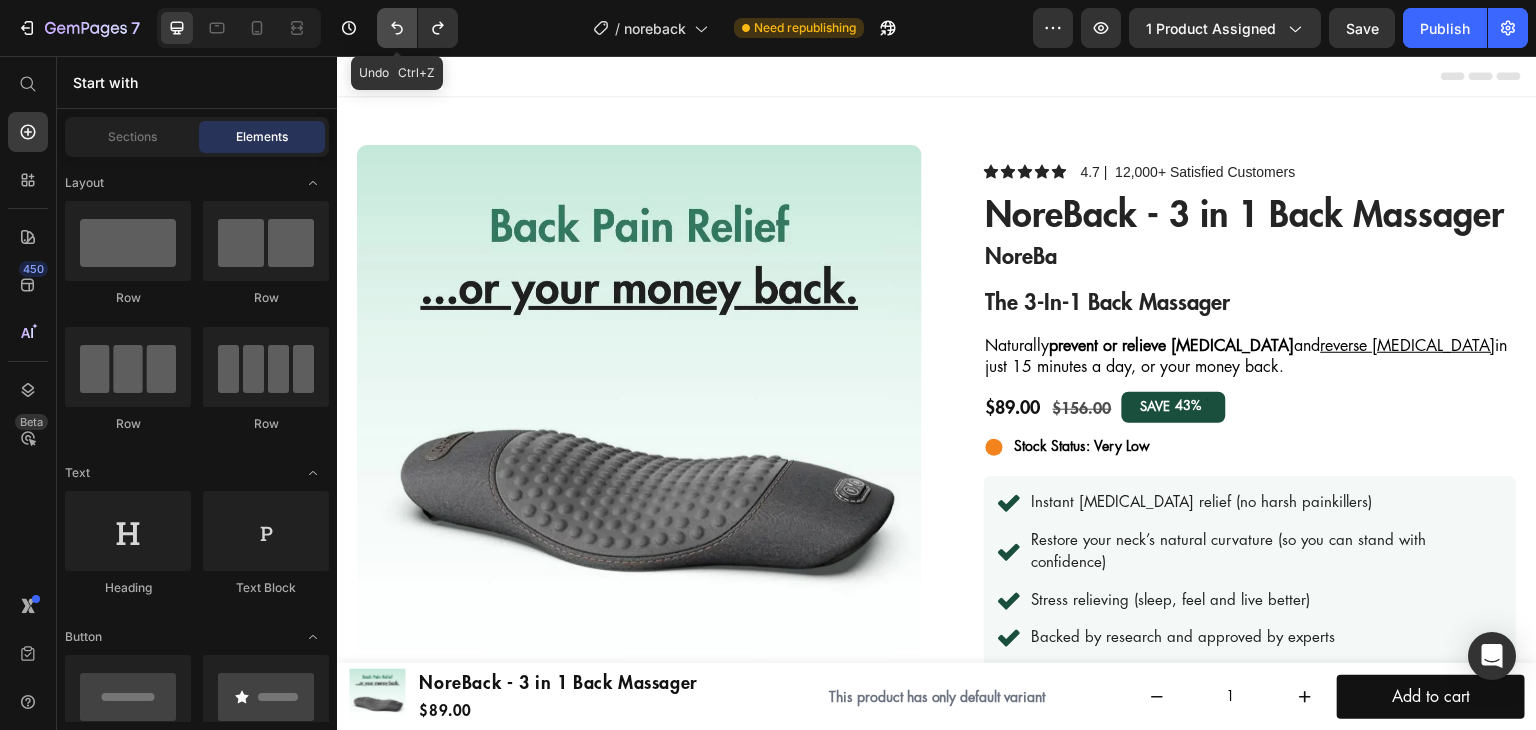 click 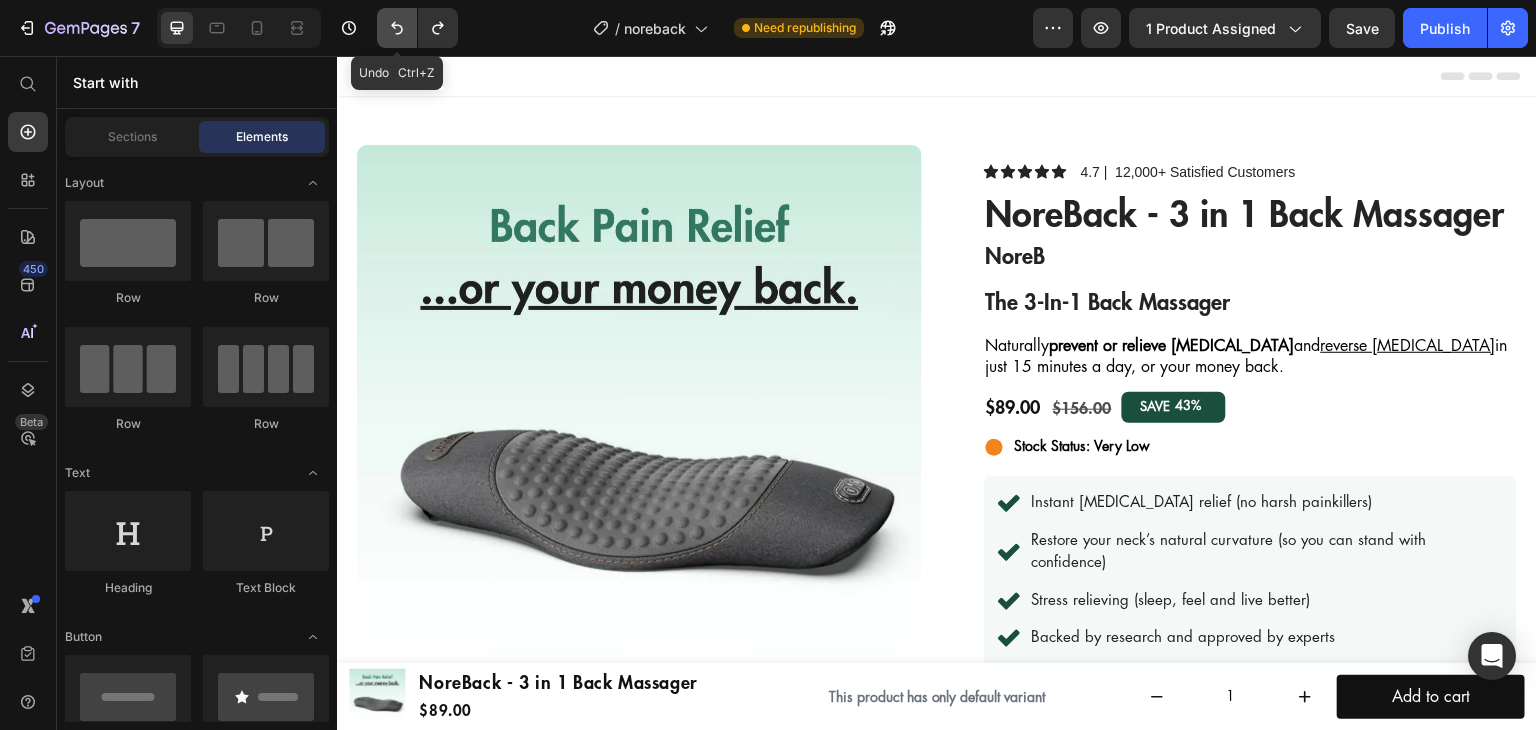 click 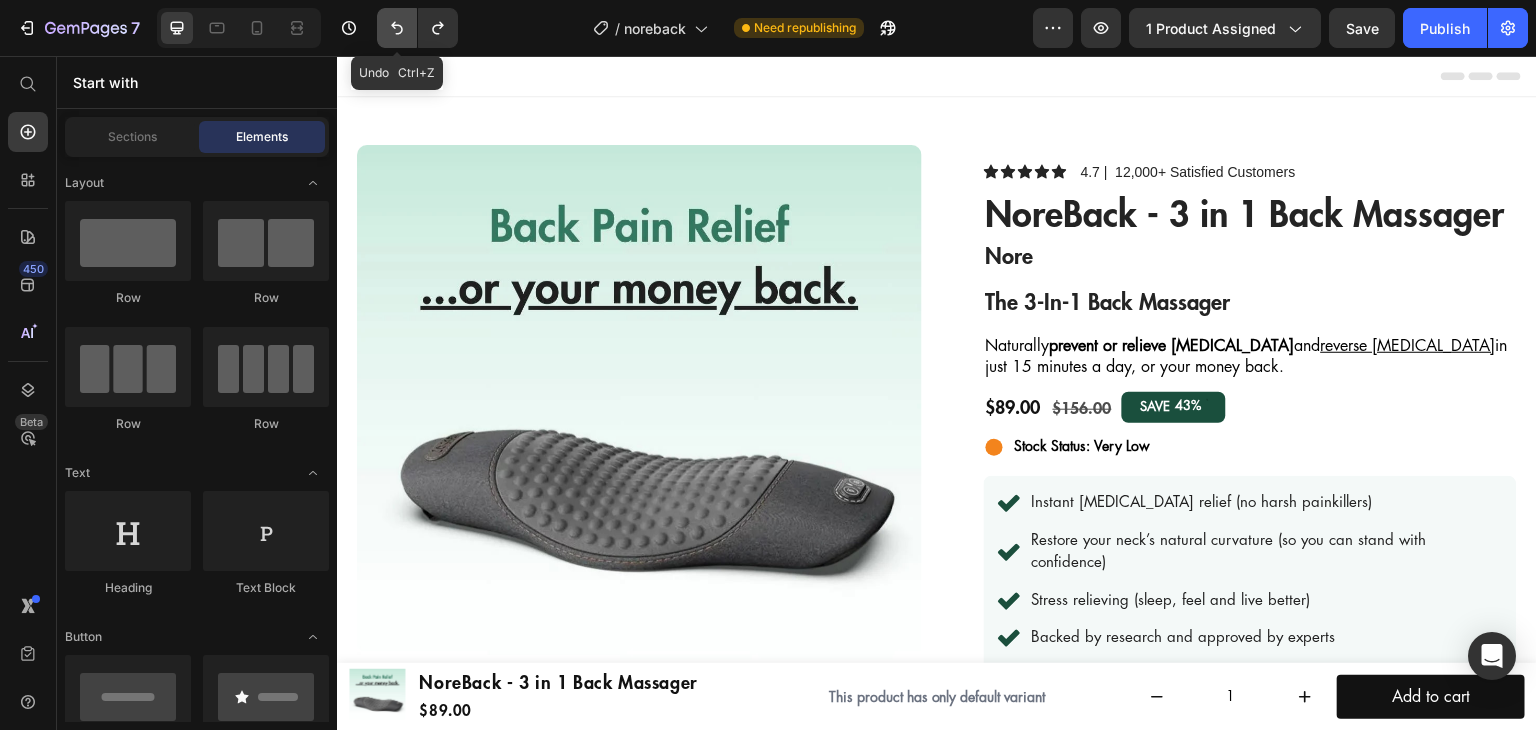 click 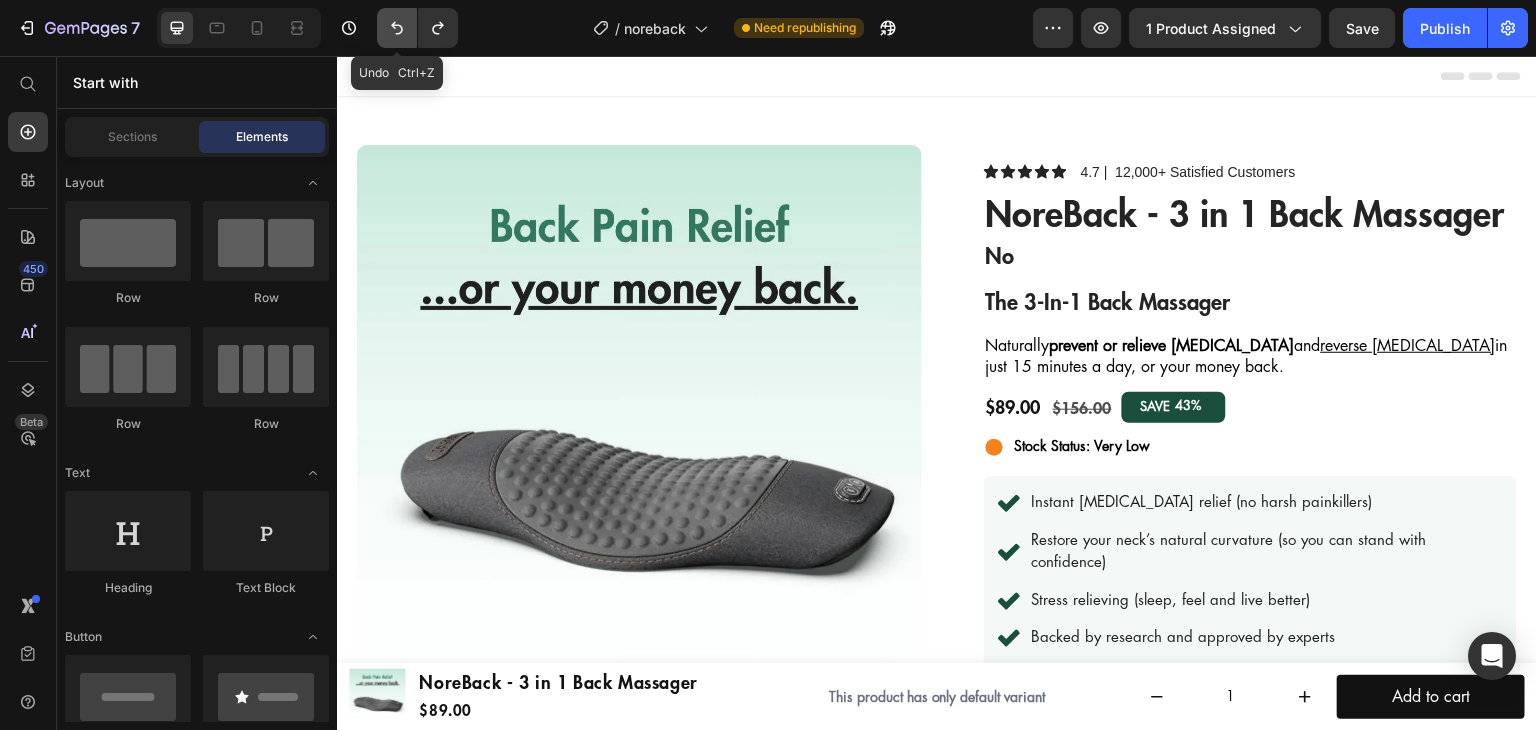 click 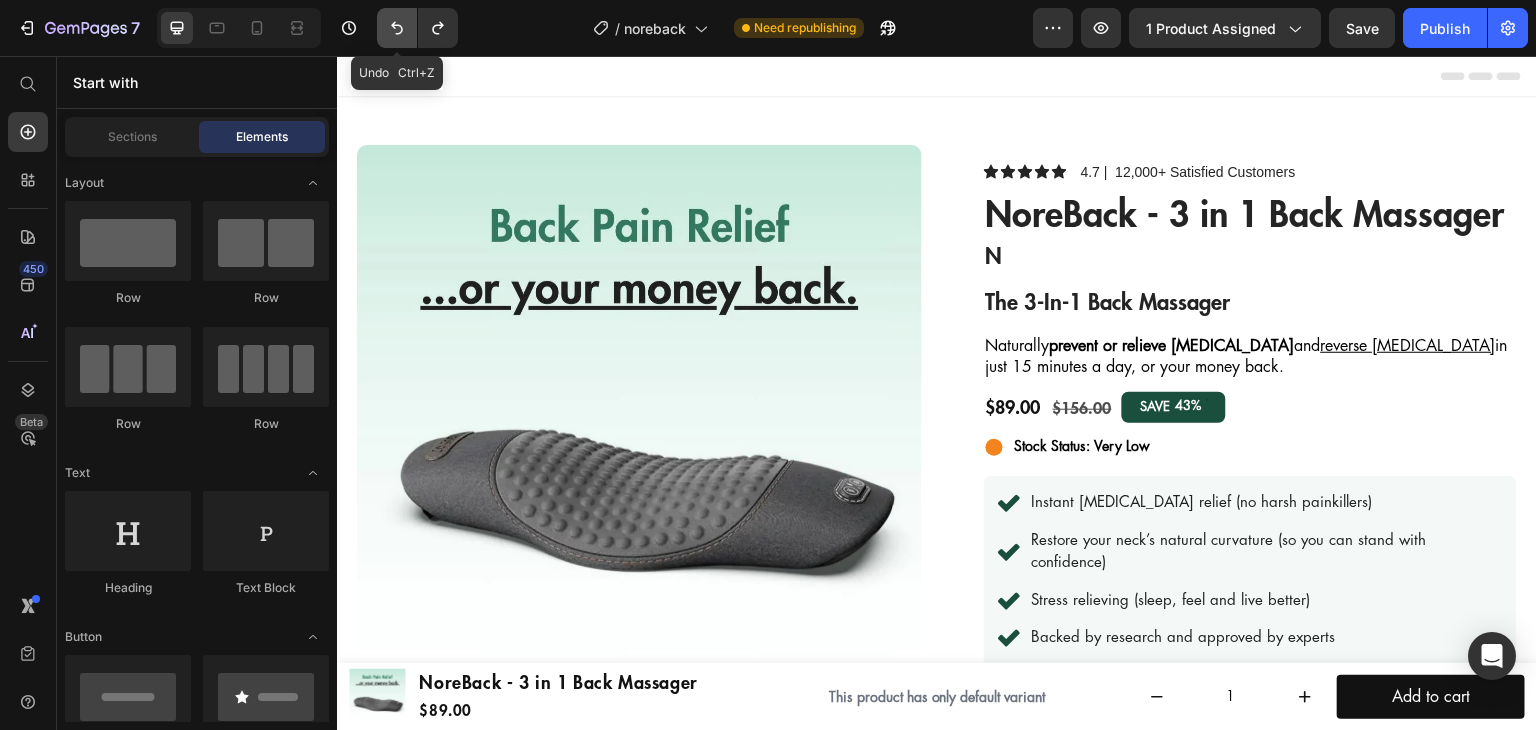 click 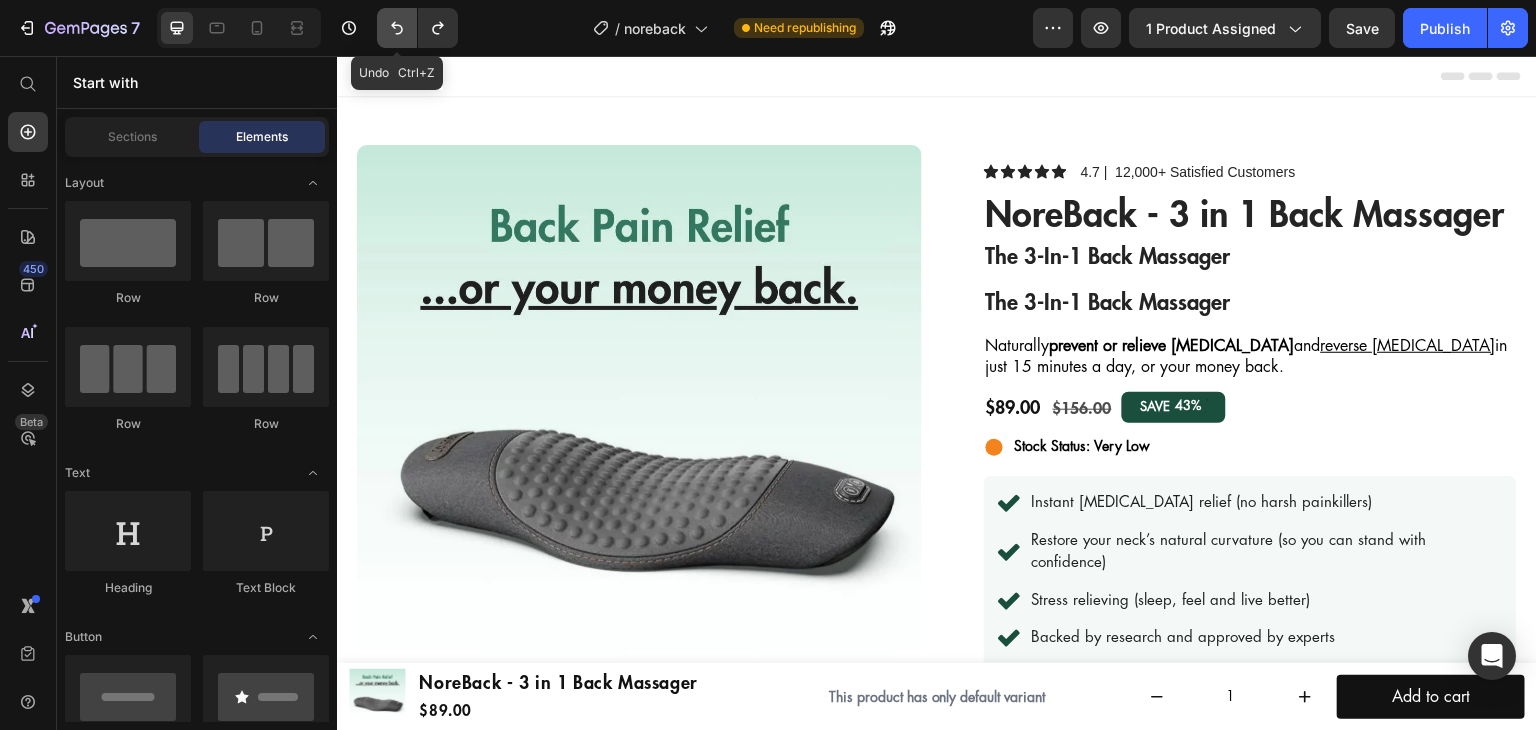 click 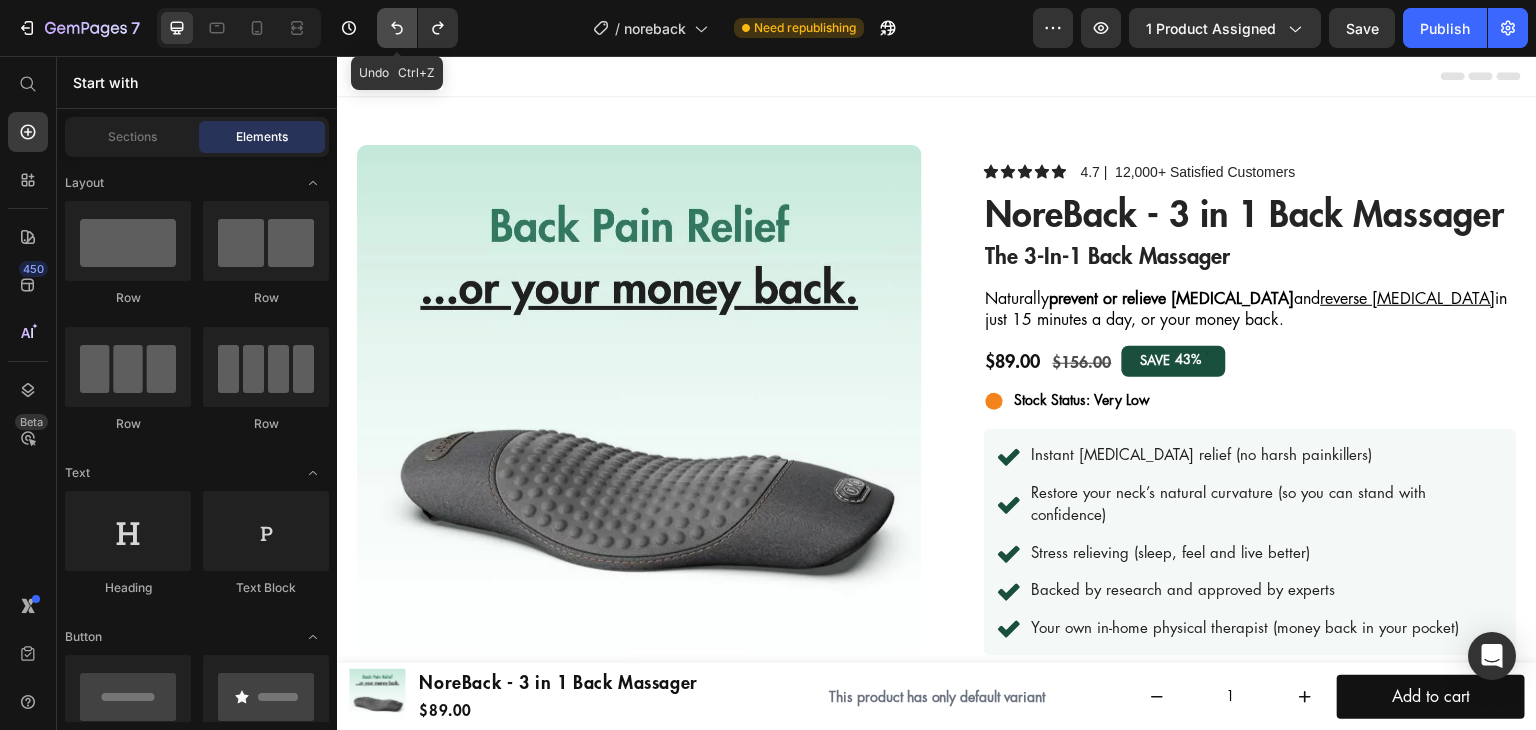 click 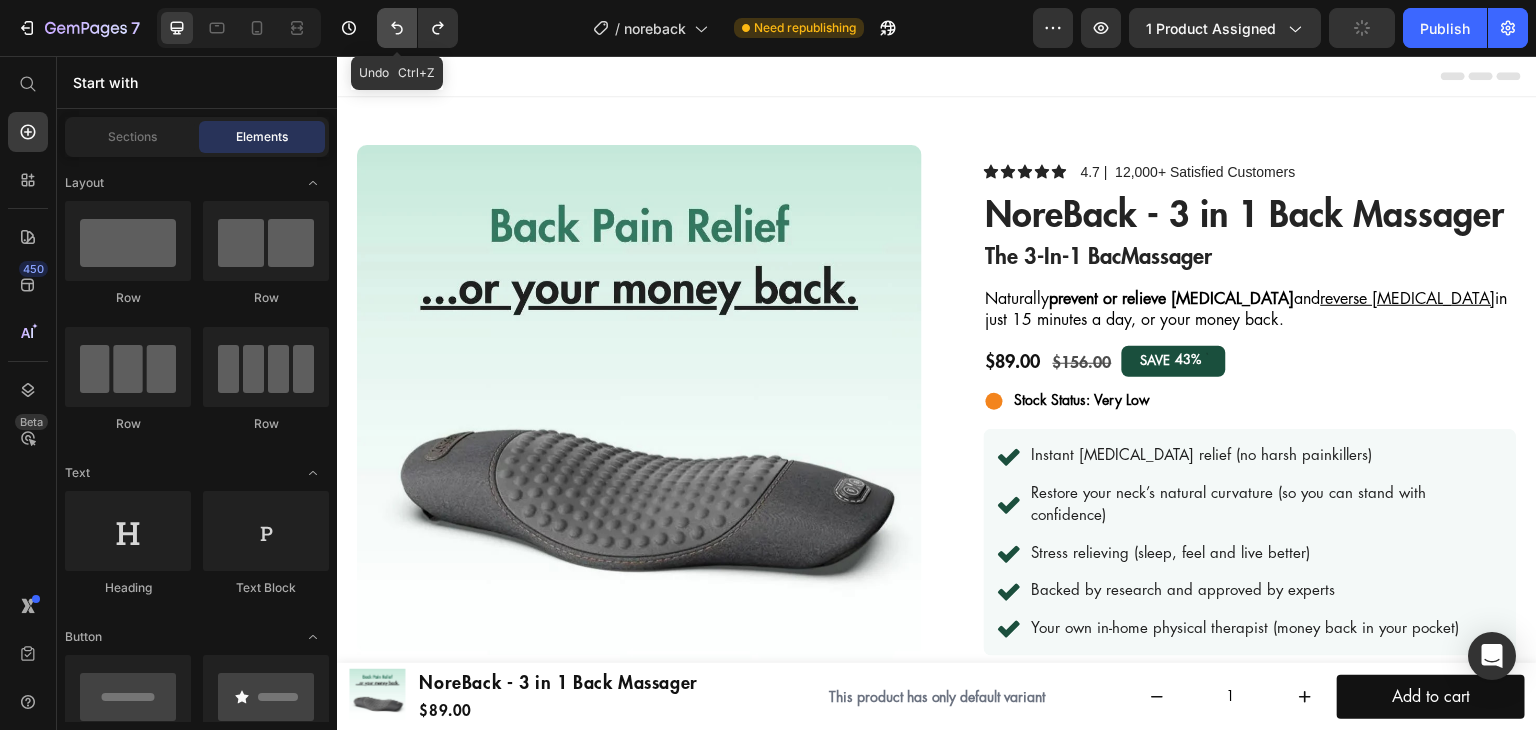 click 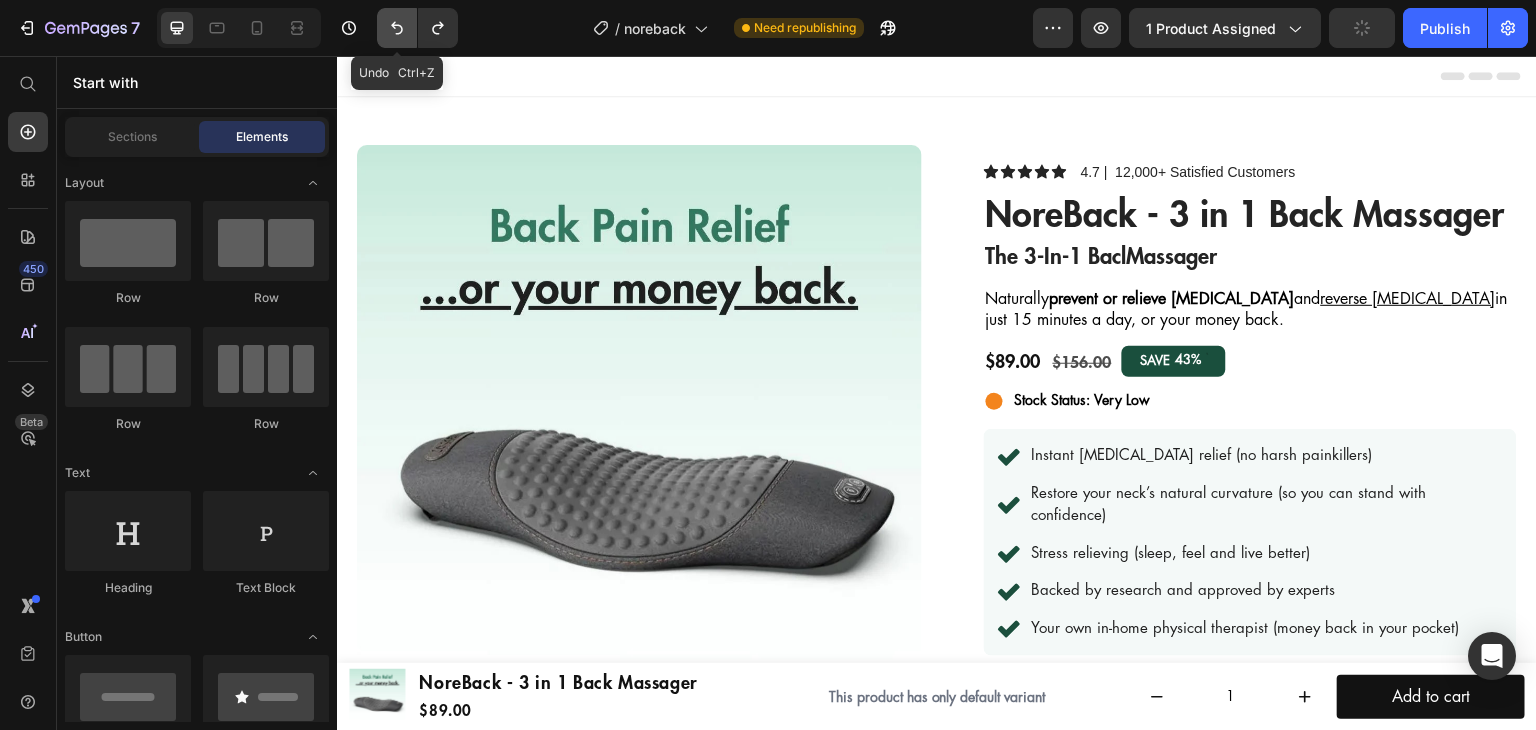 click 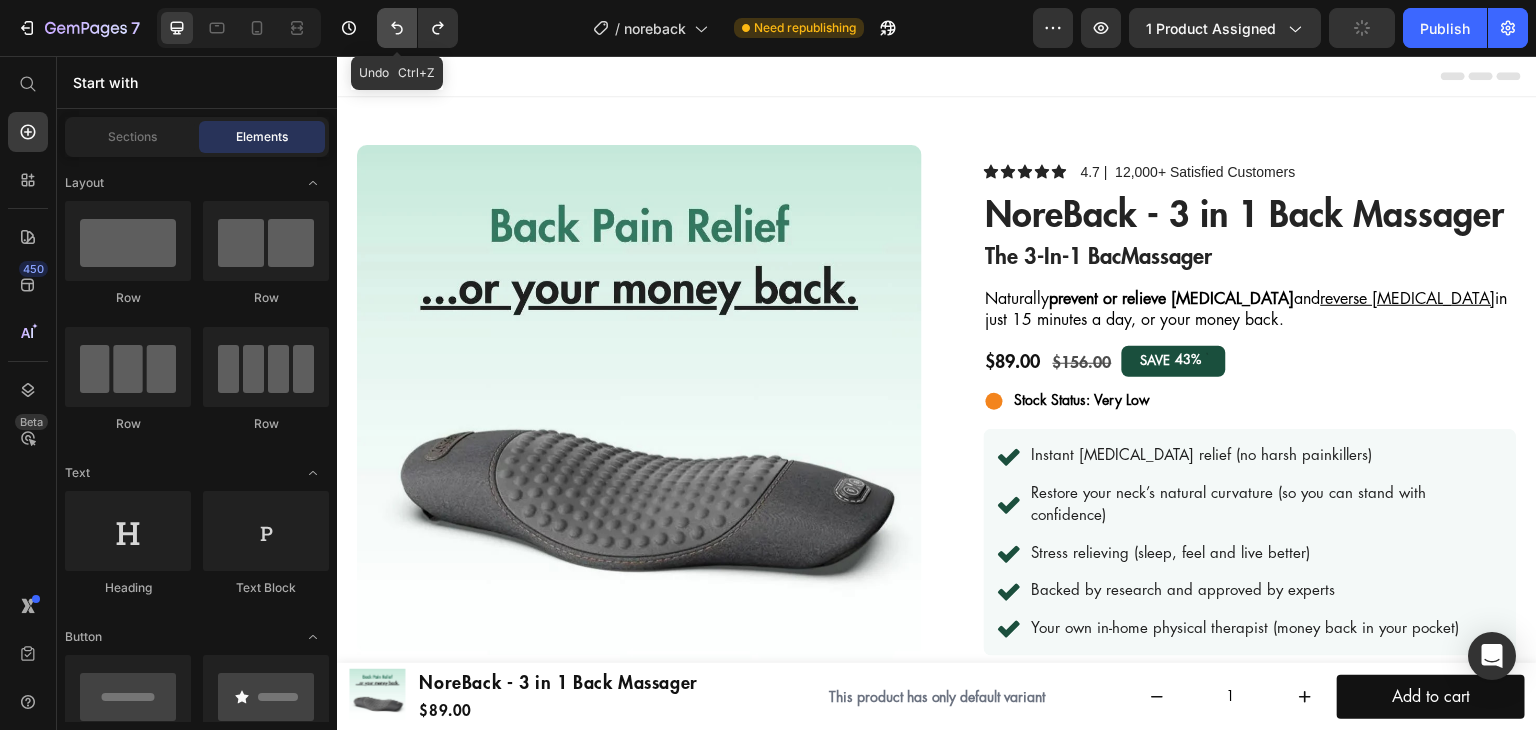 click 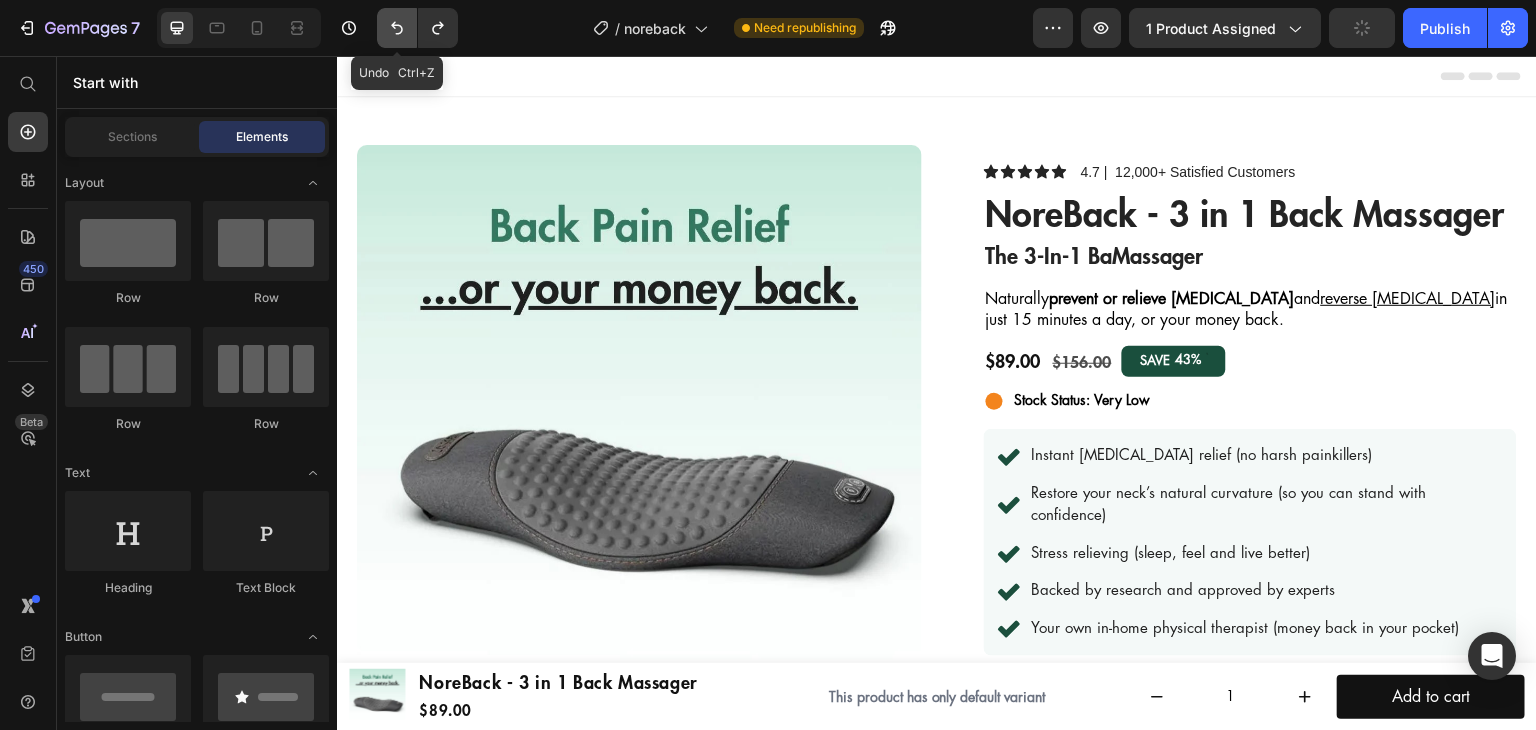 click 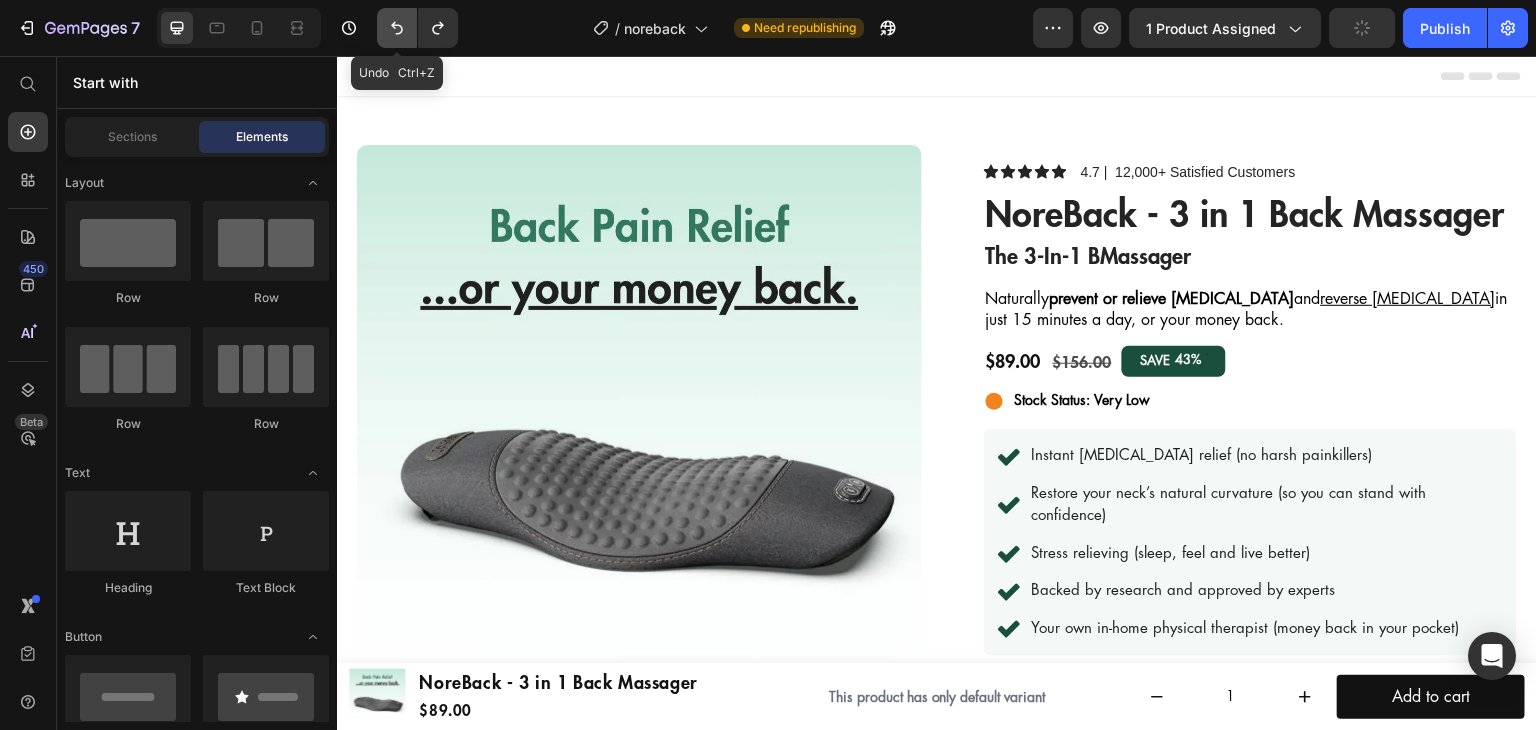 click 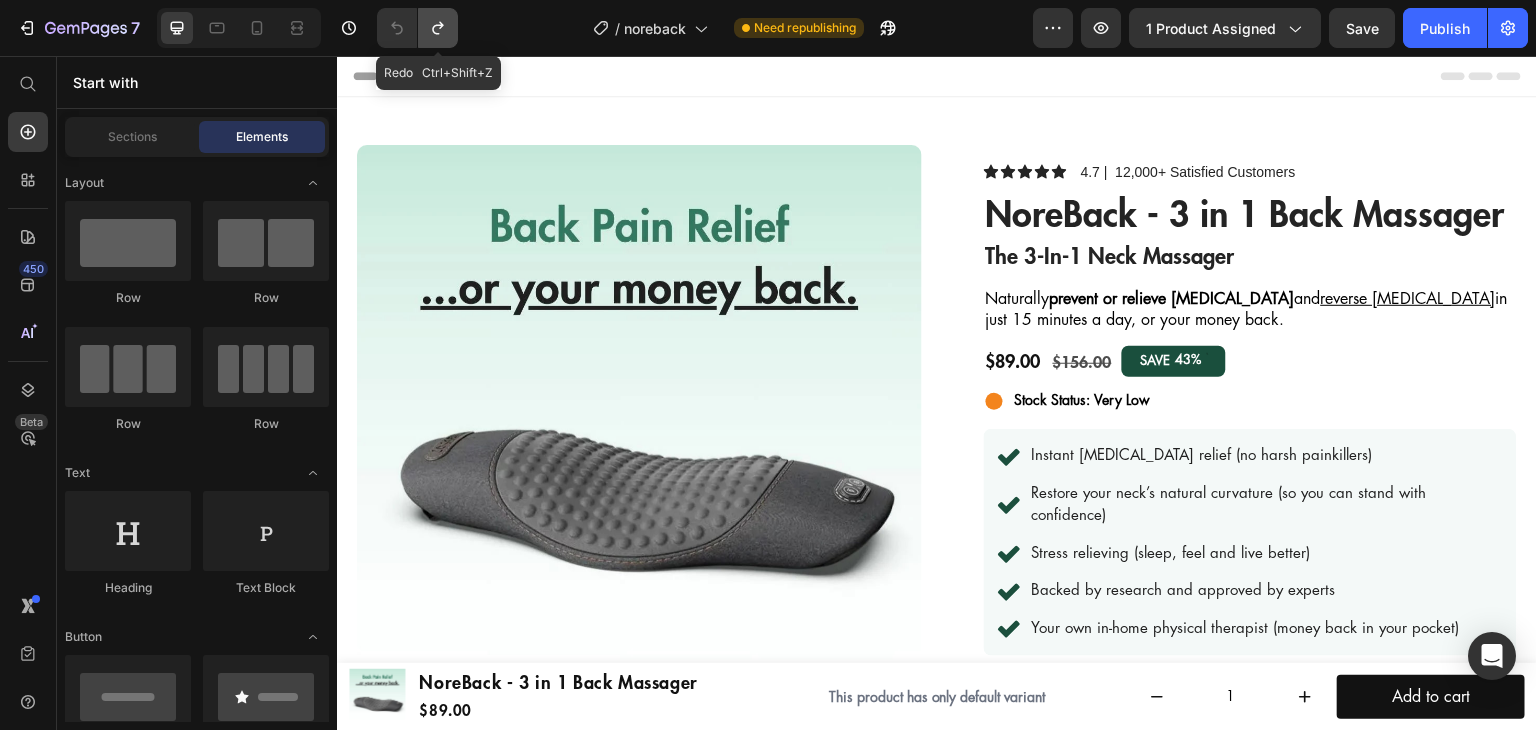 click 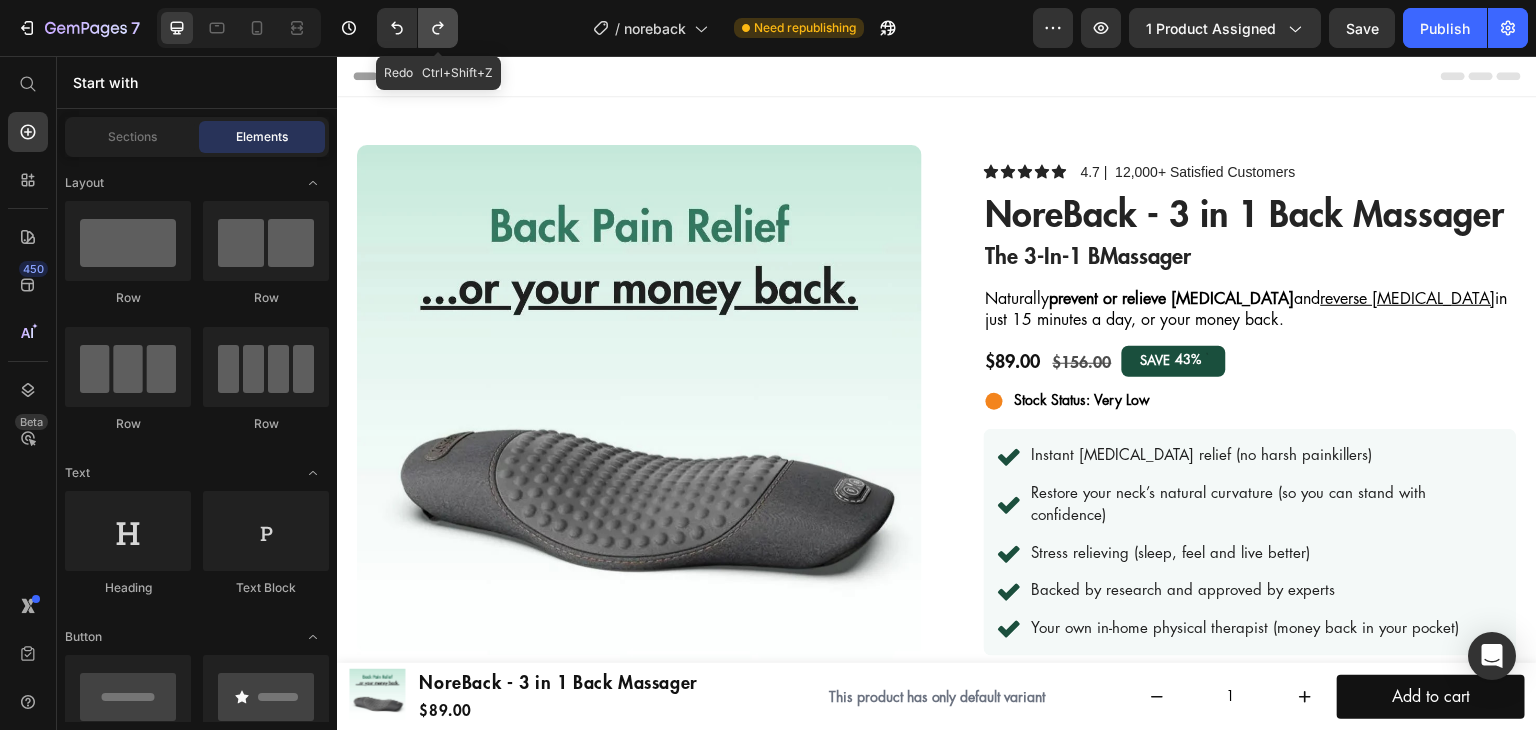 click 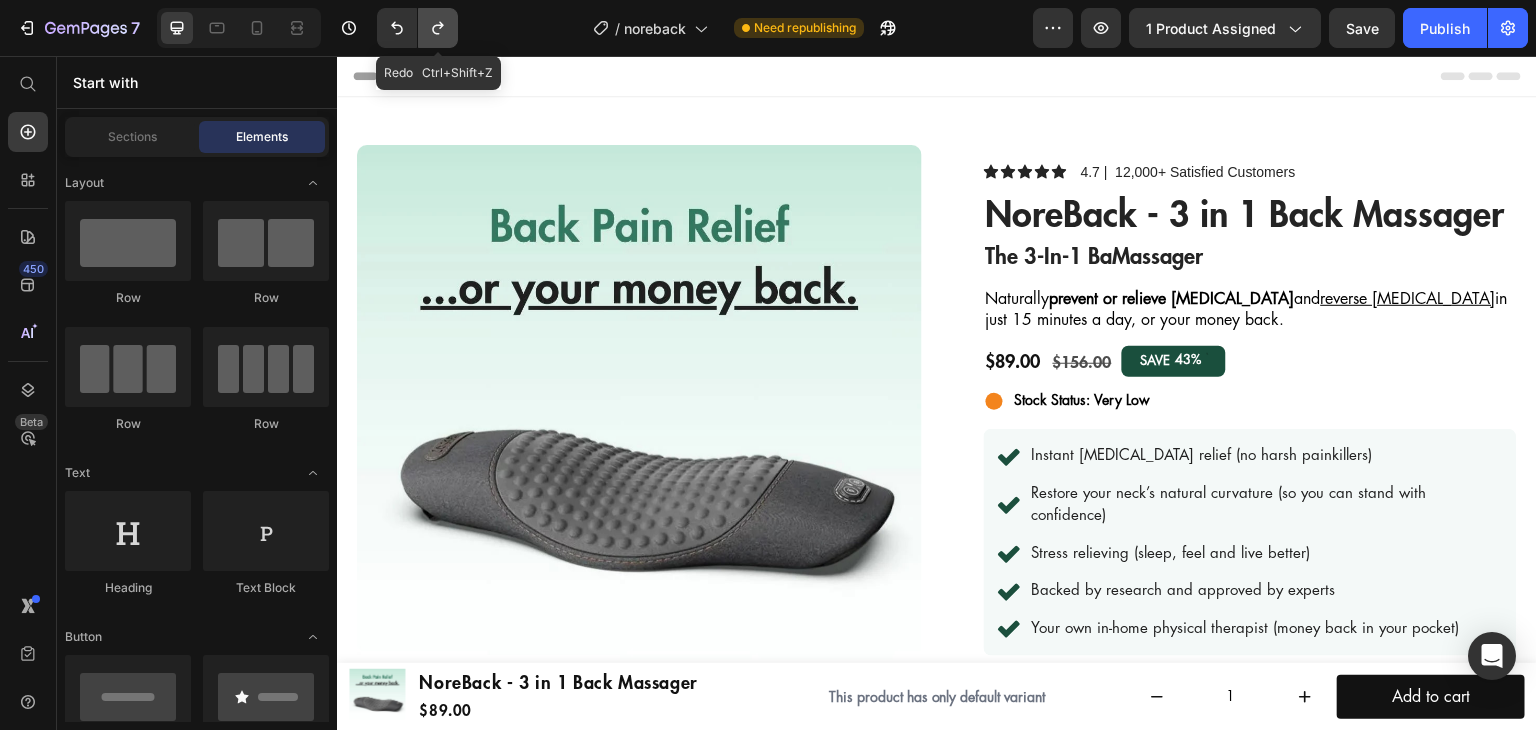 click 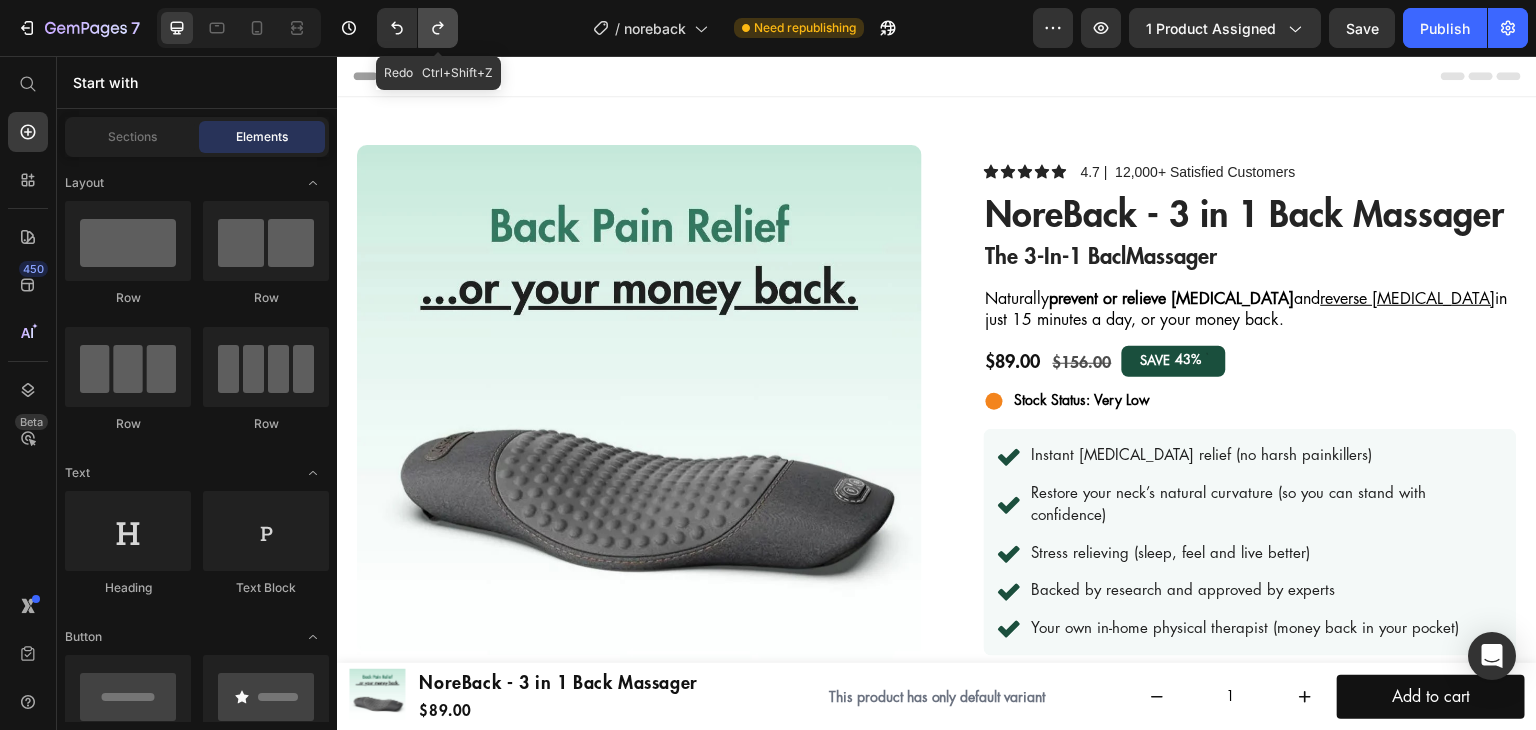 click 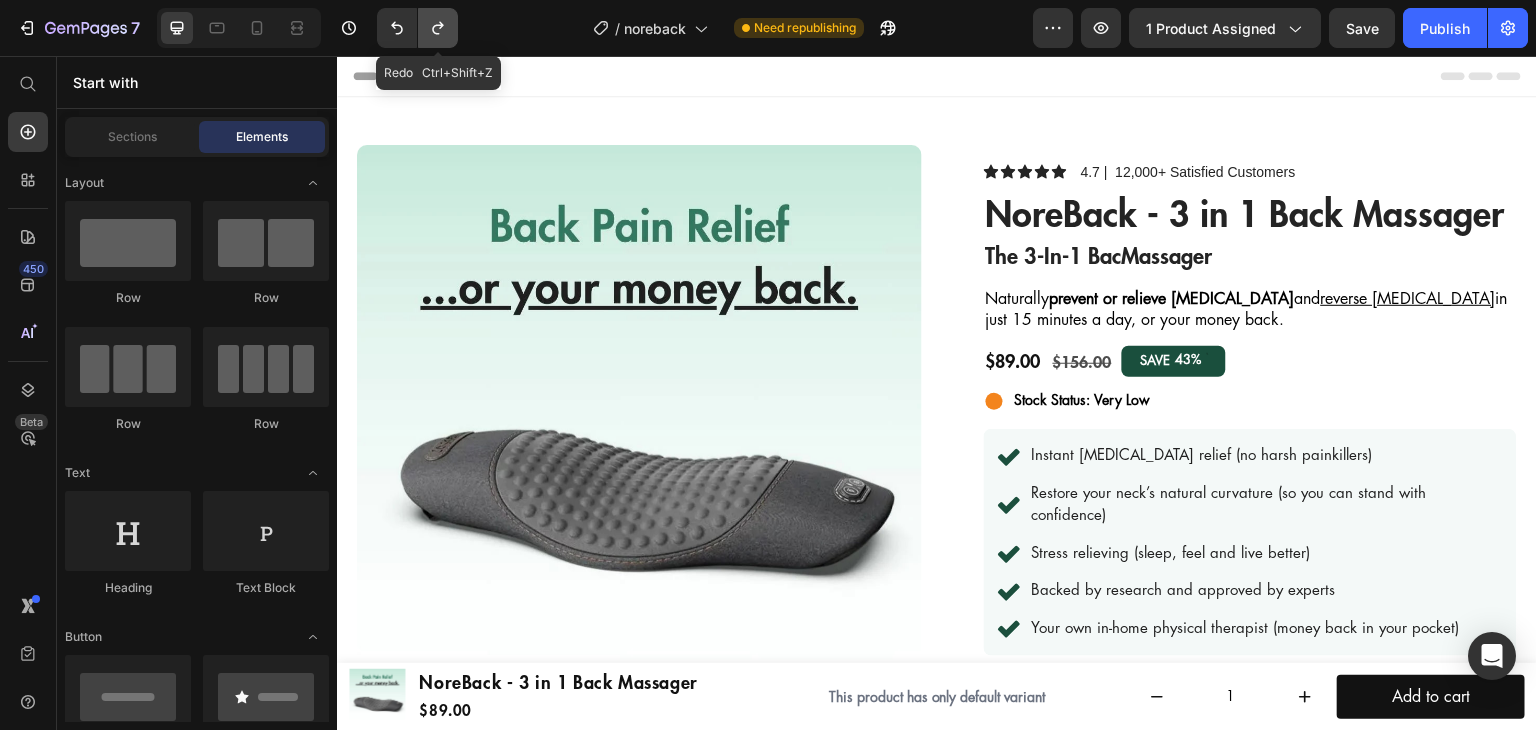 click 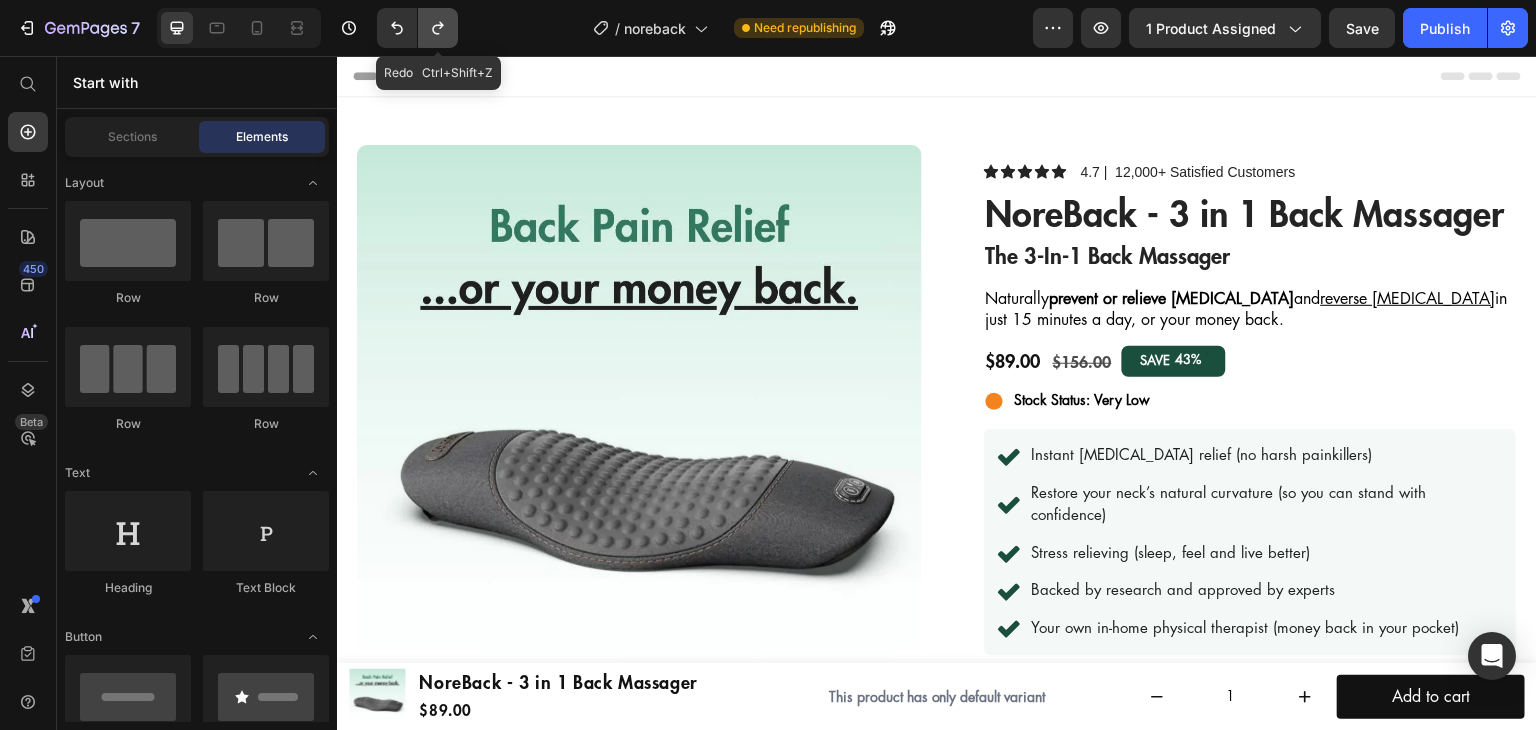 click 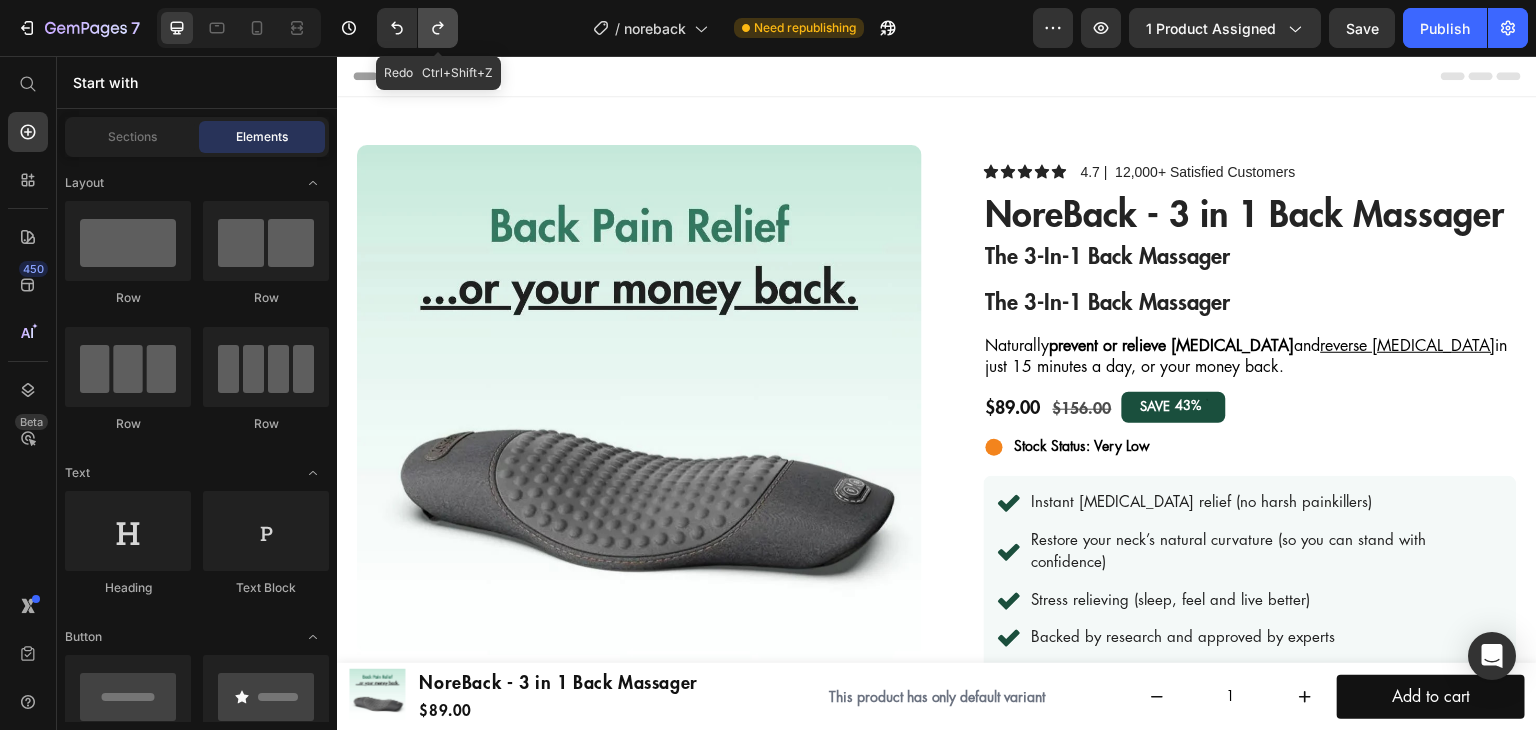click 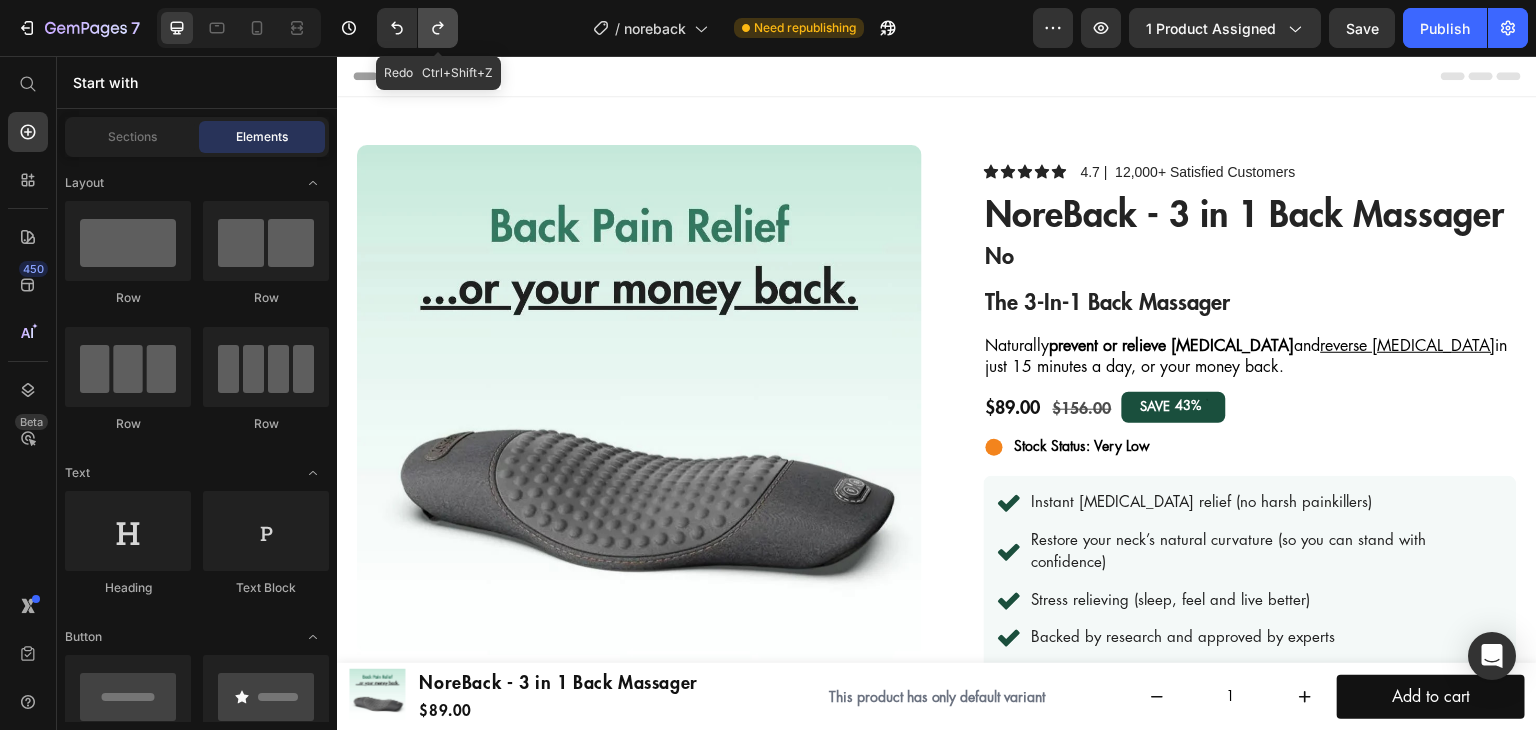 click 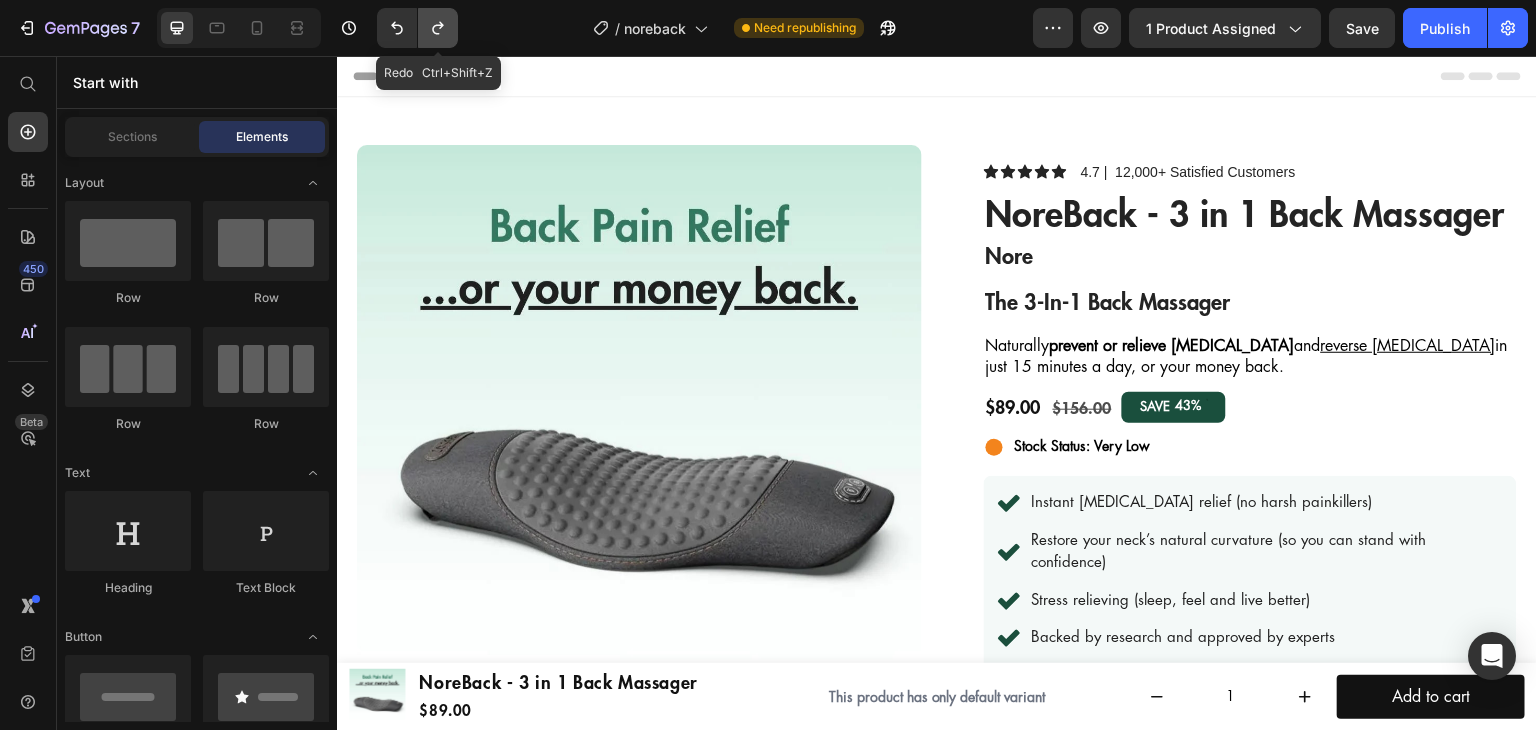 click 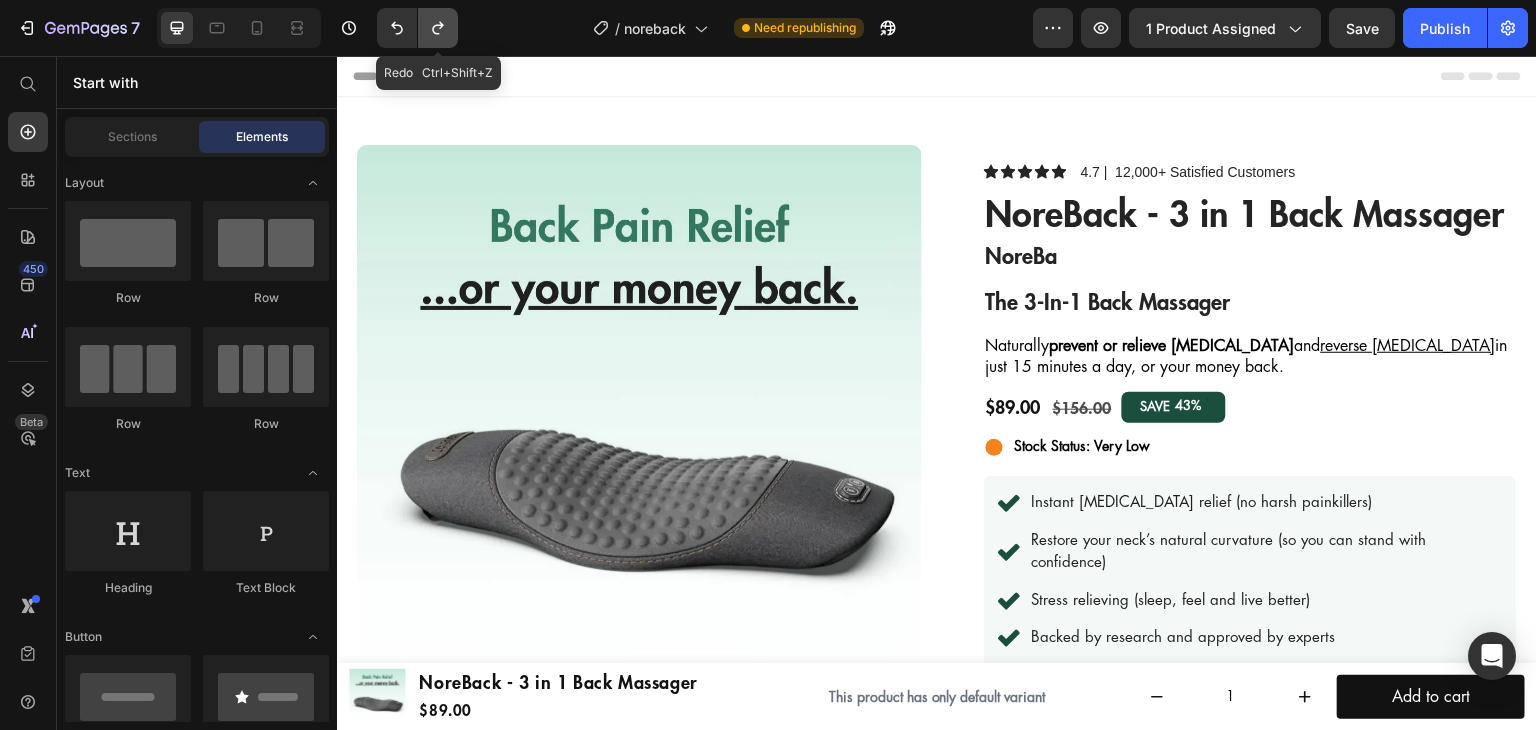 click 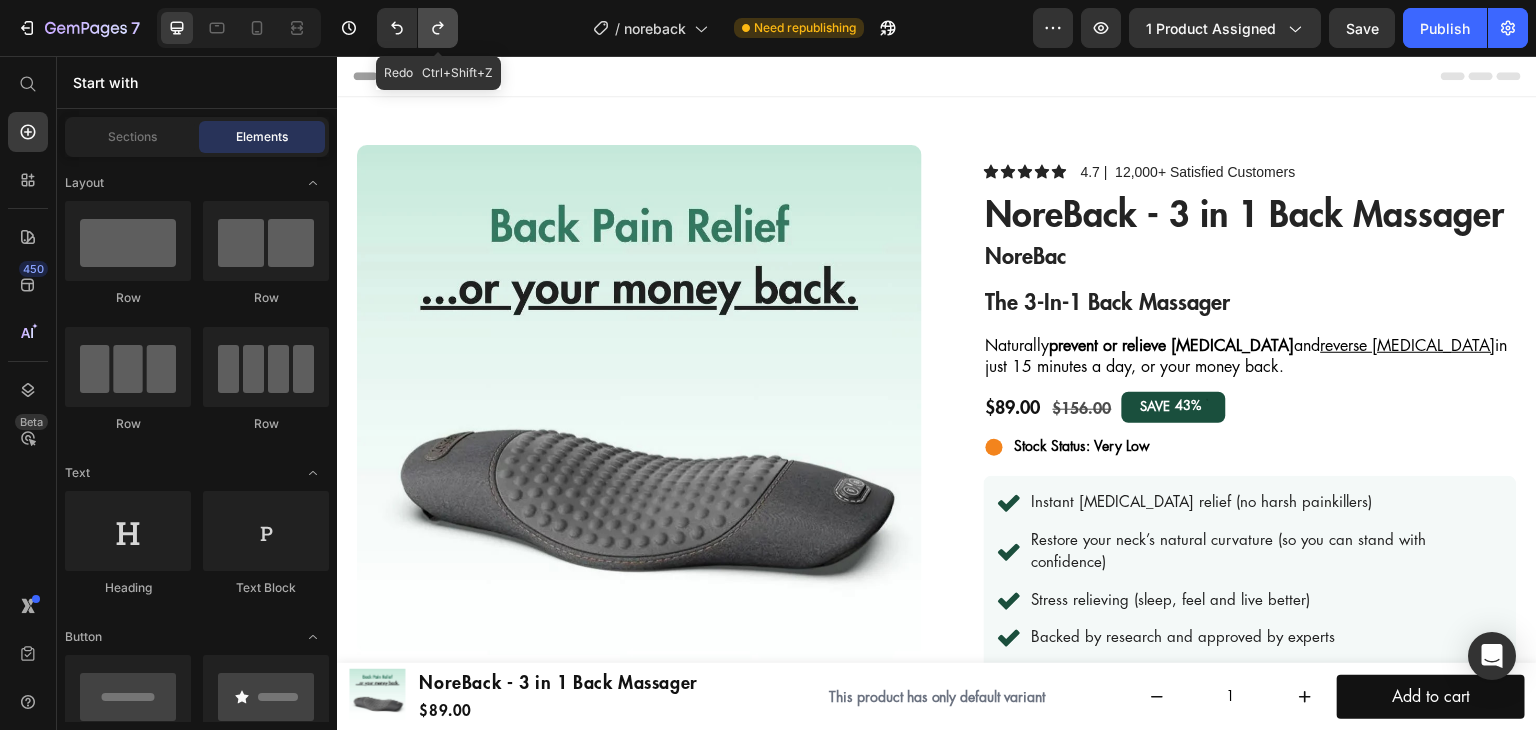 click 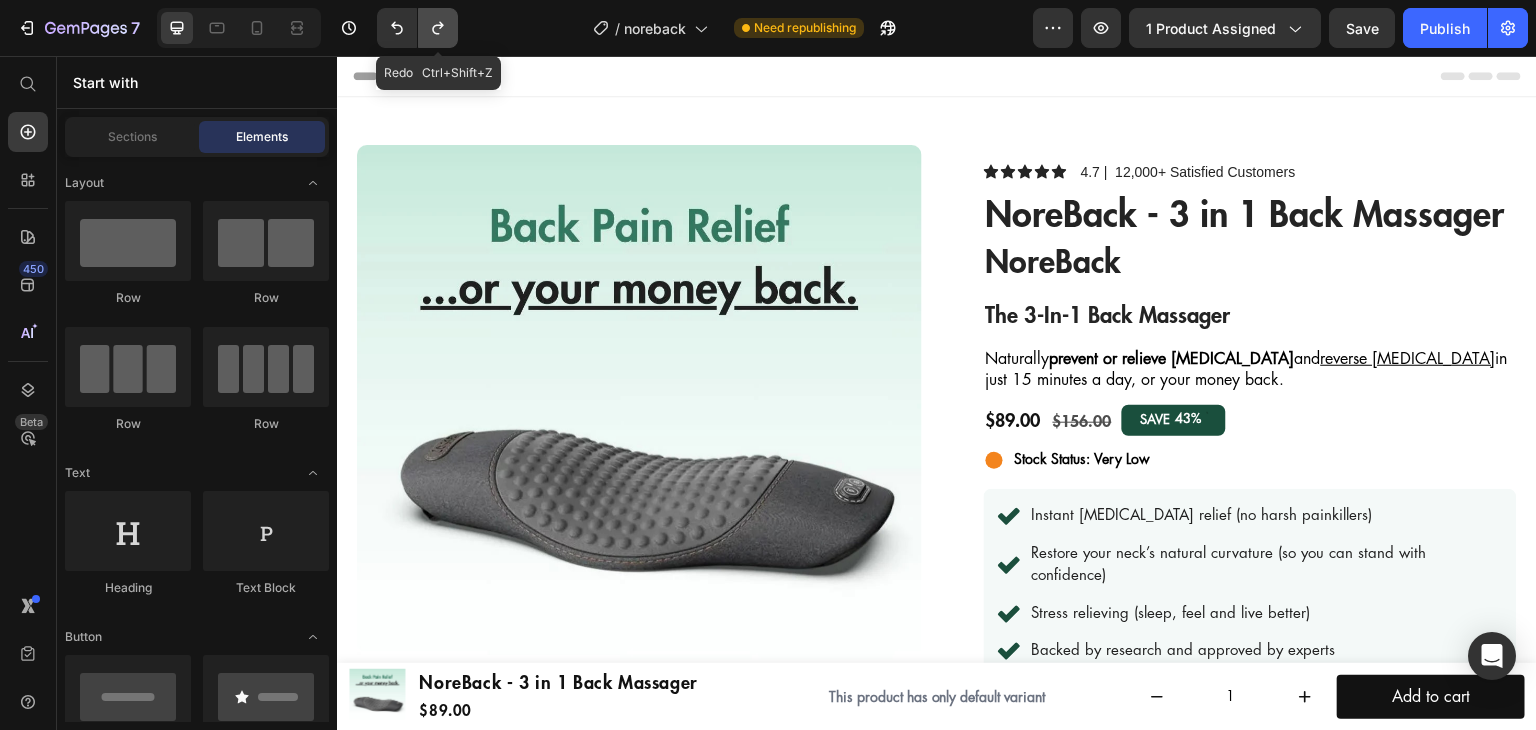 click 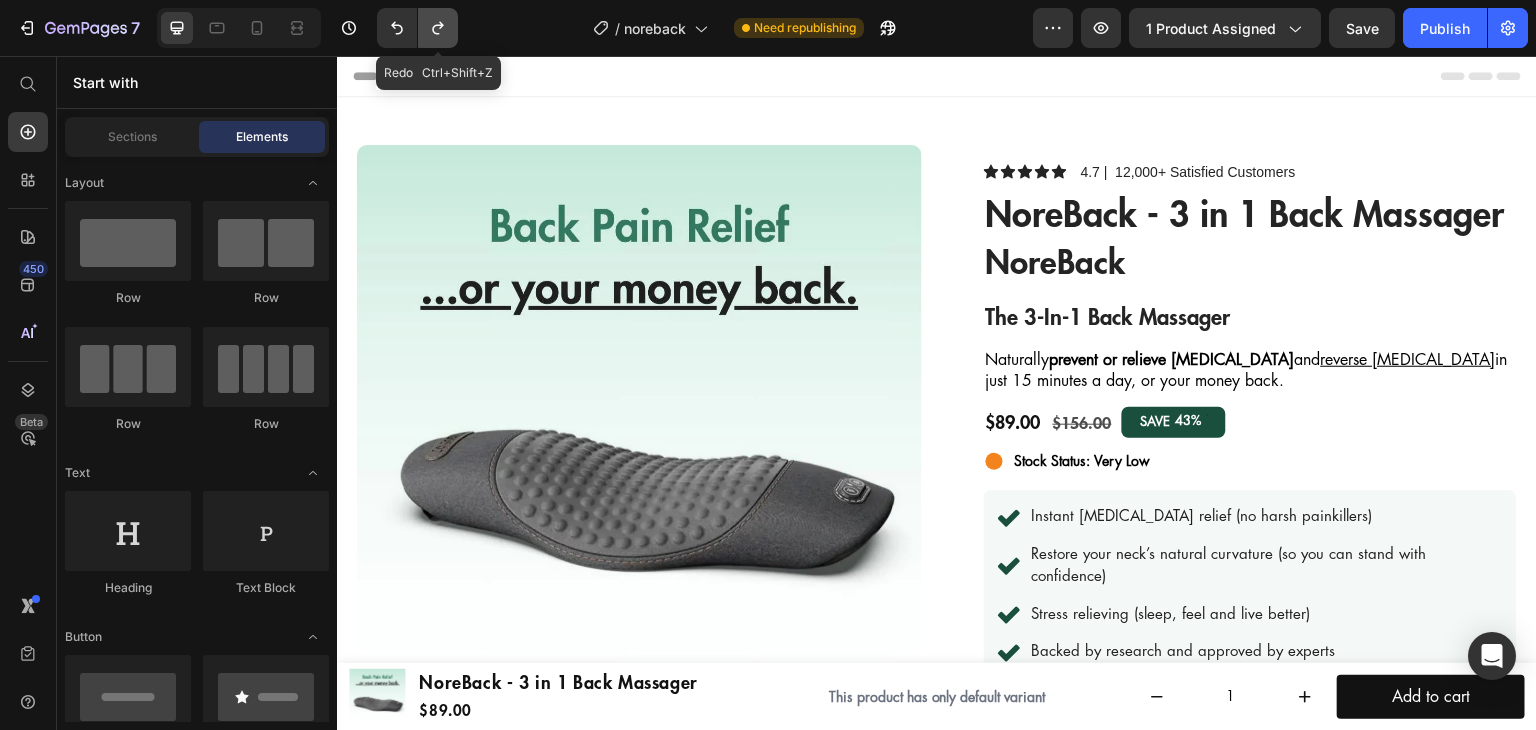 click 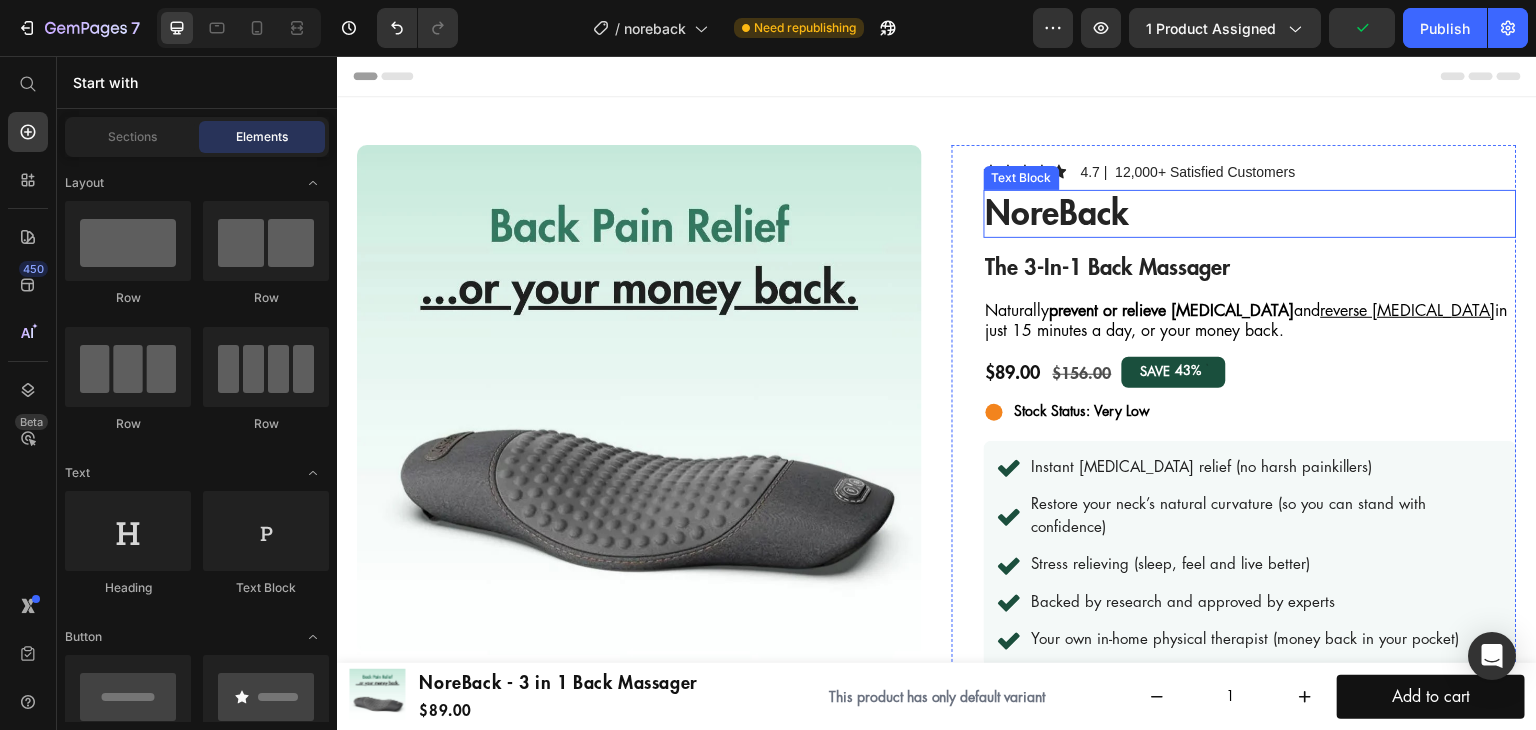 click on "NoreBack" at bounding box center (1250, 214) 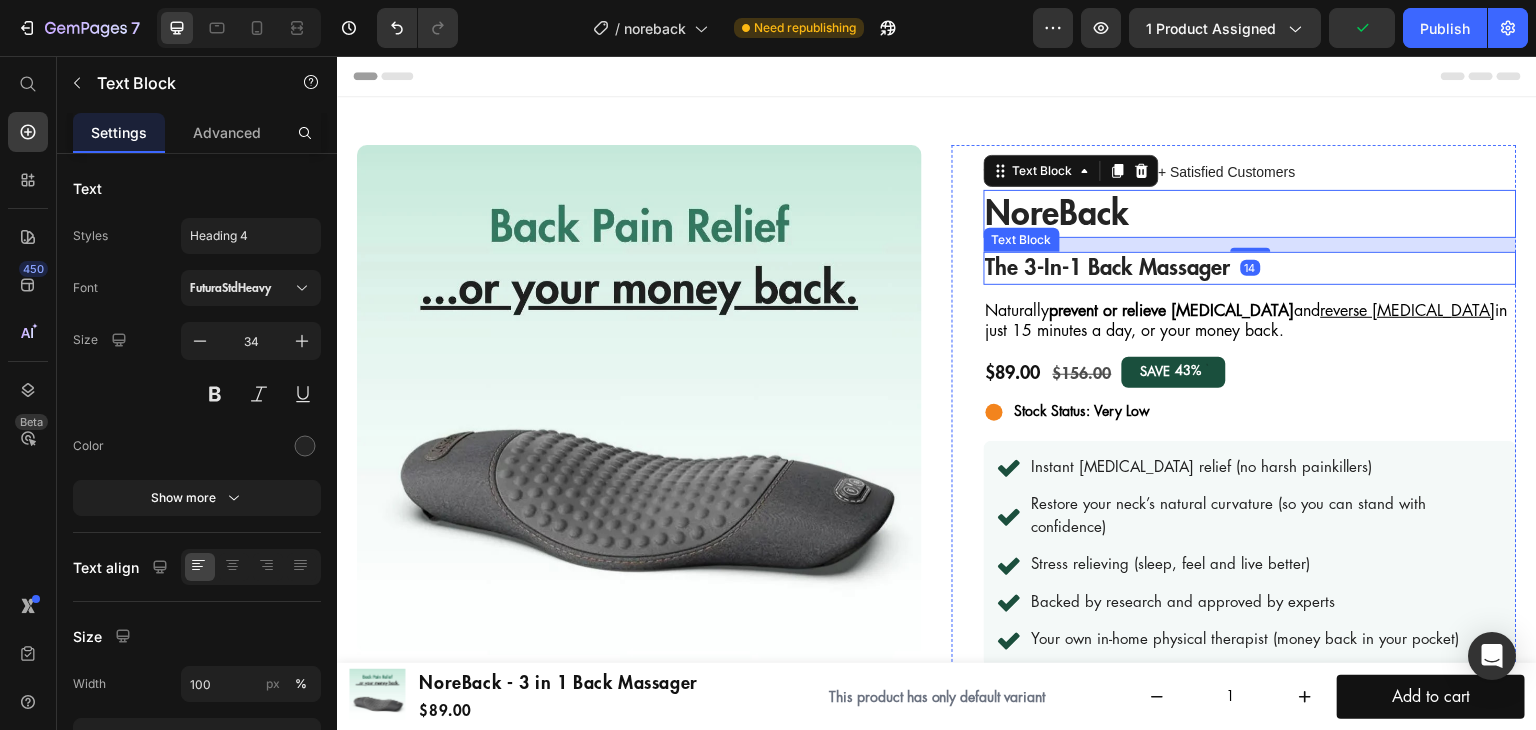 click on "The 3-in-1 Back Massager" at bounding box center [1250, 268] 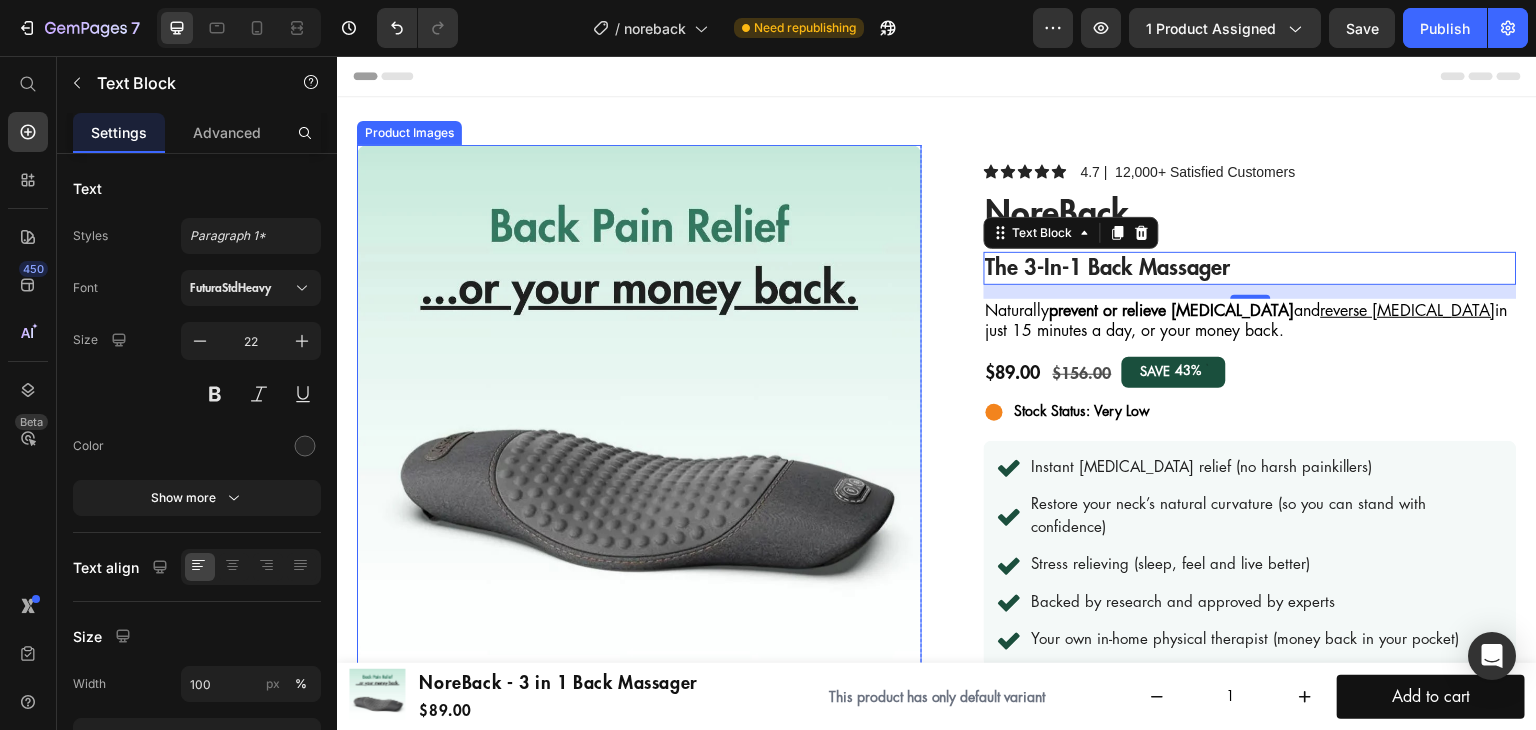 click at bounding box center [639, 427] 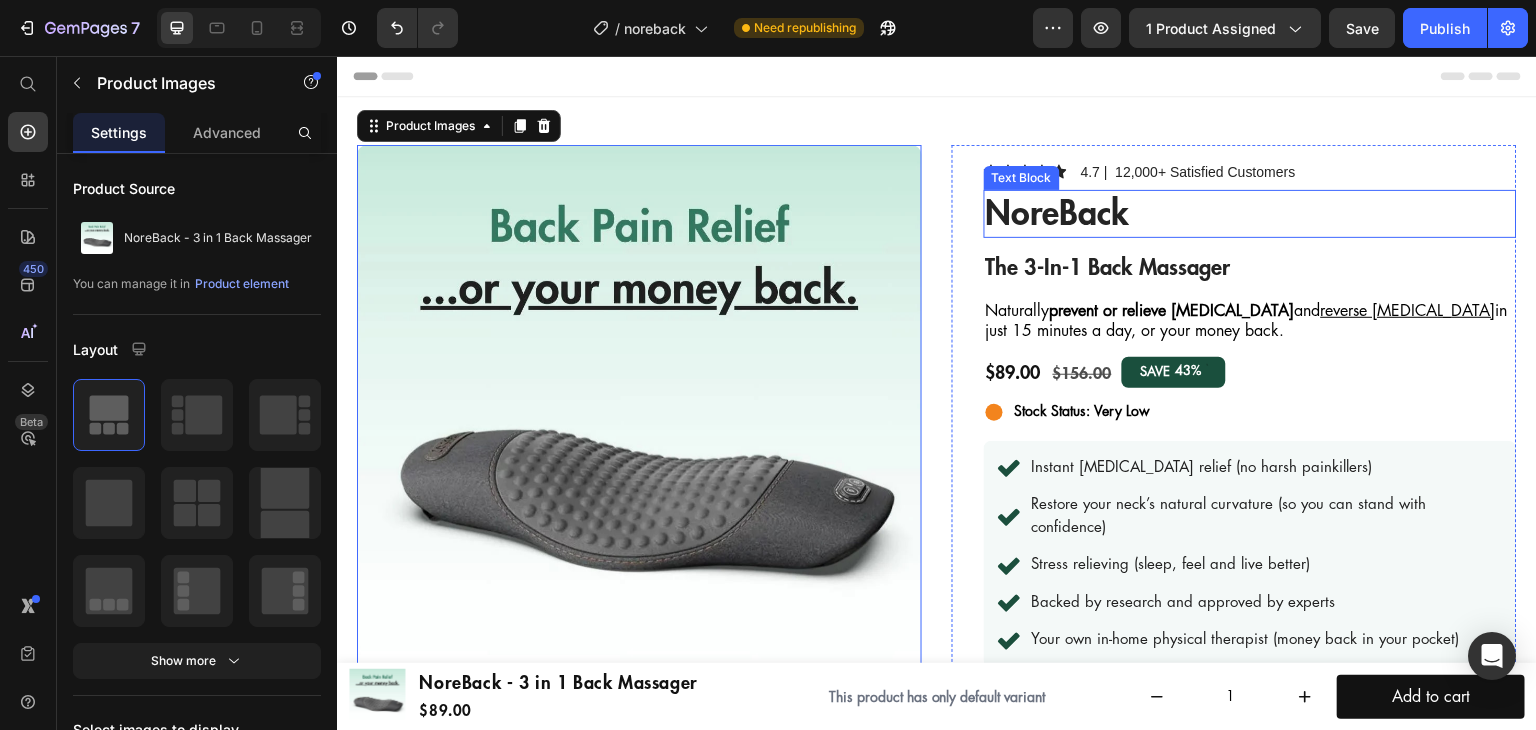 click on "NoreBack" at bounding box center [1250, 214] 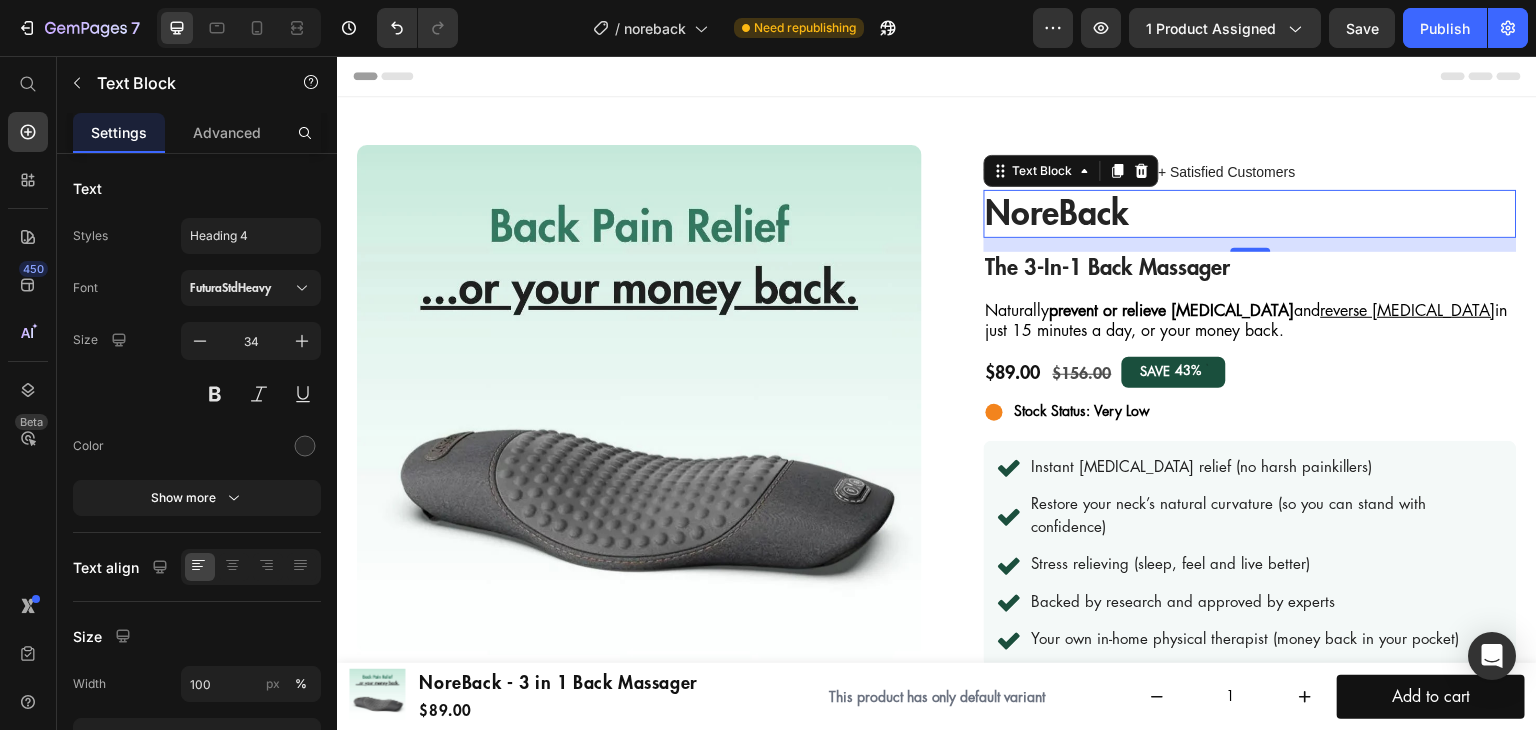 click on "The 3-in-1 Back Massager" at bounding box center [1250, 268] 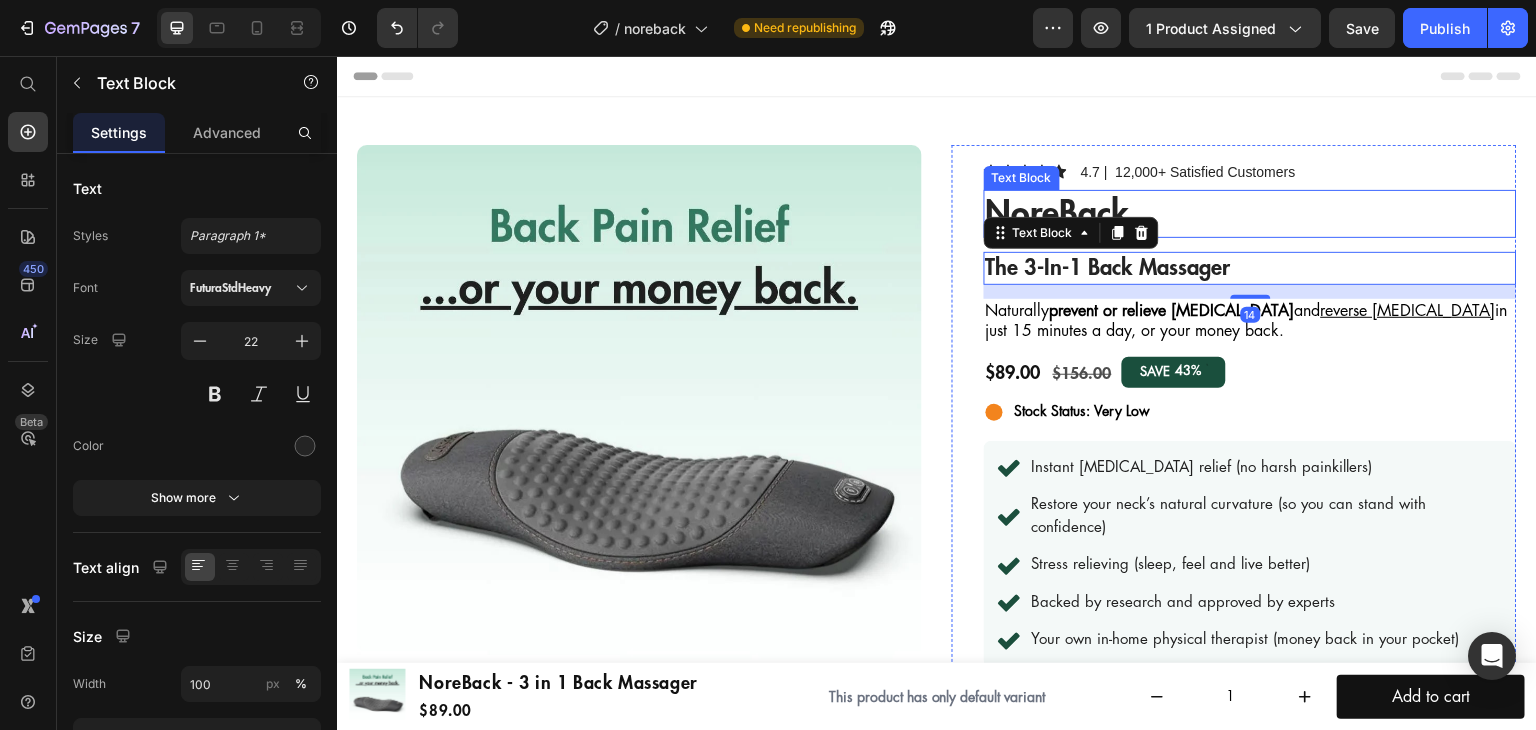 click on "NoreBack" at bounding box center (1250, 214) 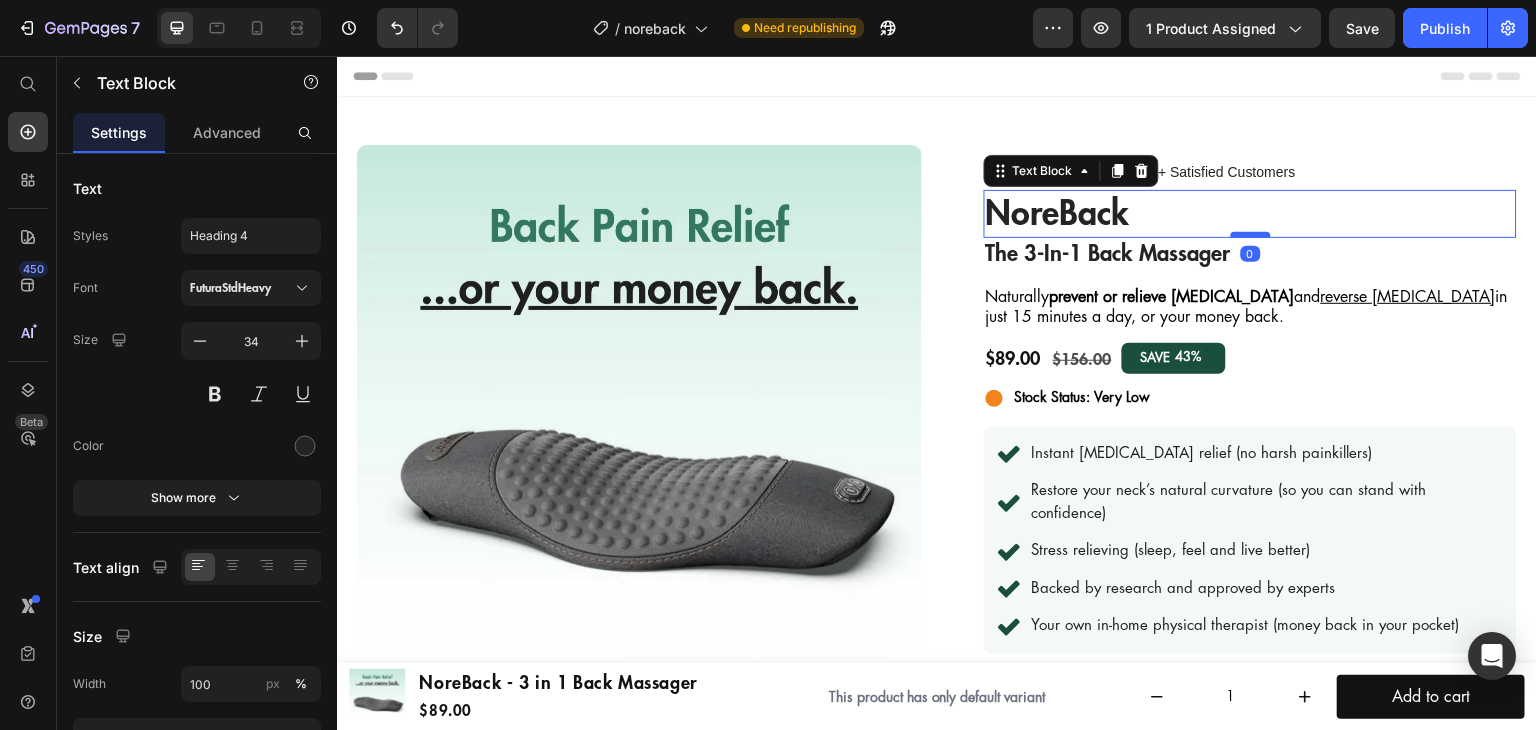 drag, startPoint x: 1243, startPoint y: 251, endPoint x: 1242, endPoint y: 236, distance: 15.033297 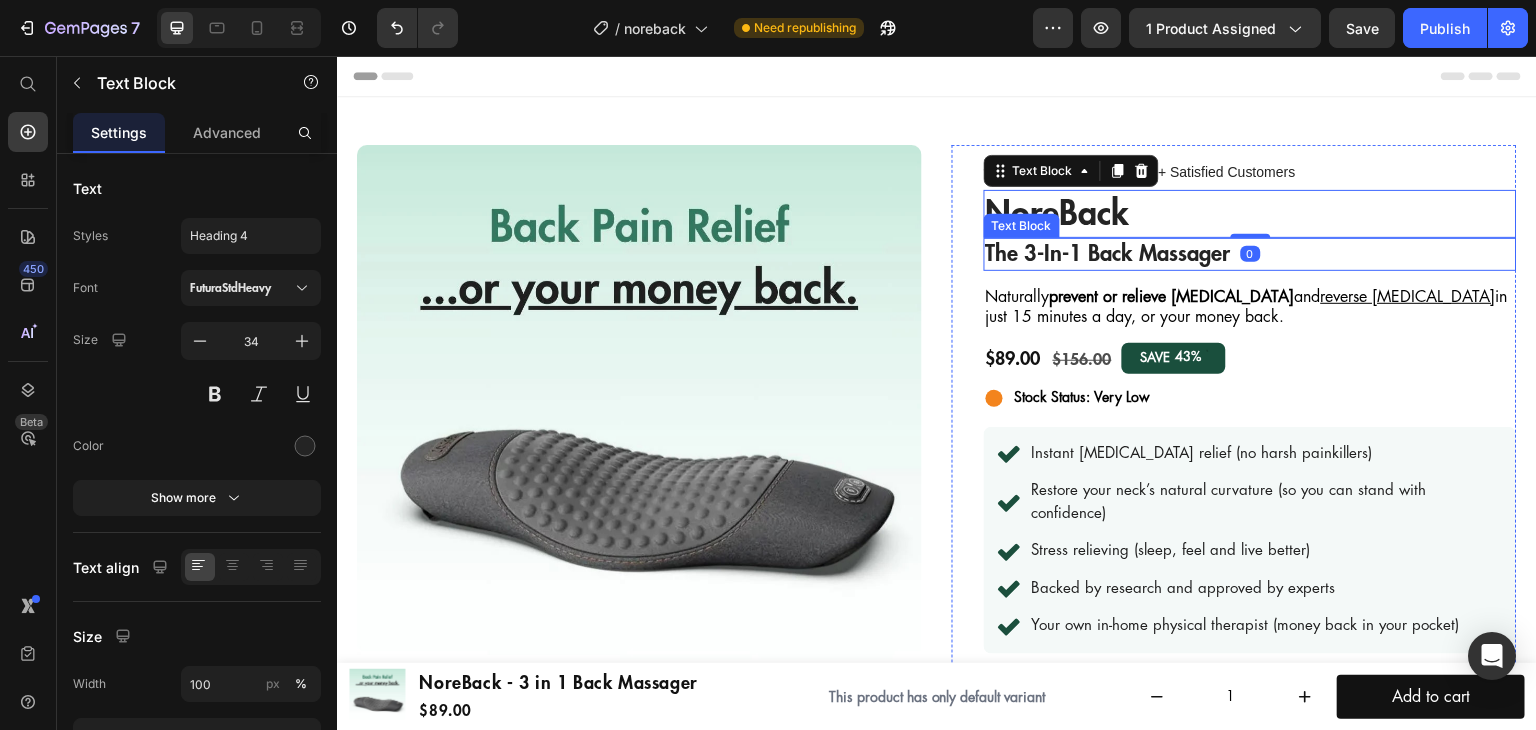 click on "The 3-in-1 Back Massager" at bounding box center (1250, 254) 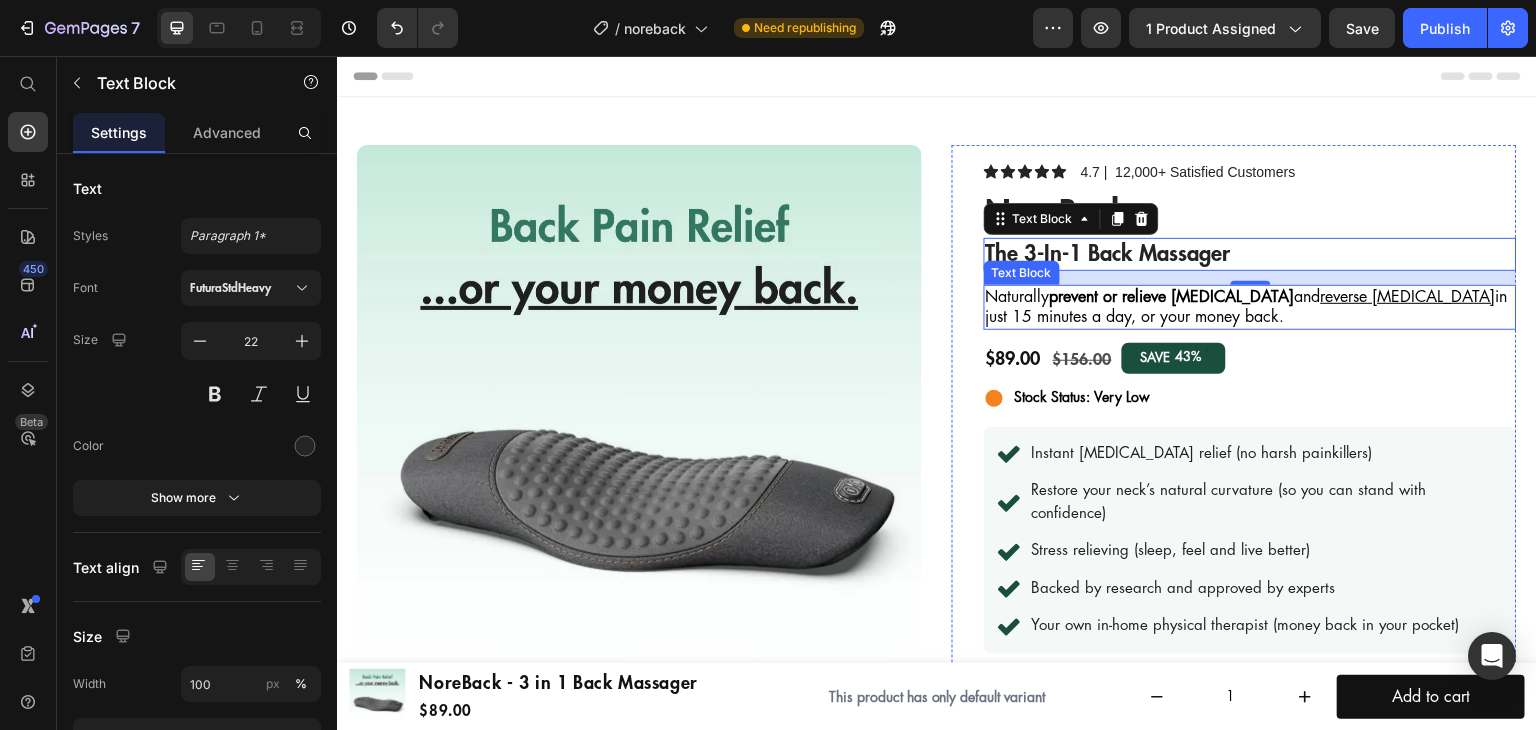 click on "in just 15 minutes a day, or your money back." at bounding box center (1247, 307) 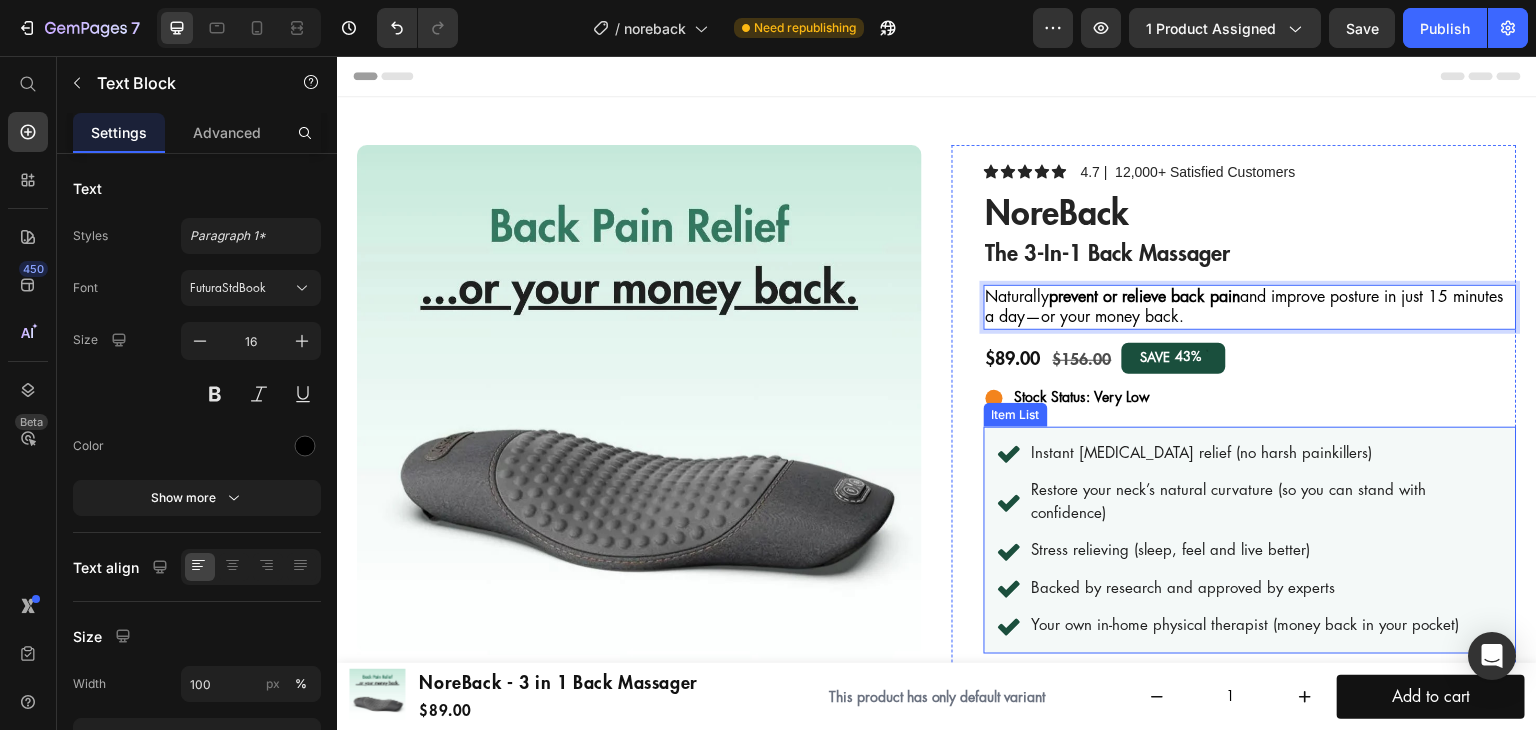 click on "Instant [MEDICAL_DATA] relief (no harsh painkillers)" at bounding box center (1266, 454) 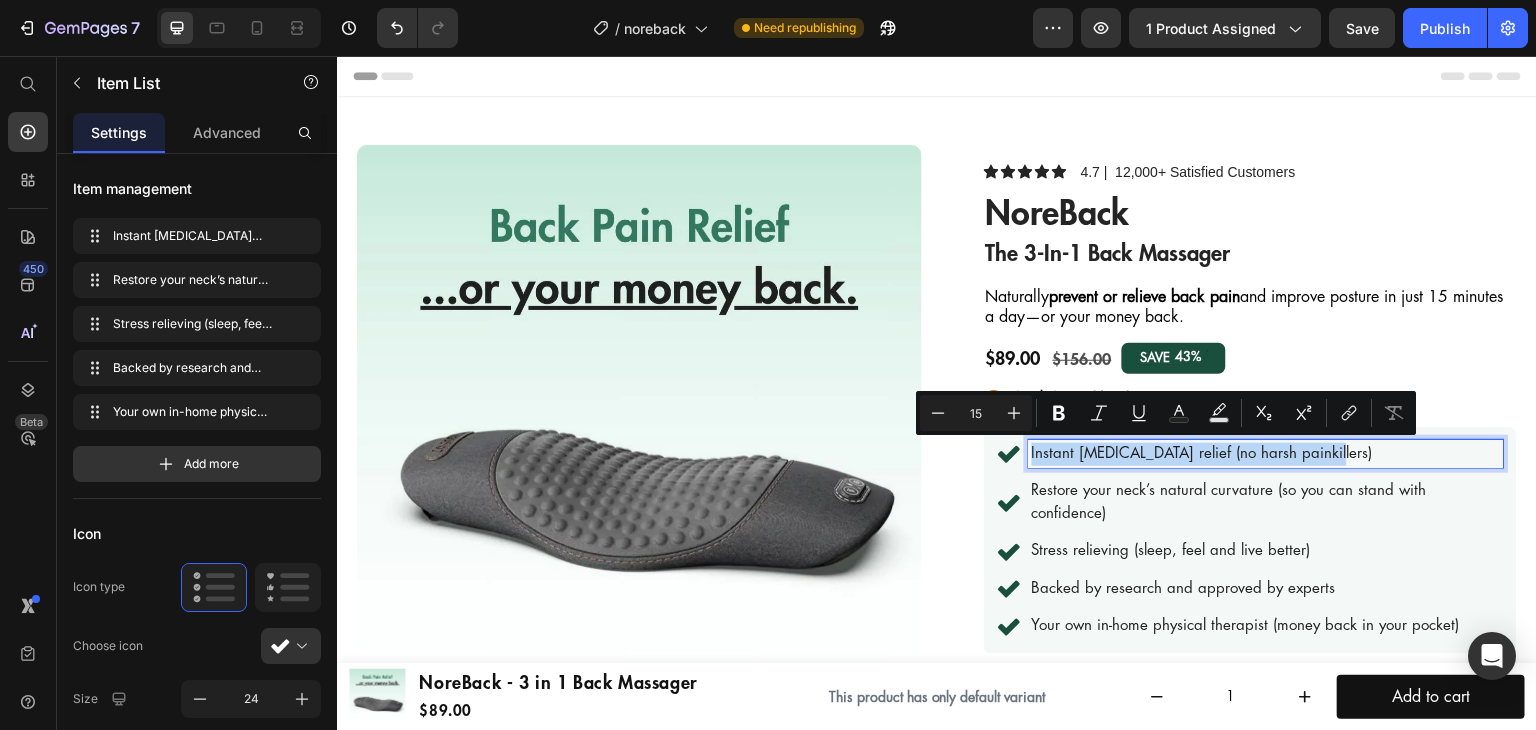 click on "Instant [MEDICAL_DATA] relief (no harsh painkillers)" at bounding box center [1266, 454] 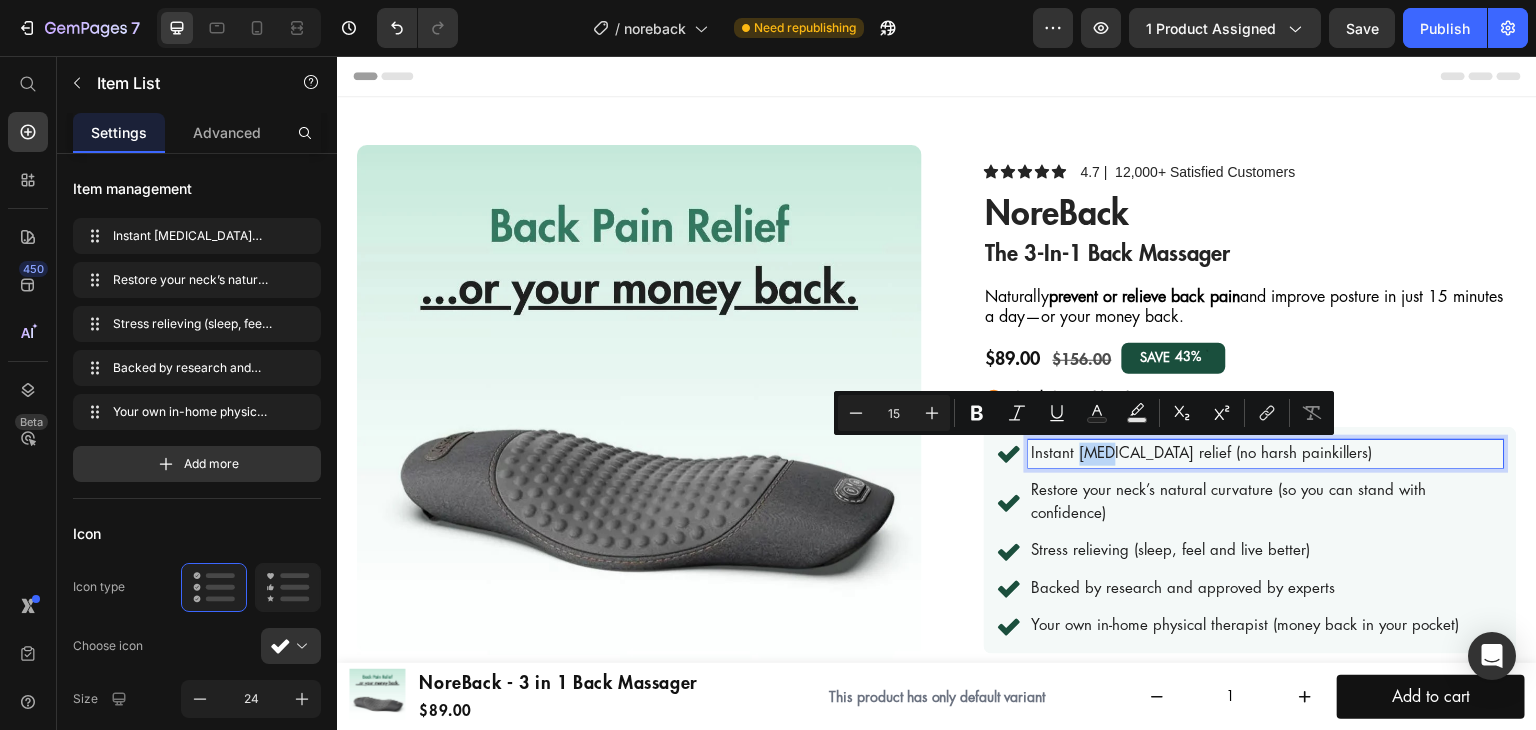 drag, startPoint x: 1099, startPoint y: 458, endPoint x: 1071, endPoint y: 464, distance: 28.635643 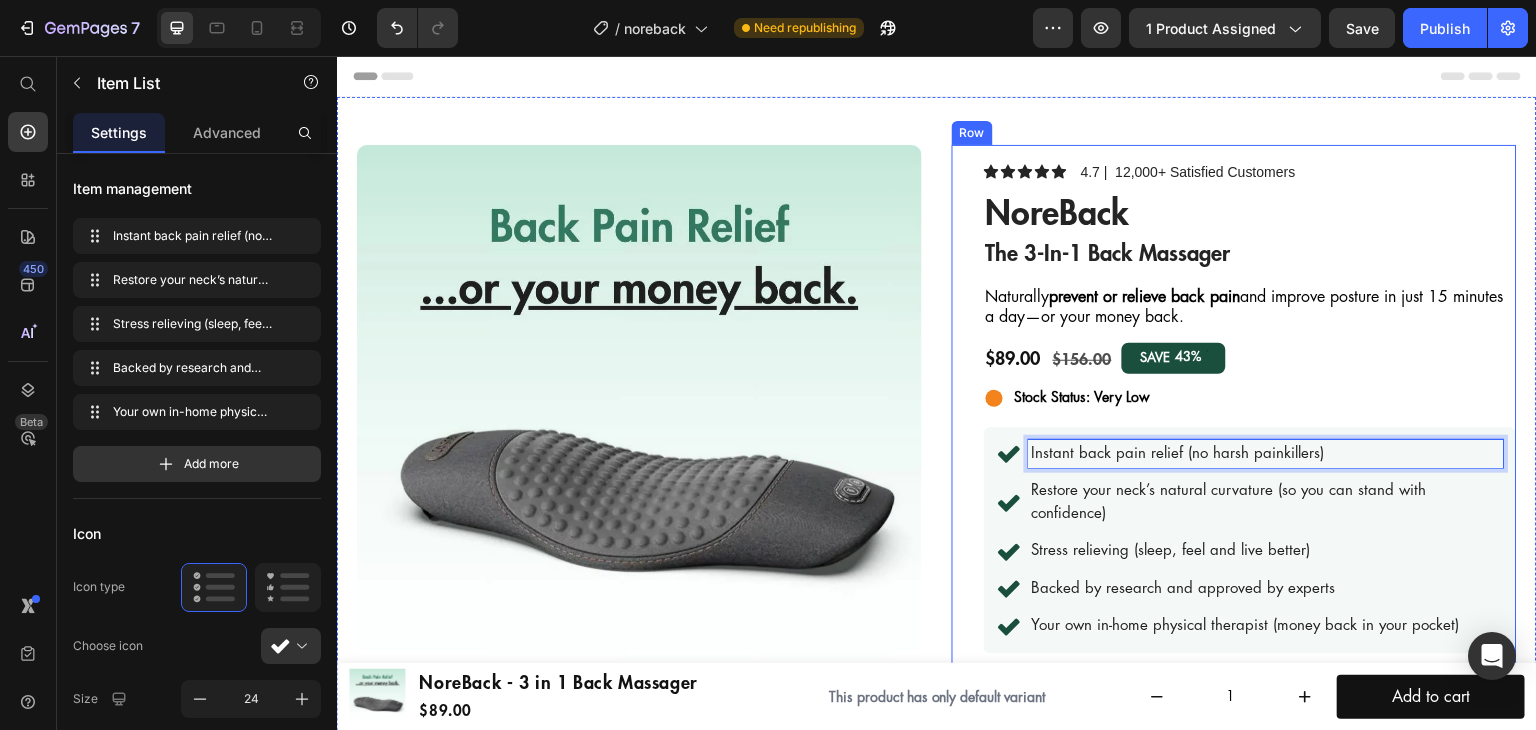 click on "Icon Icon Icon Icon Icon Icon List 4.7 |  12,000+ Satisfied Customers Text Block Row NoreBack Text Block The 3-in-1 Back Massager Text Block Naturally  prevent or relieve back pain  and improve posture in just 15 minutes a day—or your money back. Text Block $89.00 Product Price $156.00 Product Price SAVE 43% Discount Tag Row Row
Icon Stock Status: Very Low Text Block Row
Instant back pain relief (no harsh painkillers)
Restore your neck’s natural curvature (so you can stand with confidence)
Stress relieving (sleep, feel and live better)
Backed by research and approved by experts
Your own in-home physical therapist (money back in your pocket) Item List   14 Add to cart Add to Cart Image
Icon Free Delivery Text Block
Icon 90-Day Trial Text Block Row Image "To anyone who has doubts, give this device a shot! I noticed results after just one session, thank you [PERSON_NAME]!" Text Block" at bounding box center [1250, 604] 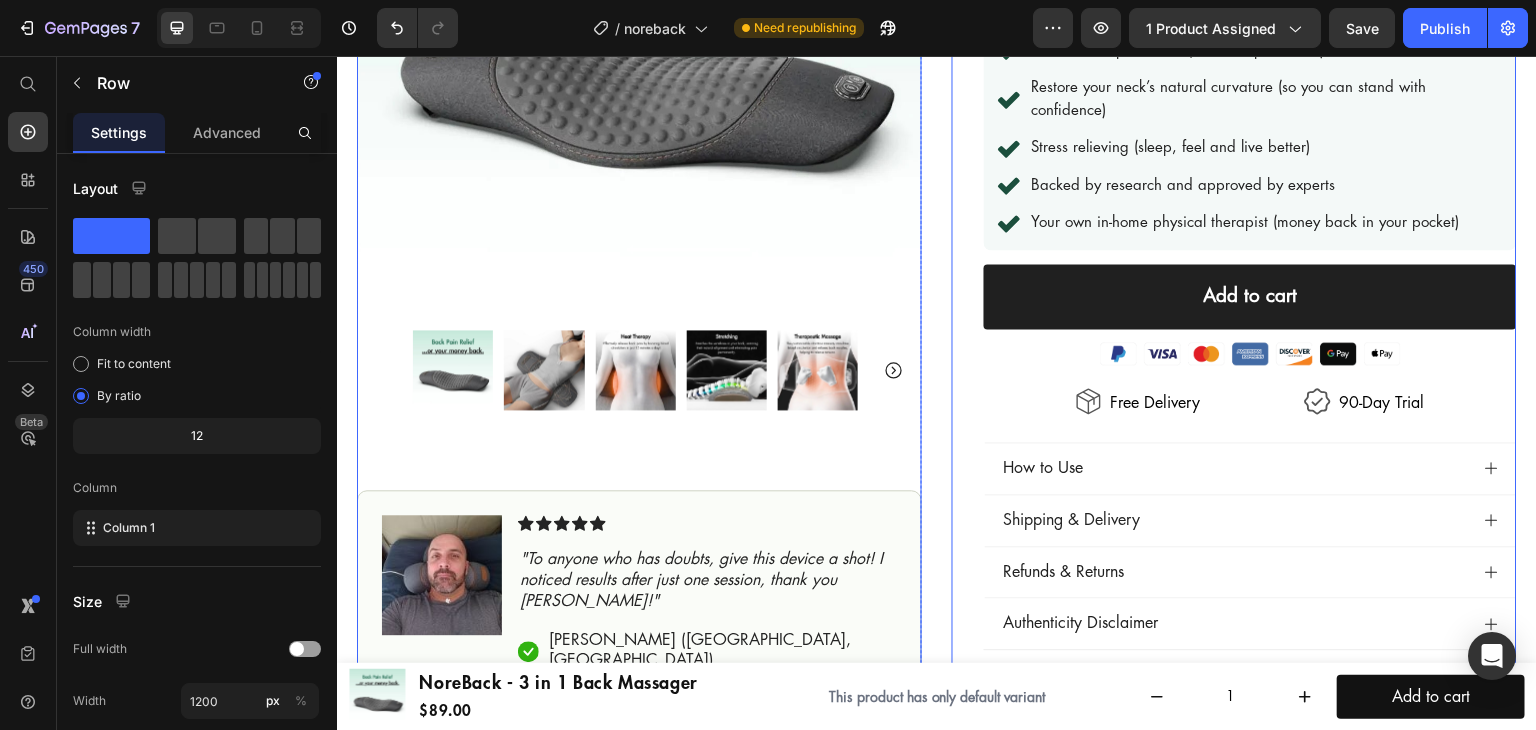 scroll, scrollTop: 420, scrollLeft: 0, axis: vertical 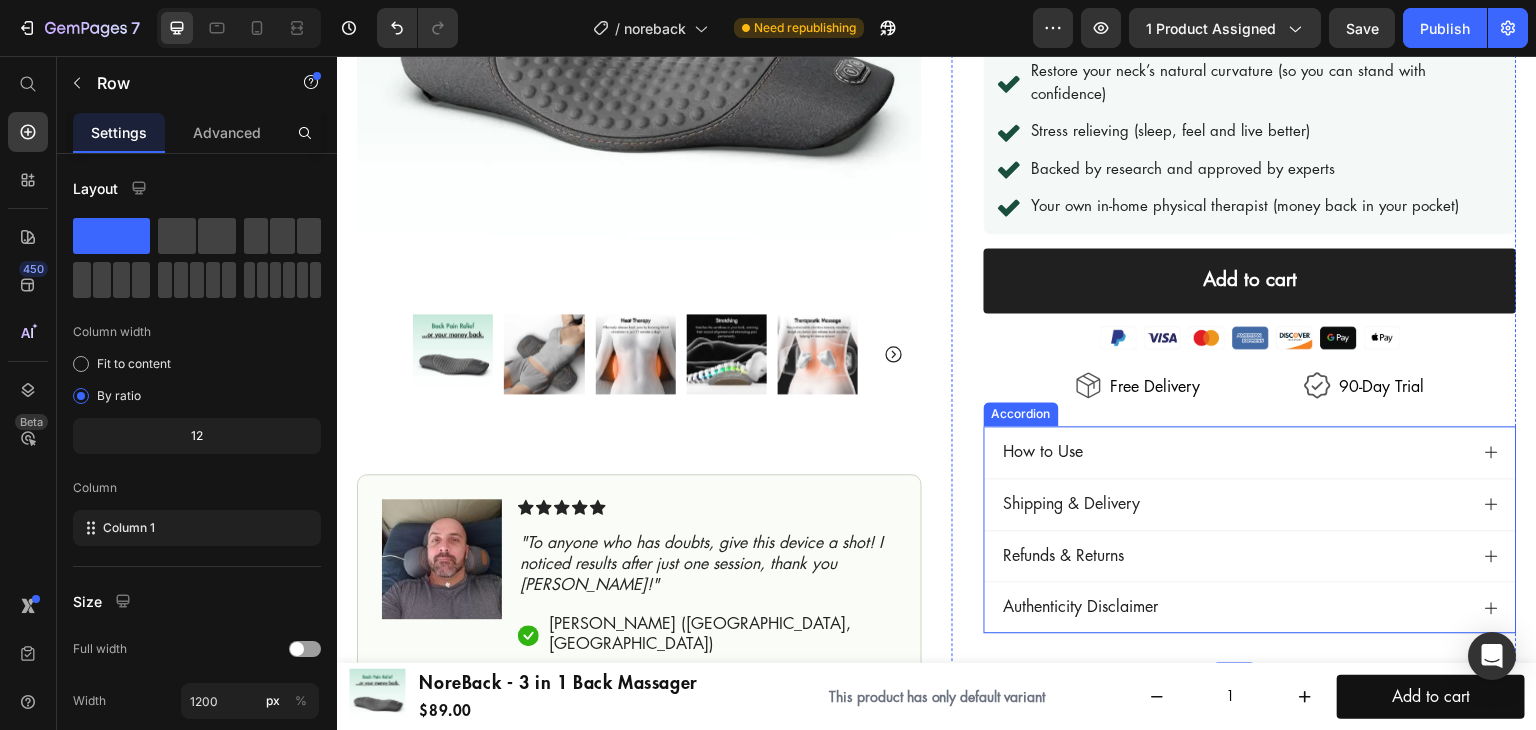 click on "How to Use" at bounding box center (1234, 452) 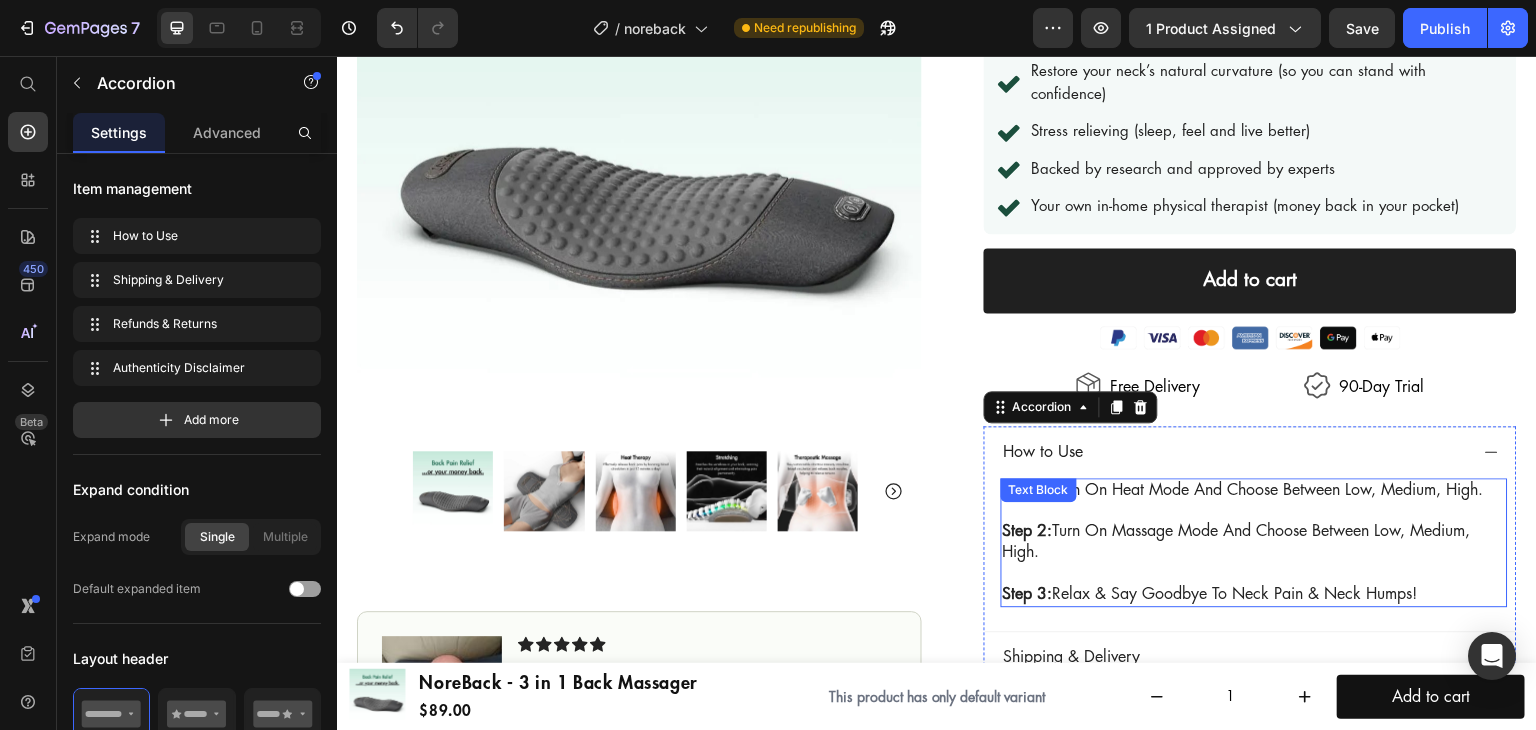 click at bounding box center (1254, 511) 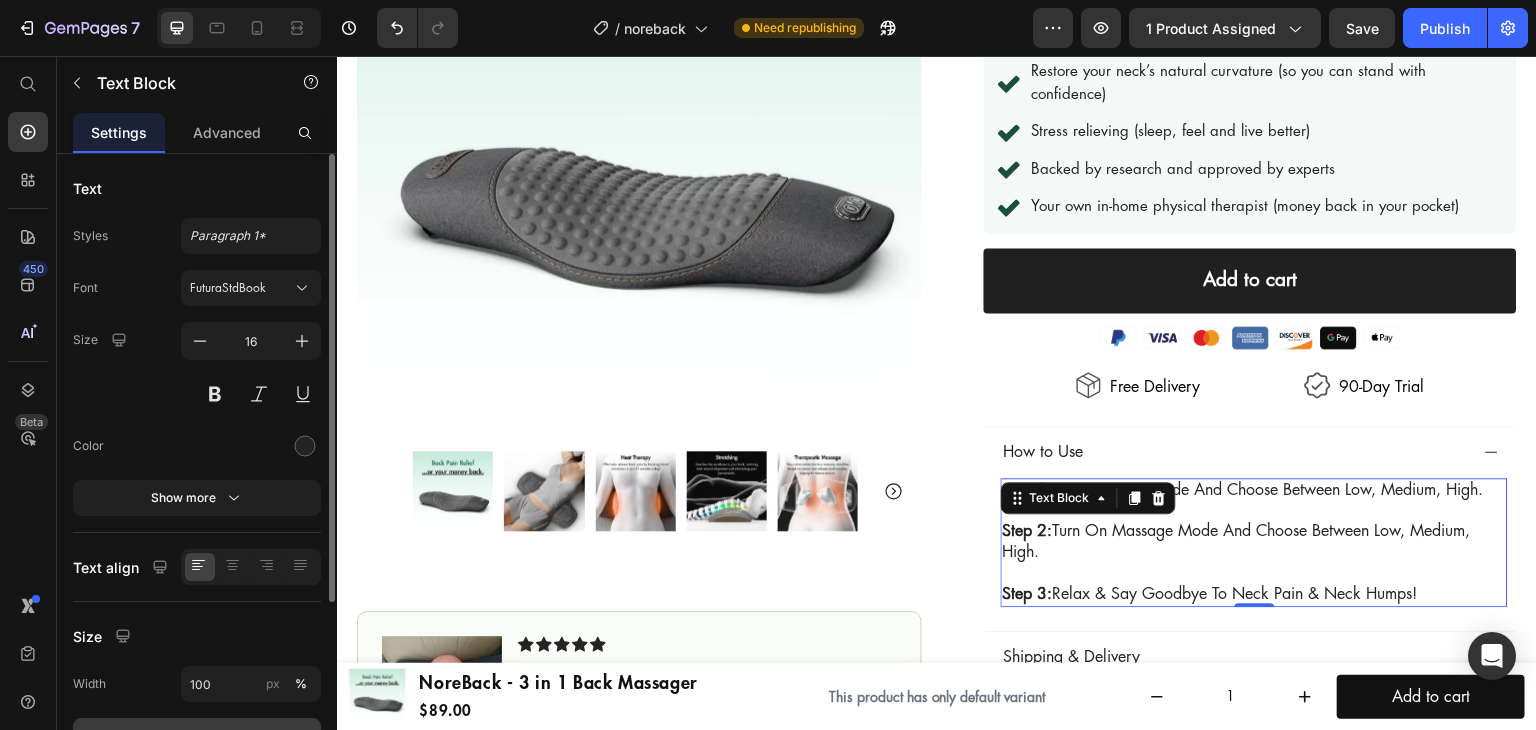 scroll, scrollTop: 200, scrollLeft: 0, axis: vertical 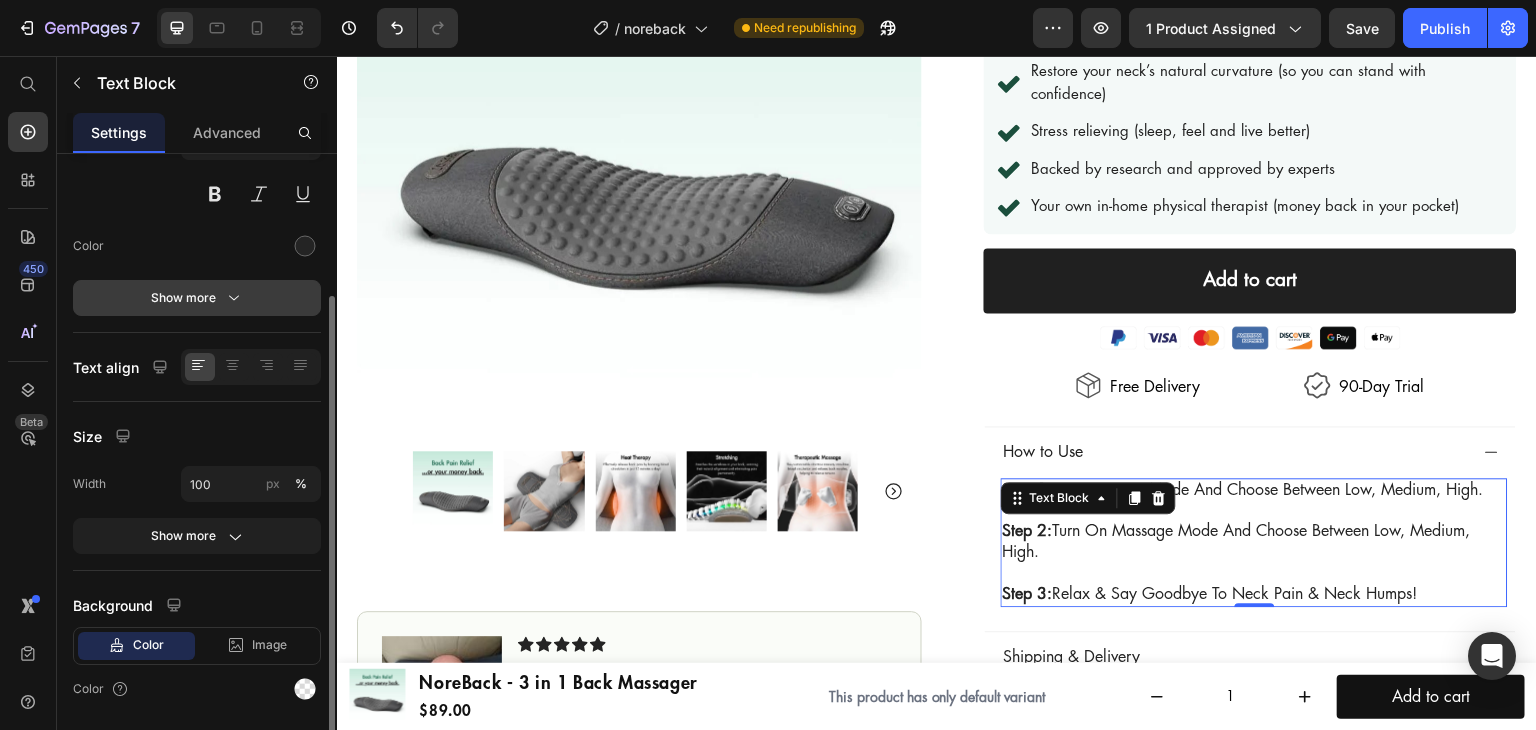 click on "Show more" at bounding box center (197, 298) 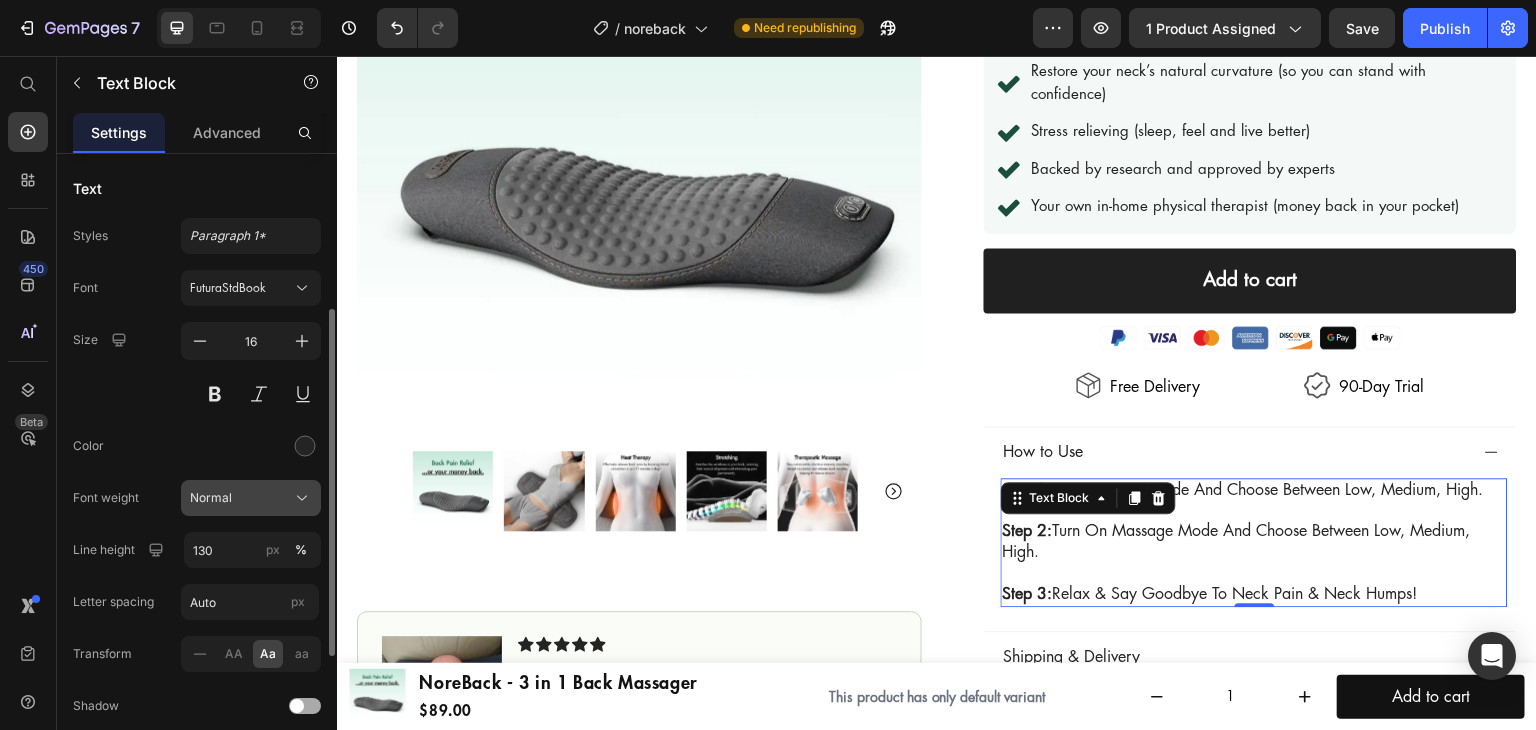 scroll, scrollTop: 400, scrollLeft: 0, axis: vertical 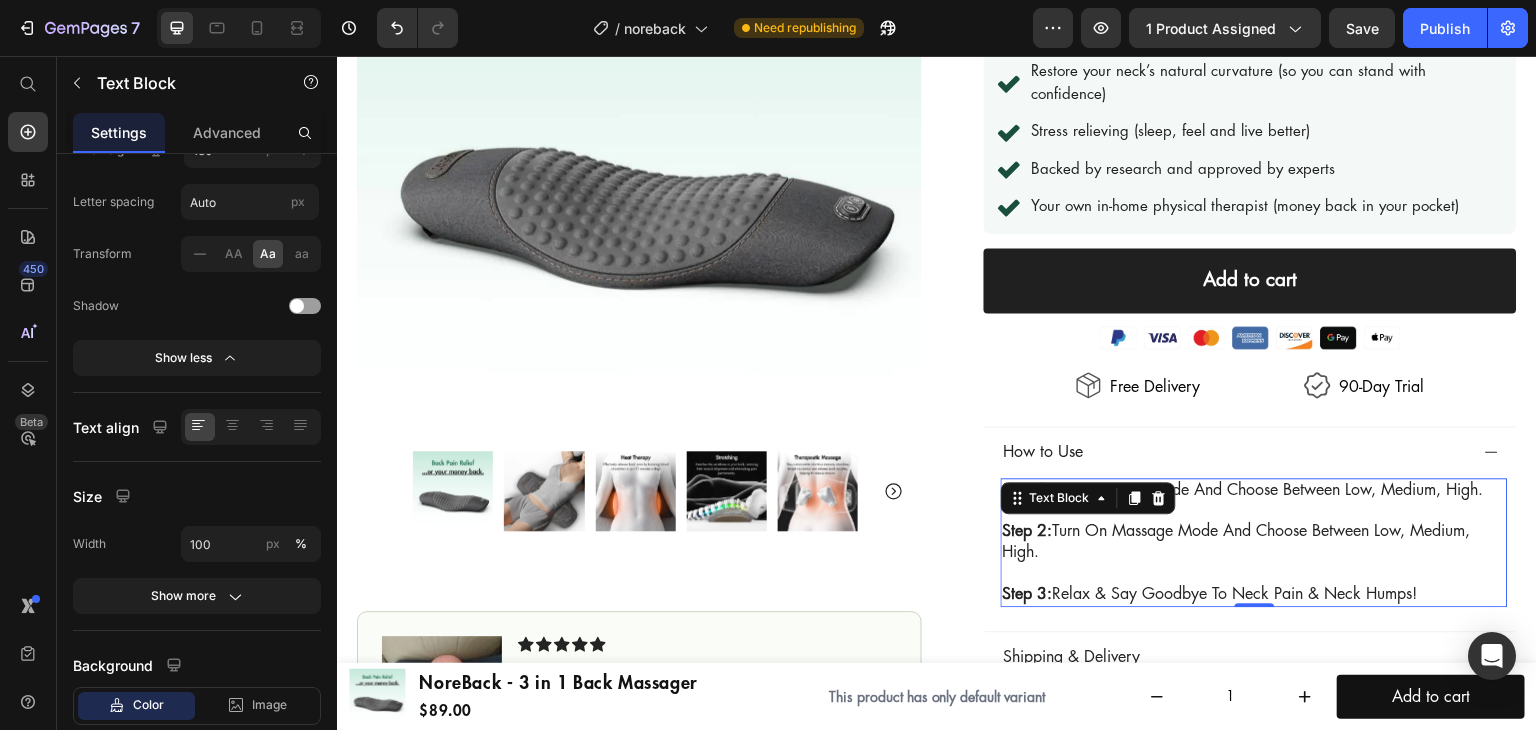 click at bounding box center (1254, 511) 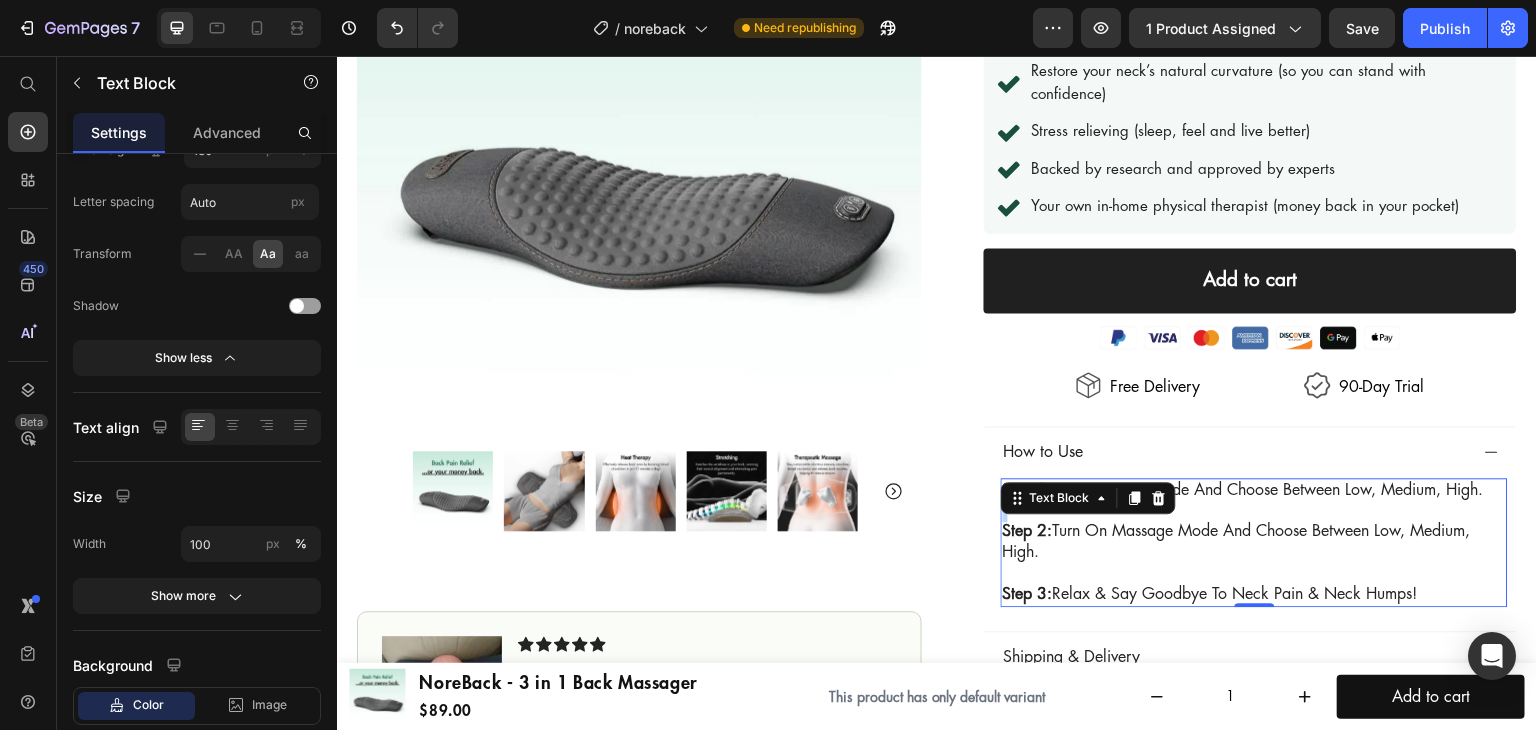 click at bounding box center (1254, 511) 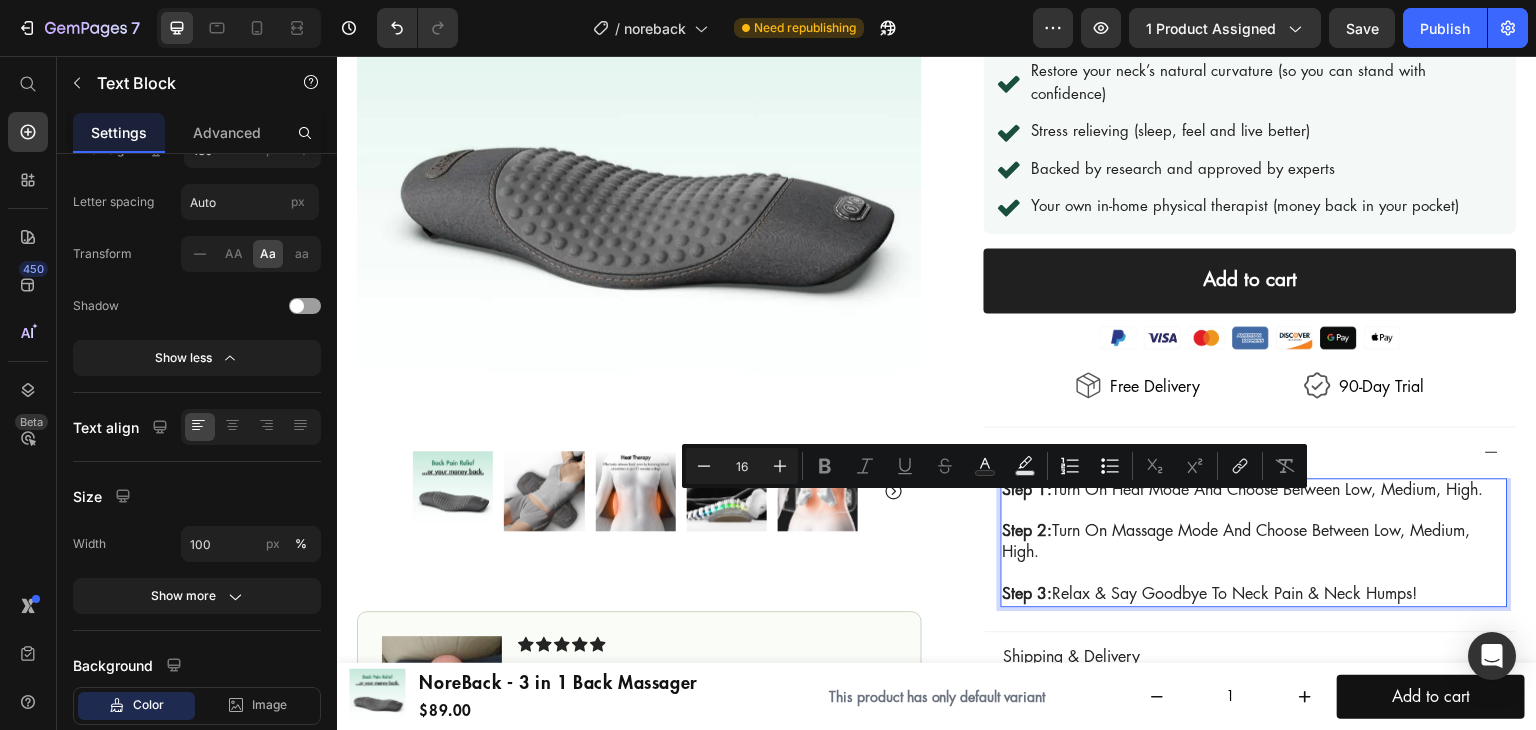 click on "Step 2:  Turn on massage mode and choose between low, medium, high." at bounding box center (1254, 542) 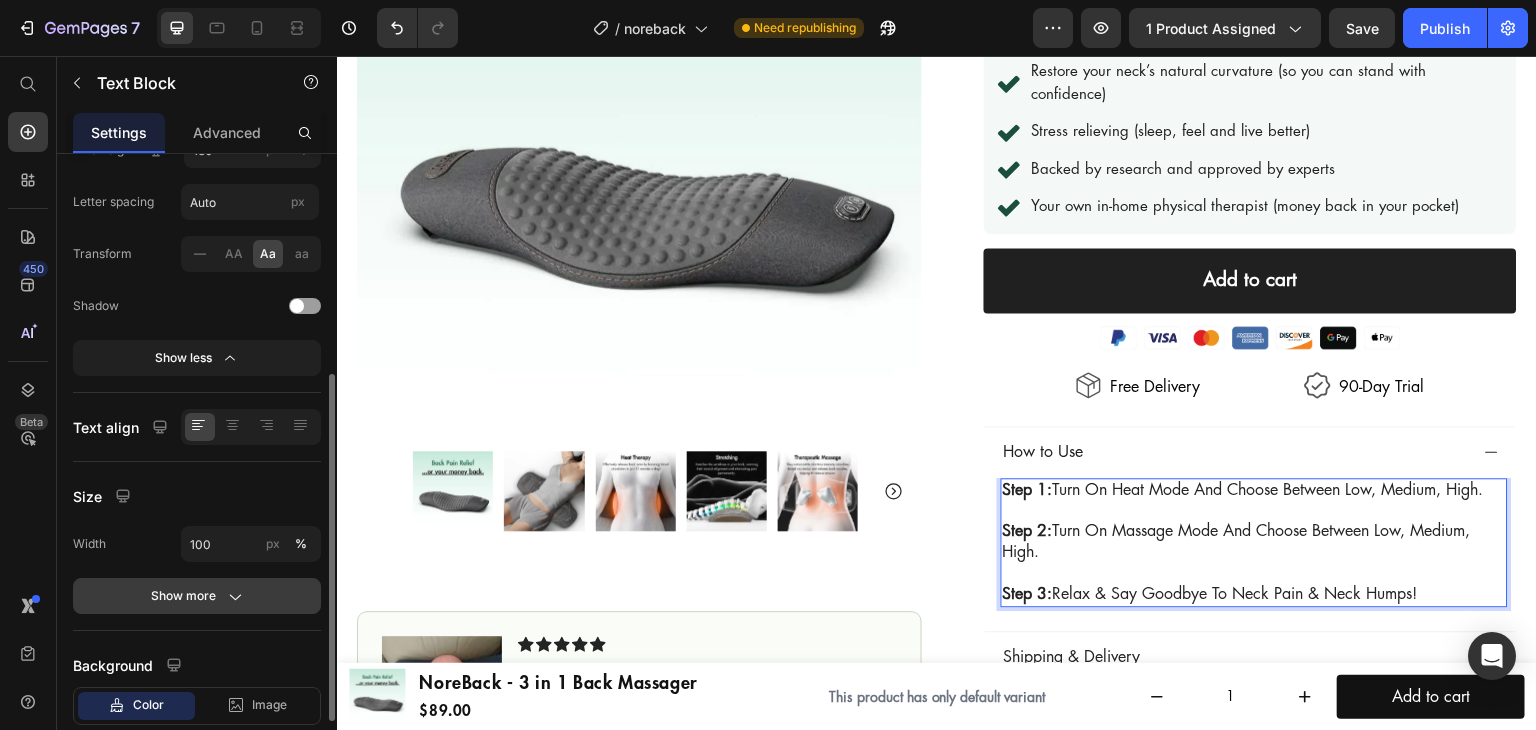 click on "Show more" 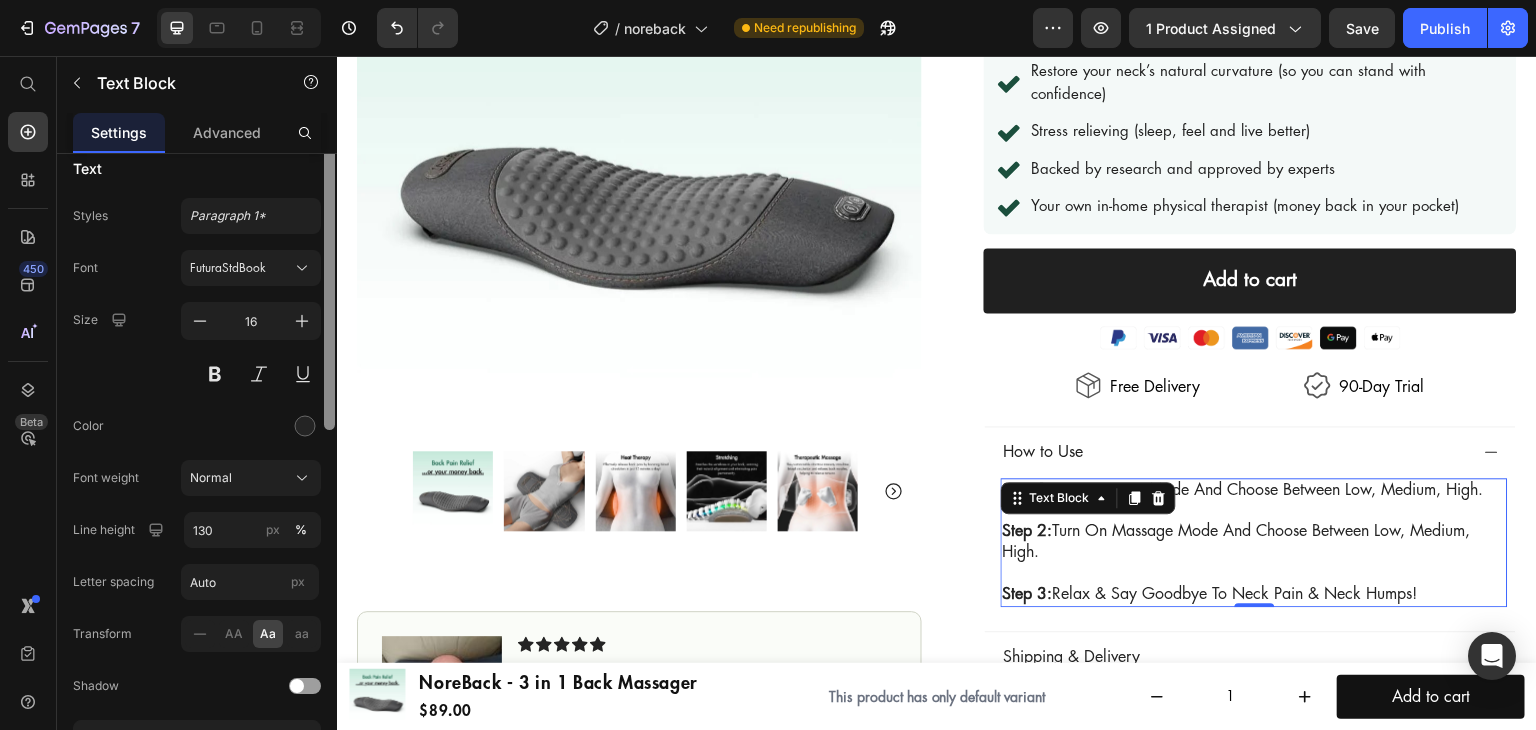 scroll, scrollTop: 0, scrollLeft: 0, axis: both 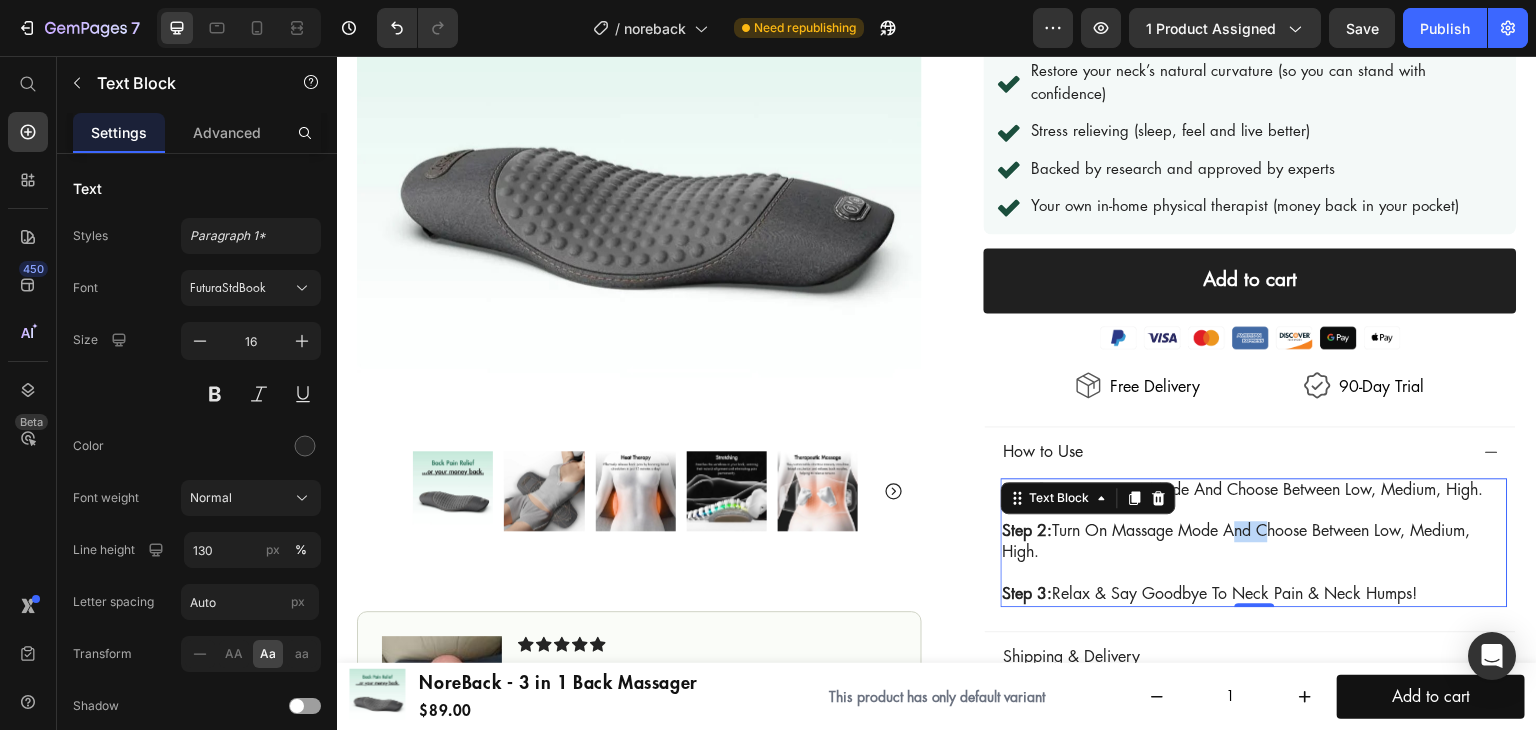 click on "Step 2:  Turn on massage mode and choose between low, medium, high." at bounding box center [1254, 542] 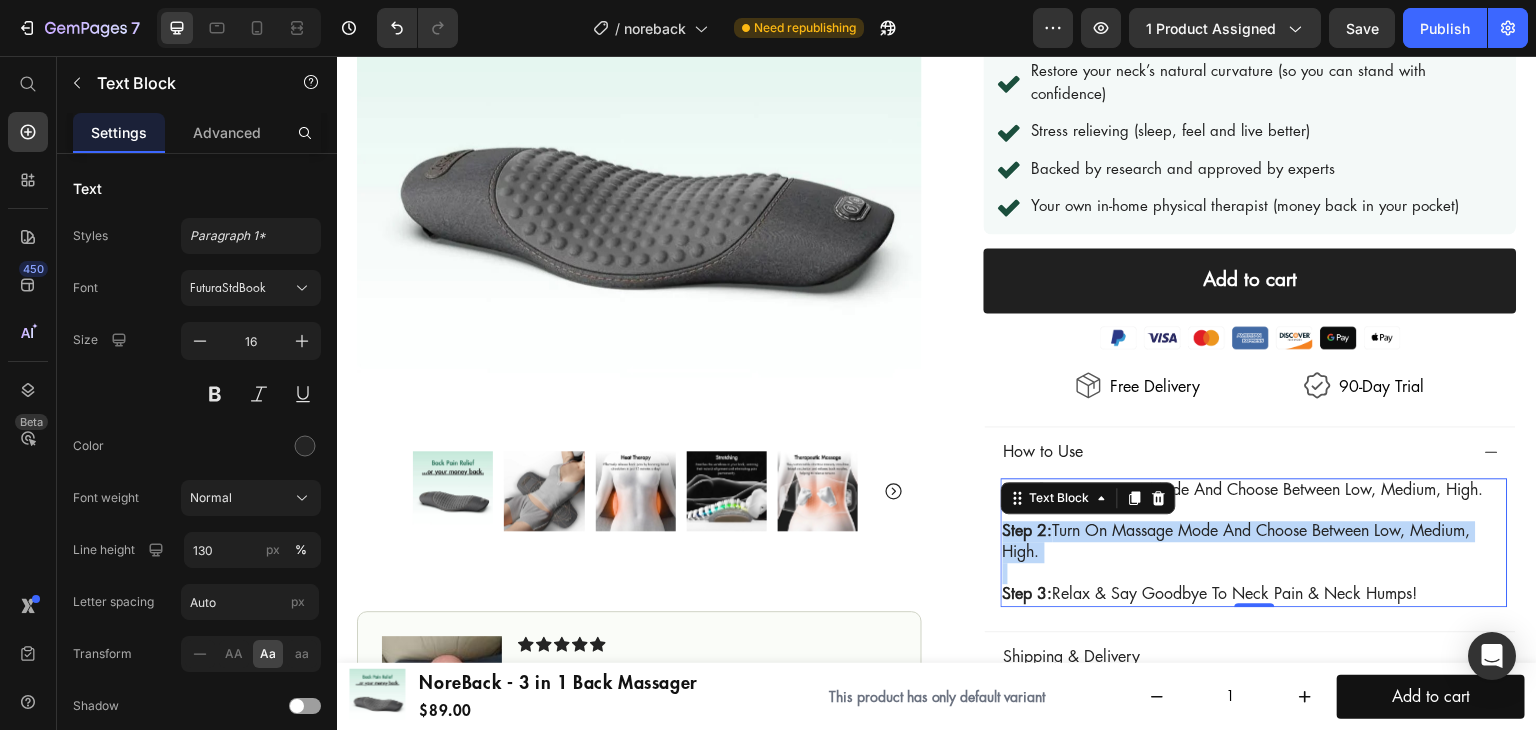click on "Step 2:  Turn on massage mode and choose between low, medium, high." at bounding box center (1254, 542) 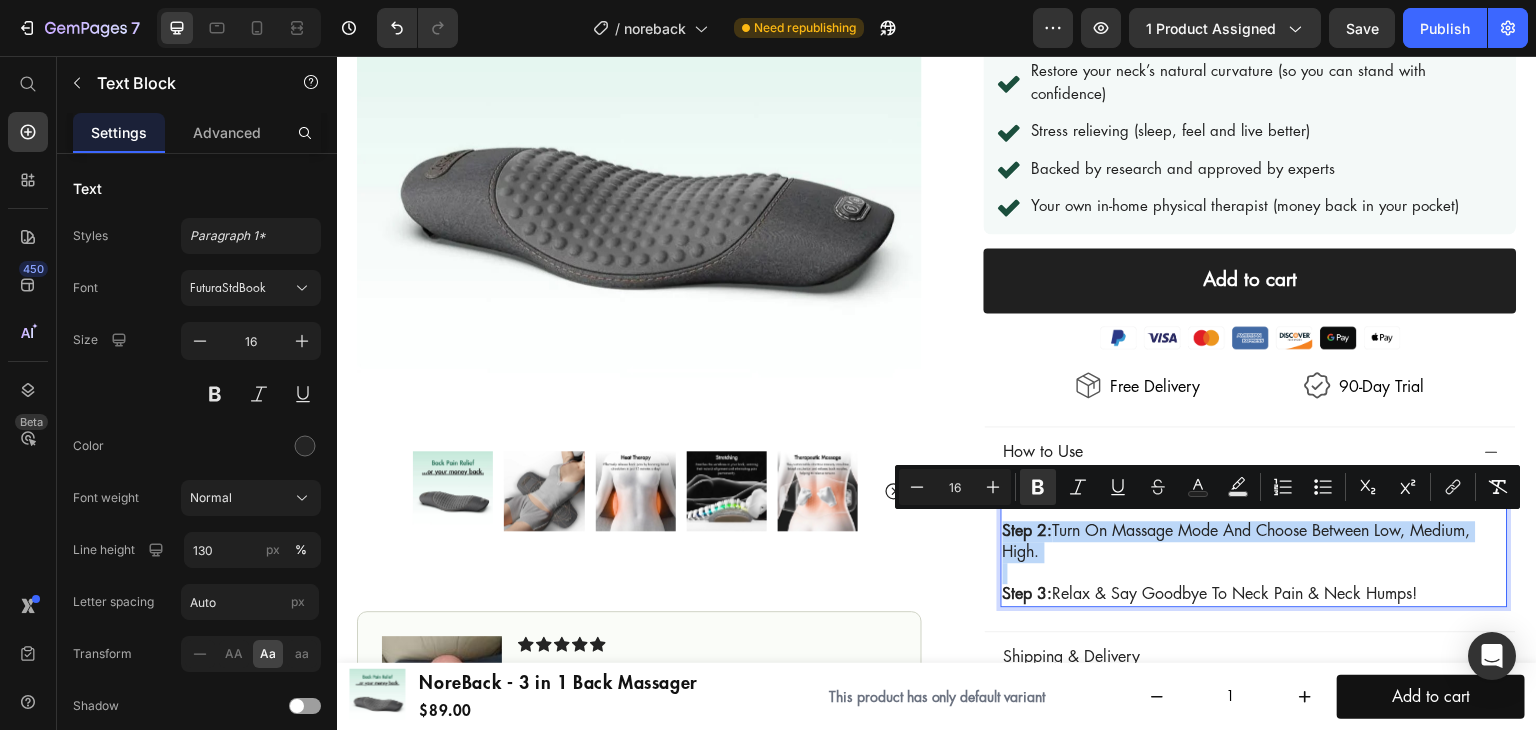 click on "Step 2:  Turn on massage mode and choose between low, medium, high." at bounding box center (1254, 542) 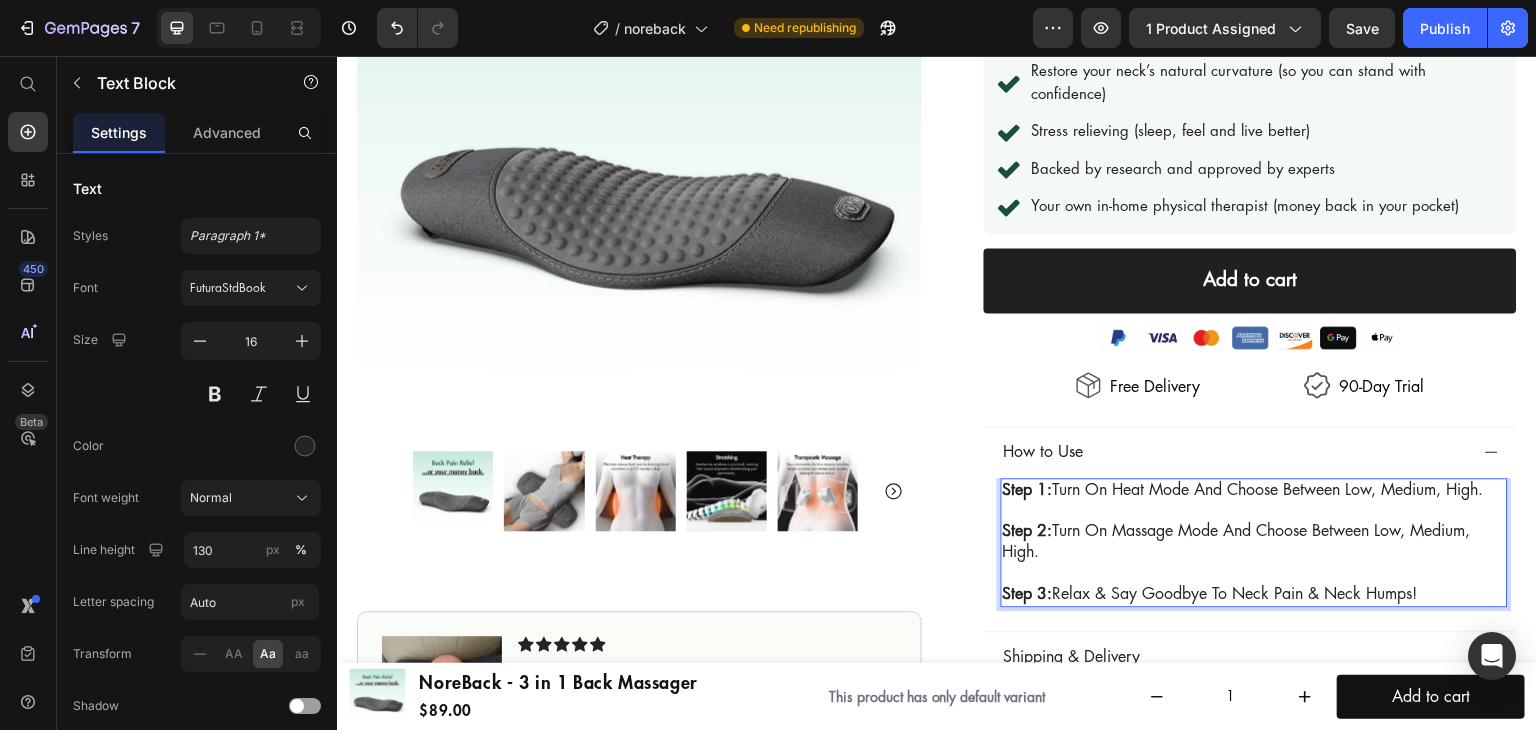 click on "Advanced" at bounding box center [227, 132] 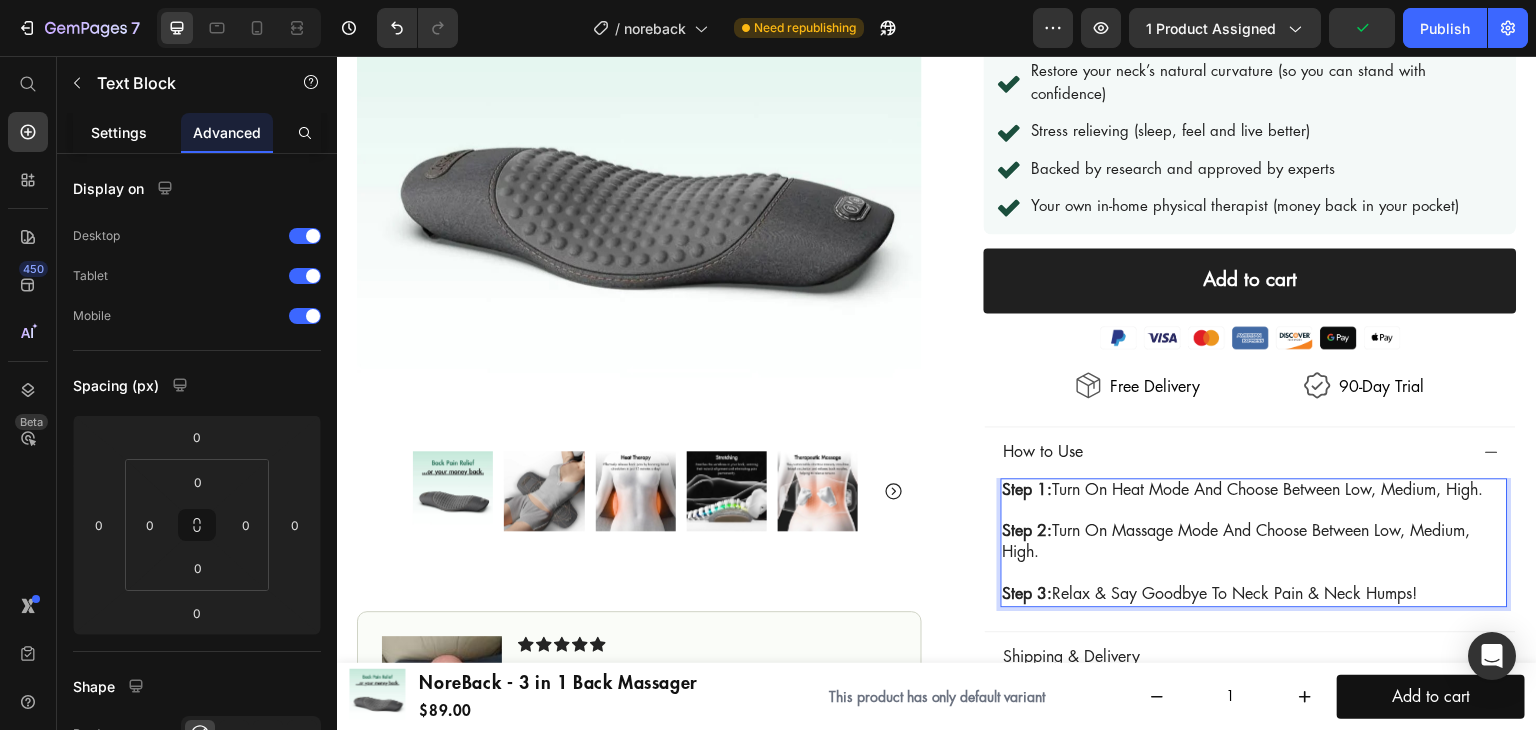 click on "Settings" 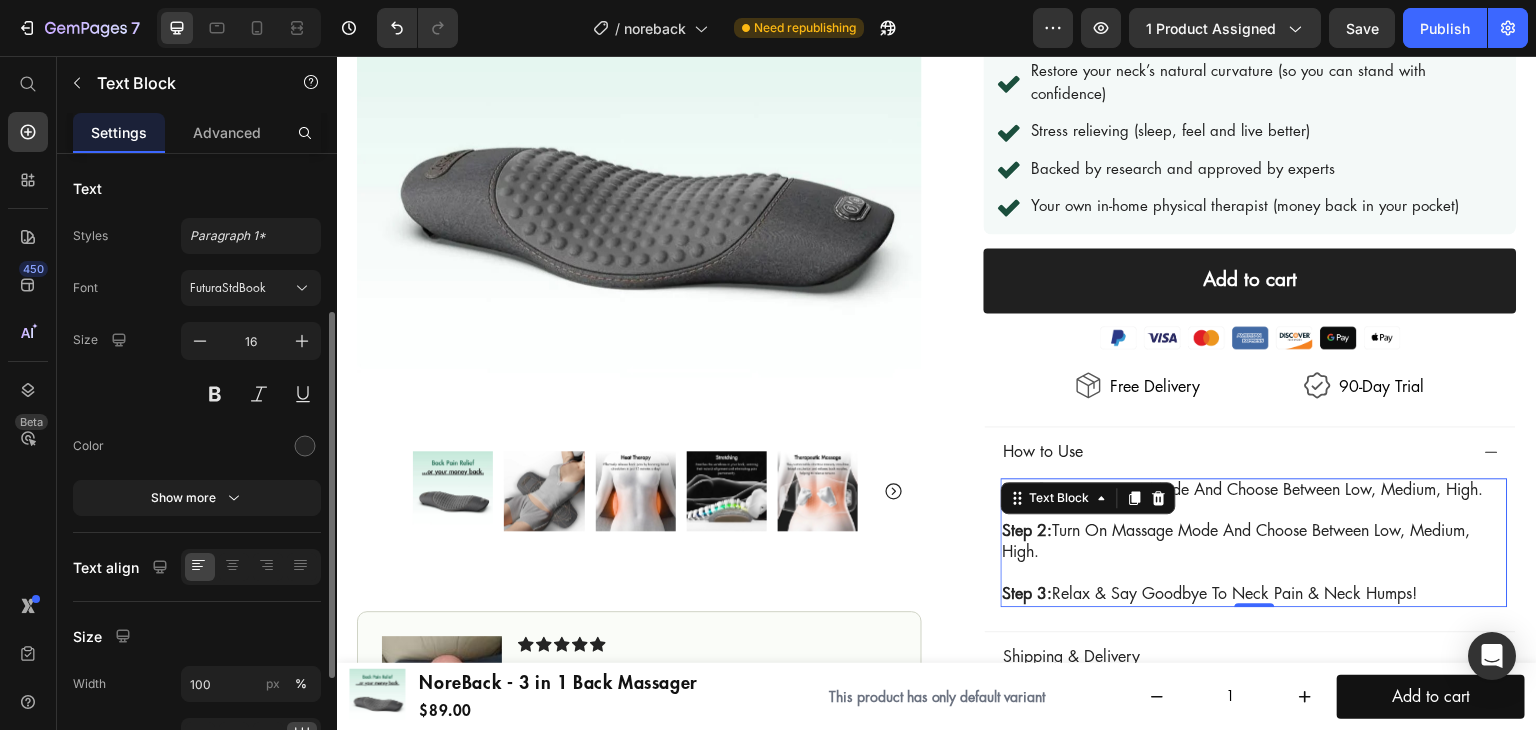 scroll, scrollTop: 100, scrollLeft: 0, axis: vertical 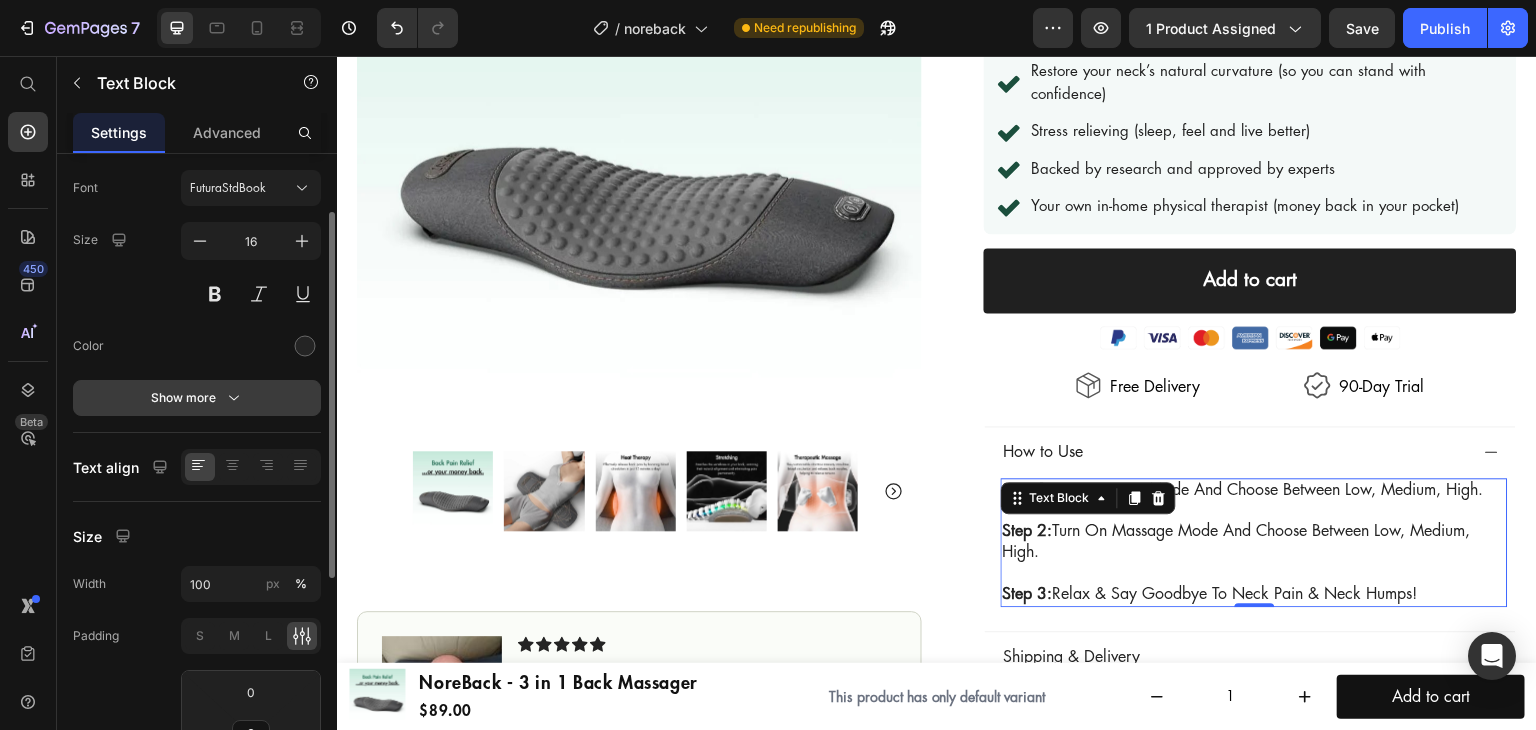click on "Show more" at bounding box center [197, 398] 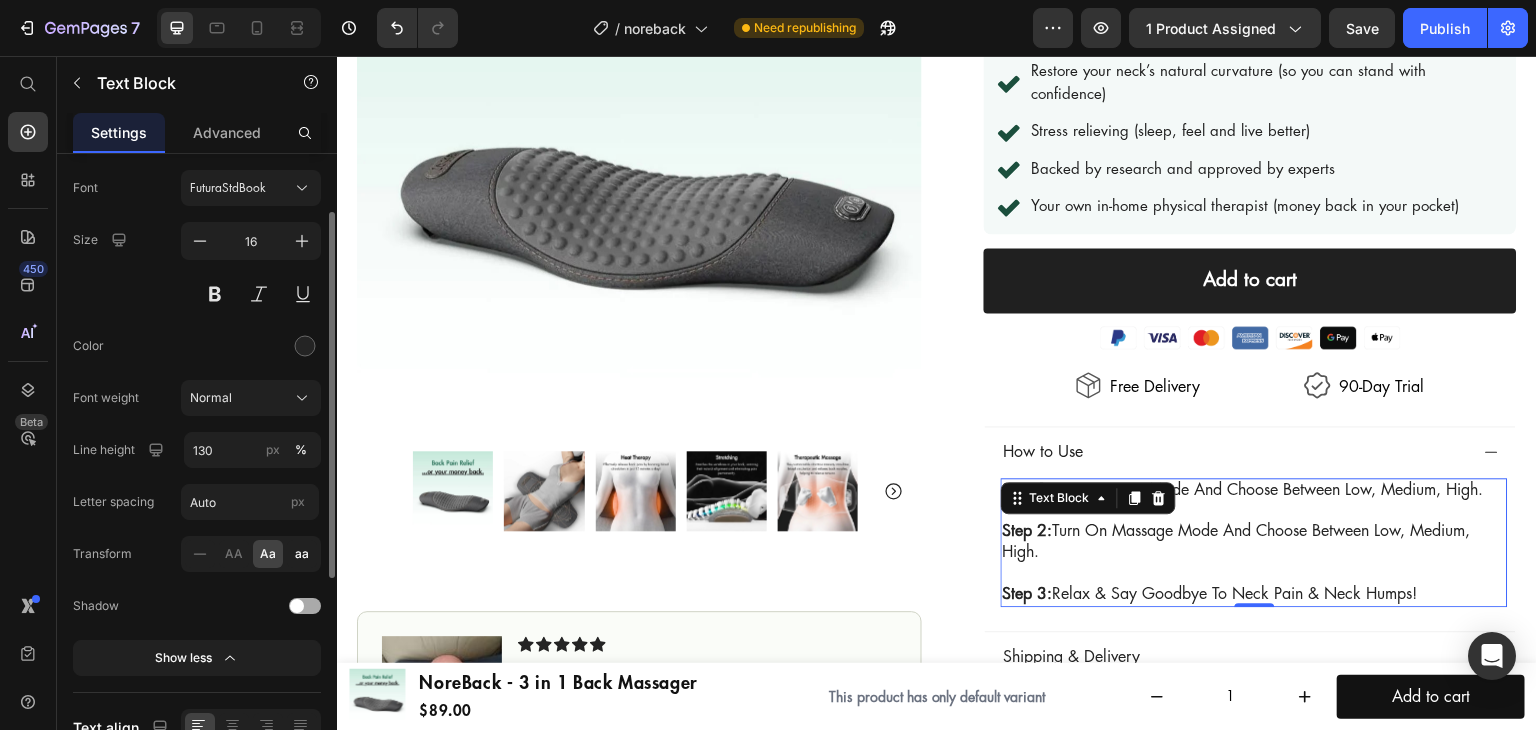 click on "aa" 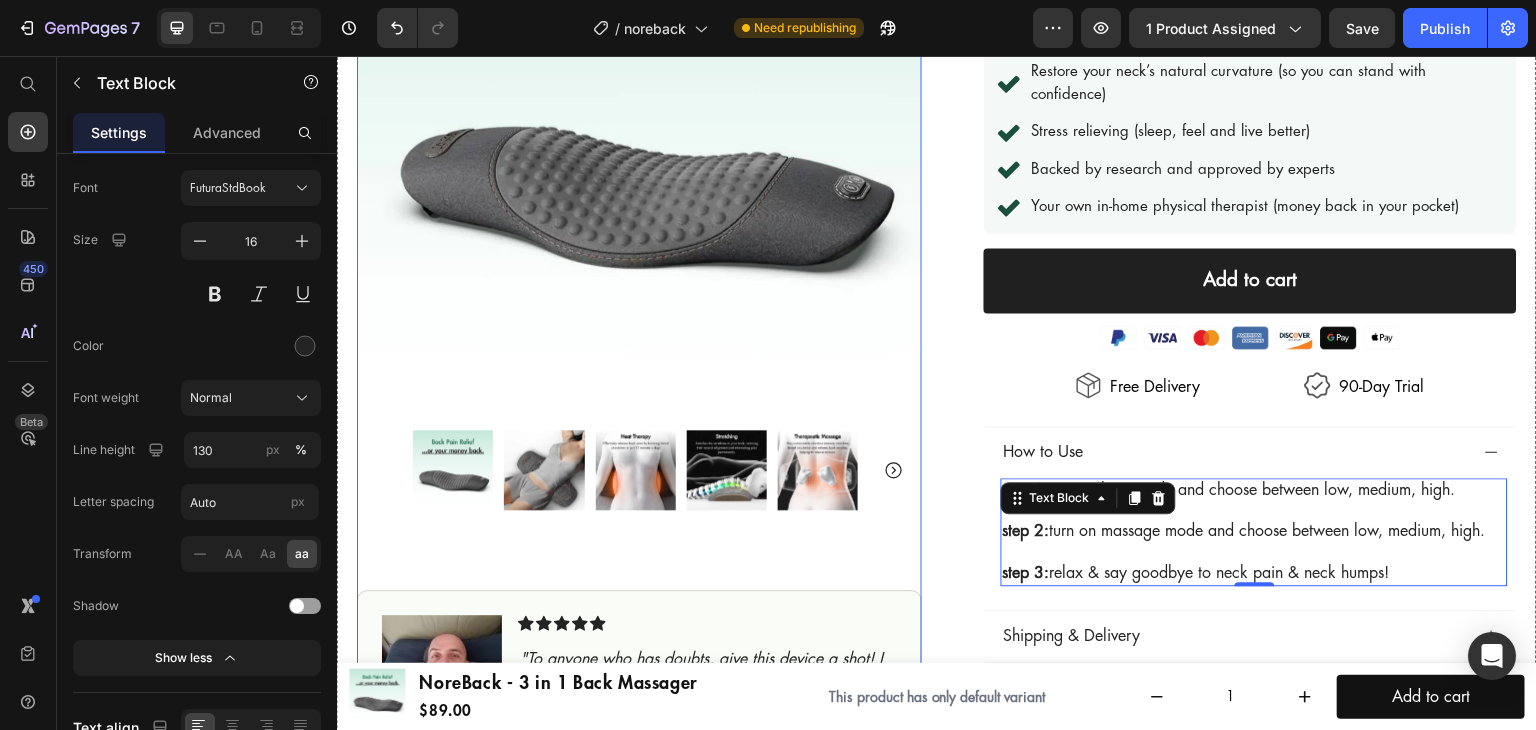 click on "Product Images Image Icon Icon Icon Icon Icon Icon List "To anyone who has doubts, give this device a shot! I noticed results after just one session, thank you [PERSON_NAME]!" Text Block
Icon [PERSON_NAME] ([GEOGRAPHIC_DATA], [GEOGRAPHIC_DATA]) Text Block Row Row" at bounding box center (639, 319) 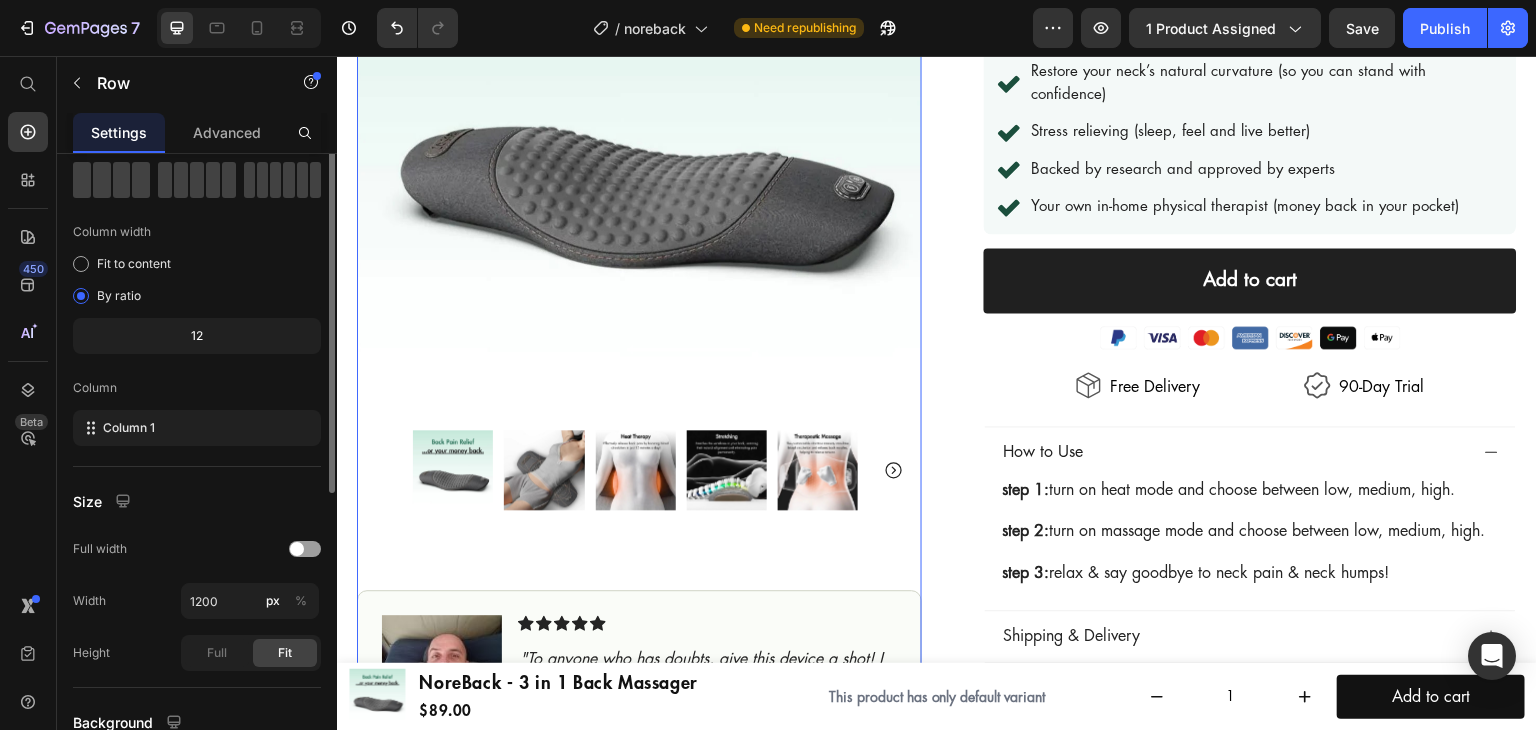 scroll, scrollTop: 0, scrollLeft: 0, axis: both 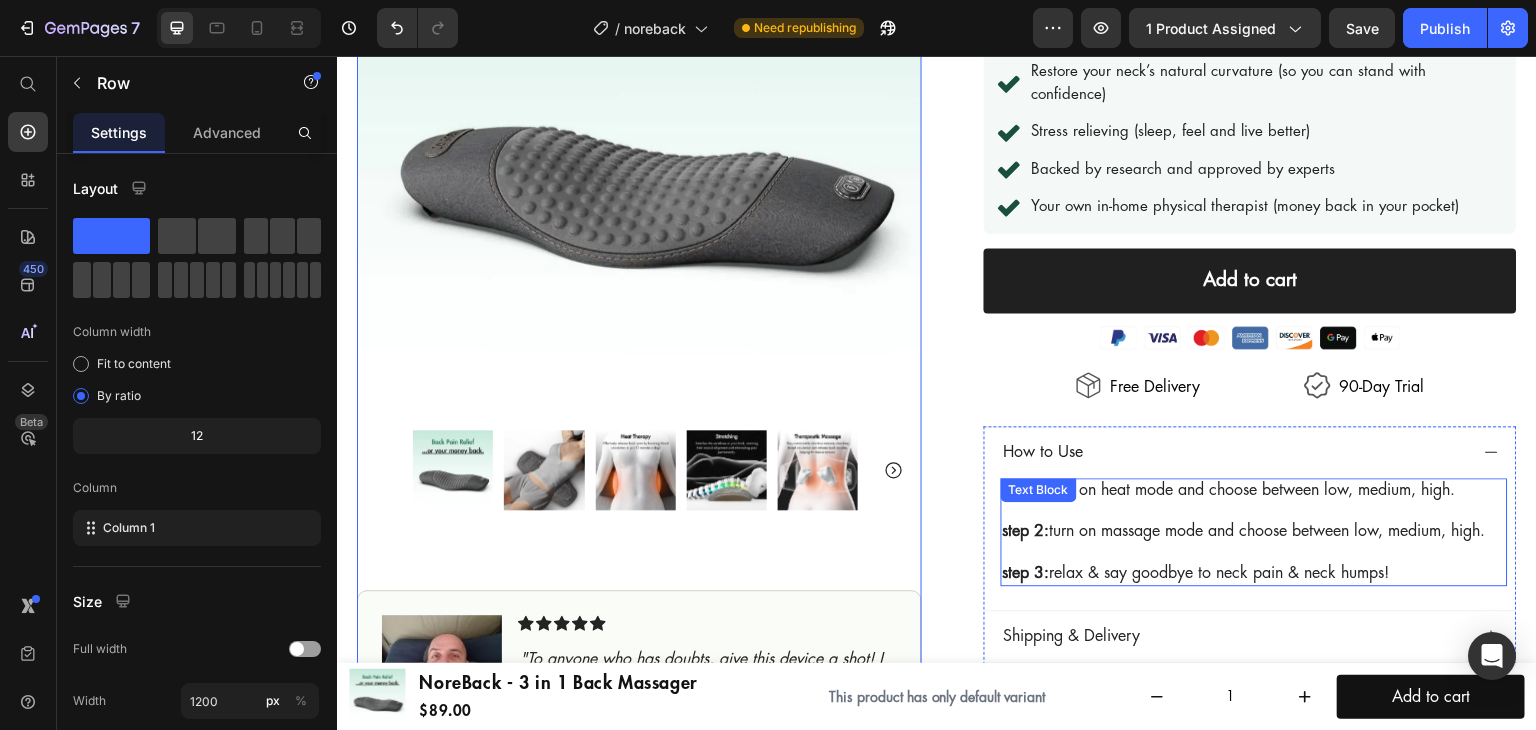 click on "Step 1:  Turn on heat mode and choose between low, medium, high. Step 2:  Turn on massage mode and choose between low, medium, high. Step 3:  Relax & say goodbye to [MEDICAL_DATA] & neck humps! Text Block" at bounding box center [1254, 532] 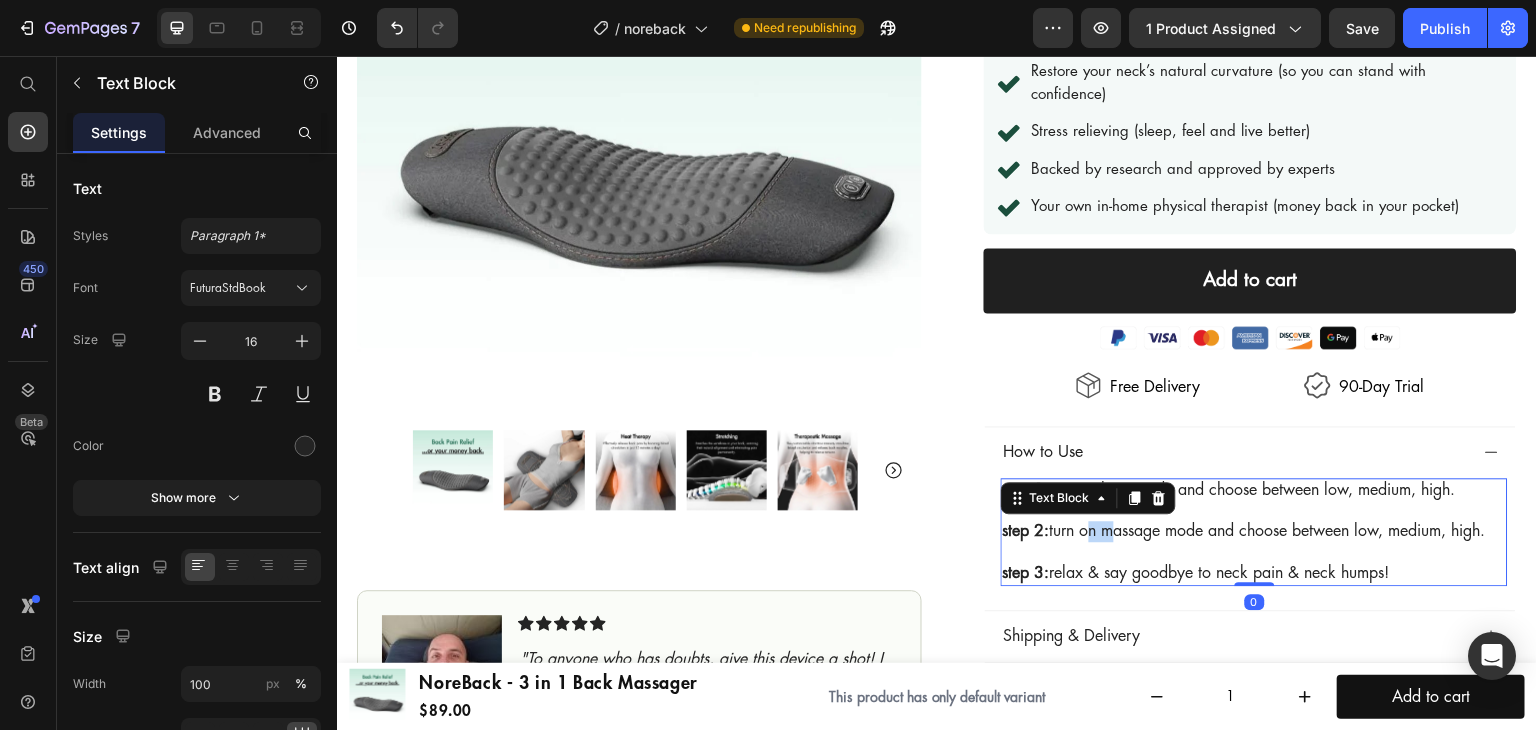 click on "Step 2:  Turn on massage mode and choose between low, medium, high." at bounding box center (1254, 531) 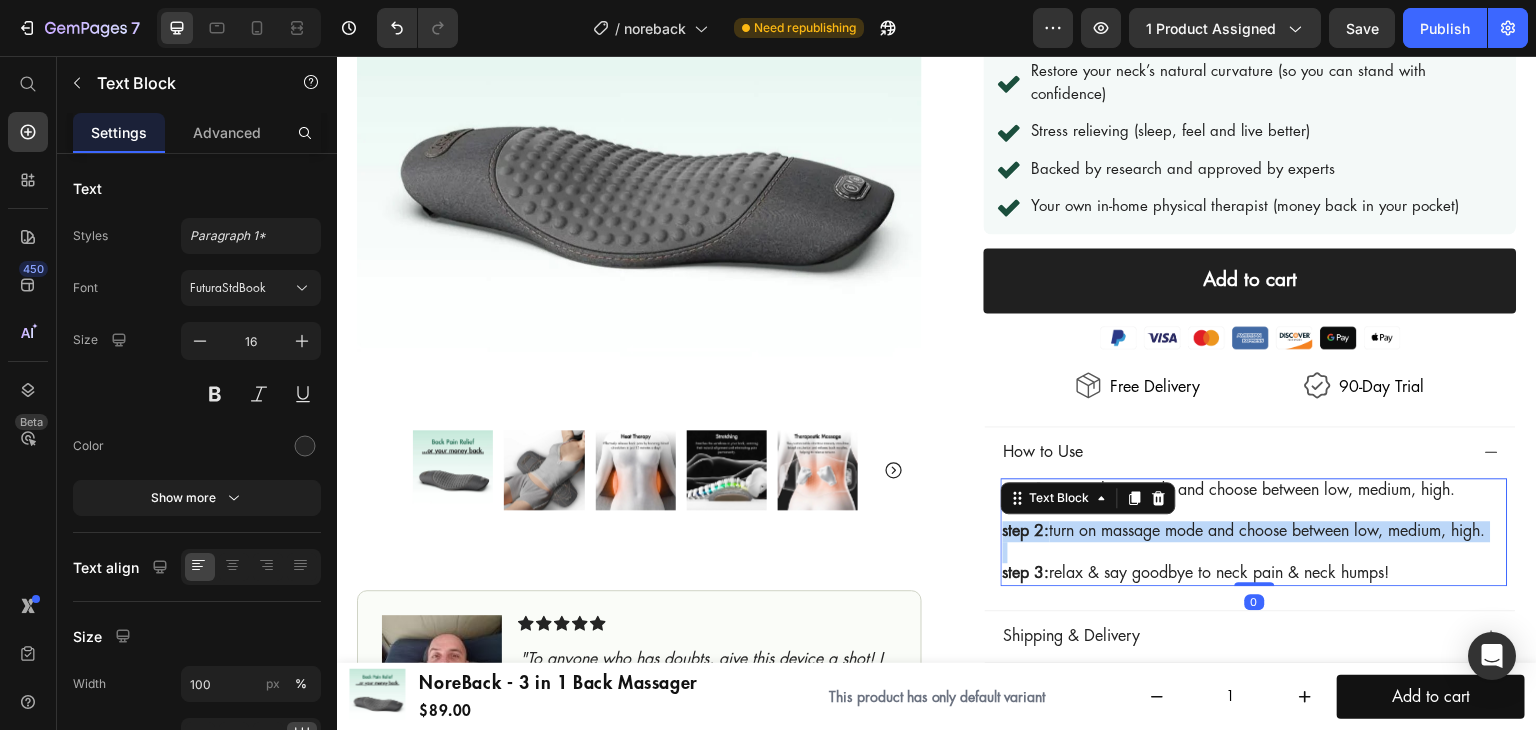 click on "Step 2:  Turn on massage mode and choose between low, medium, high." at bounding box center [1254, 531] 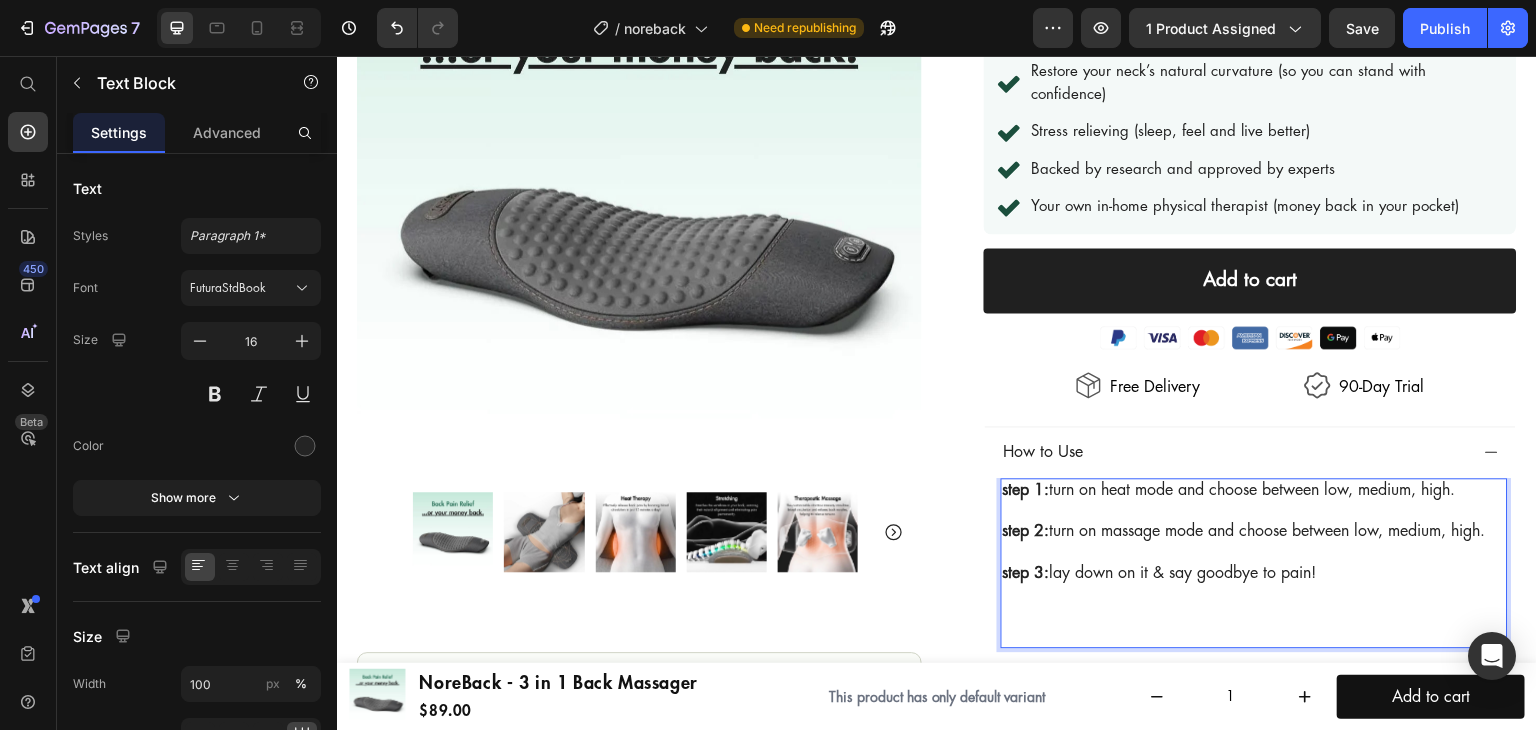 scroll, scrollTop: 520, scrollLeft: 0, axis: vertical 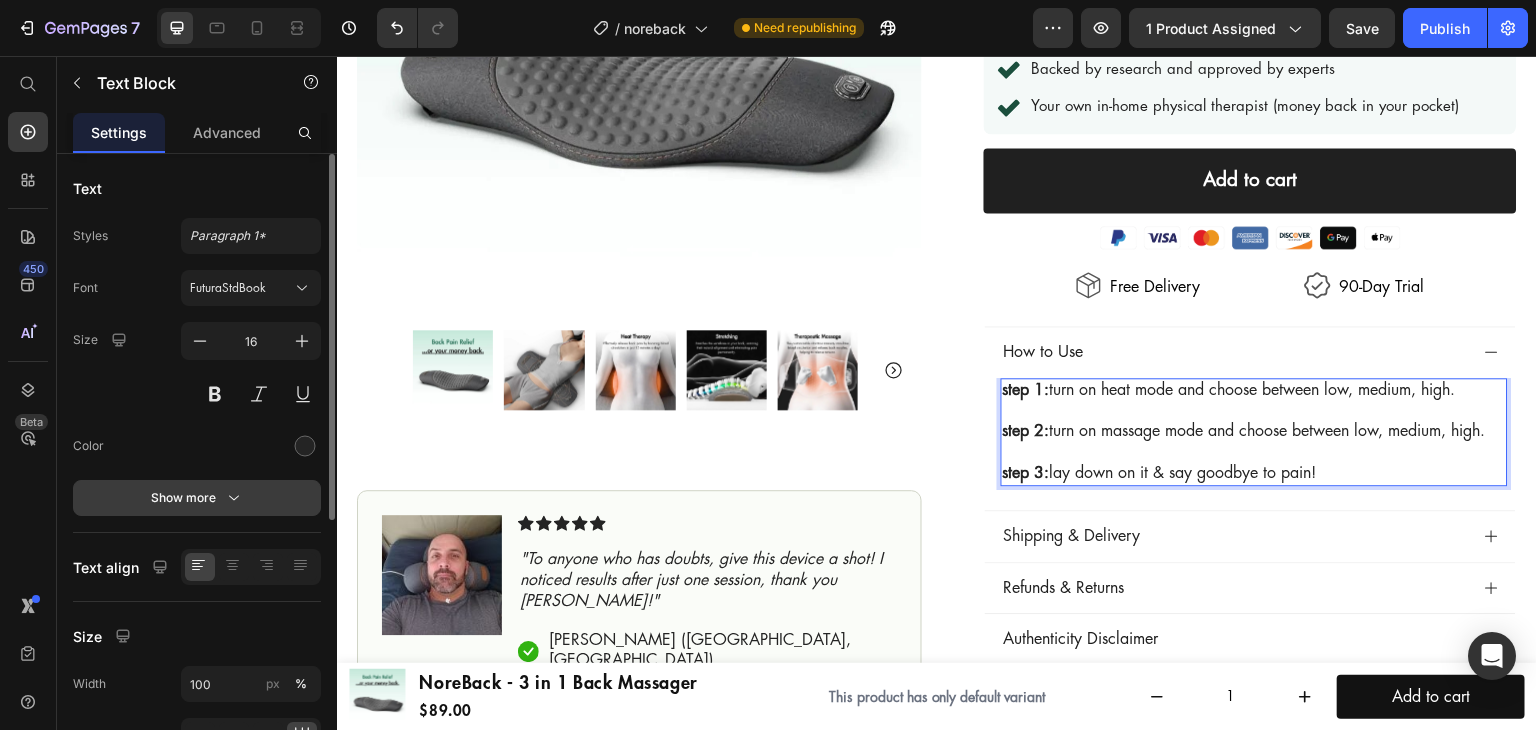 click on "Show more" at bounding box center [197, 498] 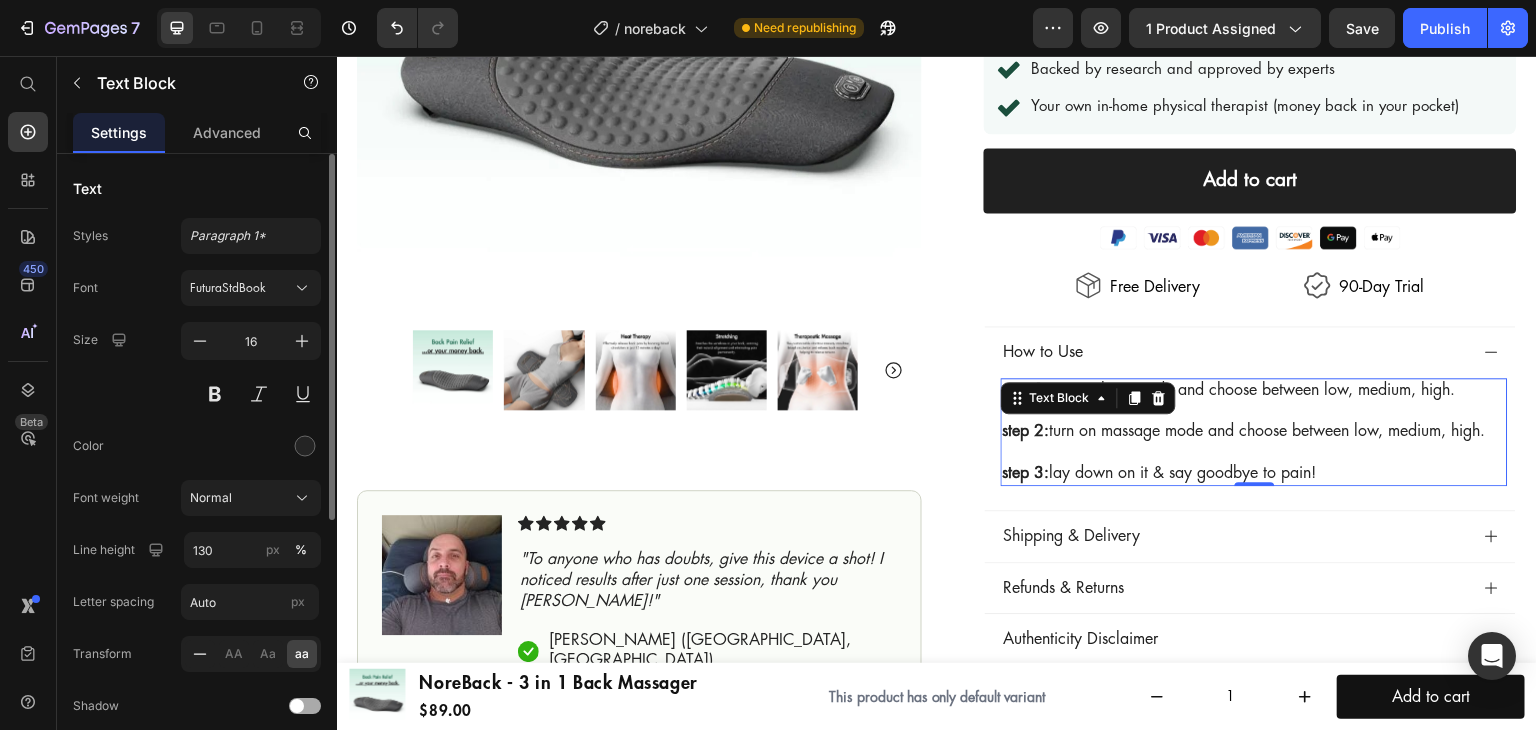 click 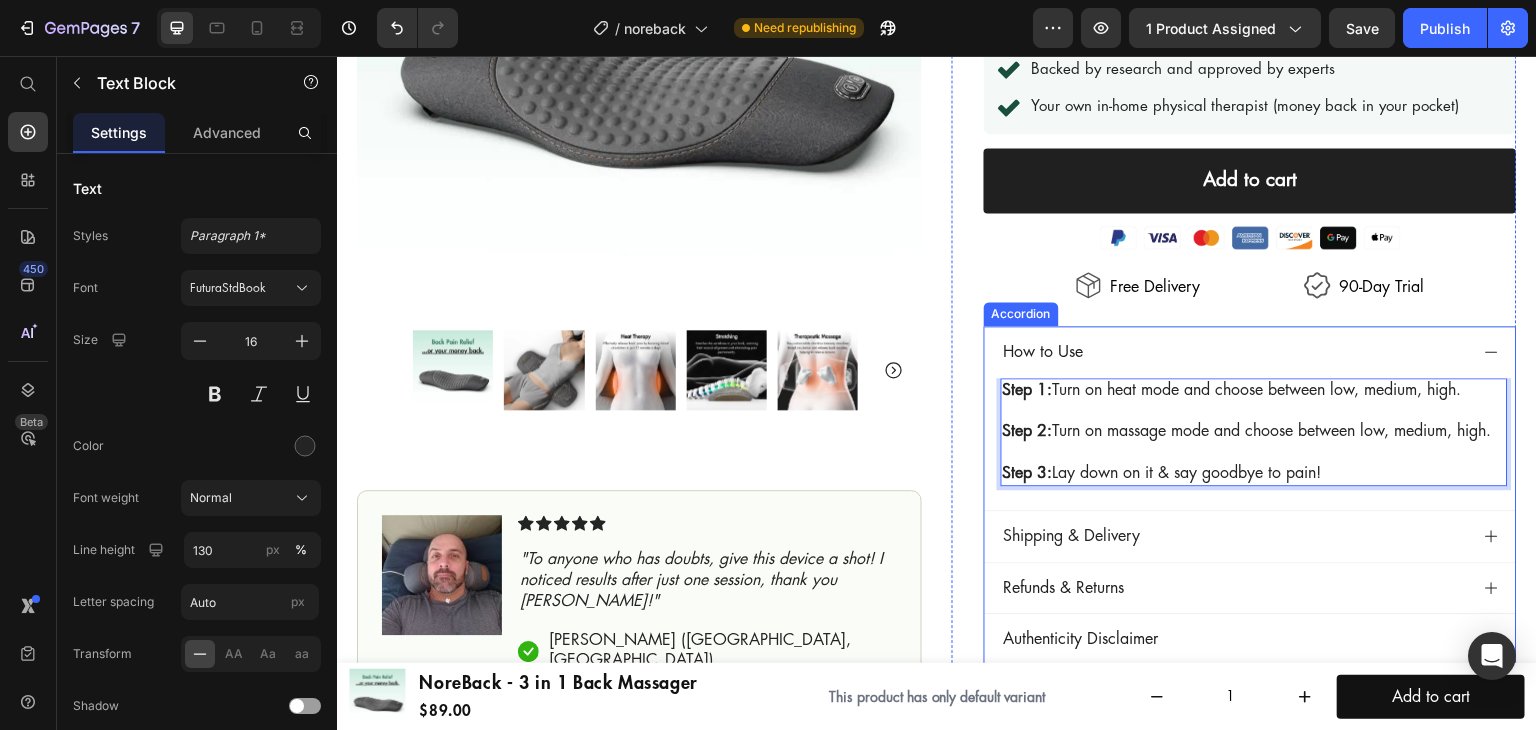 click on "Refunds & Returns" at bounding box center [1234, 588] 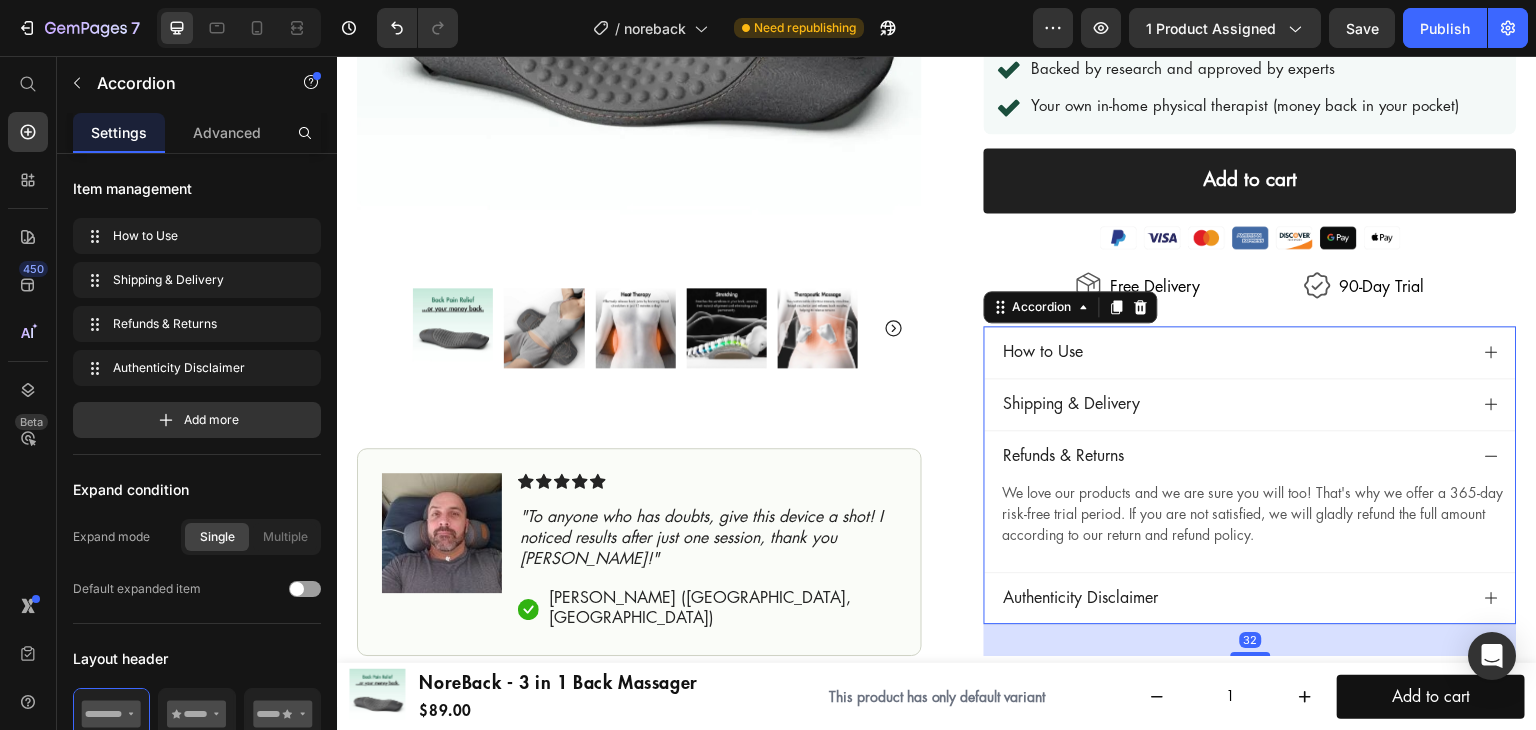 click on "Shipping & Delivery" at bounding box center [1234, 404] 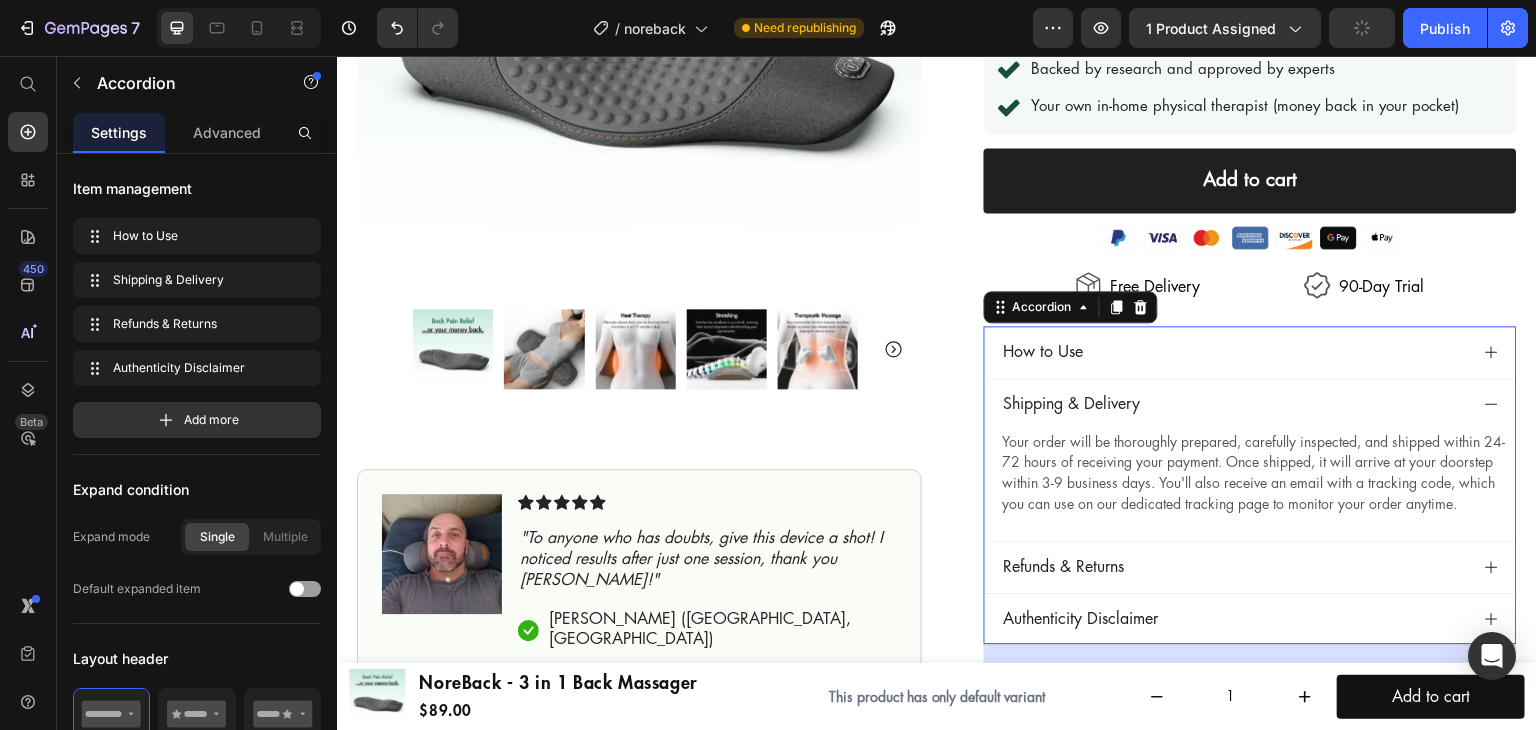 click on "Refunds & Returns" at bounding box center [1234, 567] 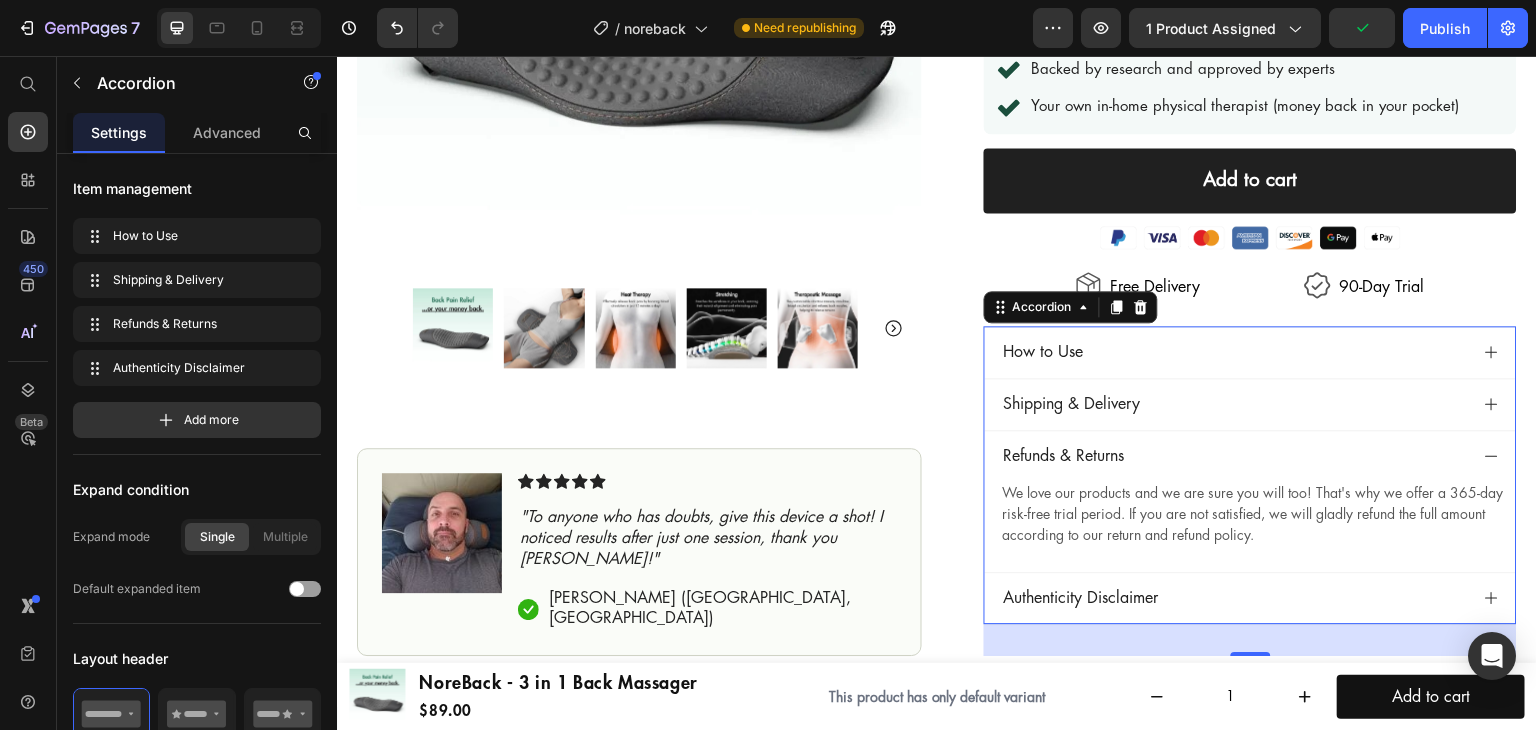 click on "Authenticity Disclaimer" at bounding box center (1234, 598) 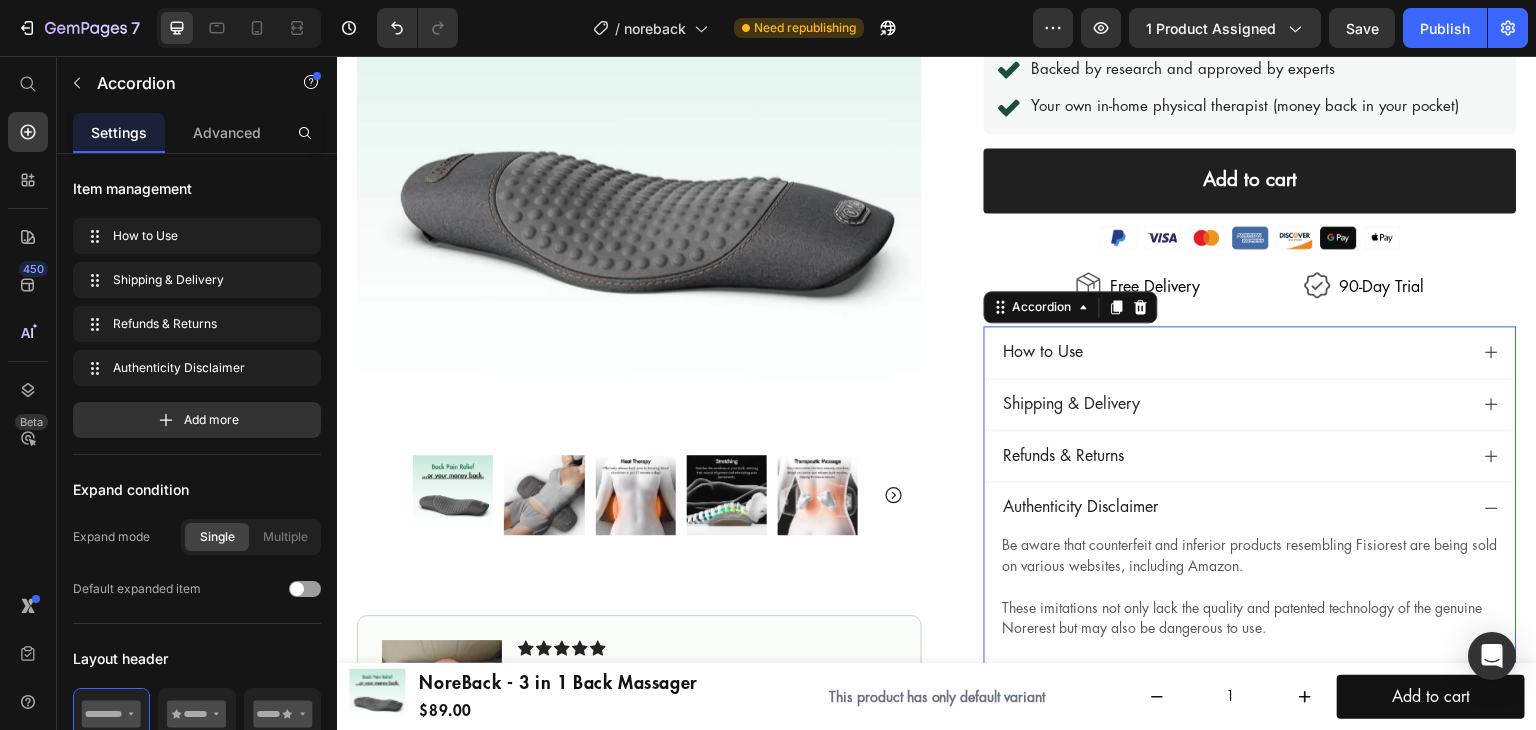 click on "Refunds & Returns" at bounding box center (1234, 456) 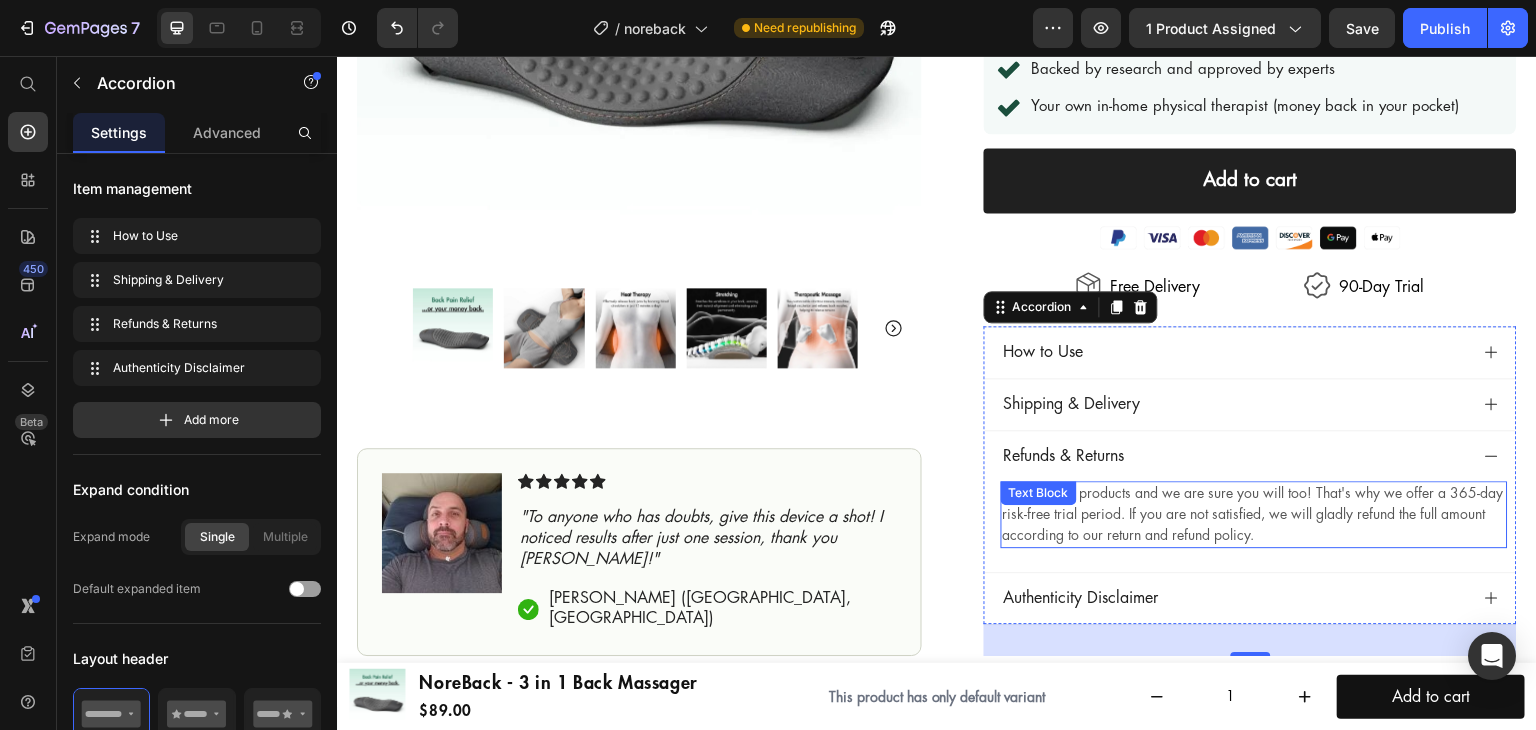 click on "We love our products and we are sure you will too! That's why we offer a 365-day risk-free trial period. If you are not satisfied, we will gladly refund the full amount according to our return and refund policy." at bounding box center (1253, 514) 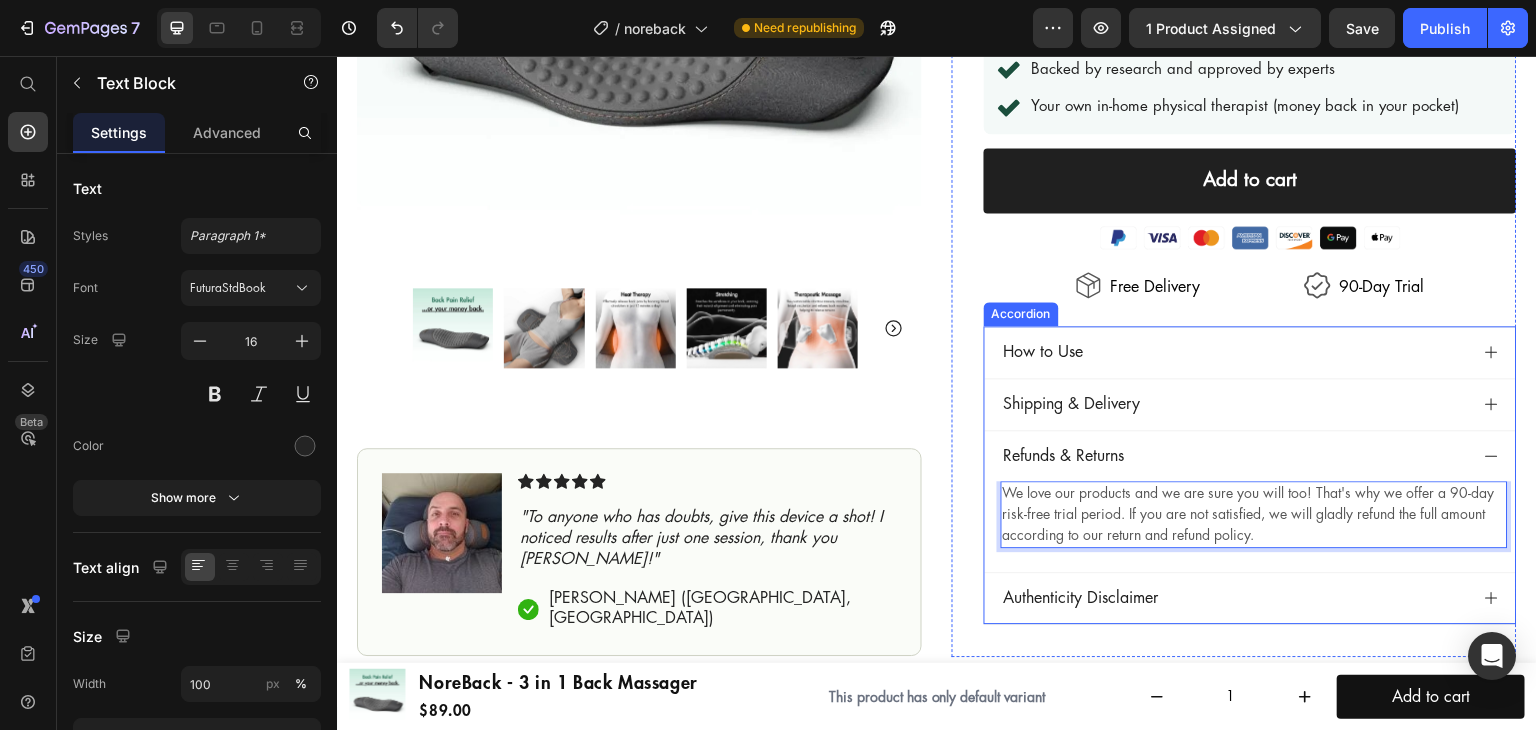 click on "Authenticity Disclaimer" at bounding box center (1234, 598) 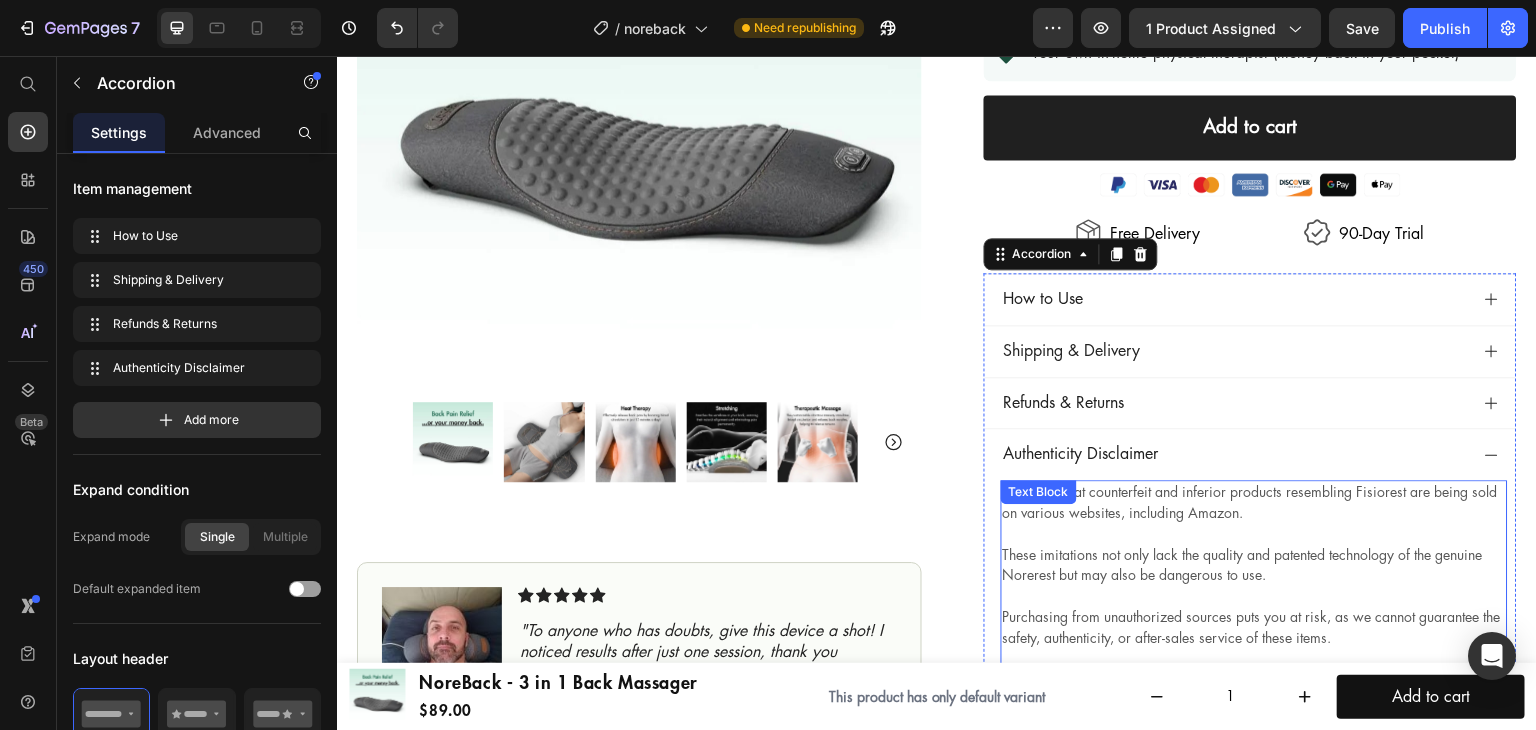 scroll, scrollTop: 820, scrollLeft: 0, axis: vertical 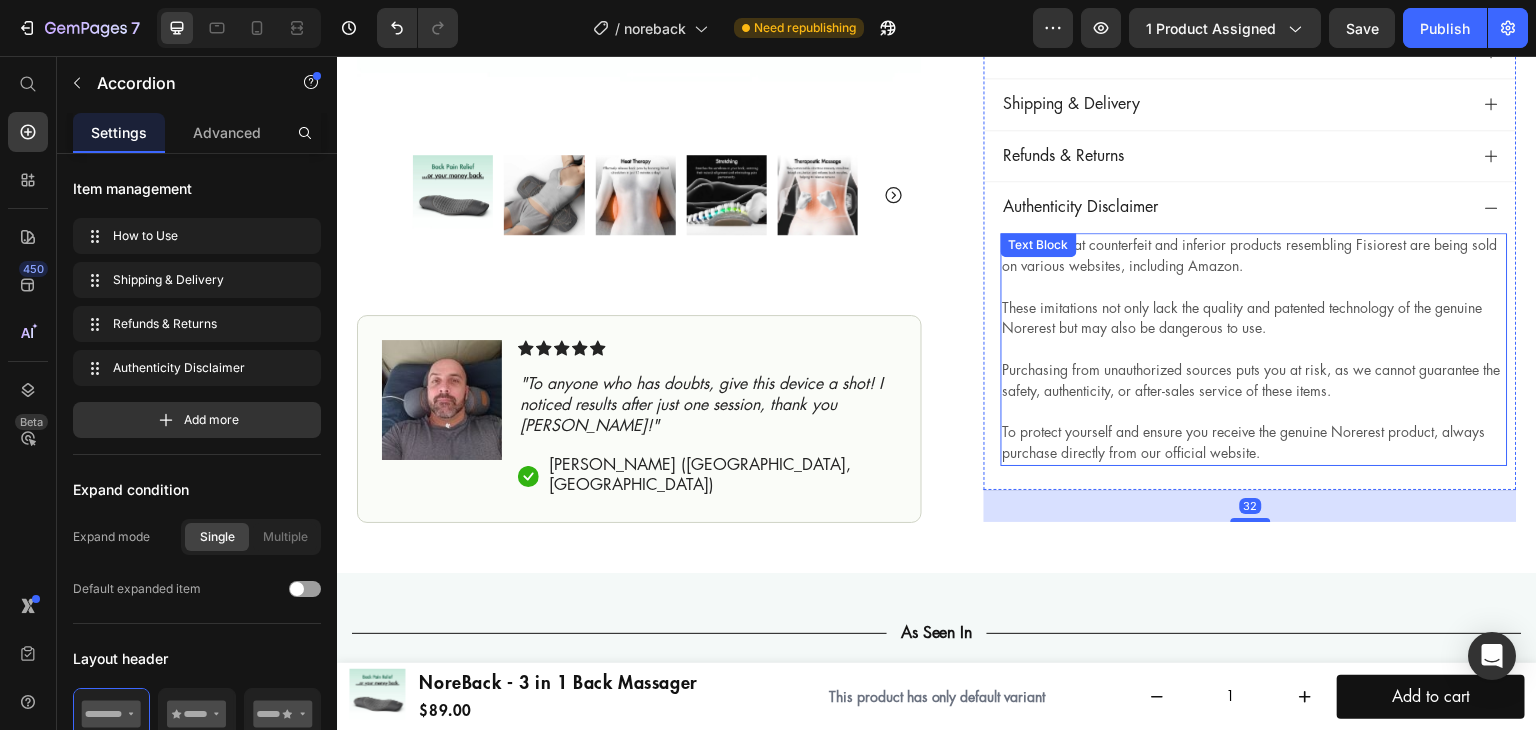 click on "Be aware that counterfeit and inferior products resembling Fisiorest are being sold on various websites, including Amazon." at bounding box center (1250, 255) 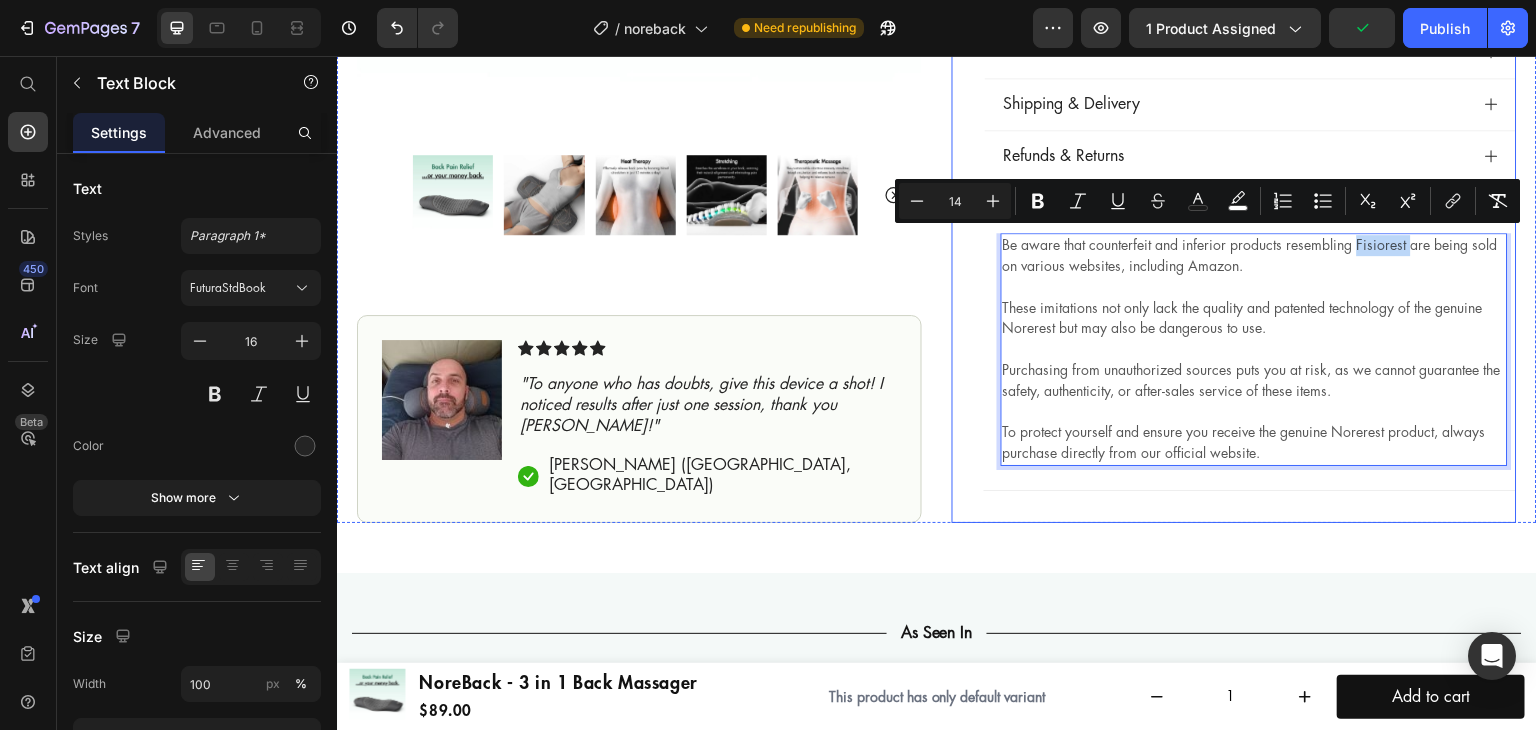 click on "Icon Icon Icon Icon Icon Icon List 4.7 |  12,000+ Satisfied Customers Text Block Row NoreBack Text Block The 3-in-1 Back Massager Text Block Naturally  prevent or relieve back pain  and improve posture in just 15 minutes a day—or your money back. Text Block $89.00 Product Price $156.00 Product Price SAVE 43% Discount Tag Row Row
Icon Stock Status: Very Low Text Block Row
Instant back pain relief (no harsh painkillers)
Restore your neck’s natural curvature (so you can stand with confidence)
Stress relieving (sleep, feel and live better)
Backed by research and approved by experts
Your own in-home physical therapist (money back in your pocket) Item List Add to cart Add to Cart Image
Icon Free Delivery Text Block
Icon 90-Day Trial Text Block Row Image "To anyone who has doubts, give this device a shot! I noticed results after just one session, thank you [PERSON_NAME]!" Text Block Icon" at bounding box center (1234, -76) 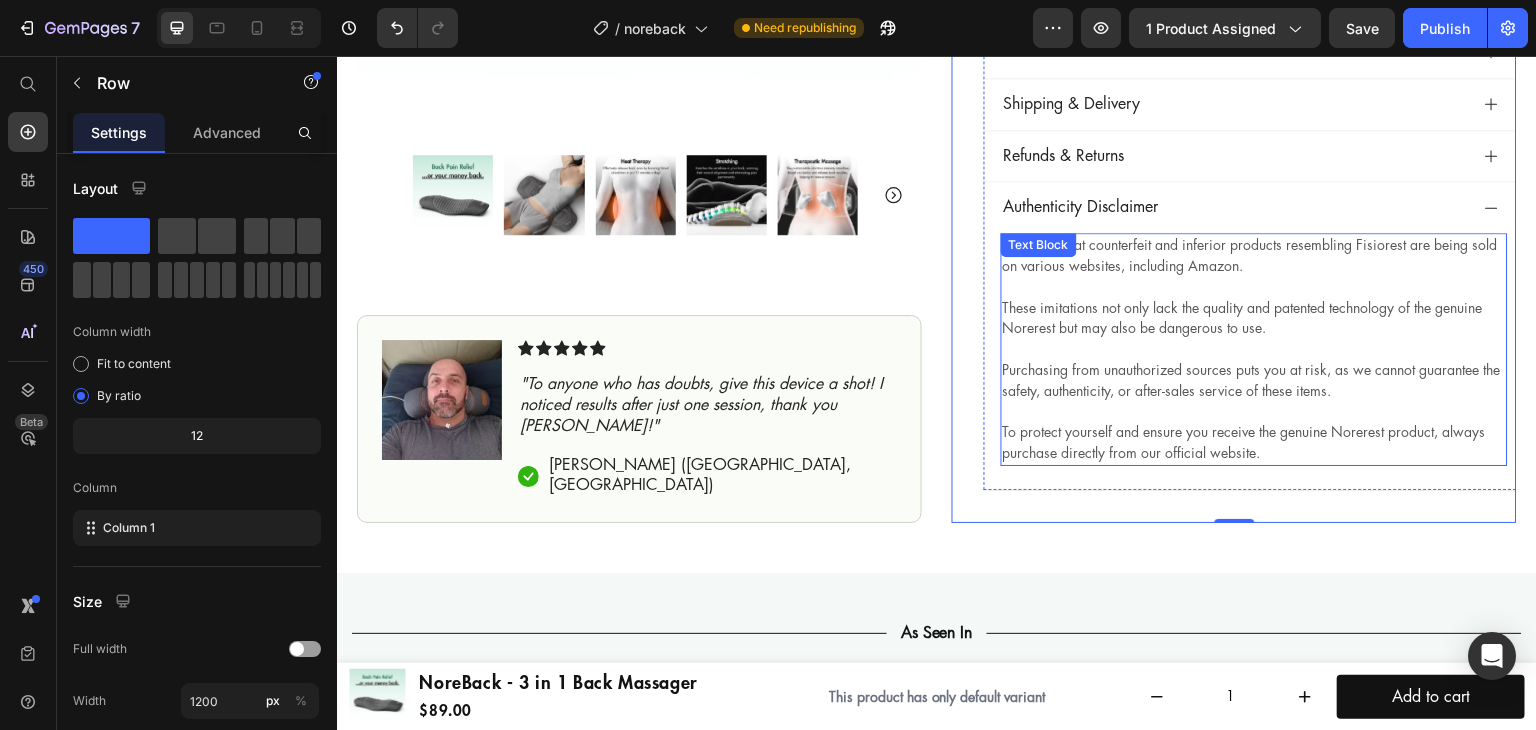 click on "Purchasing from unauthorized sources puts you at risk, as we cannot guarantee the safety, authenticity, or after-sales service of these items." at bounding box center [1252, 380] 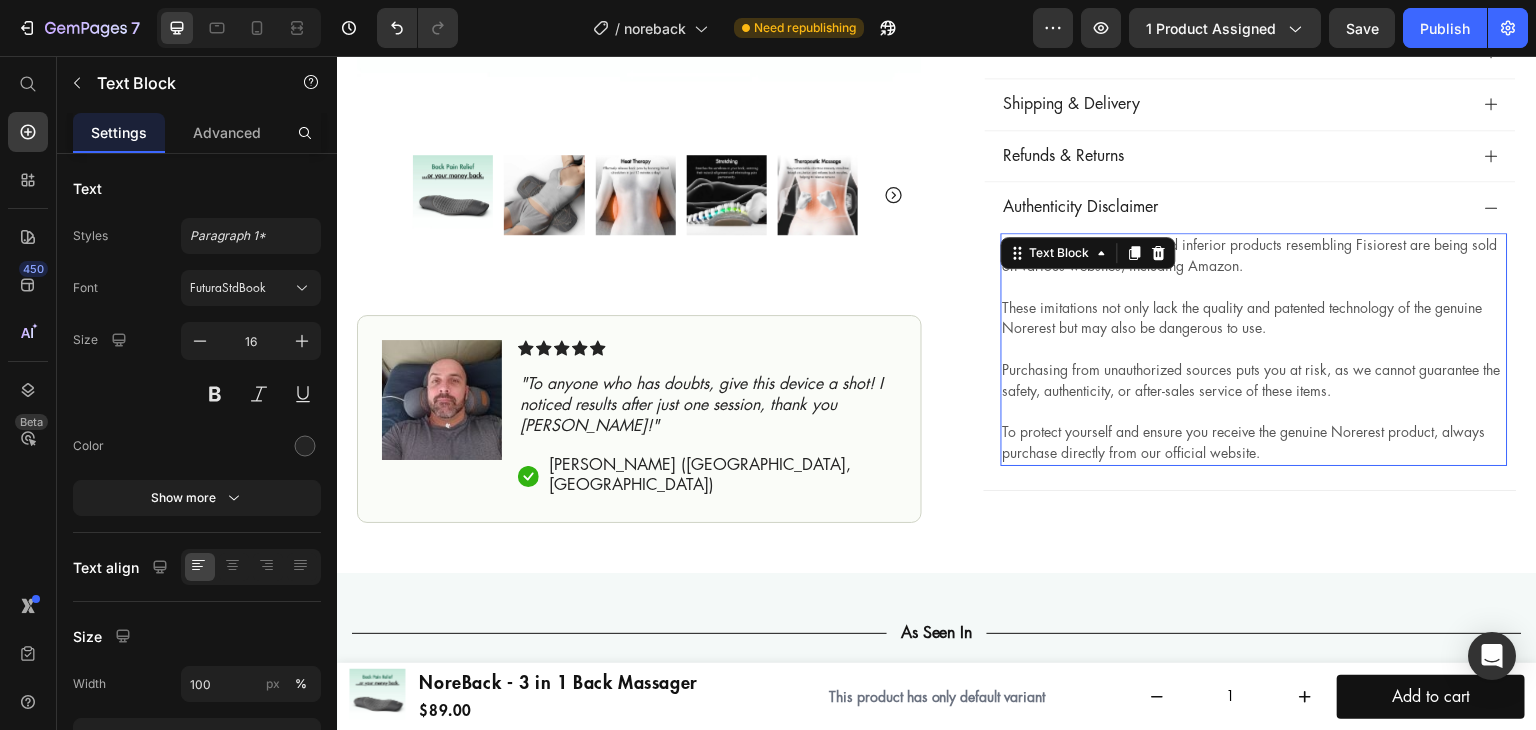 click on "Purchasing from unauthorized sources puts you at risk, as we cannot guarantee the safety, authenticity, or after-sales service of these items." at bounding box center [1252, 380] 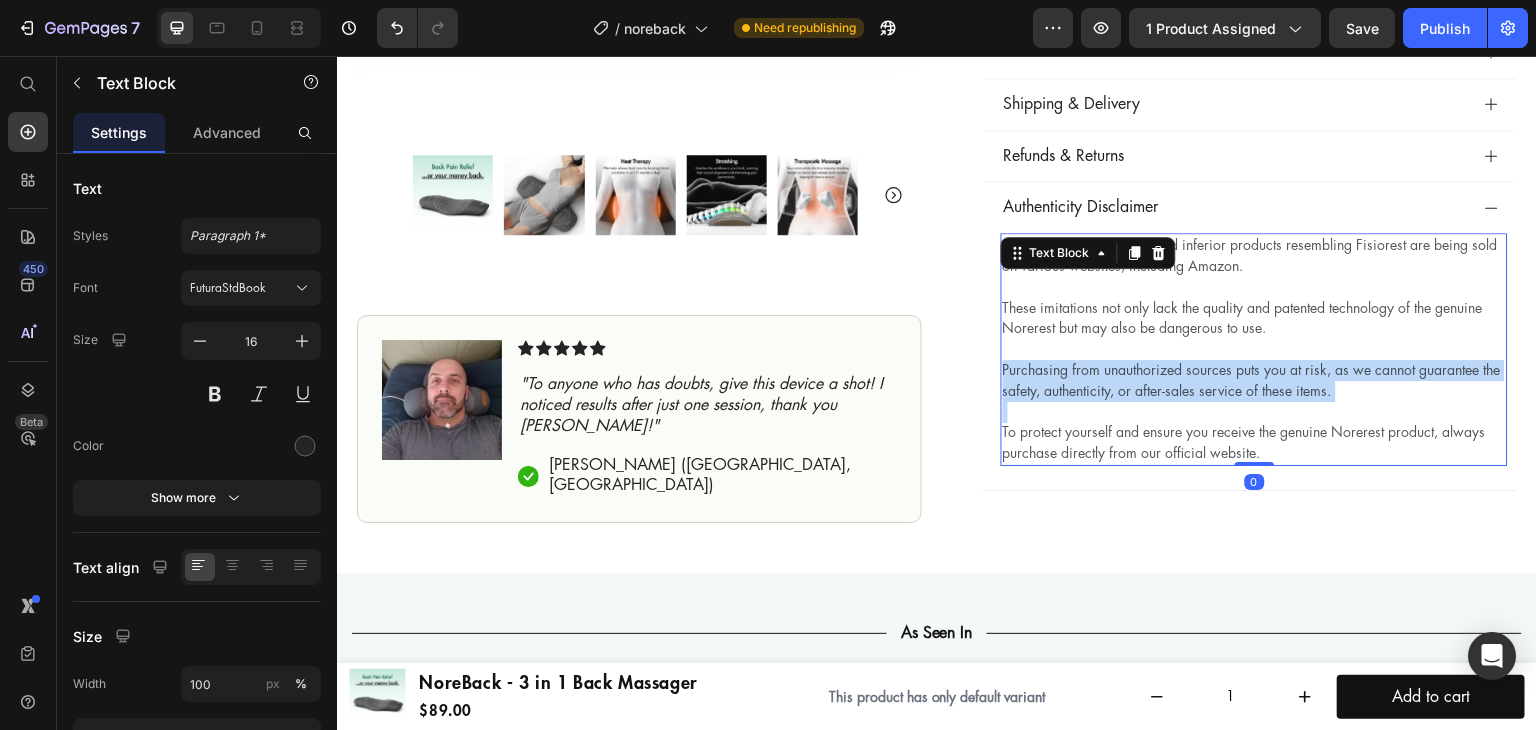 click on "Purchasing from unauthorized sources puts you at risk, as we cannot guarantee the safety, authenticity, or after-sales service of these items." at bounding box center [1252, 380] 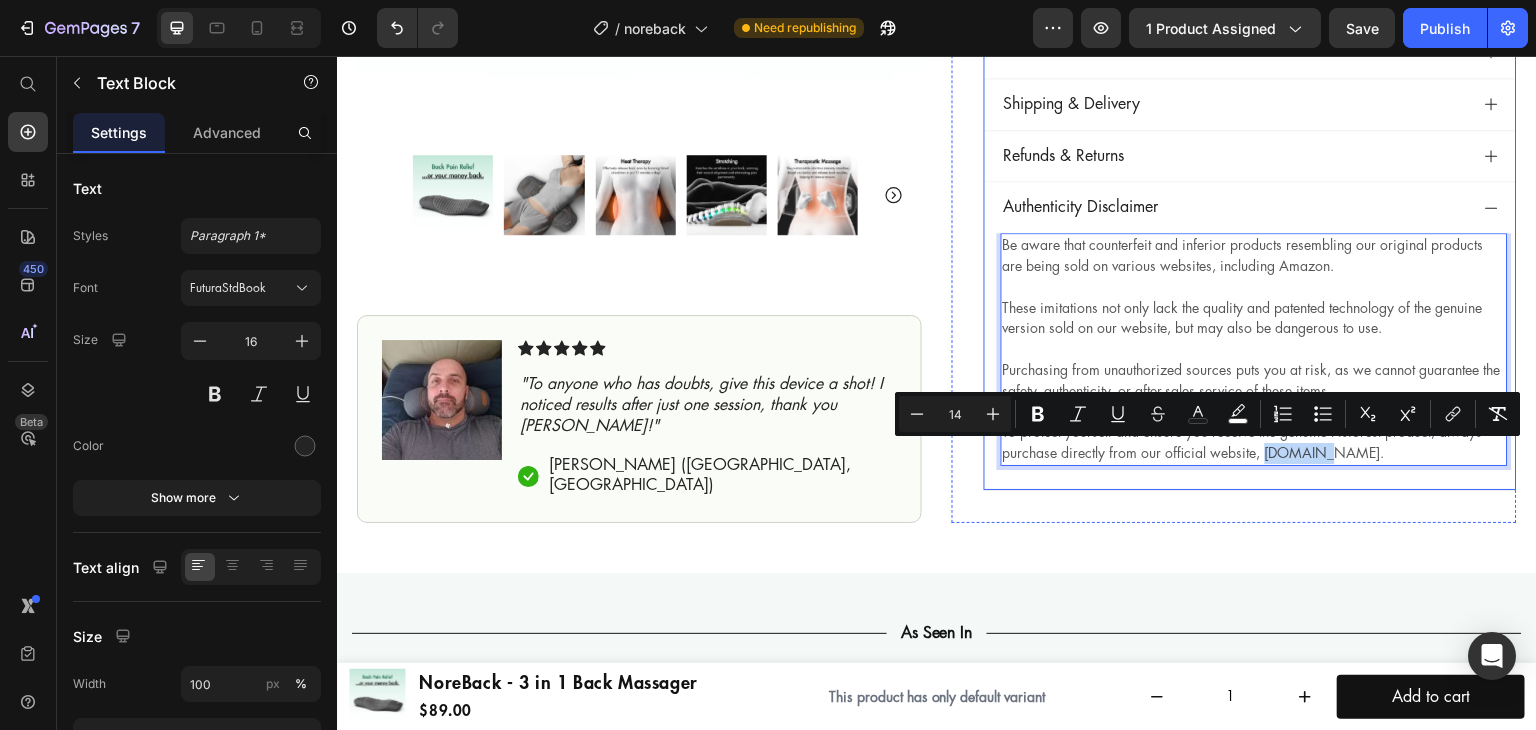 drag, startPoint x: 1304, startPoint y: 457, endPoint x: 1259, endPoint y: 468, distance: 46.32494 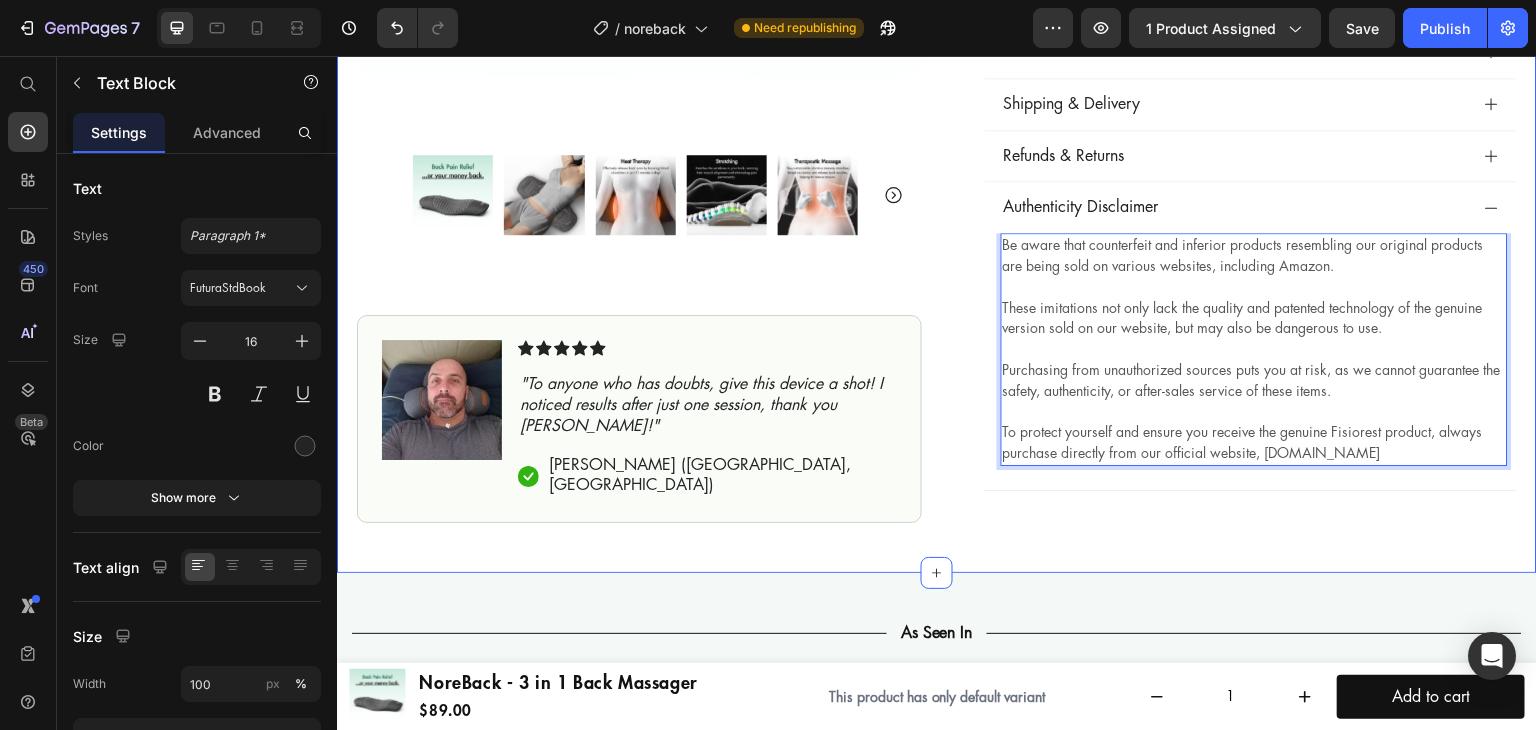 click on "Product Images Image Icon Icon Icon Icon Icon Icon List "To anyone who has doubts, give this device a shot! I noticed results after just one session, thank you [PERSON_NAME]!" Text Block
Icon [PERSON_NAME] ([GEOGRAPHIC_DATA], [GEOGRAPHIC_DATA]) Text Block Row Row Row Icon Icon Icon Icon Icon Icon List 4.7 |  12,000+ Satisfied Customers Text Block Row NoreBack Text Block The 3-in-1 Back Massager Text Block Naturally  prevent or relieve back pain  and improve posture in just 15 minutes a day—or your money back. Text Block $89.00 Product Price $156.00 Product Price SAVE 43% Discount Tag Row Row
Icon Stock Status: Very Low Text Block Row
Instant back pain relief (no harsh painkillers)
Restore your neck’s natural curvature (so you can stand with confidence)
Stress relieving (sleep, feel and live better)
Backed by research and approved by experts
Your own in-home physical therapist (money back in your pocket)" at bounding box center (937, -75) 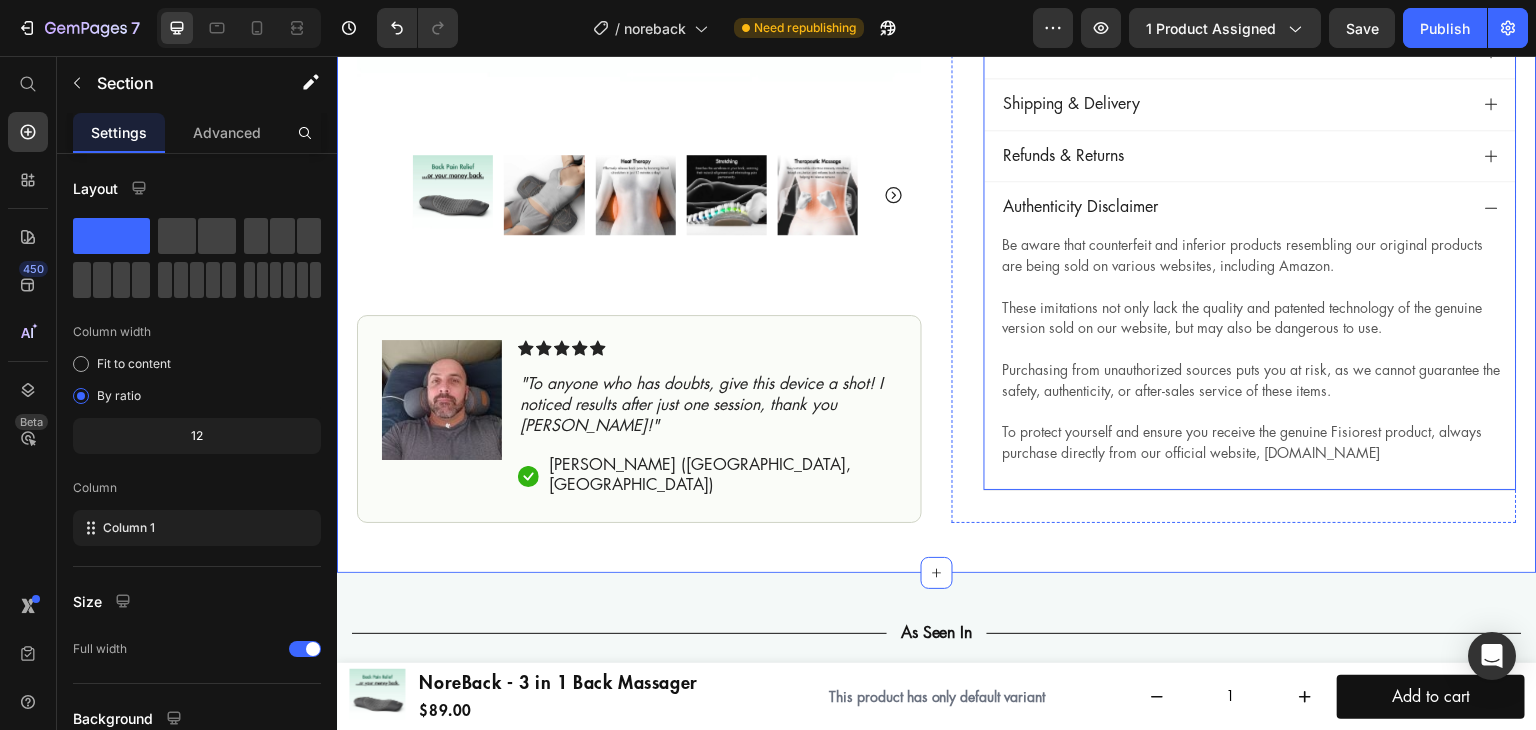 click 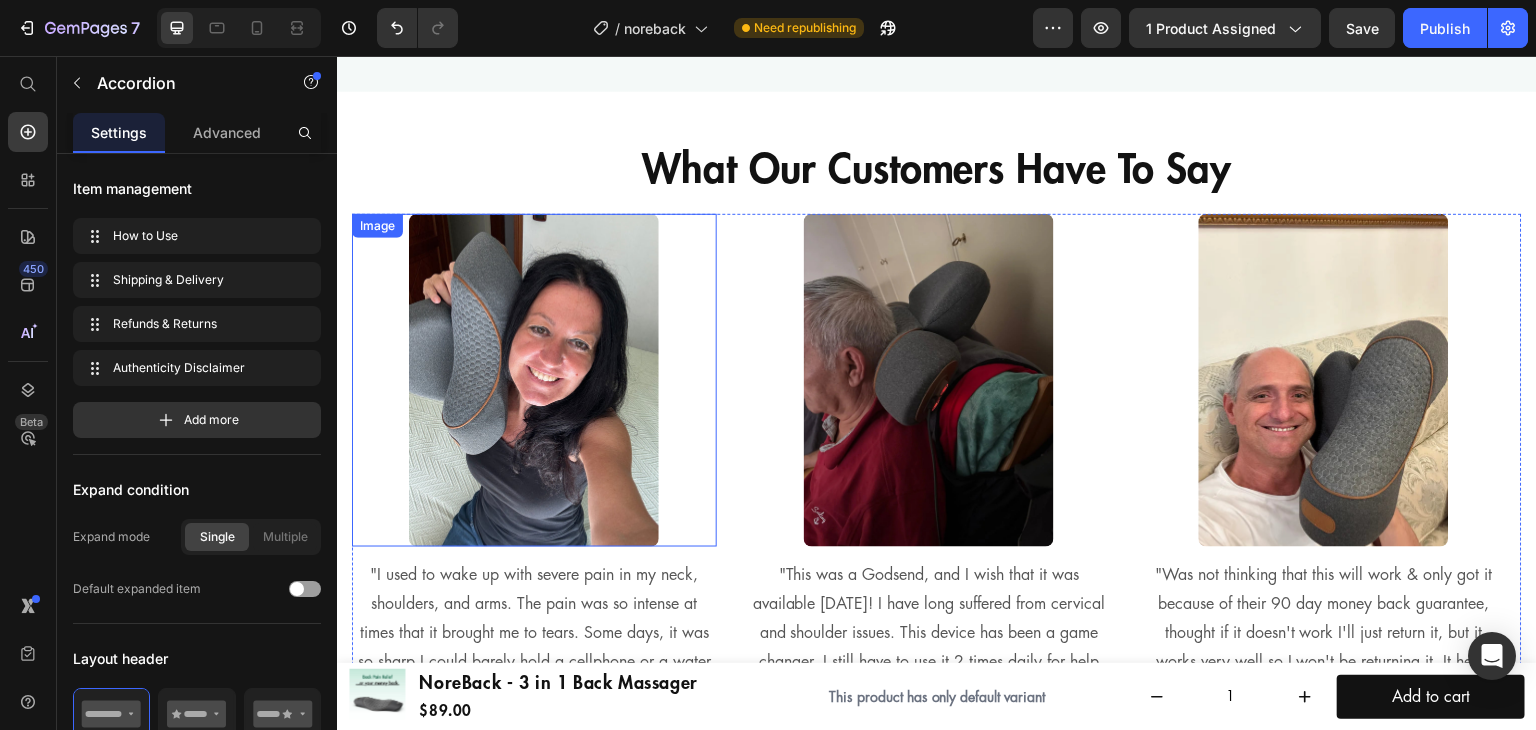 scroll, scrollTop: 1320, scrollLeft: 0, axis: vertical 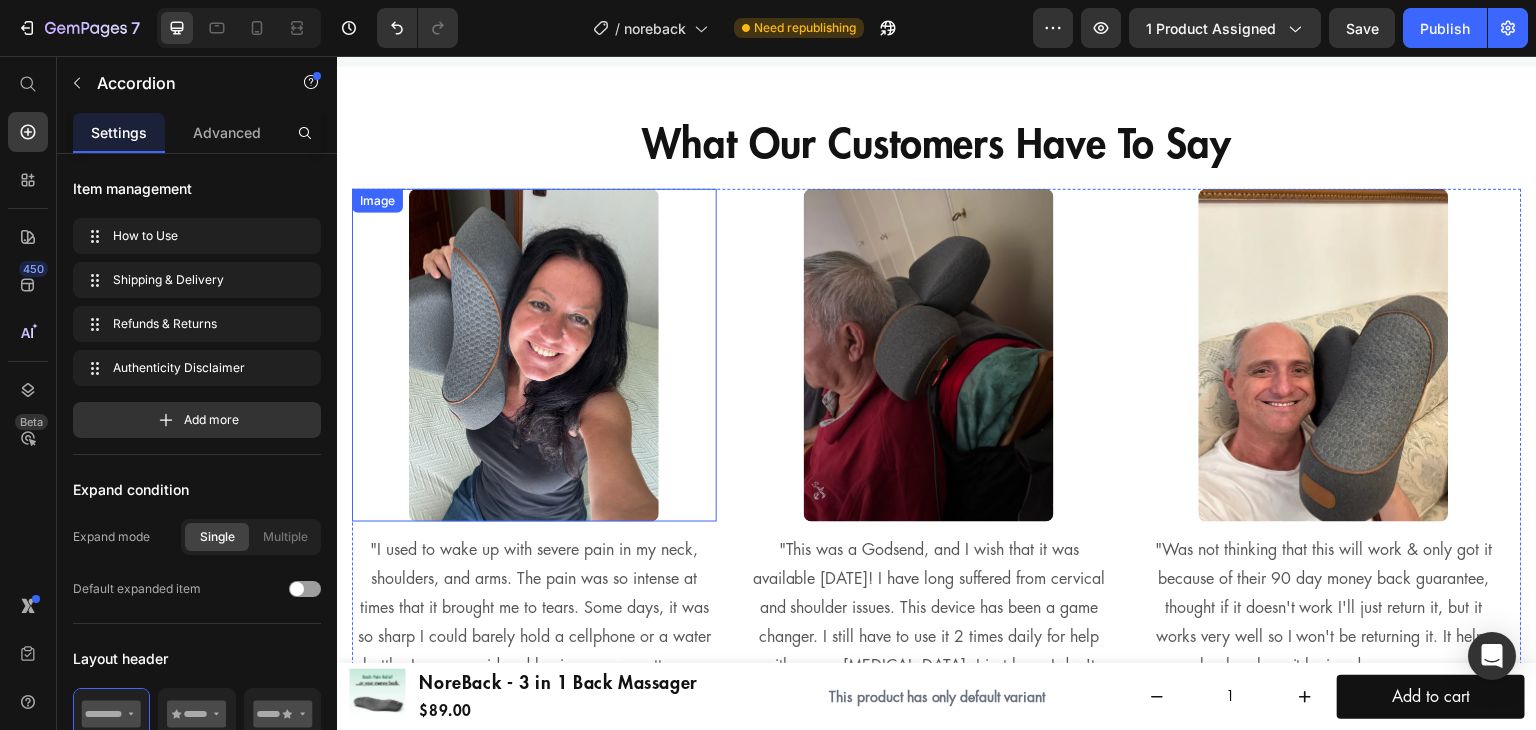click at bounding box center [534, 356] 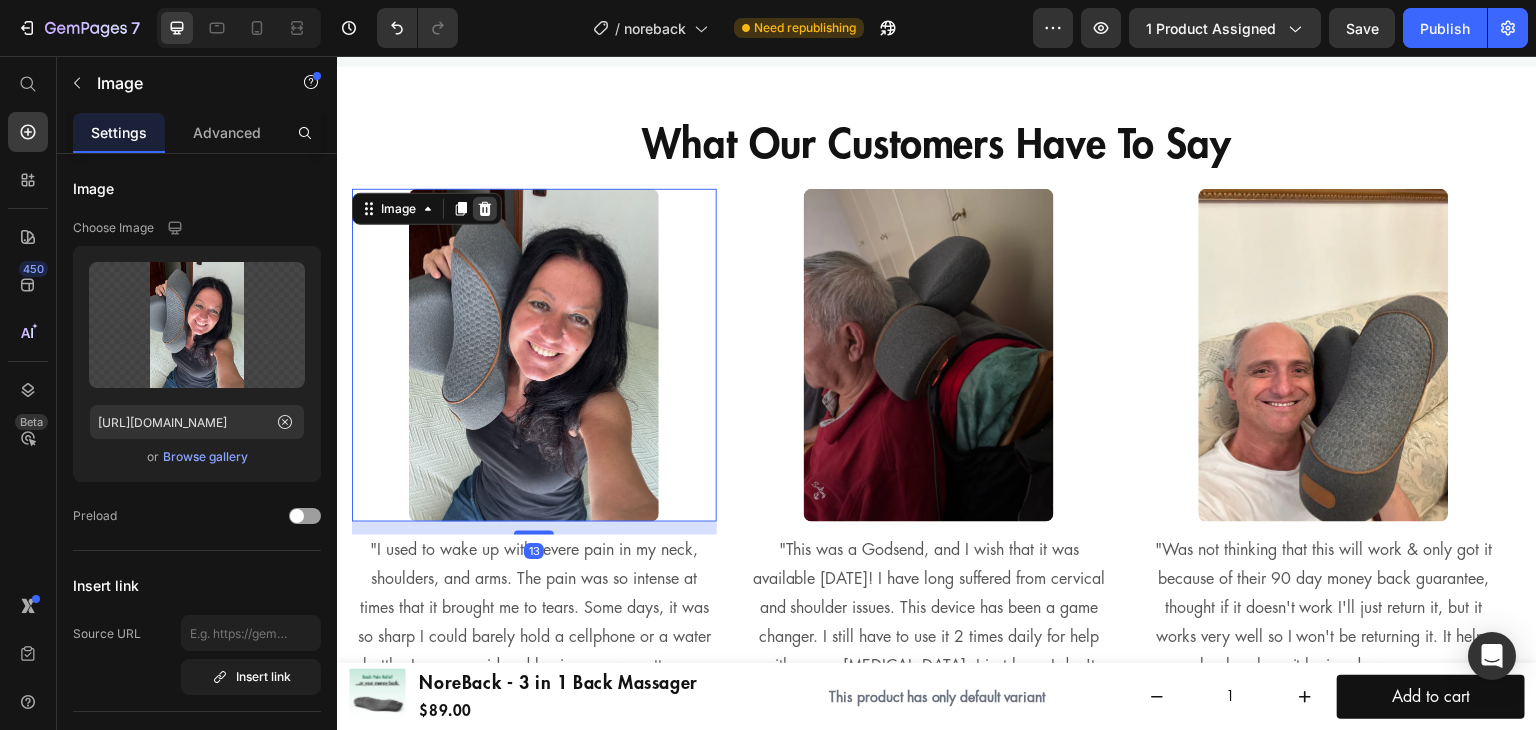 click 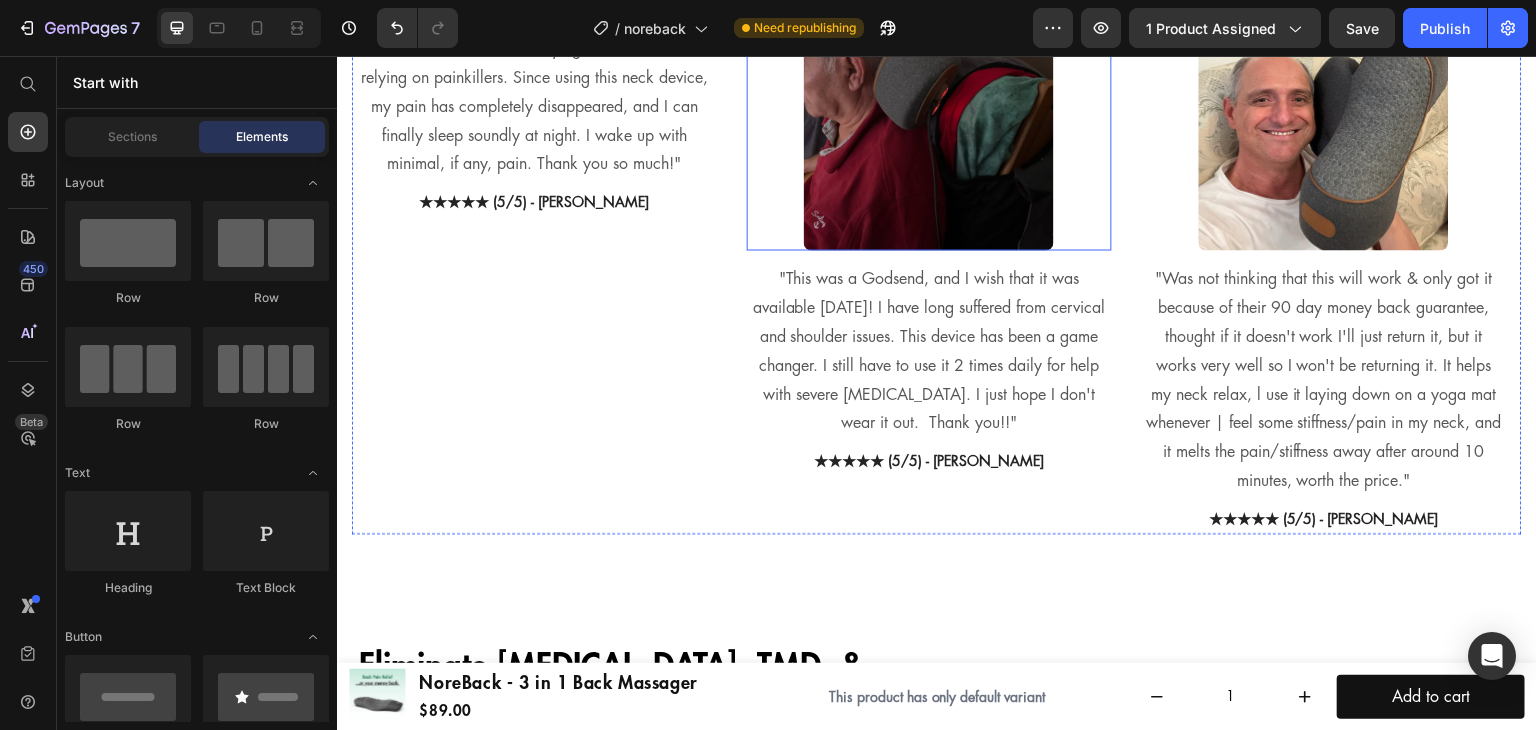 scroll, scrollTop: 1420, scrollLeft: 0, axis: vertical 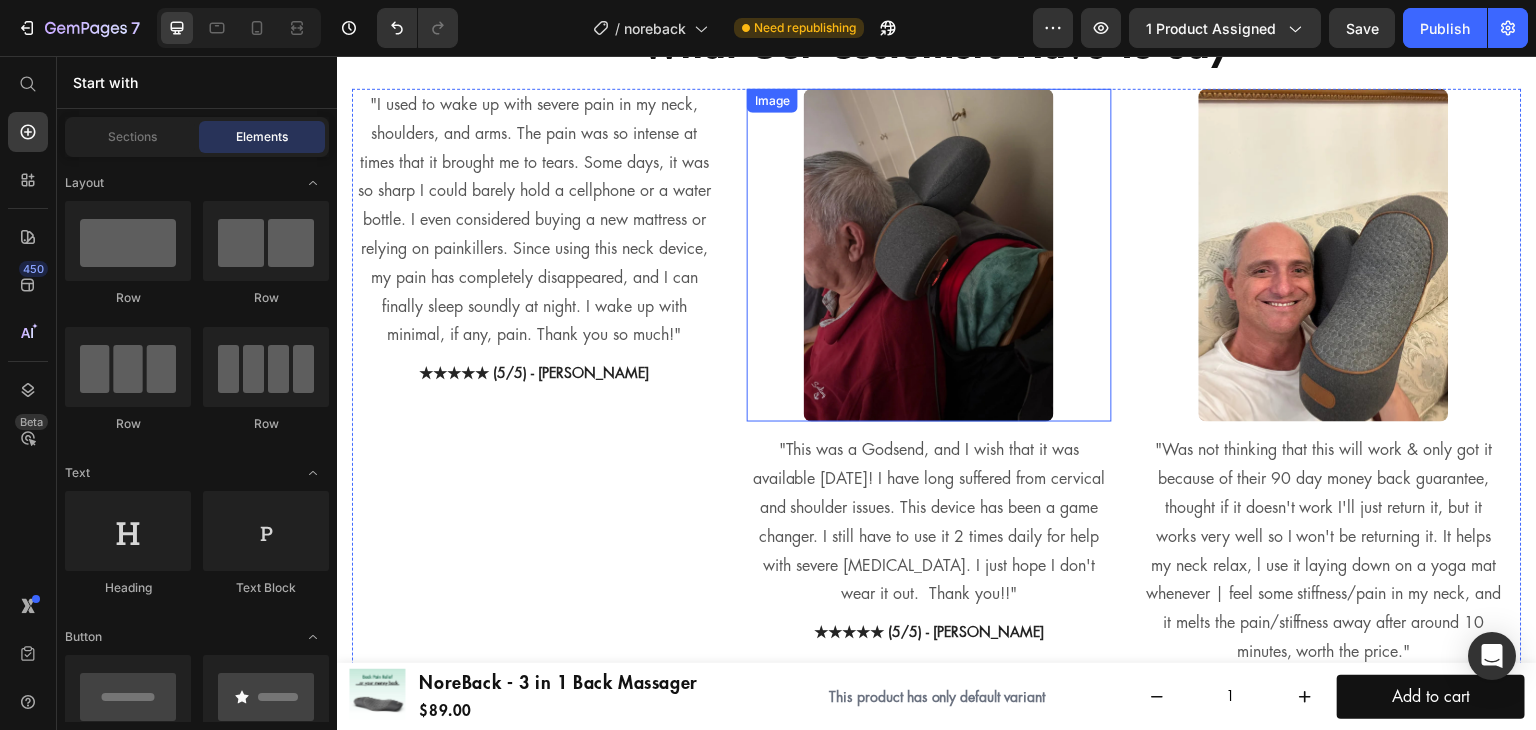 click at bounding box center (929, 255) 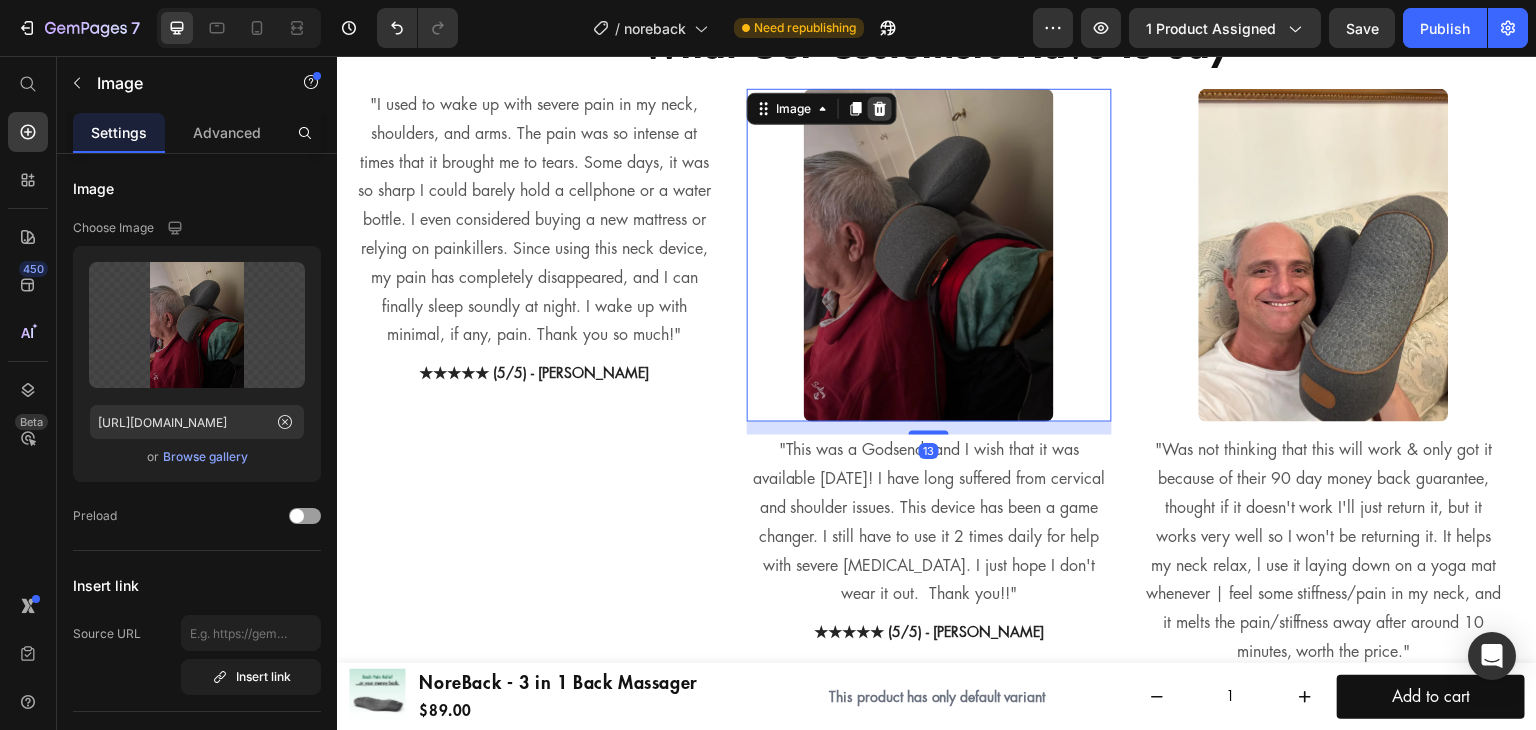 click 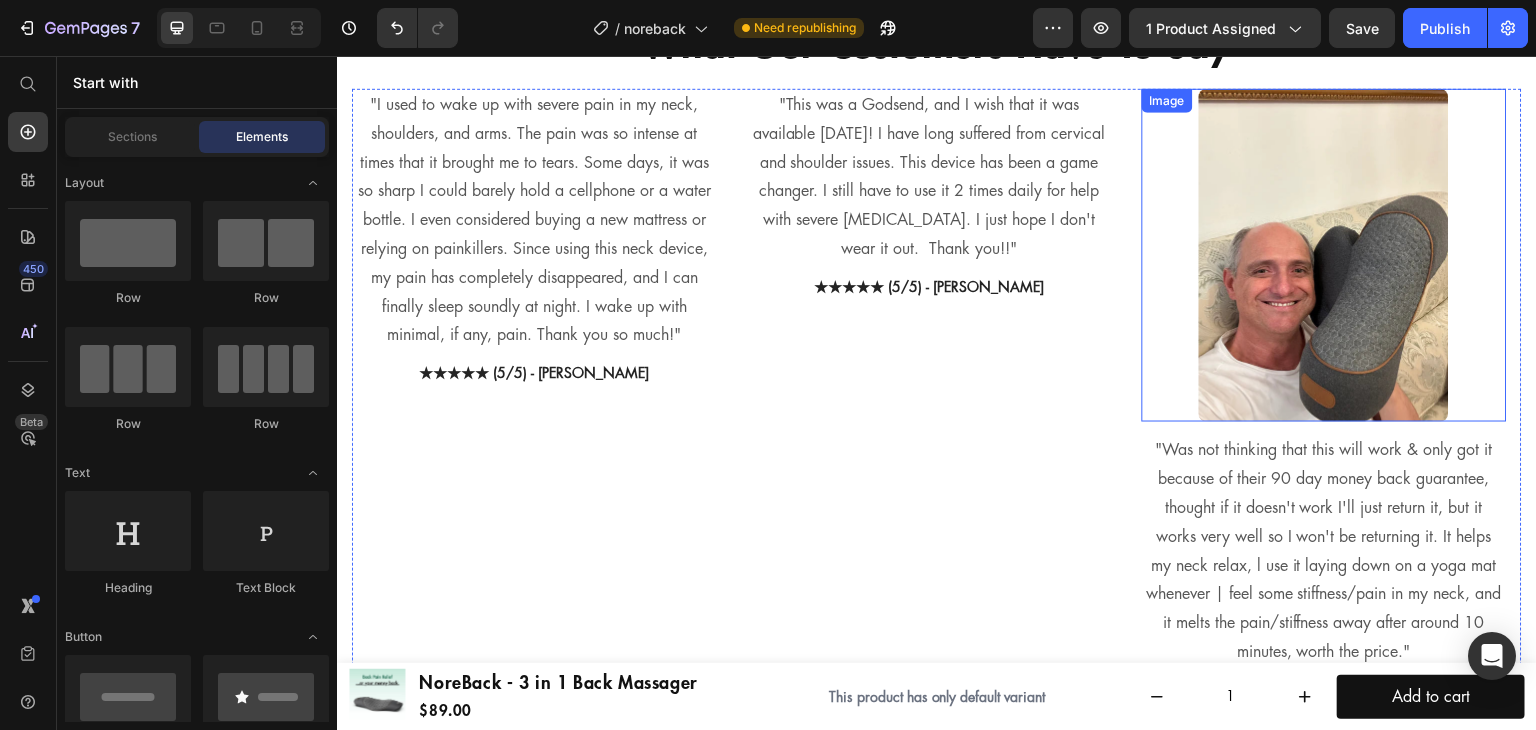 click at bounding box center [1324, 256] 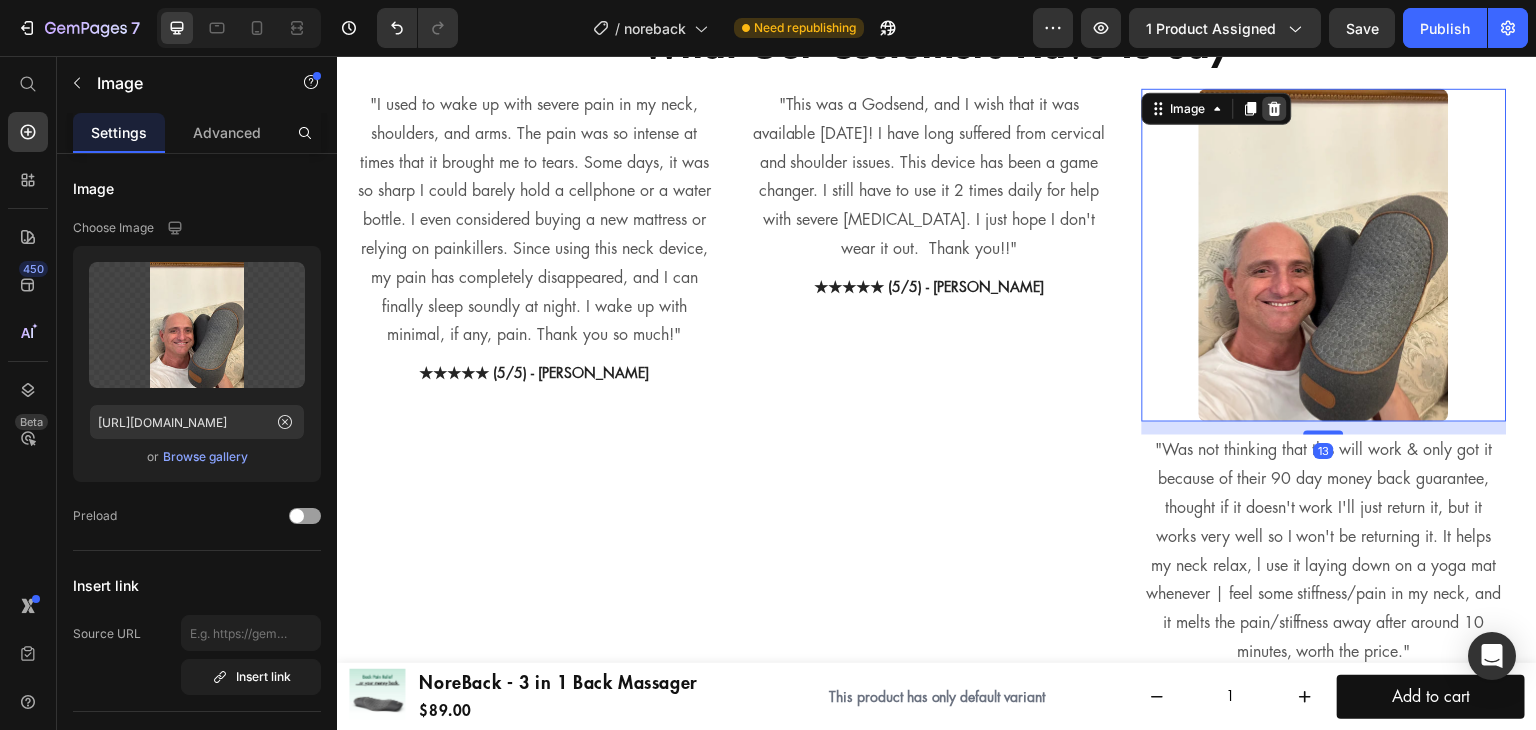 click 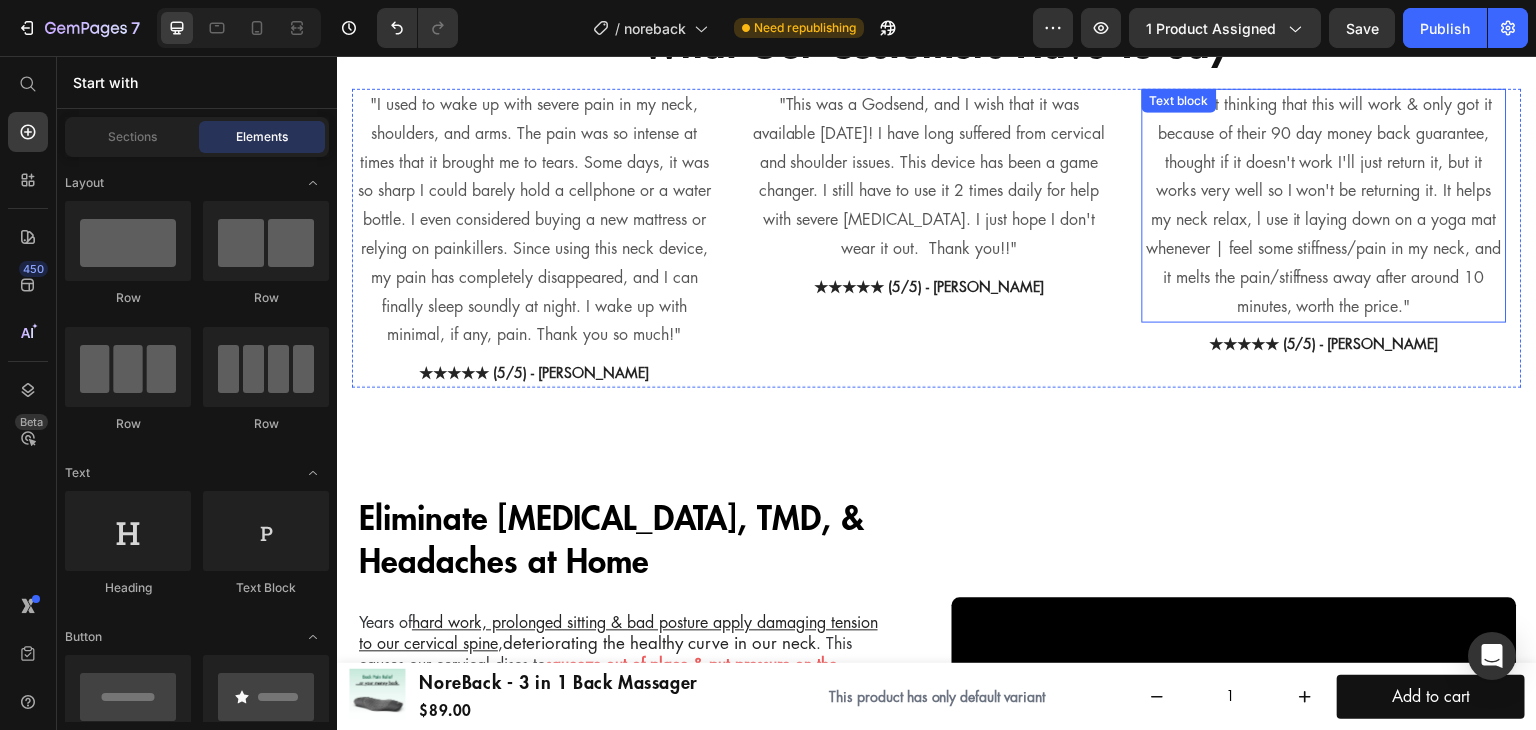 scroll, scrollTop: 1220, scrollLeft: 0, axis: vertical 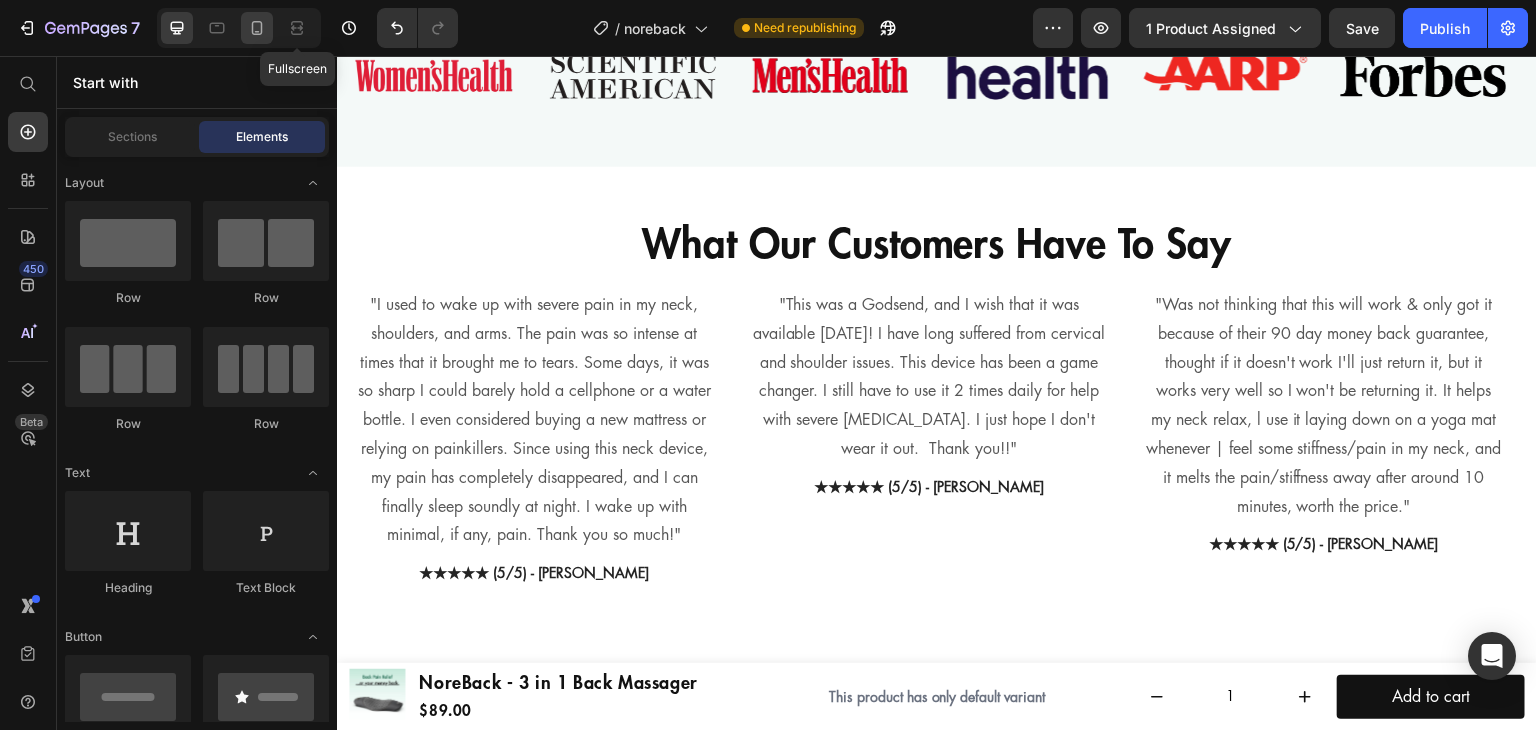 click 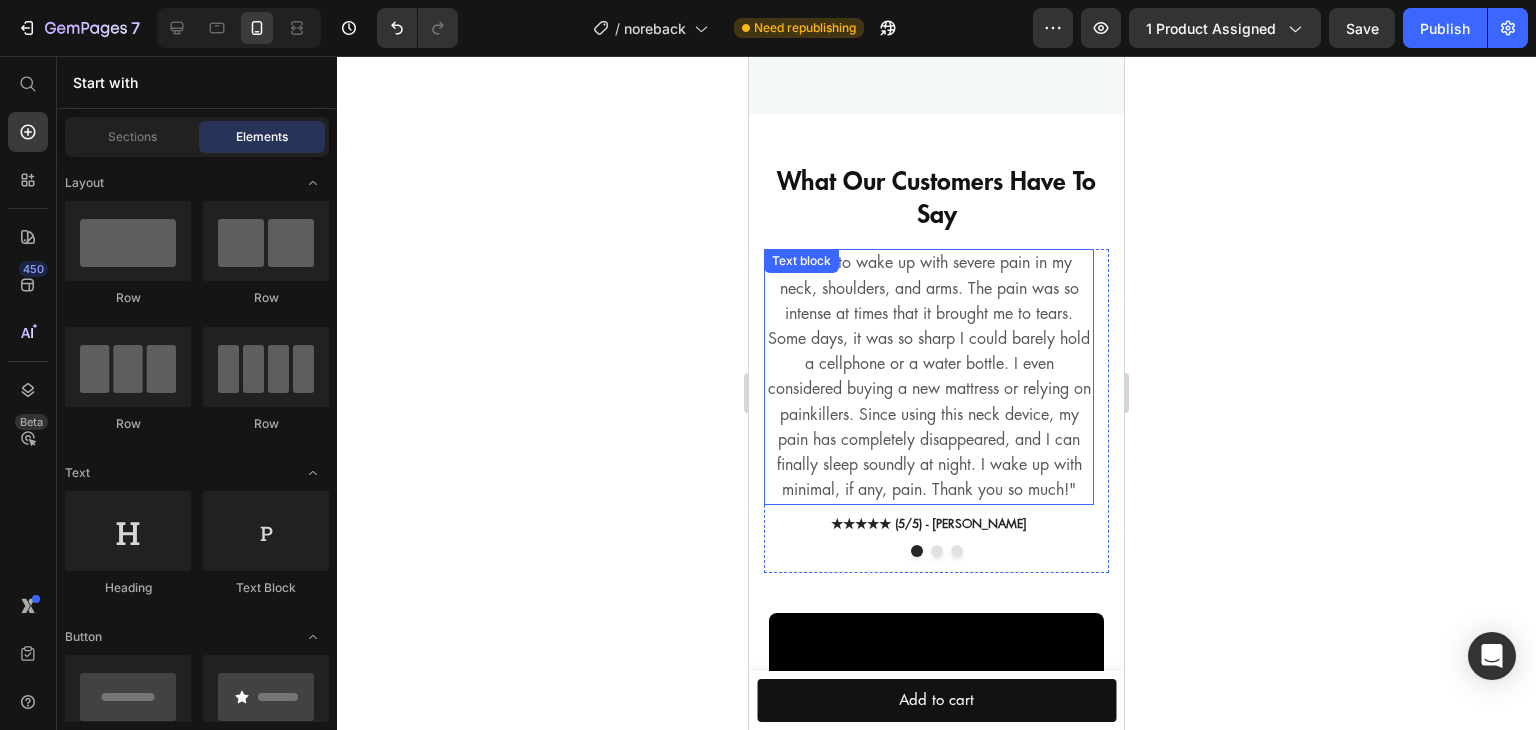 scroll, scrollTop: 1800, scrollLeft: 0, axis: vertical 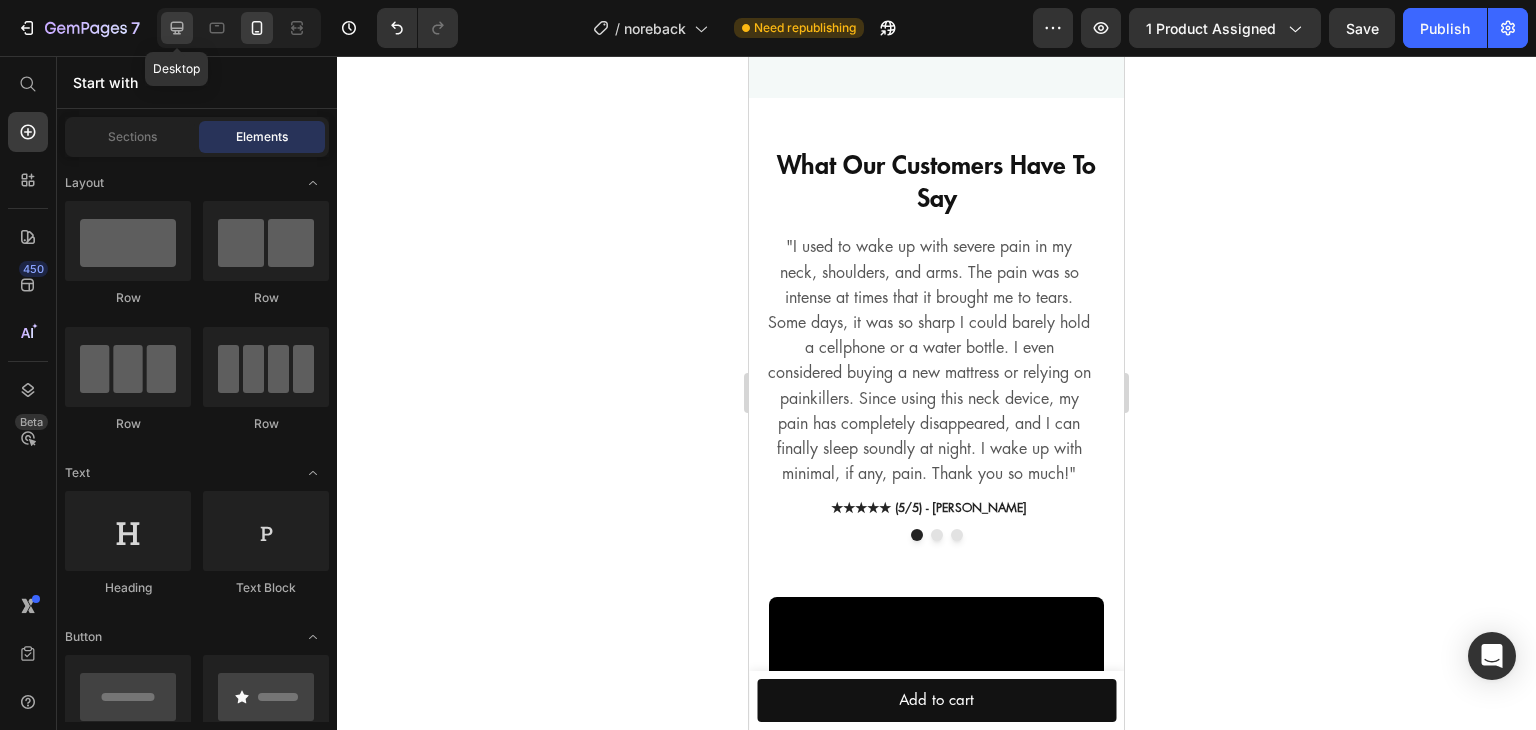 click 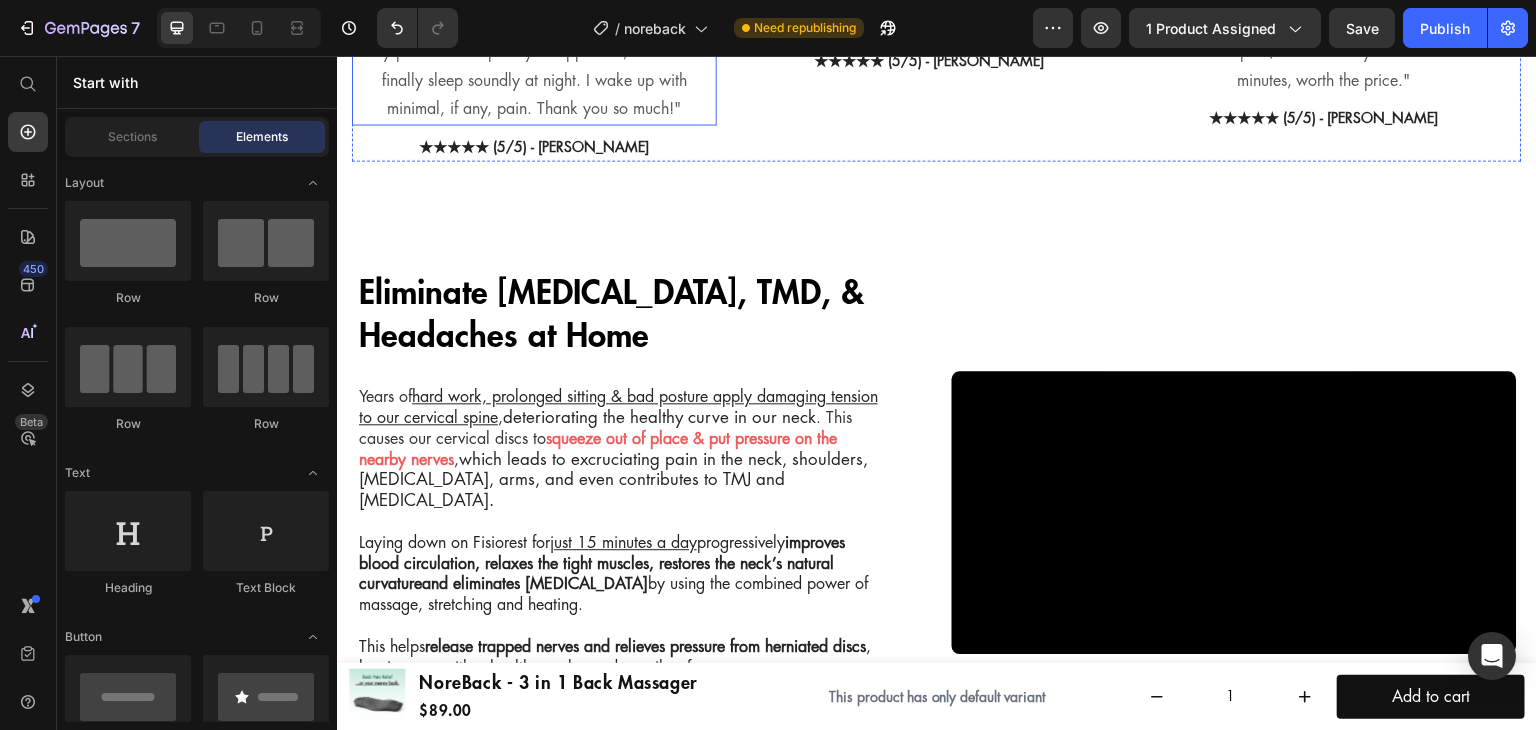 scroll, scrollTop: 1070, scrollLeft: 0, axis: vertical 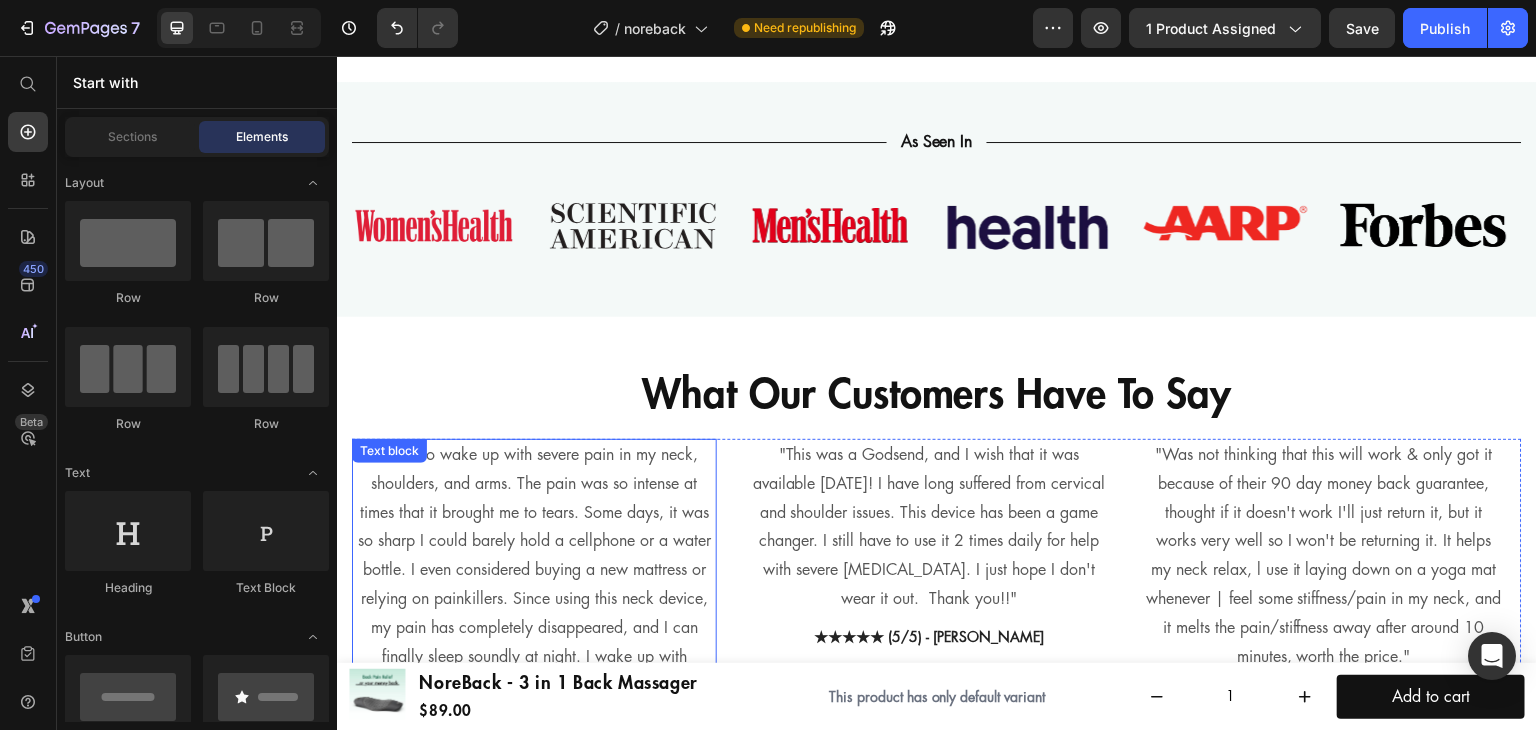 click on ""I used to wake up with severe pain in my neck, shoulders, and arms. The pain was so intense at times that it brought me to tears. Some days, it was so sharp I could barely hold a cellphone or a water bottle. I even considered buying a new mattress or relying on painkillers. Since using this neck device, my pain has completely disappeared, and I can finally sleep soundly at night. I wake up with minimal, if any, pain. Thank you so much!"" at bounding box center [534, 570] 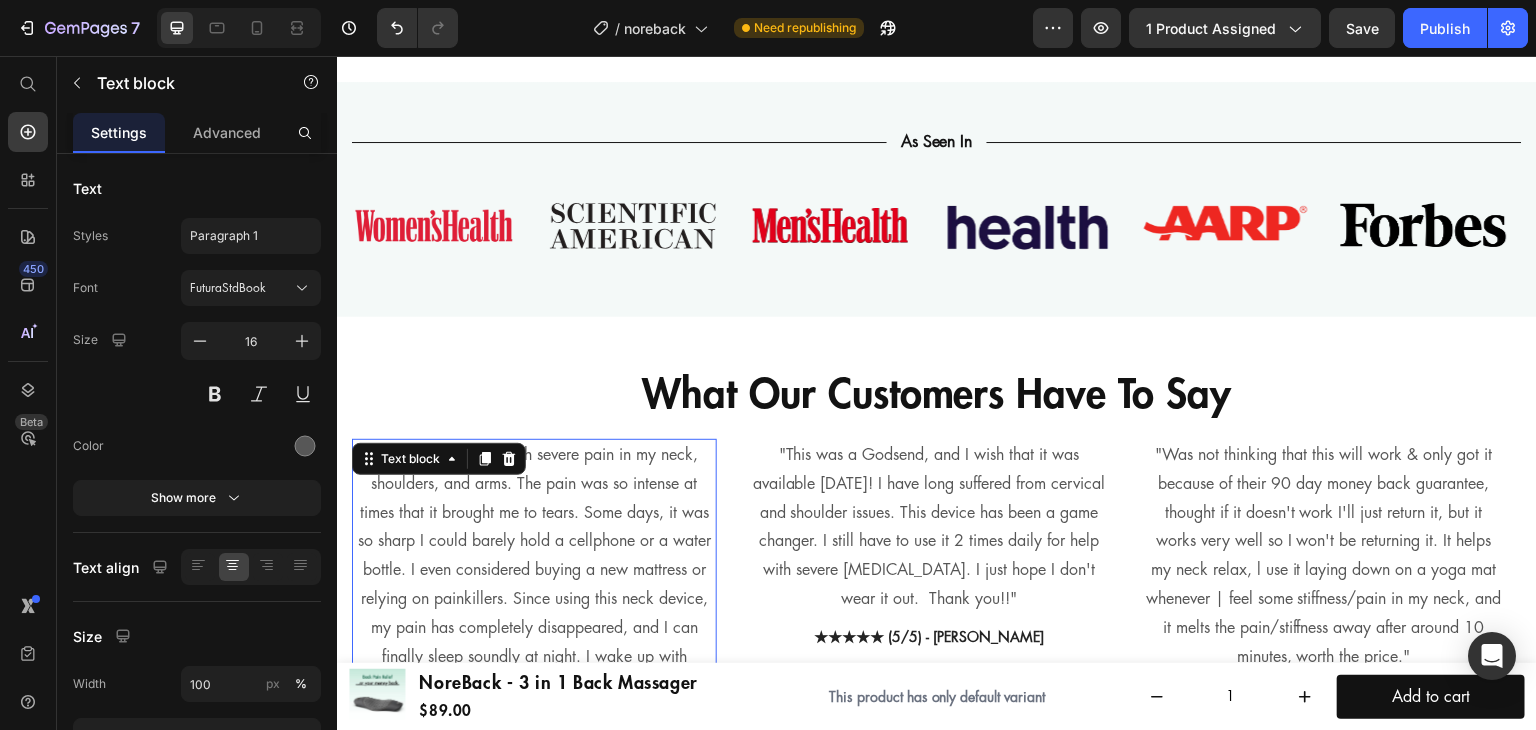 click on ""I used to wake up with severe pain in my neck, shoulders, and arms. The pain was so intense at times that it brought me to tears. Some days, it was so sharp I could barely hold a cellphone or a water bottle. I even considered buying a new mattress or relying on painkillers. Since using this neck device, my pain has completely disappeared, and I can finally sleep soundly at night. I wake up with minimal, if any, pain. Thank you so much!"" at bounding box center (534, 570) 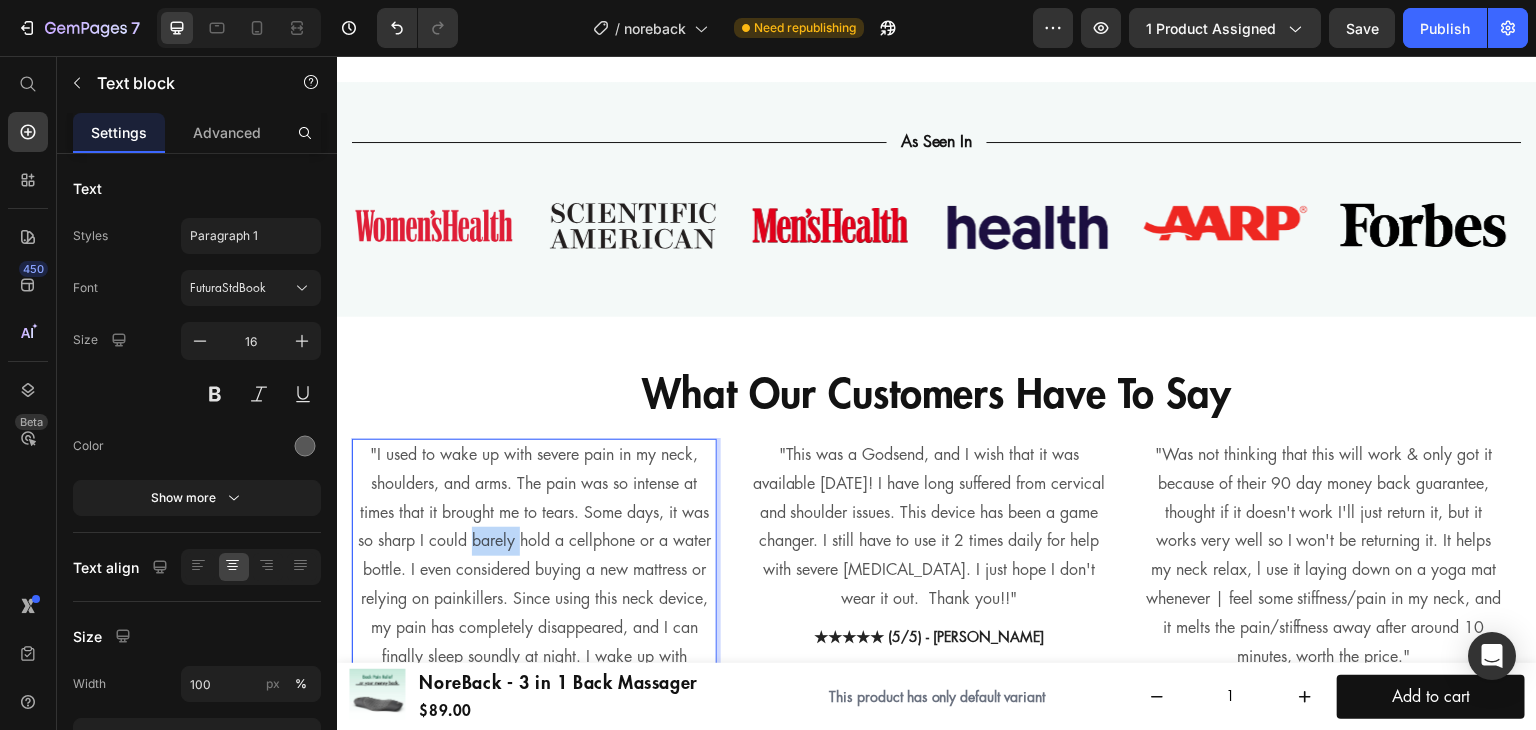 click on ""I used to wake up with severe pain in my neck, shoulders, and arms. The pain was so intense at times that it brought me to tears. Some days, it was so sharp I could barely hold a cellphone or a water bottle. I even considered buying a new mattress or relying on painkillers. Since using this neck device, my pain has completely disappeared, and I can finally sleep soundly at night. I wake up with minimal, if any, pain. Thank you so much!"" at bounding box center (534, 570) 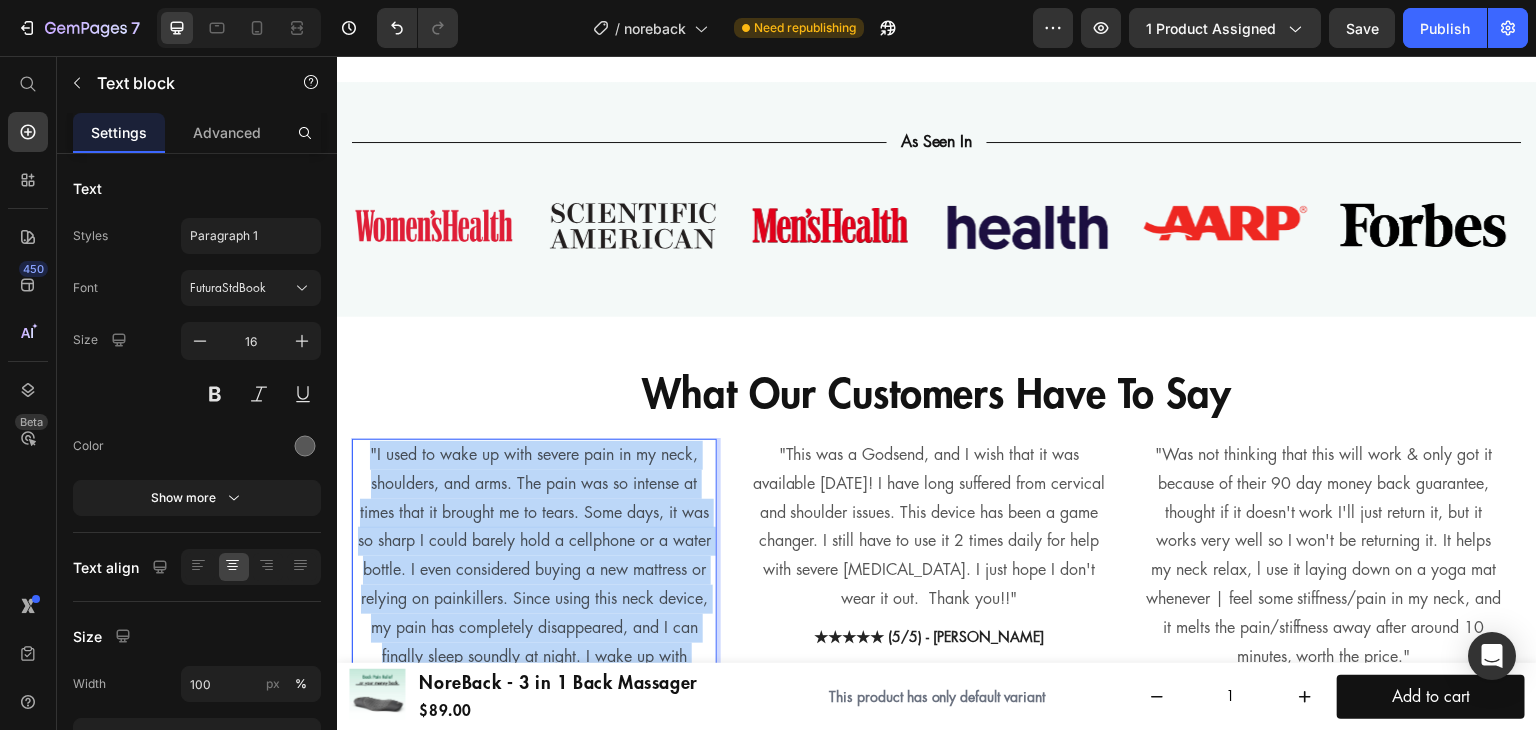 click on ""I used to wake up with severe pain in my neck, shoulders, and arms. The pain was so intense at times that it brought me to tears. Some days, it was so sharp I could barely hold a cellphone or a water bottle. I even considered buying a new mattress or relying on painkillers. Since using this neck device, my pain has completely disappeared, and I can finally sleep soundly at night. I wake up with minimal, if any, pain. Thank you so much!"" at bounding box center [534, 570] 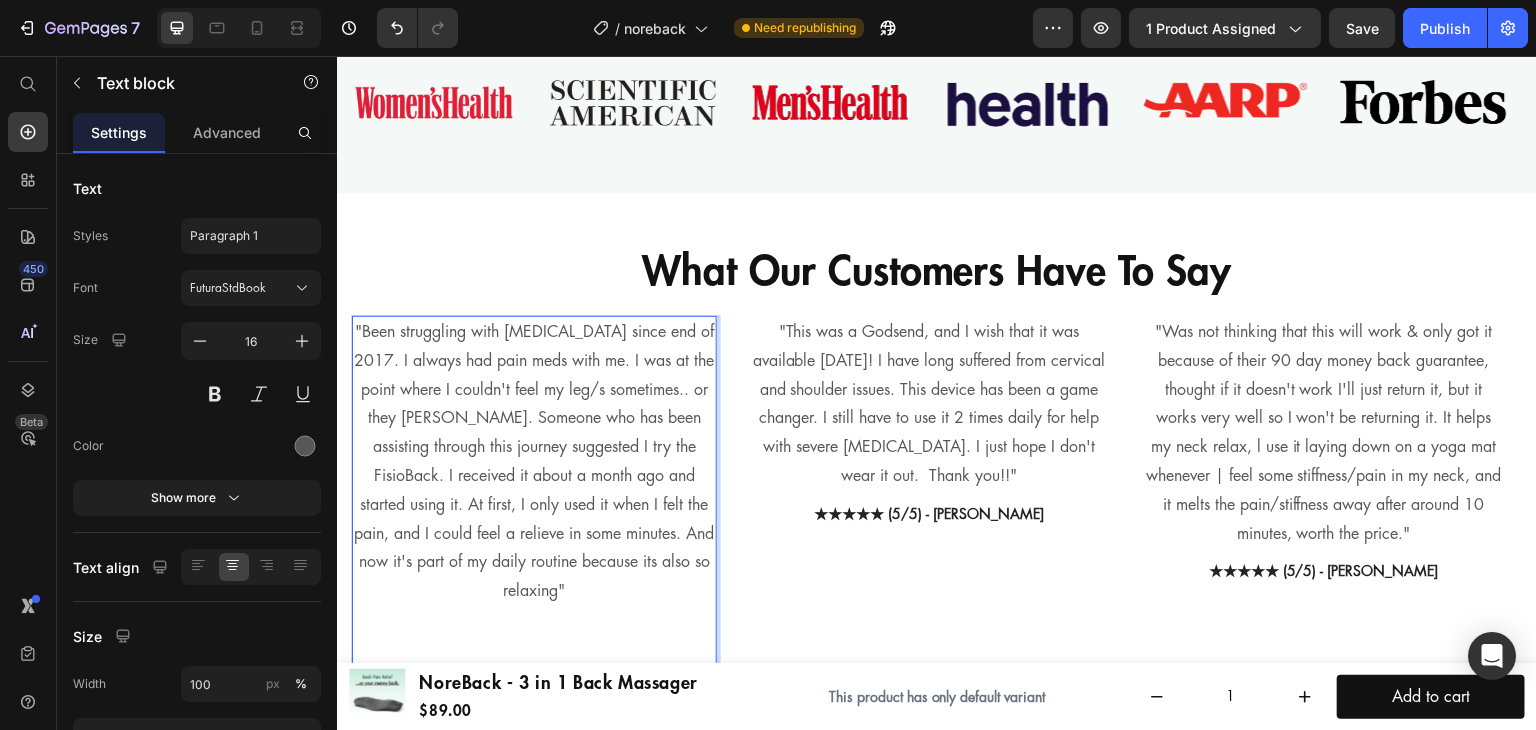 scroll, scrollTop: 1226, scrollLeft: 0, axis: vertical 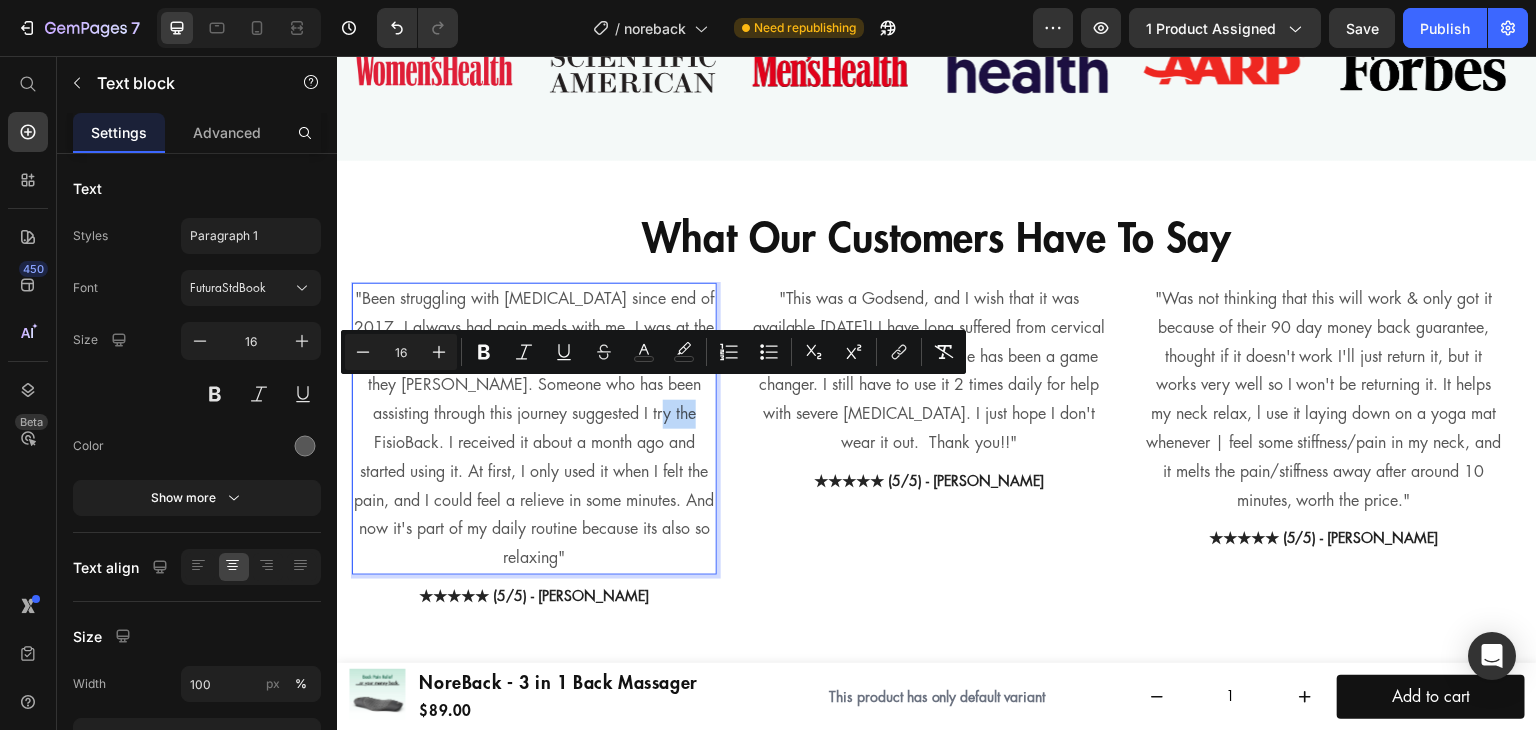 drag, startPoint x: 661, startPoint y: 396, endPoint x: 634, endPoint y: 401, distance: 27.45906 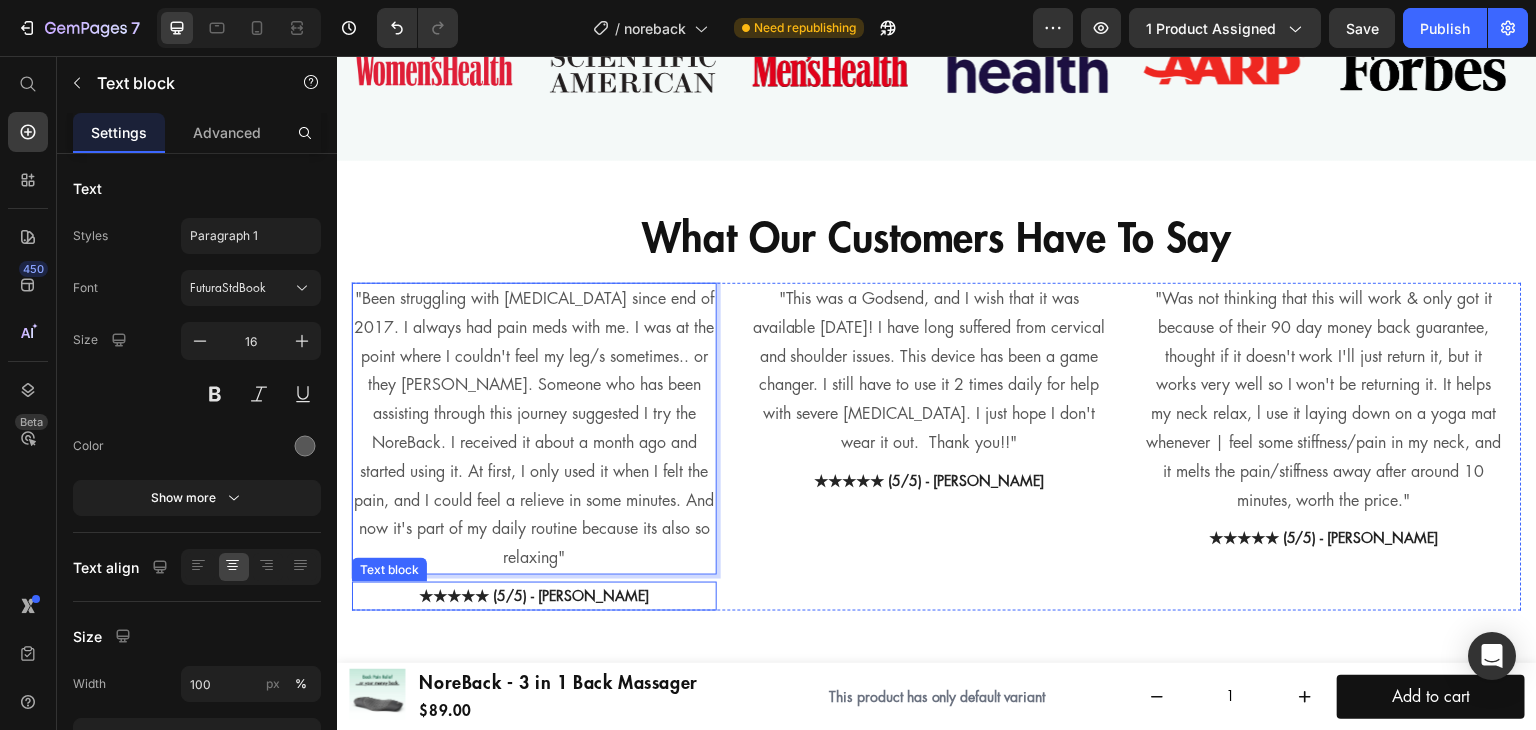 click on "★★★★★ (5/5) - [PERSON_NAME]" at bounding box center (534, 596) 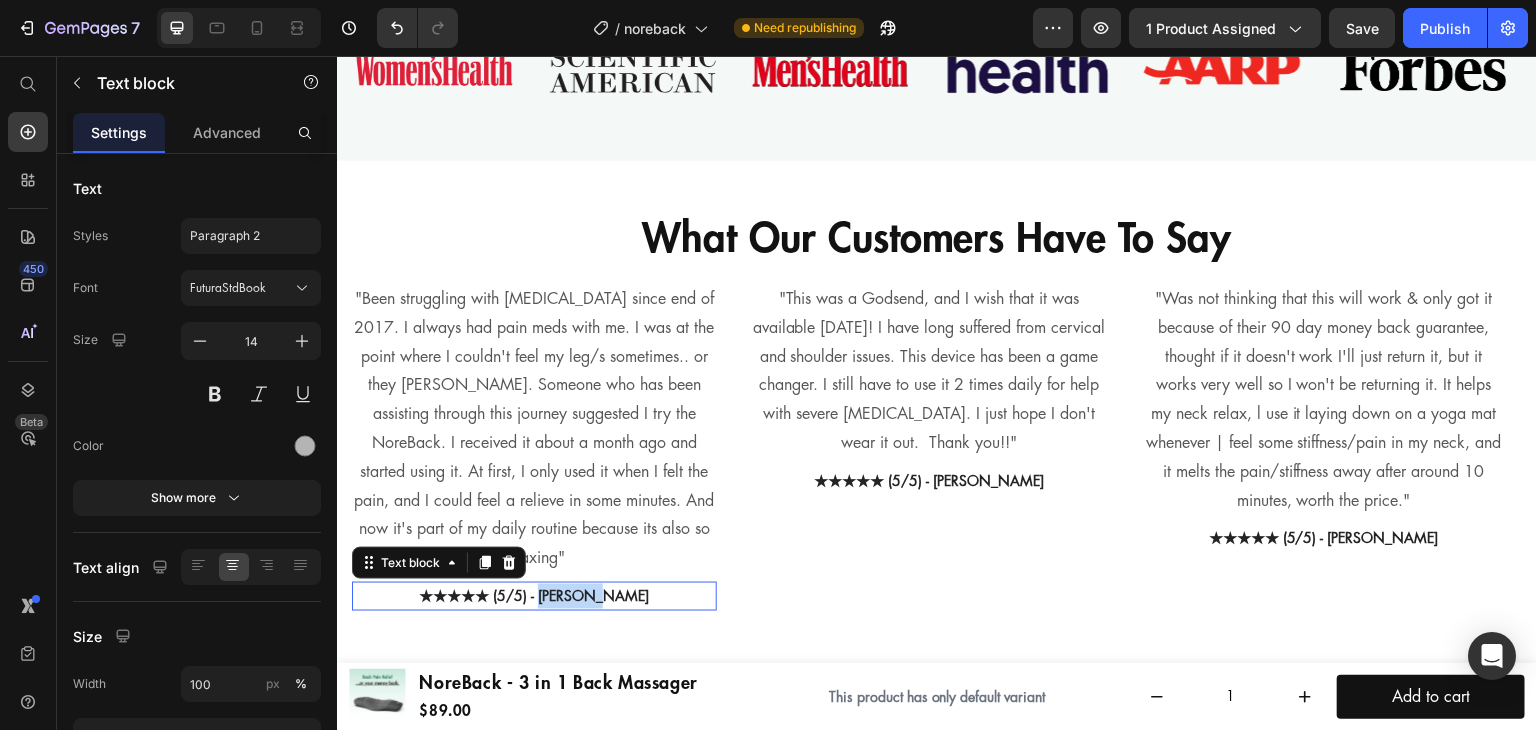 scroll, scrollTop: 0, scrollLeft: 0, axis: both 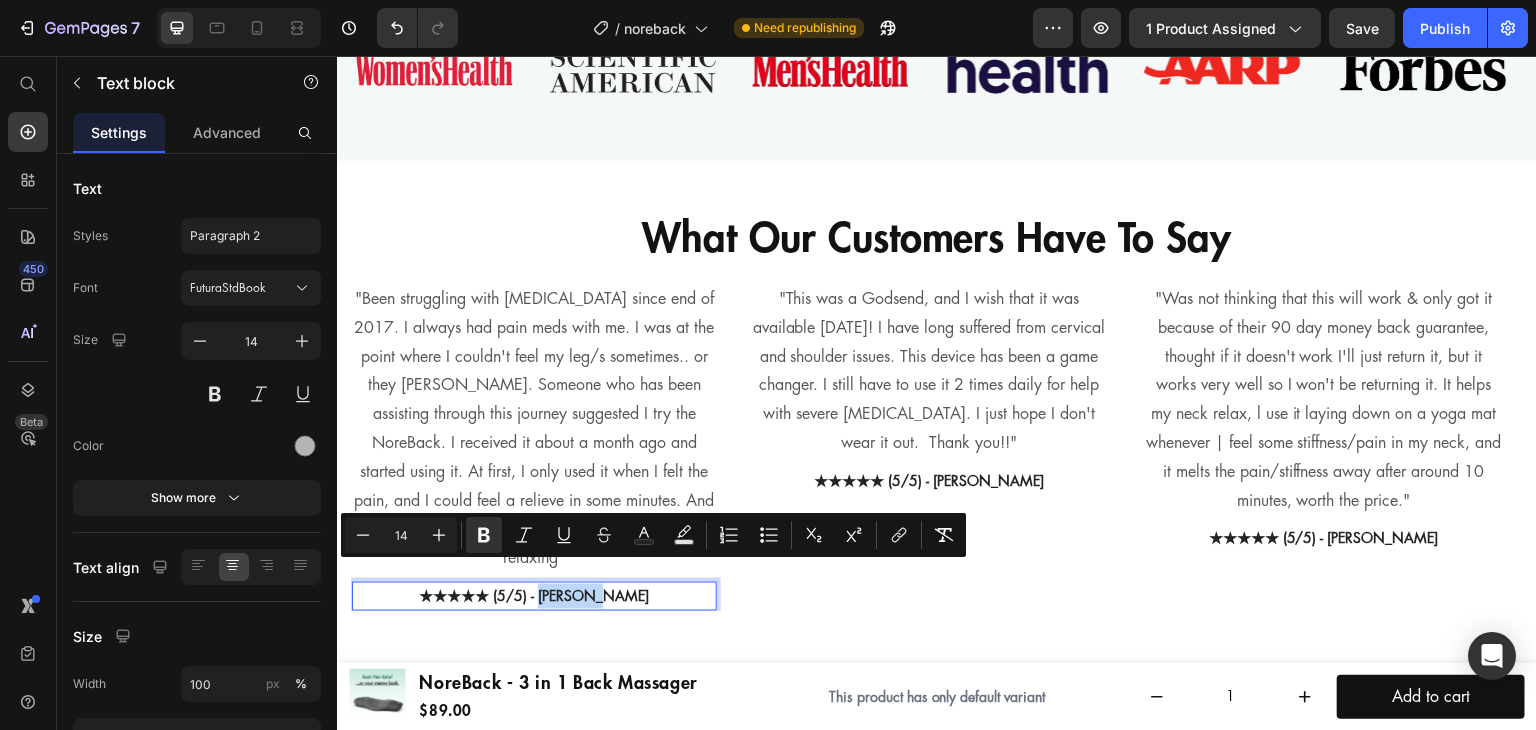 click on "★★★★★ (5/5) - [PERSON_NAME]" at bounding box center (534, 596) 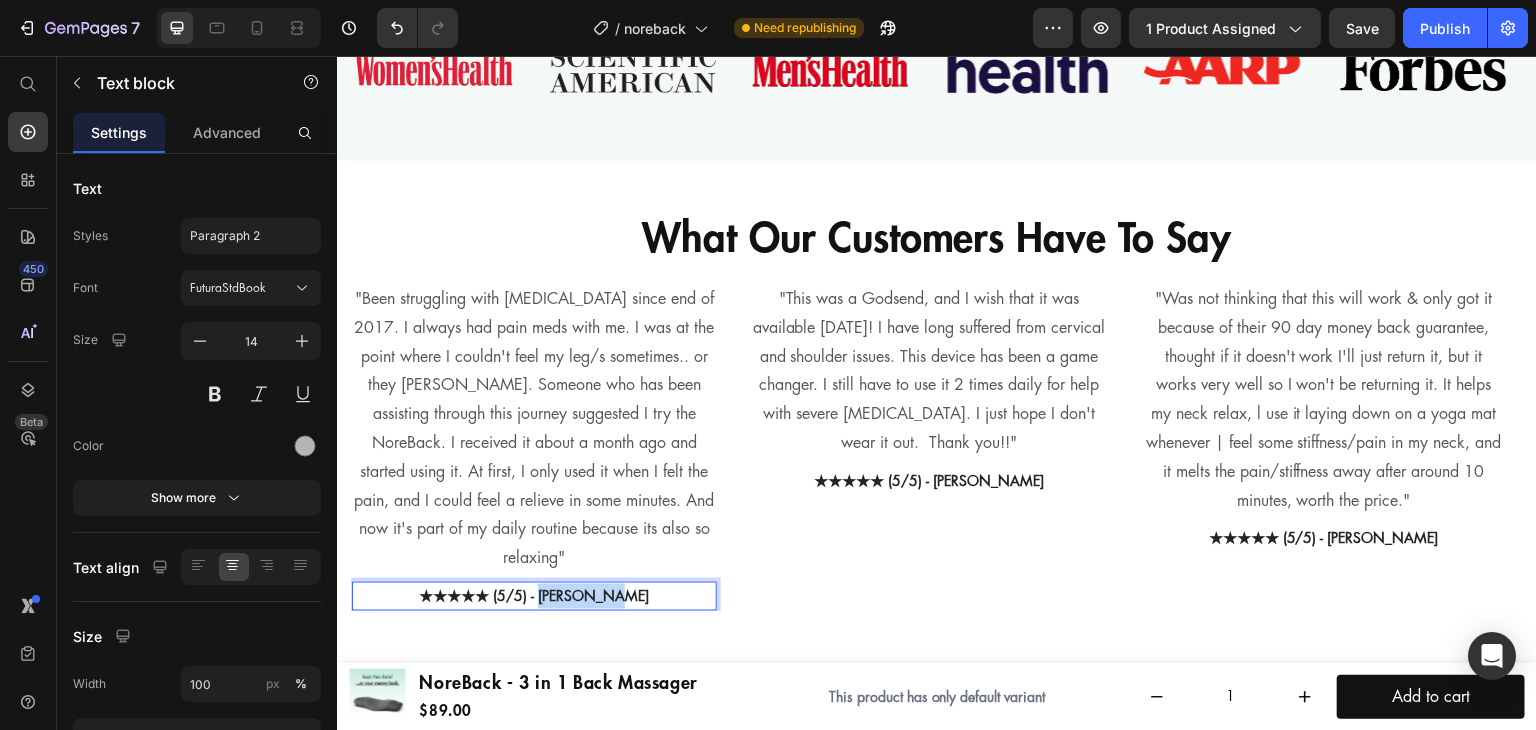 drag, startPoint x: 566, startPoint y: 578, endPoint x: 614, endPoint y: 582, distance: 48.166378 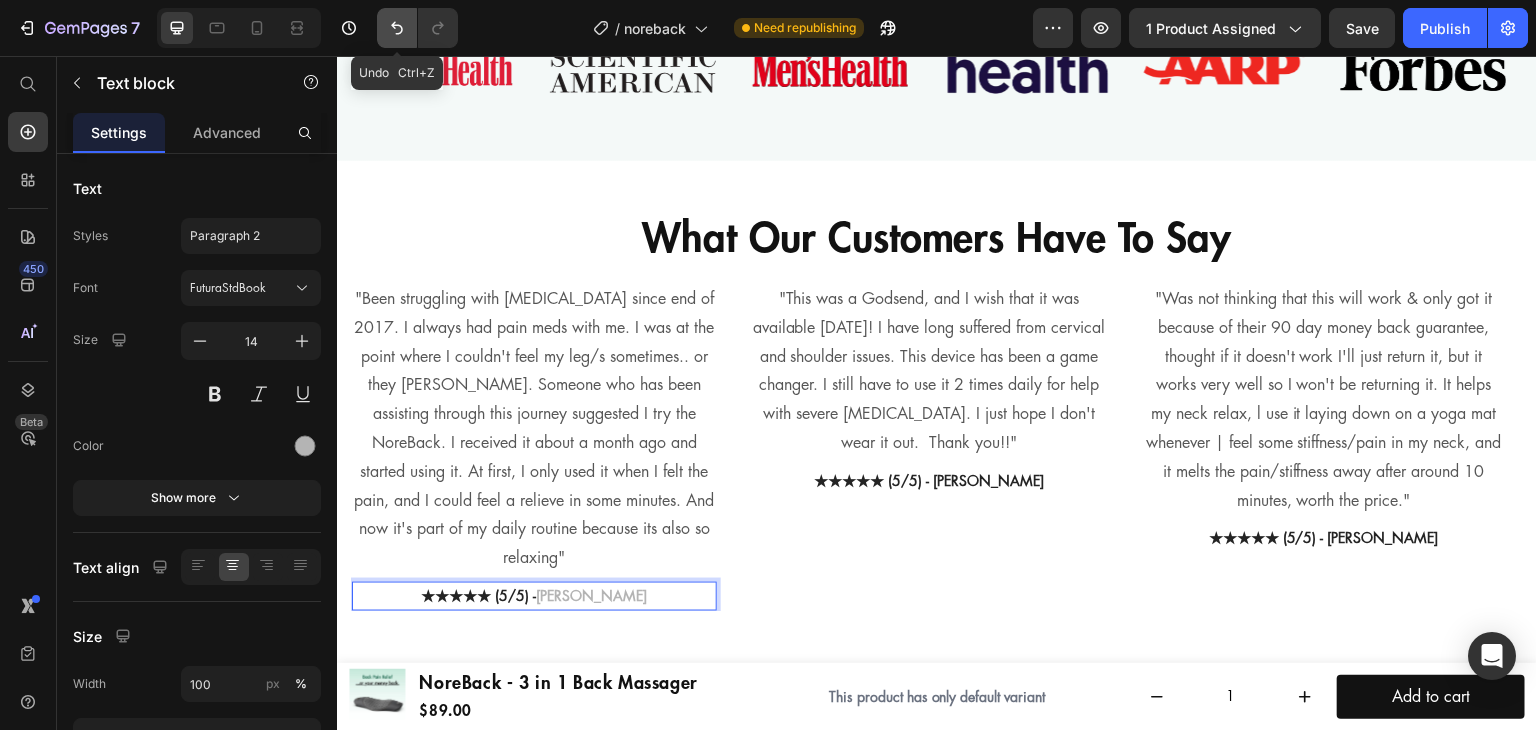 click 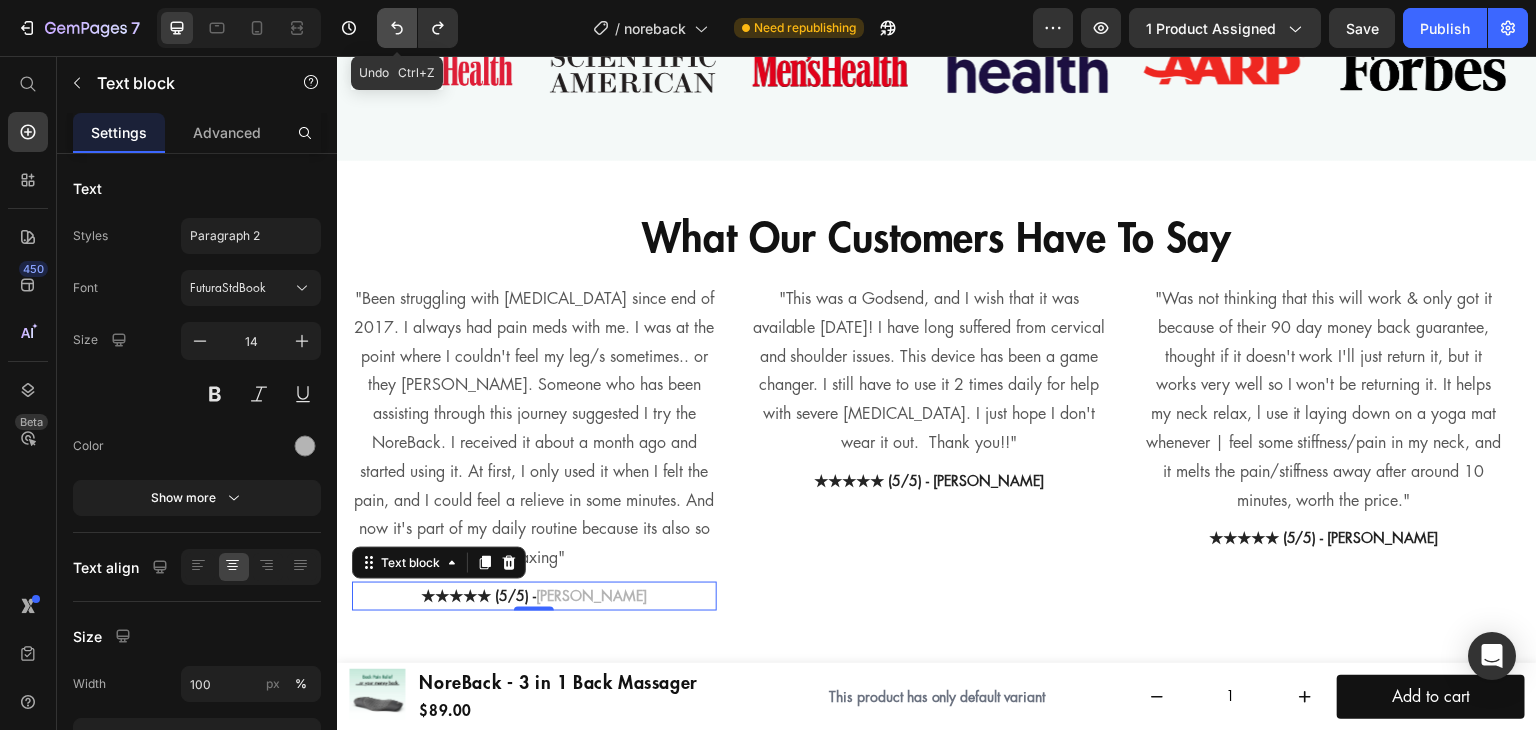 click 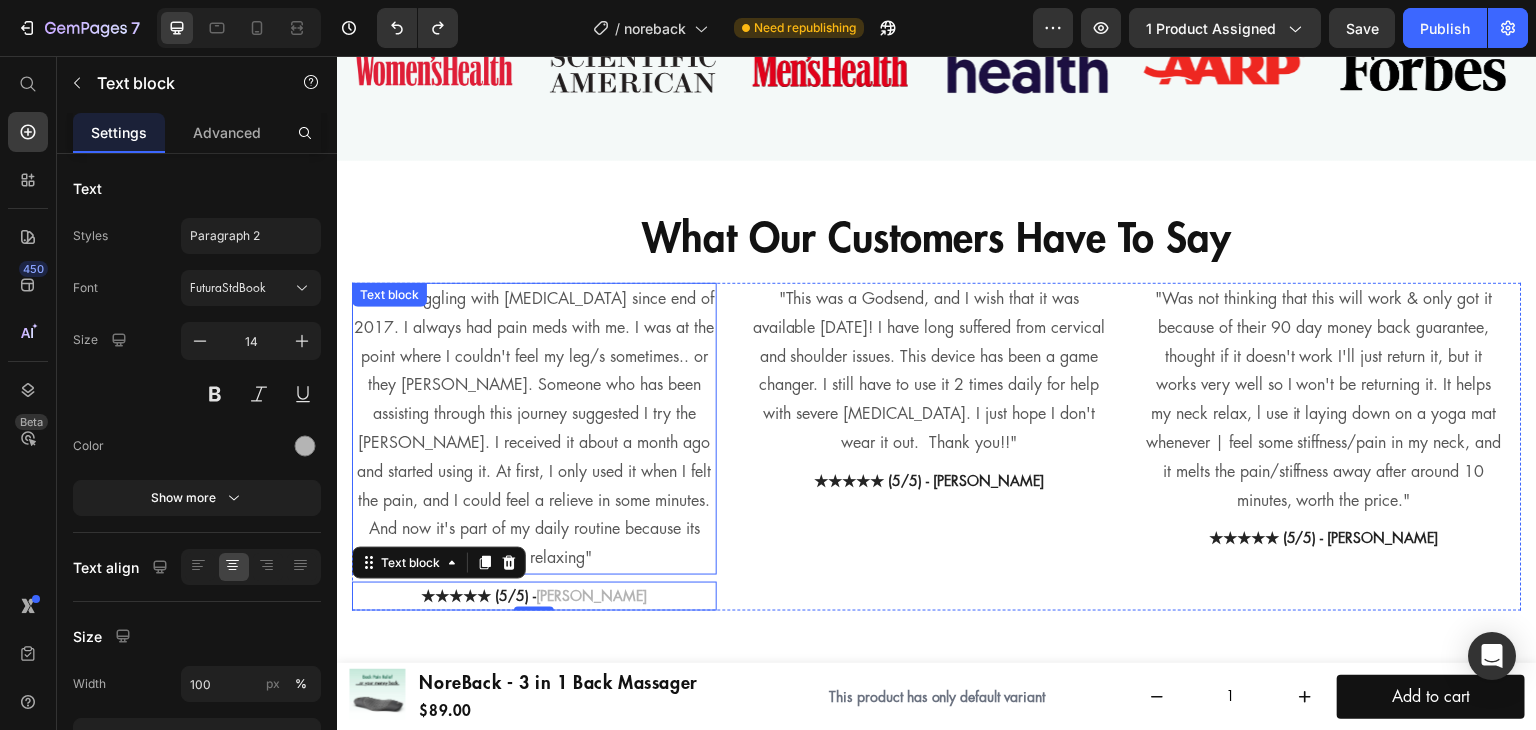 click on ""This was a Godsend, and I wish that it was available [DATE]! I have long suffered from cervical and shoulder issues. This device has been a game changer. I still have to use it 2 times daily for help with severe [MEDICAL_DATA]. I just hope I don't wear it out.  Thank you!!" Text block ★★★★★ (5/5) - [PERSON_NAME] Text block" at bounding box center [929, 447] 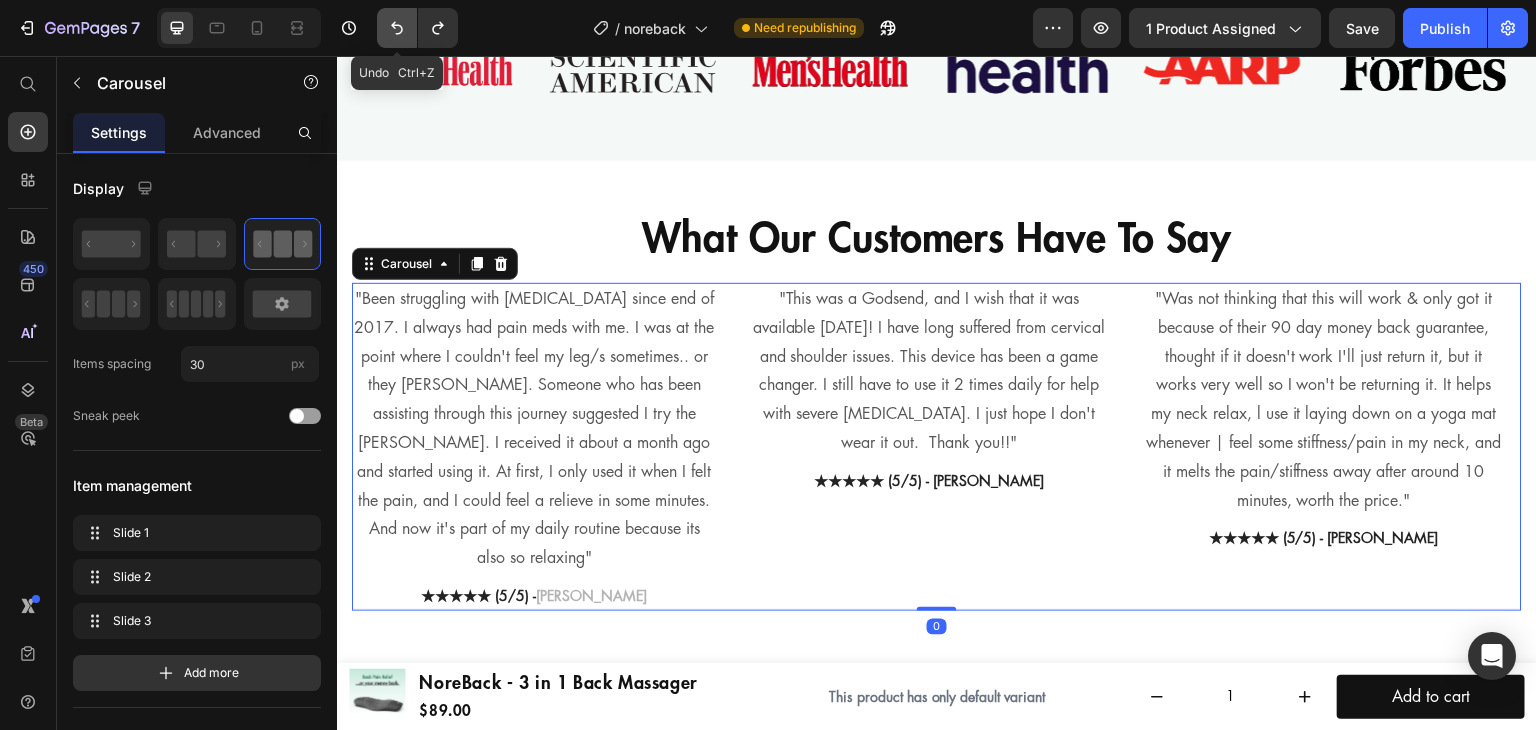 click 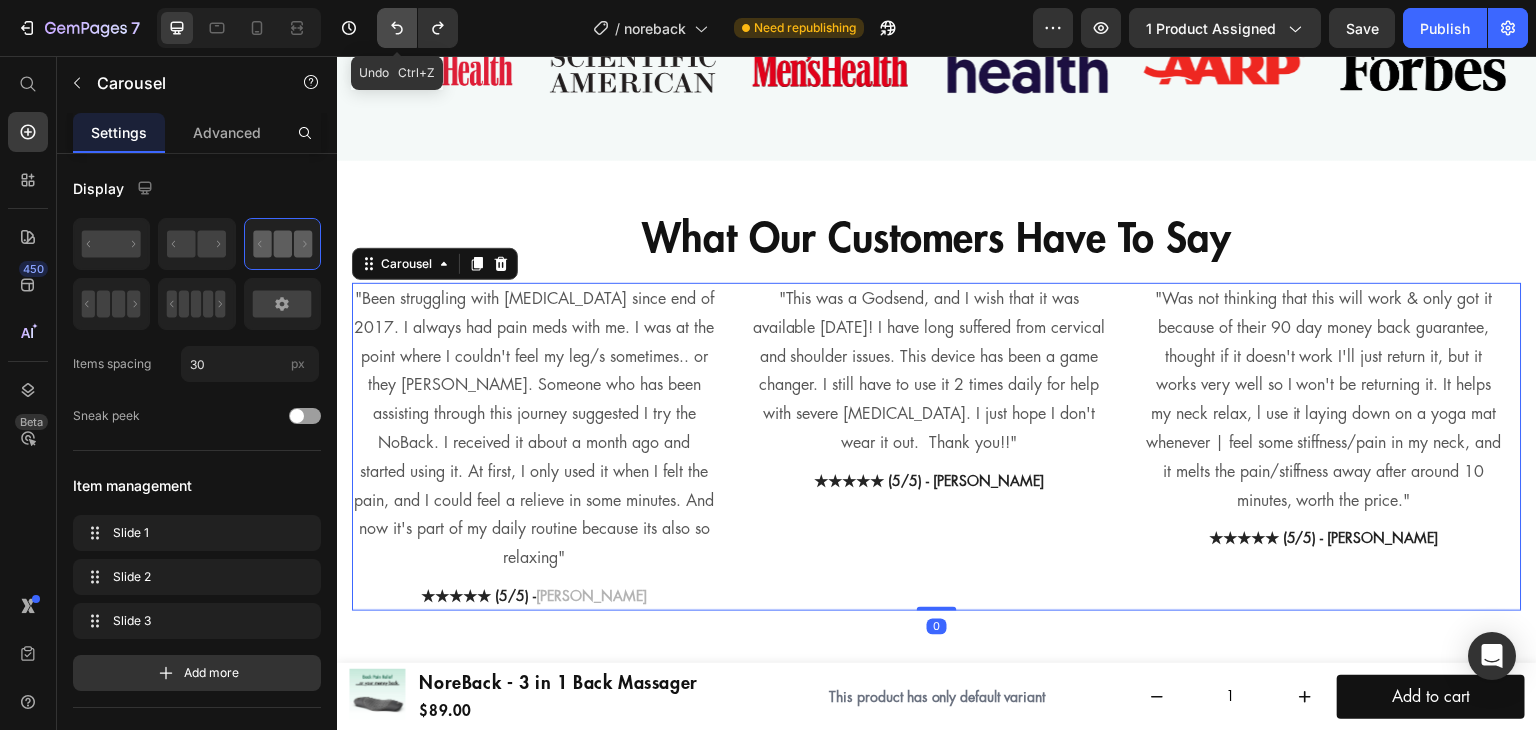 click 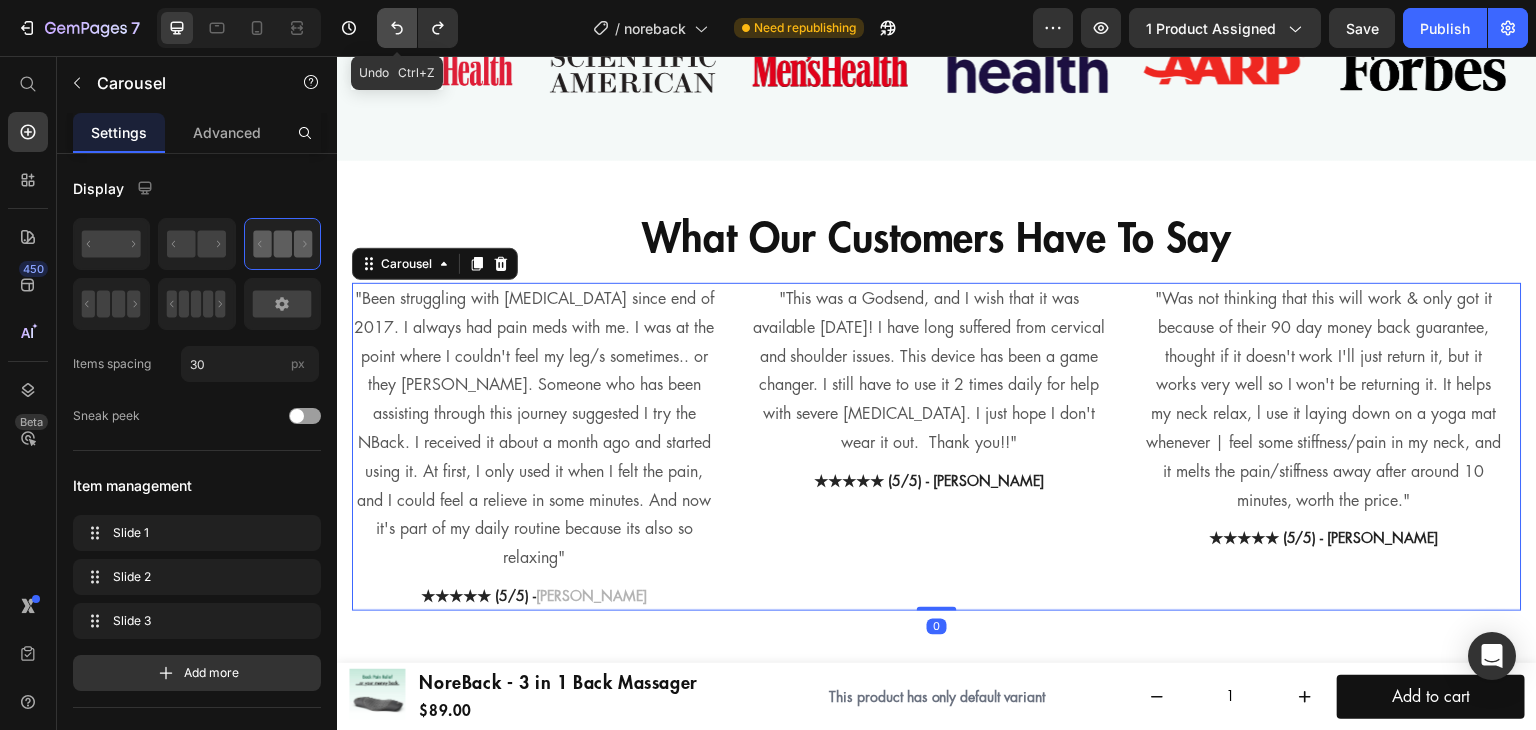 click 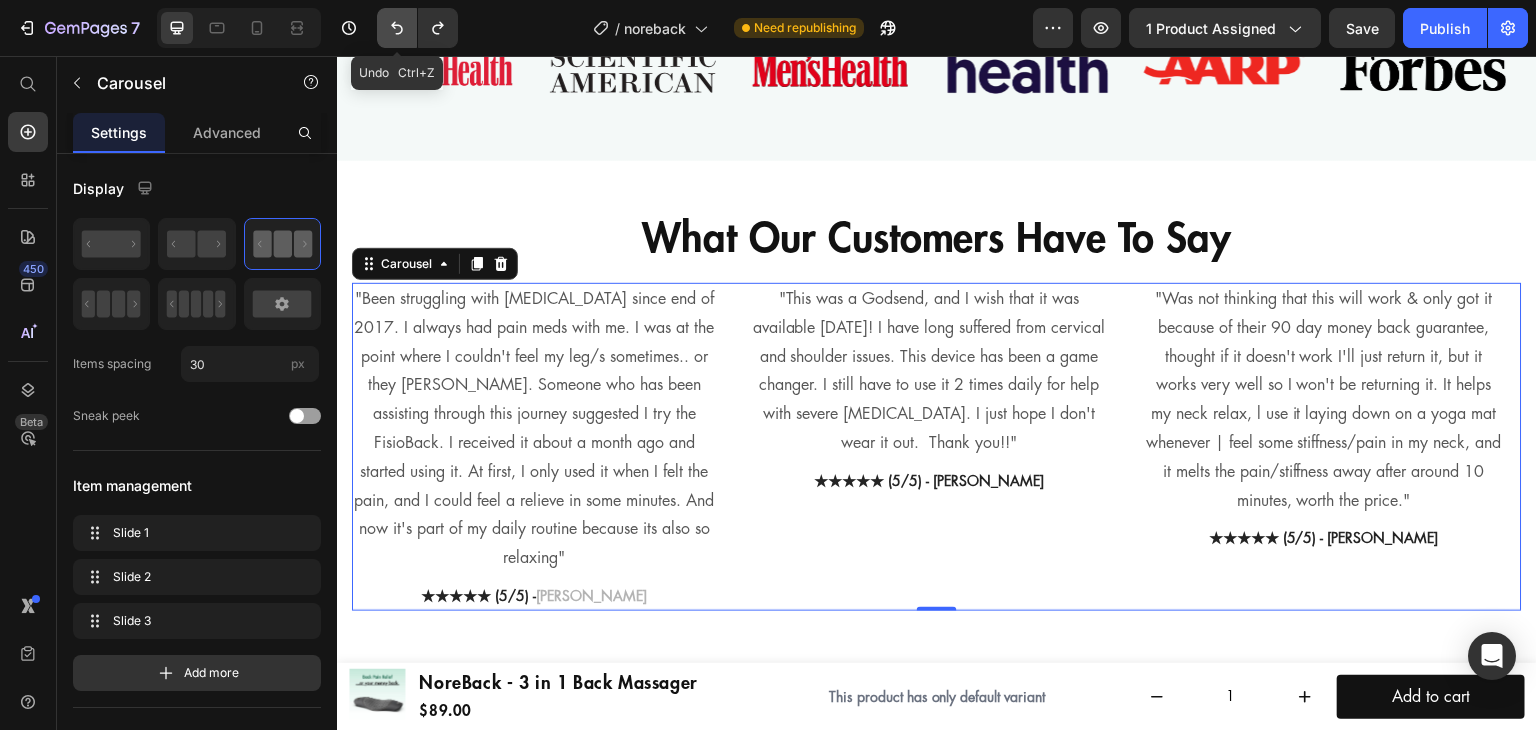 click 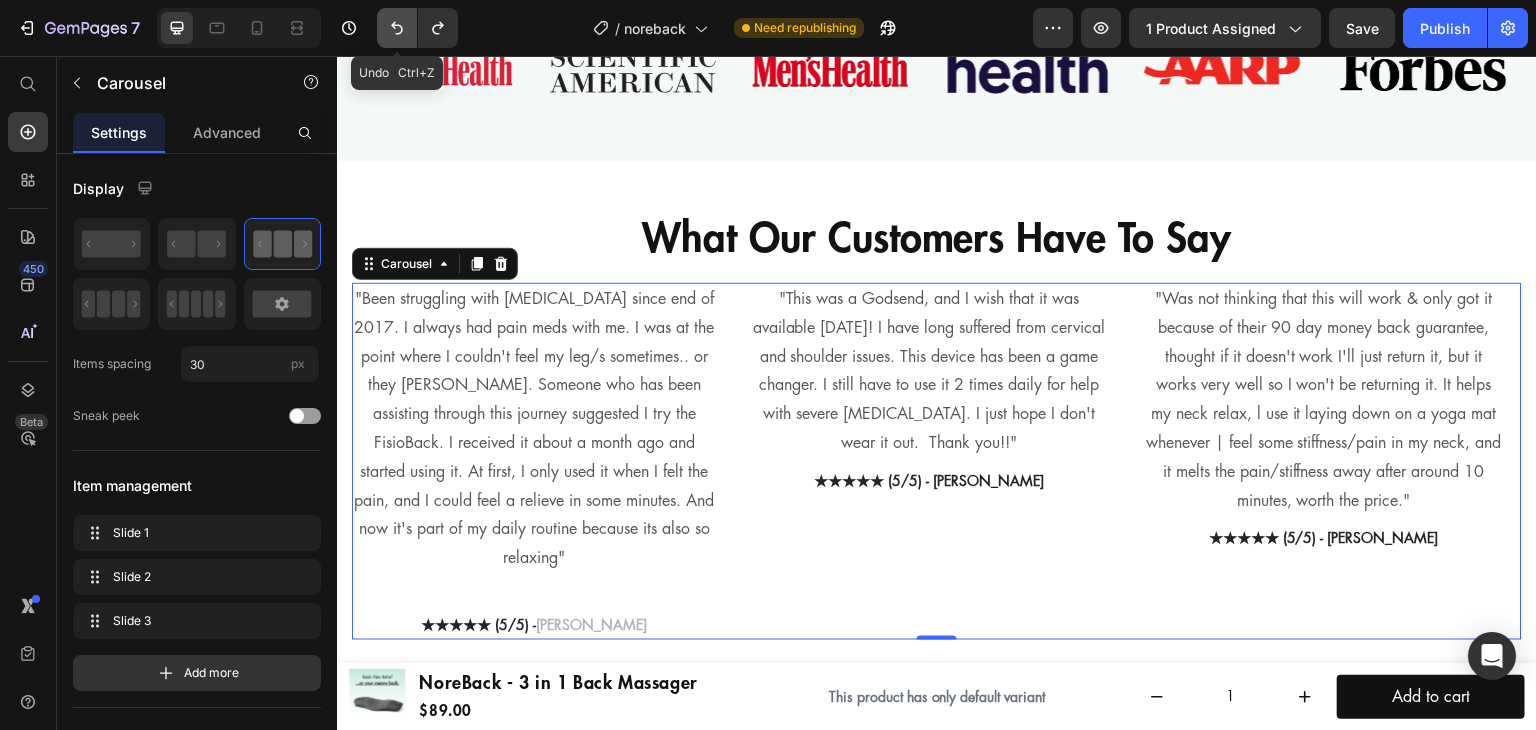 click 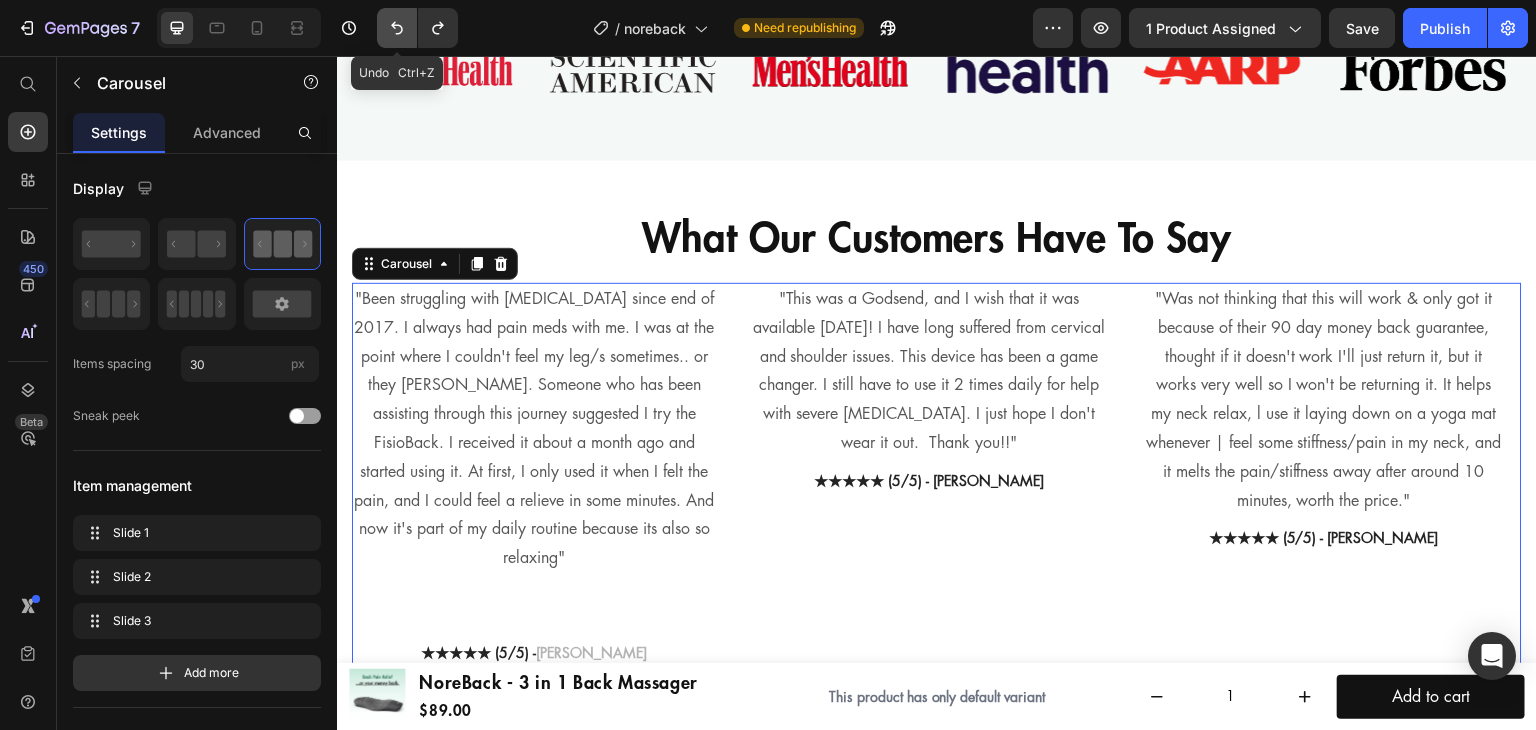 click 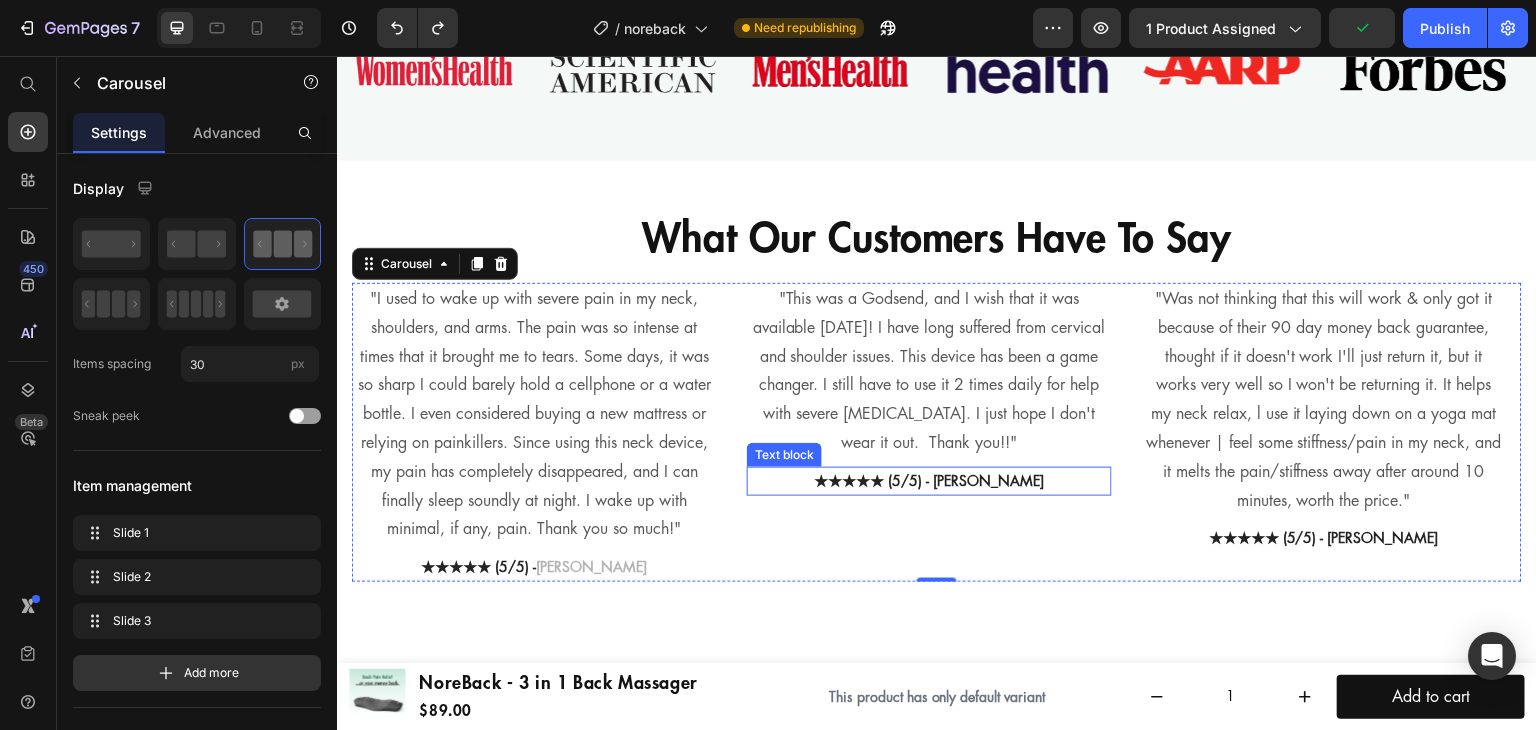click on "★★★★★ (5/5) - [PERSON_NAME]" at bounding box center [929, 481] 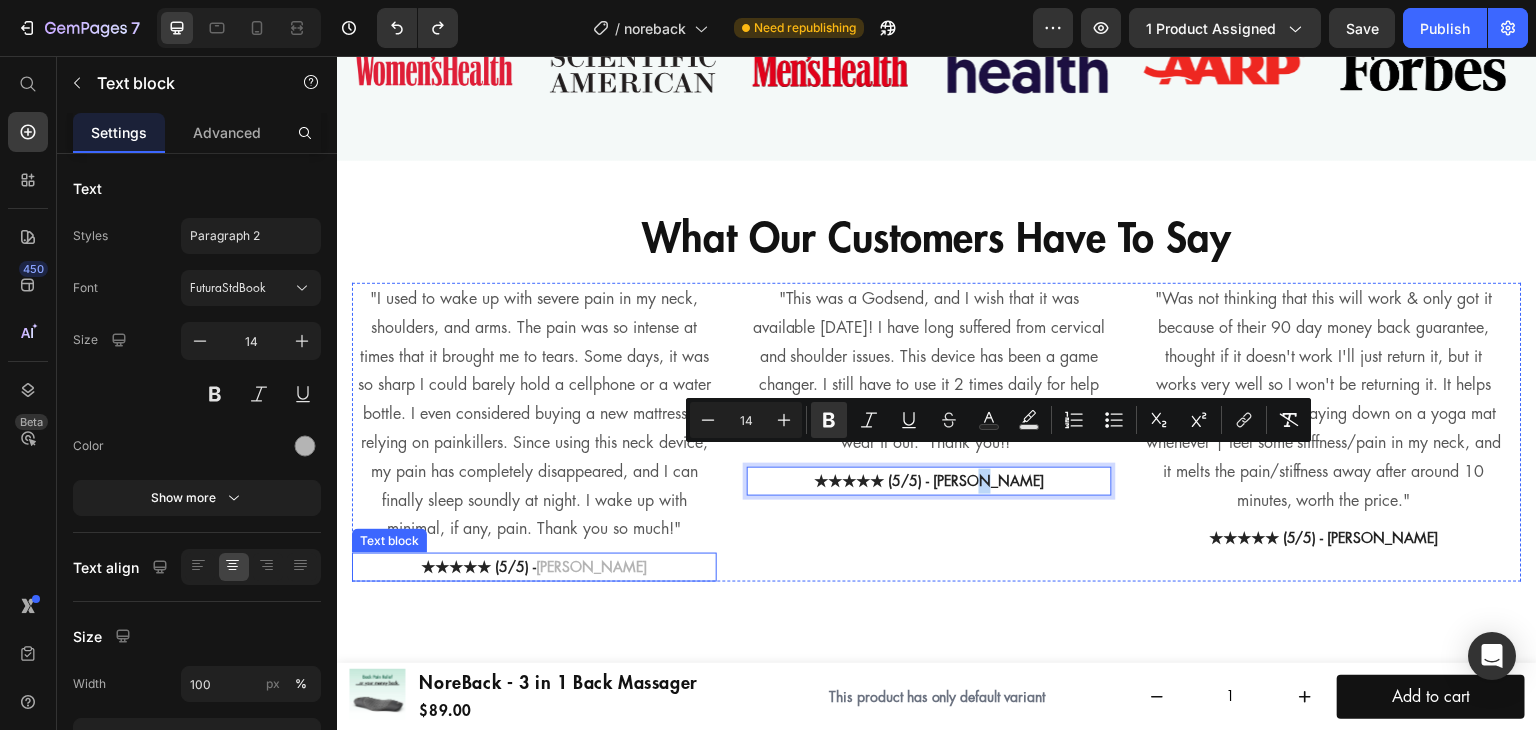 click on "★★★★★ (5/5) -" at bounding box center [478, 567] 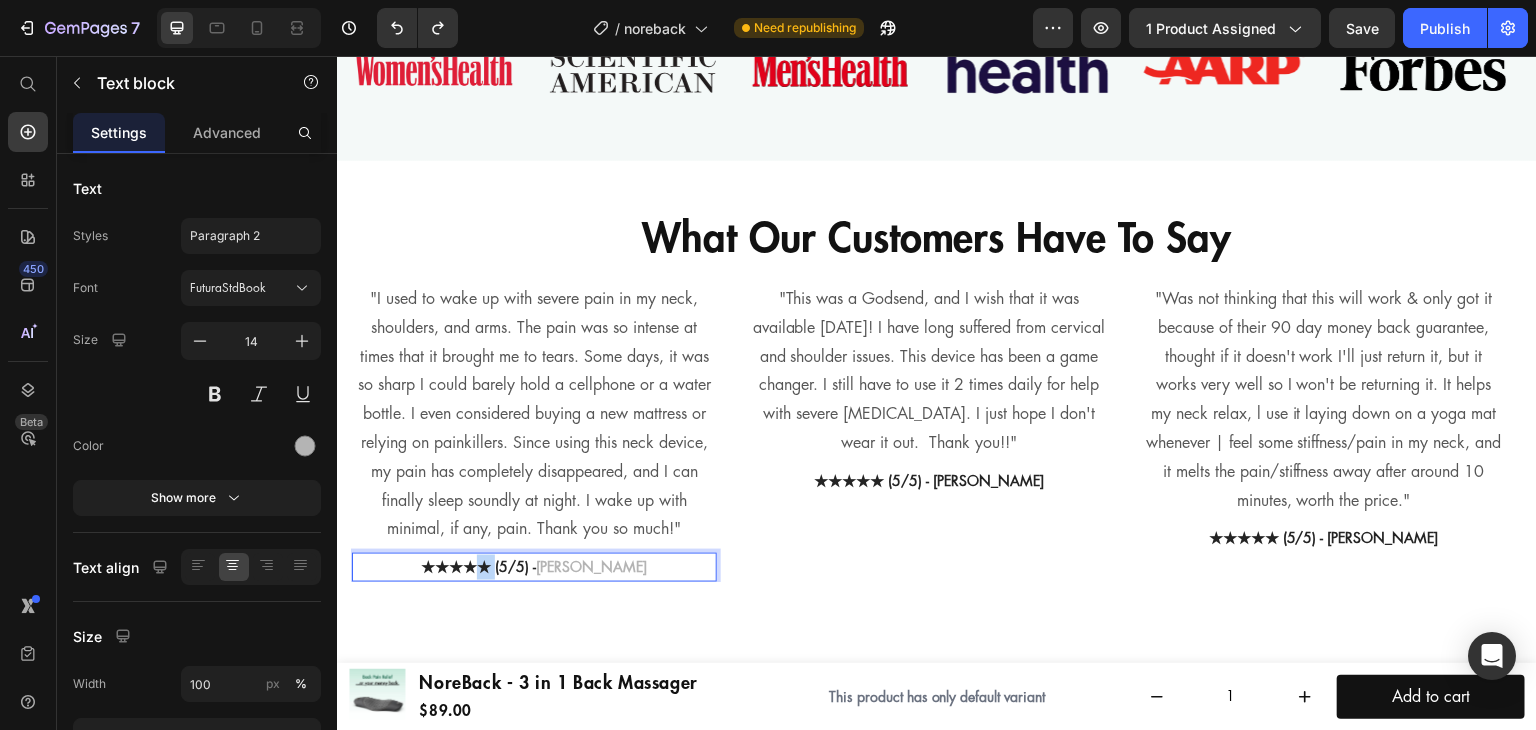 click on "★★★★★ (5/5) -" at bounding box center [478, 567] 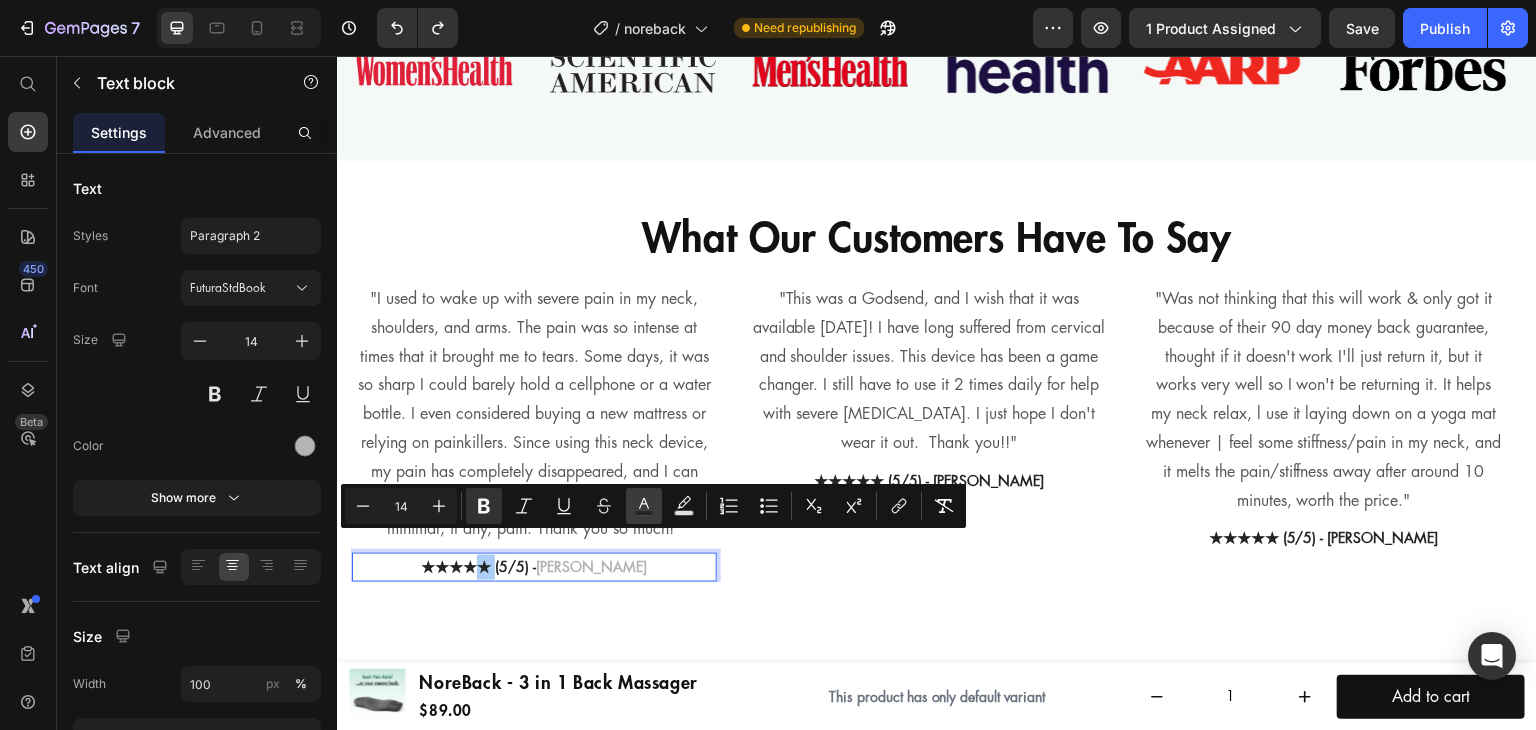 click 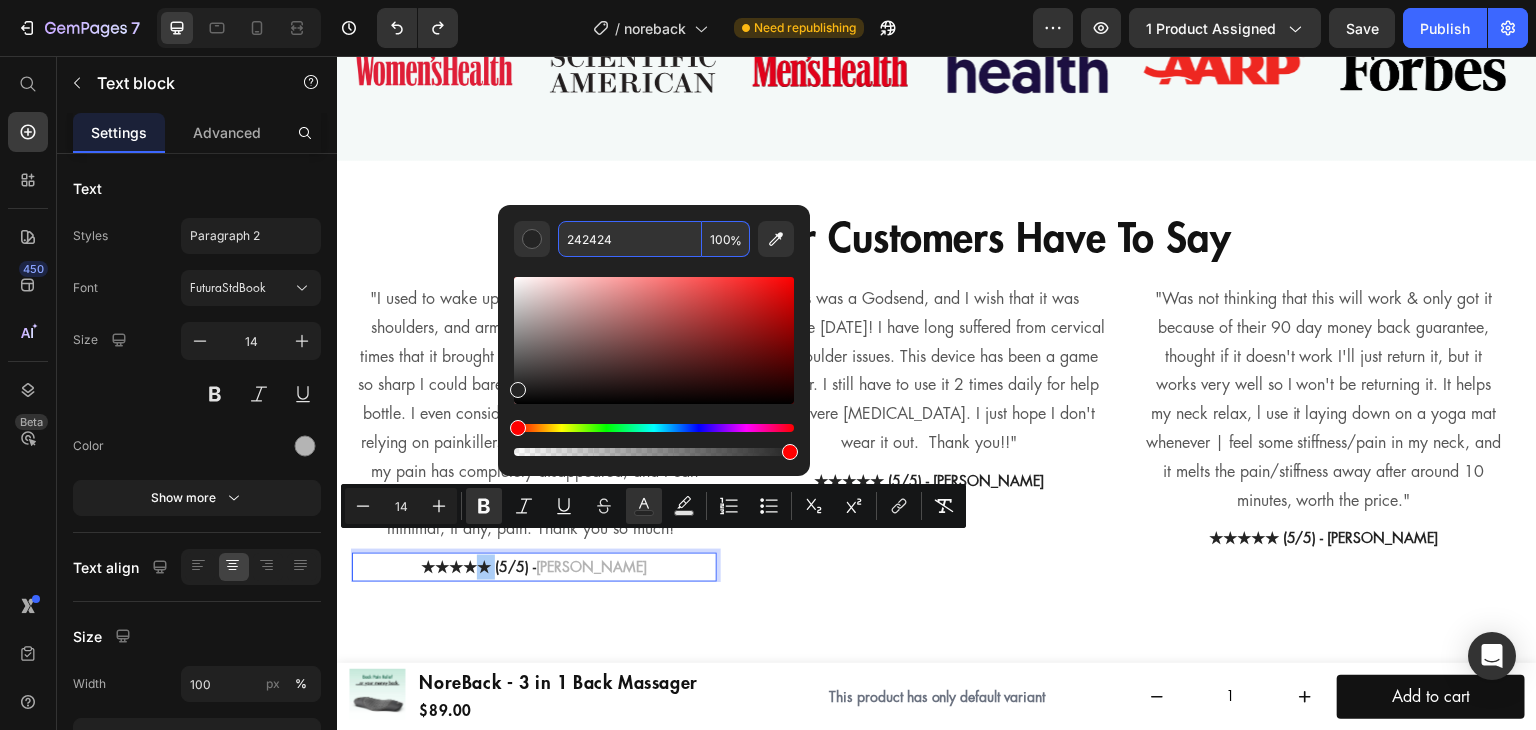 click on "242424" at bounding box center (630, 239) 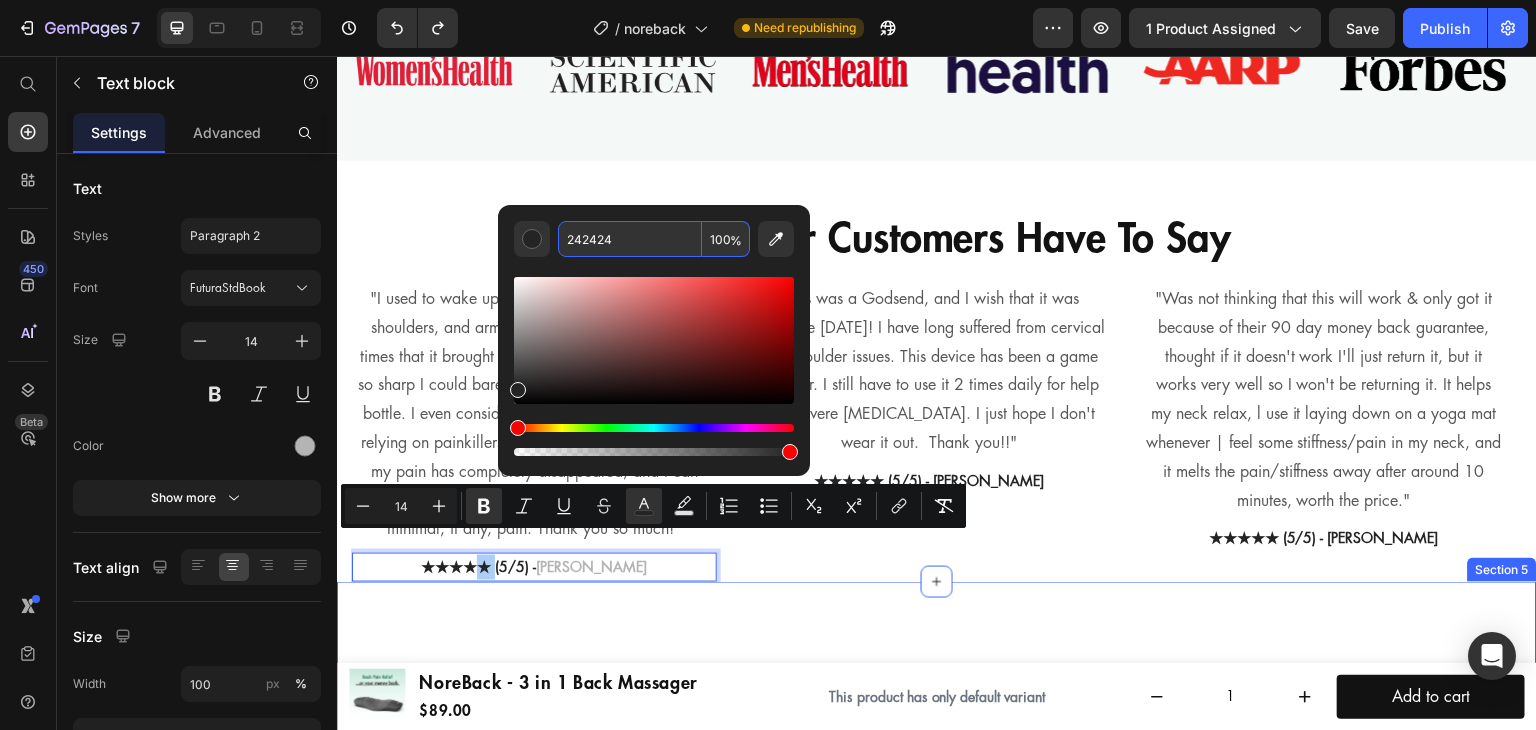 copy on "★" 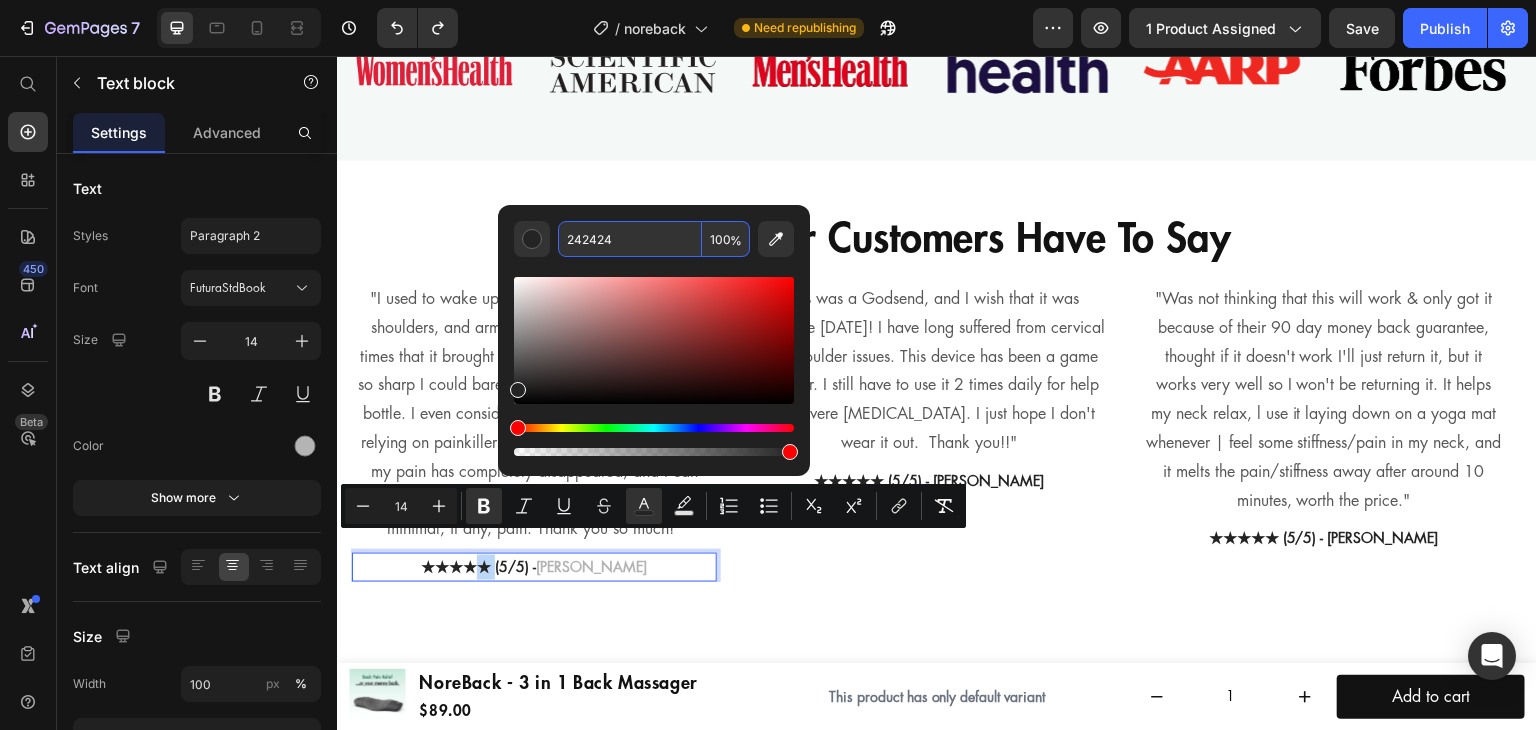 click on "[PERSON_NAME]" at bounding box center (591, 567) 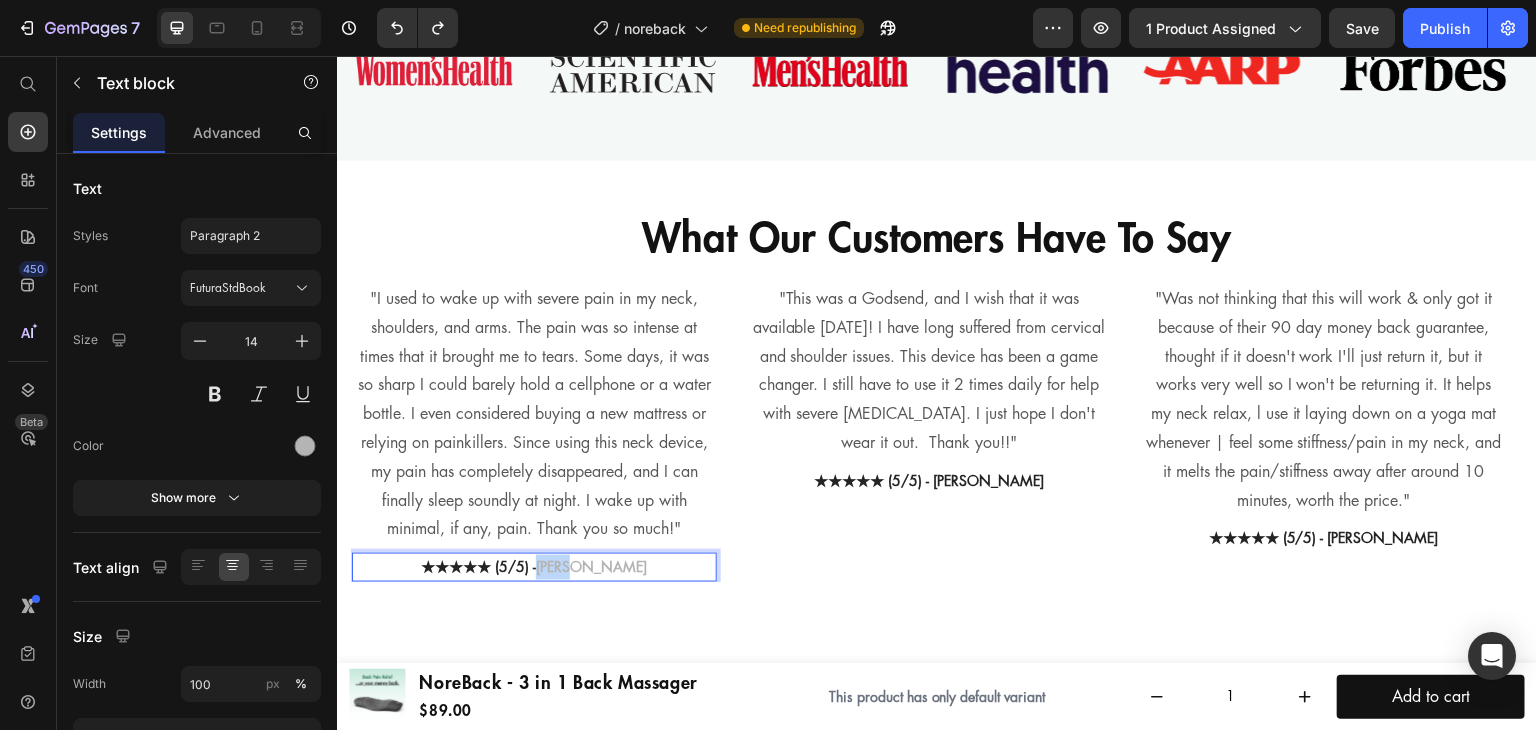 click on "[PERSON_NAME]" at bounding box center (591, 567) 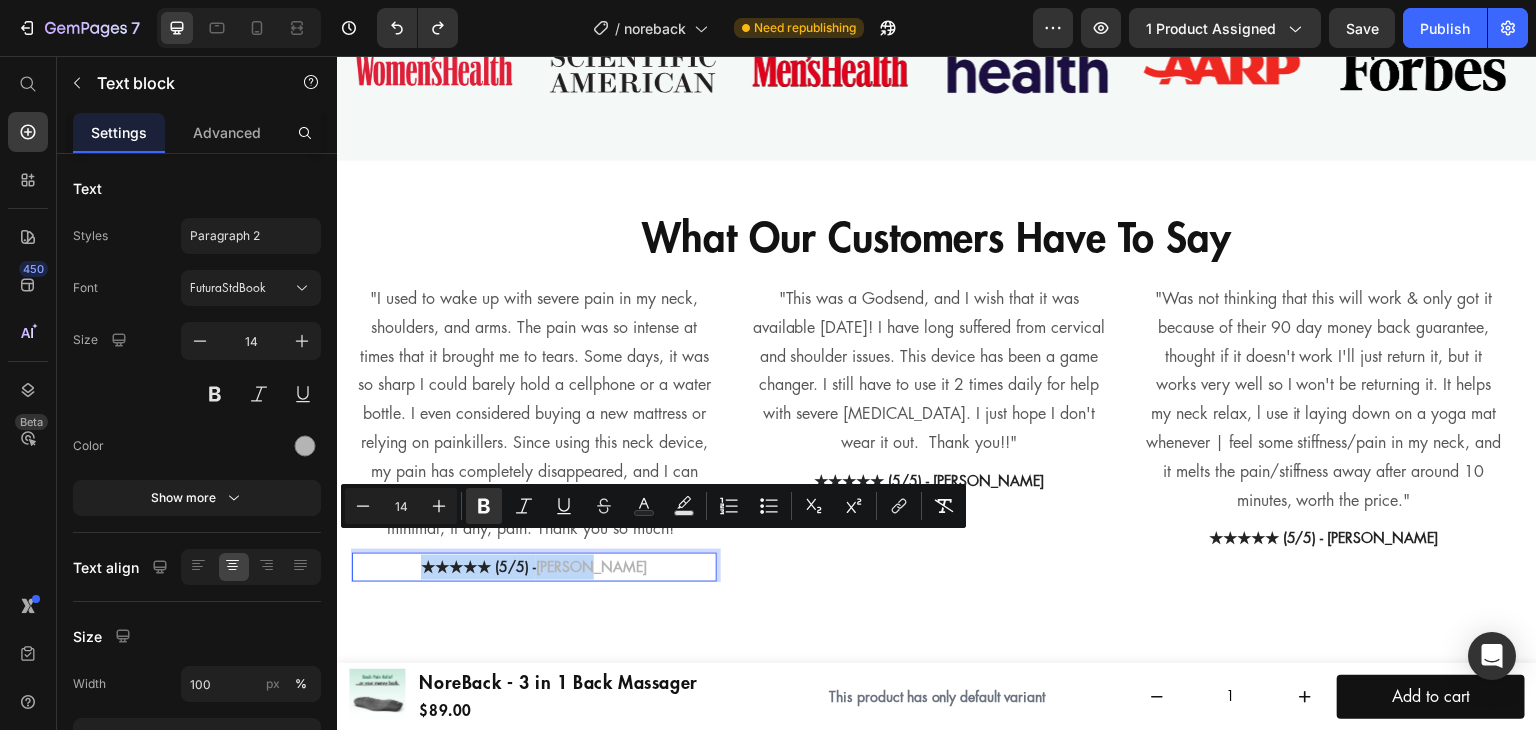 click on "[PERSON_NAME]" at bounding box center [591, 567] 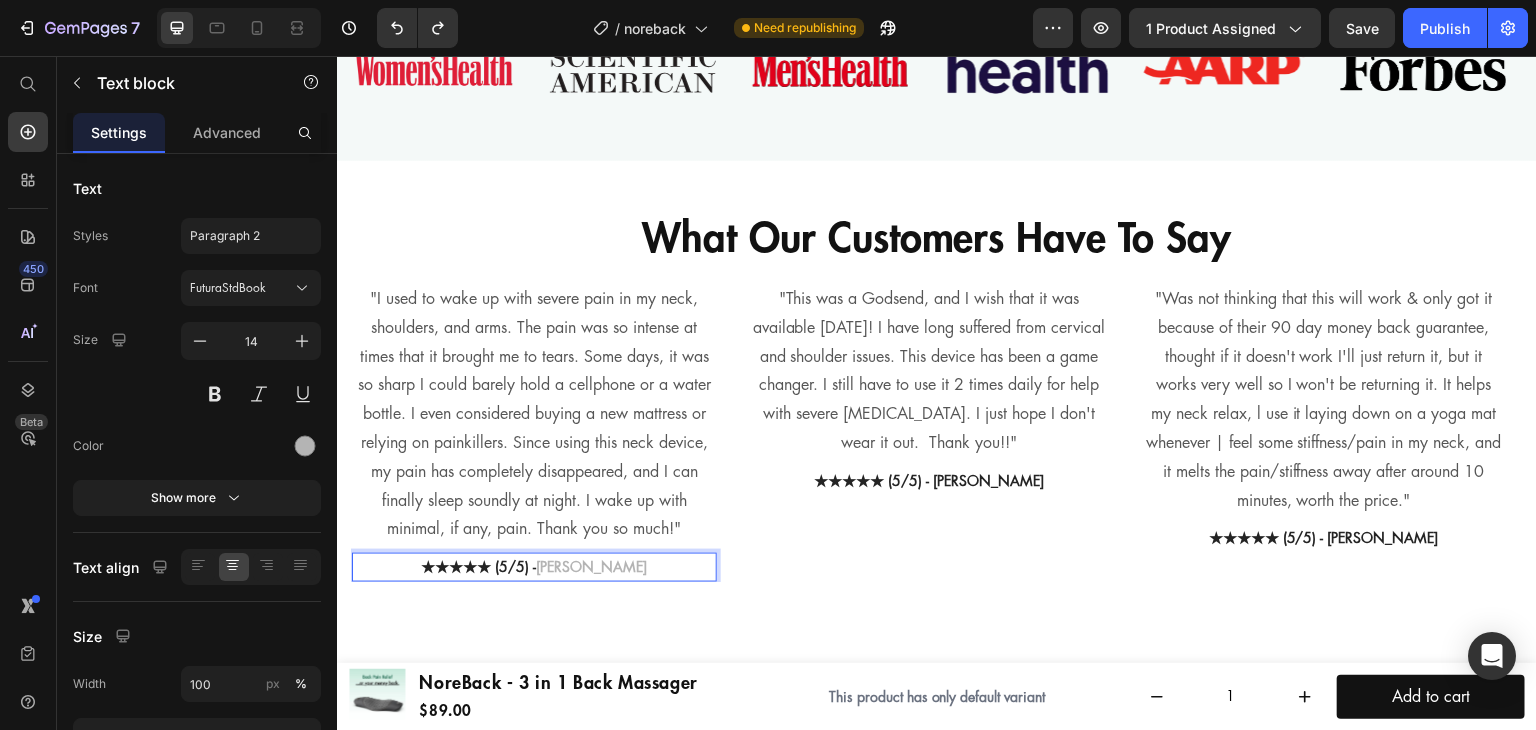 click on "[PERSON_NAME]" at bounding box center (591, 567) 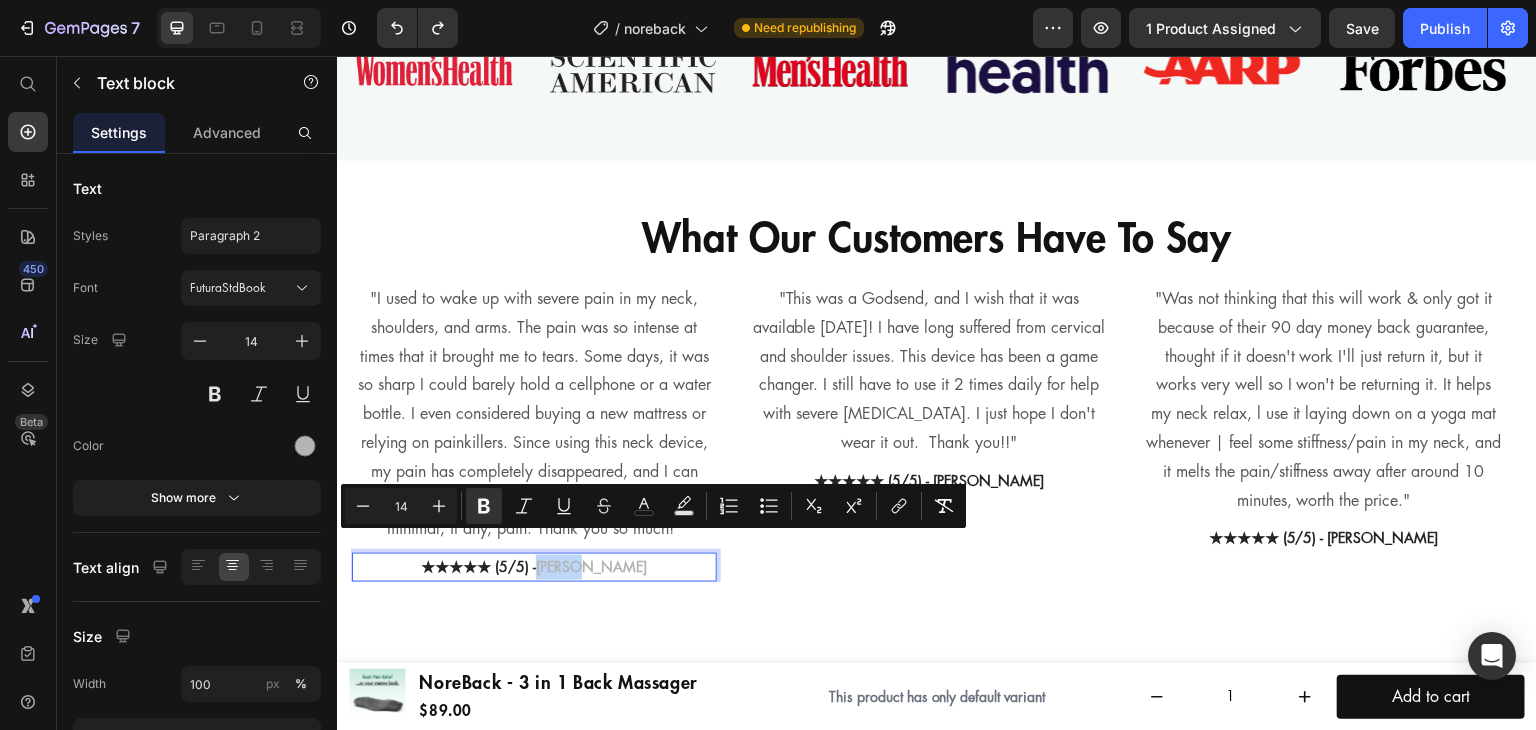 drag, startPoint x: 560, startPoint y: 545, endPoint x: 611, endPoint y: 551, distance: 51.351727 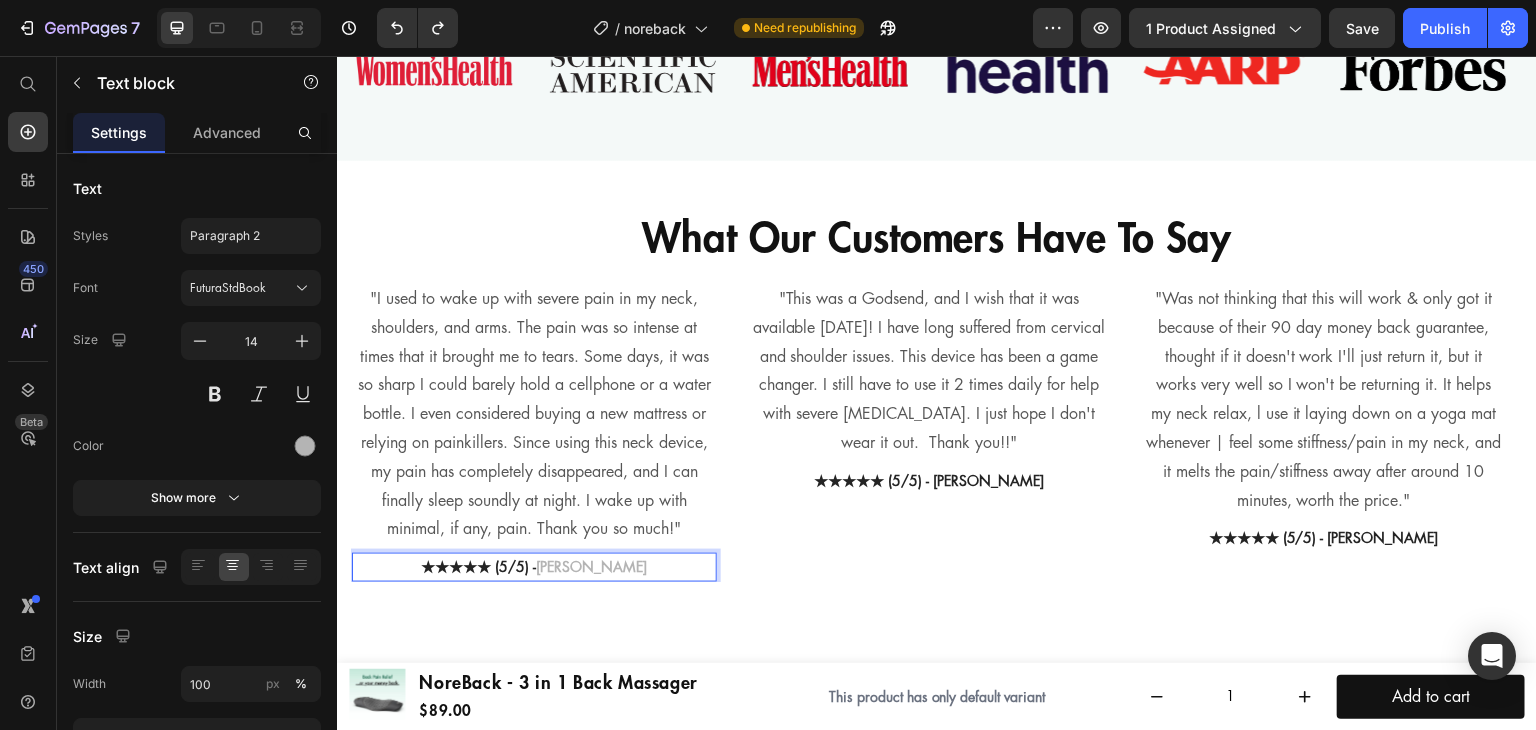 click on "★★★★★ (5/5) -  [PERSON_NAME]" at bounding box center [534, 567] 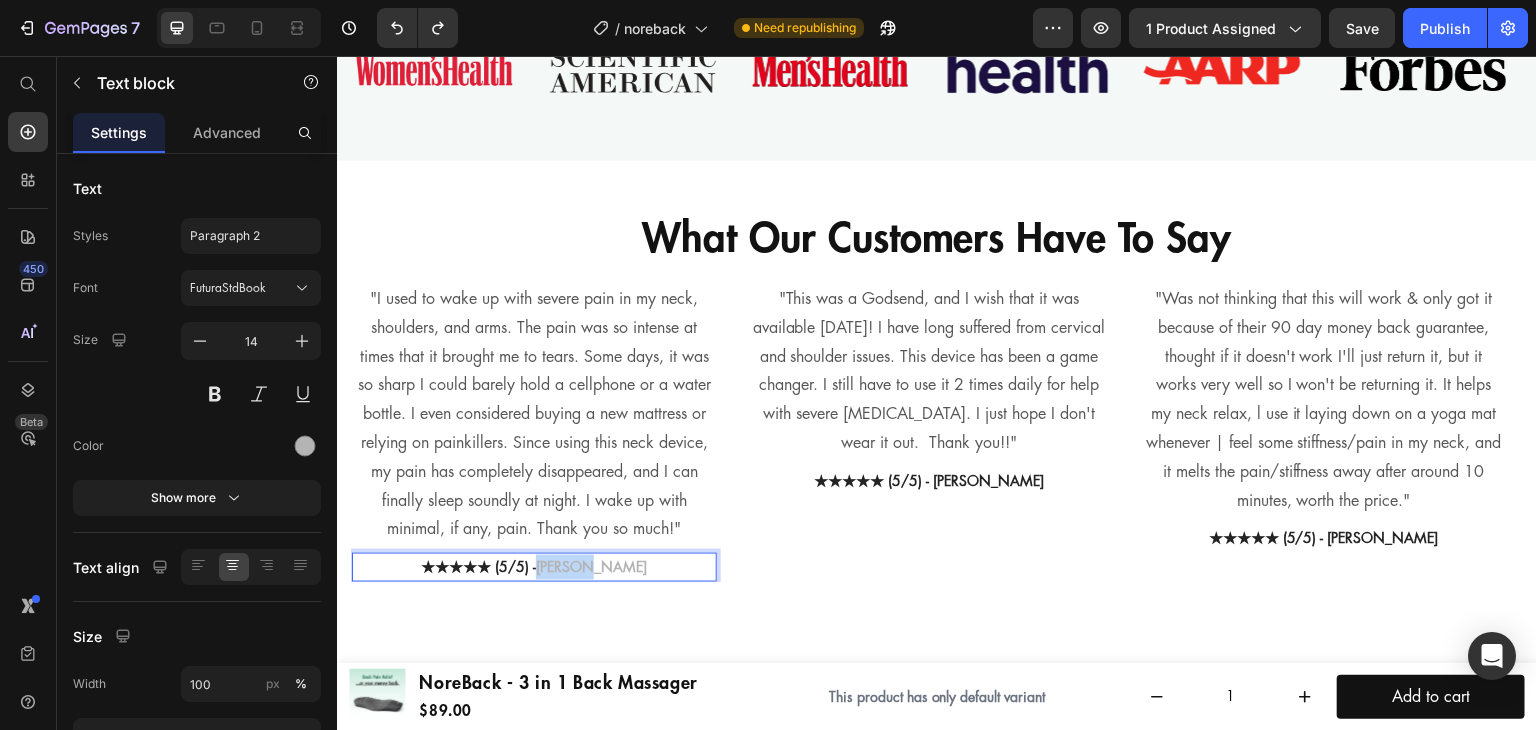 drag, startPoint x: 619, startPoint y: 549, endPoint x: 560, endPoint y: 559, distance: 59.841457 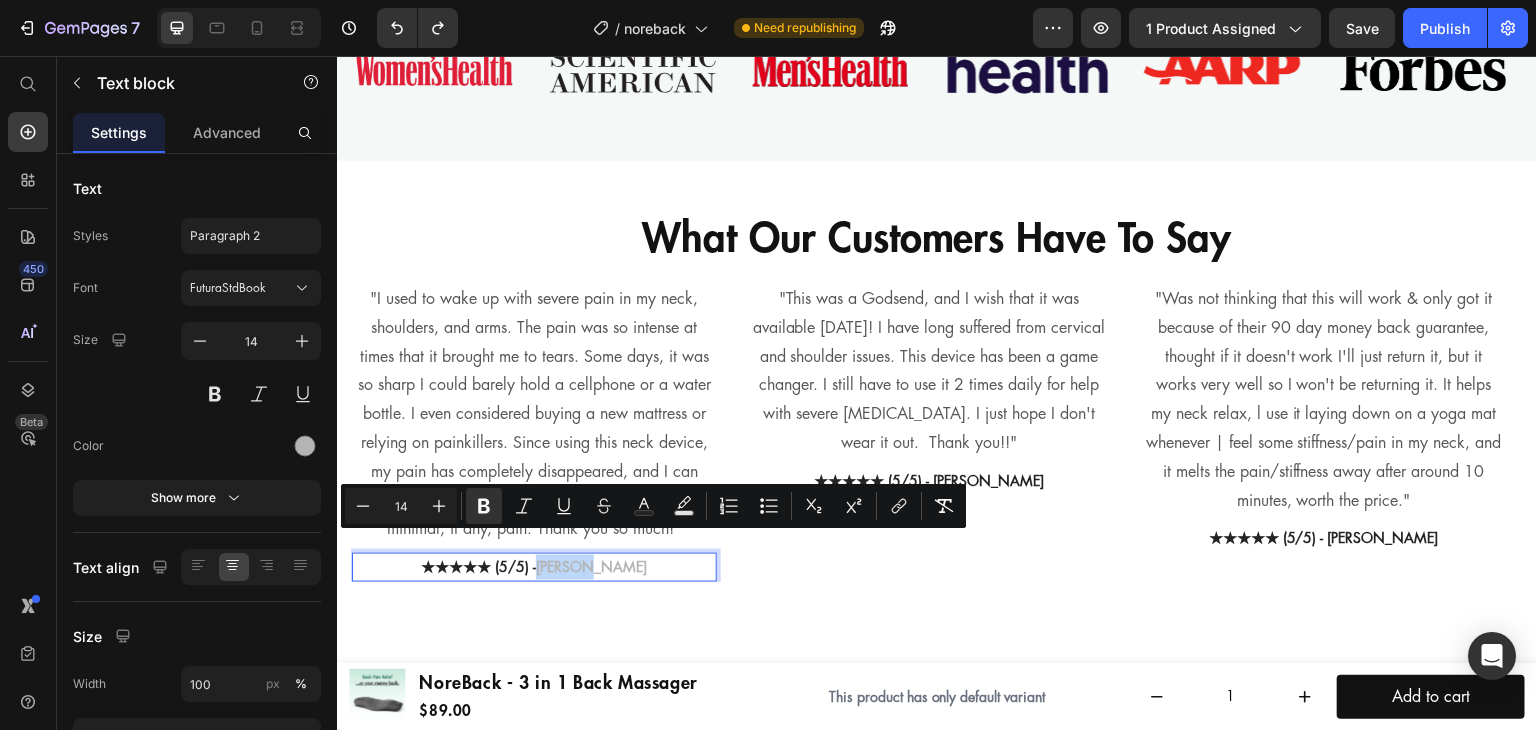 click on "★★★★★ (5/5) -  [PERSON_NAME]" at bounding box center [534, 567] 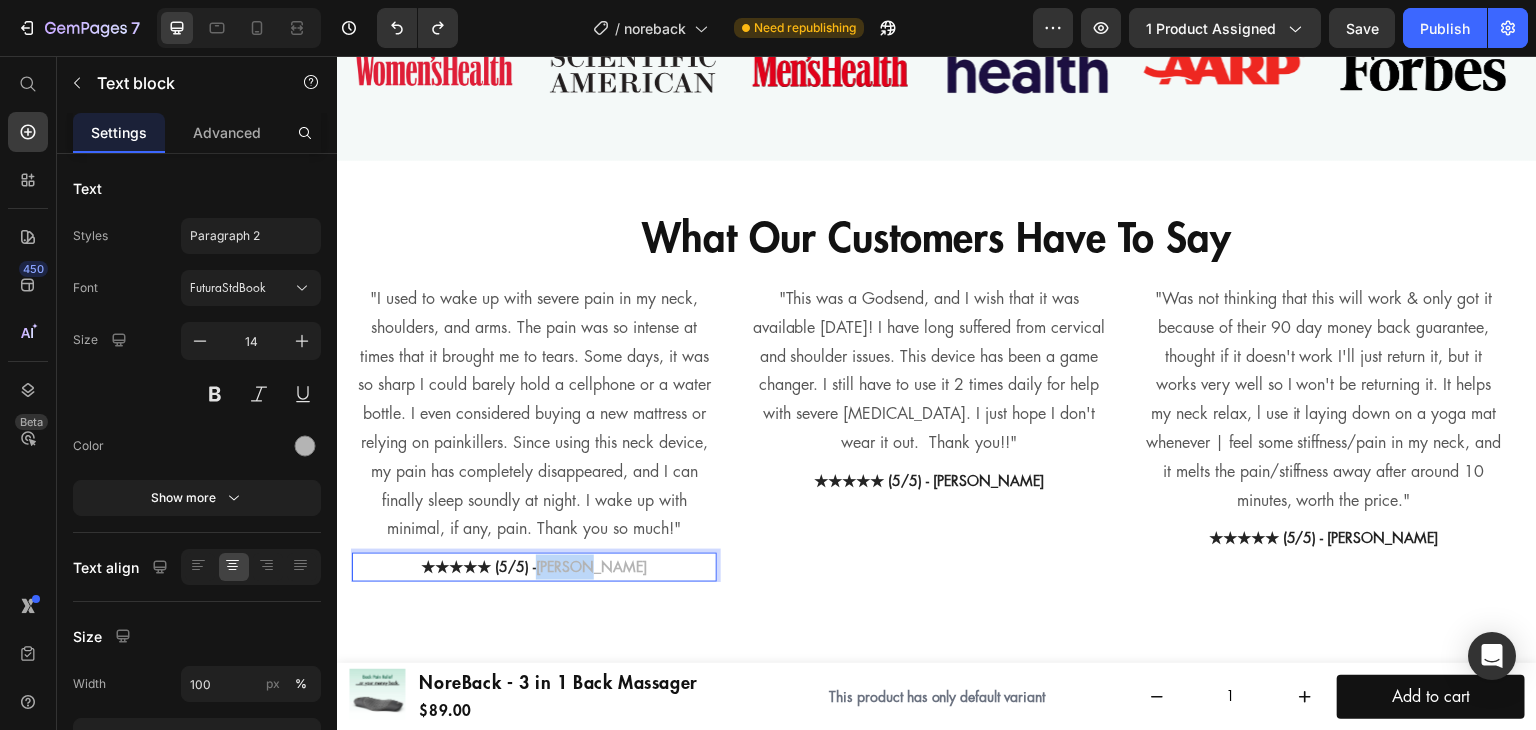 drag, startPoint x: 562, startPoint y: 549, endPoint x: 613, endPoint y: 547, distance: 51.0392 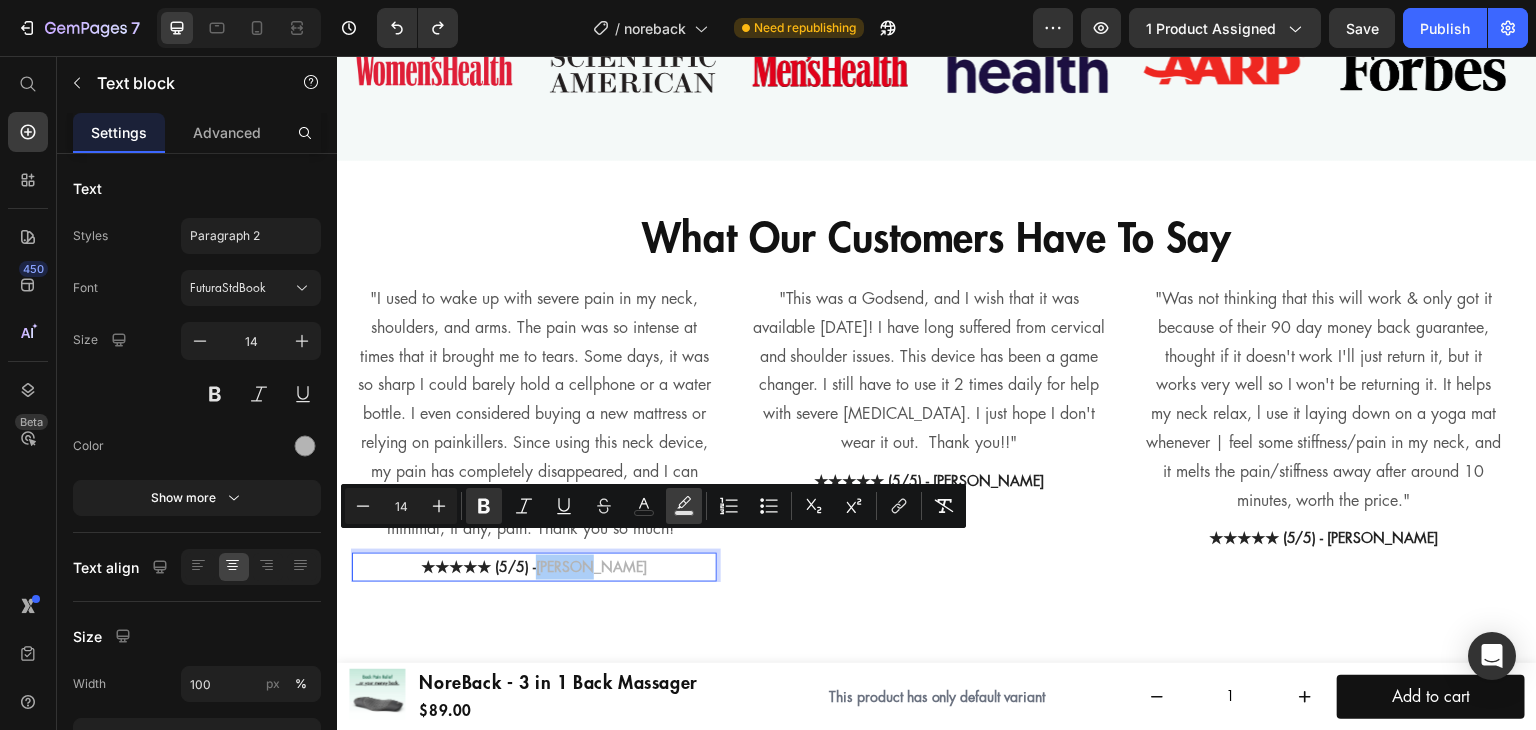 click 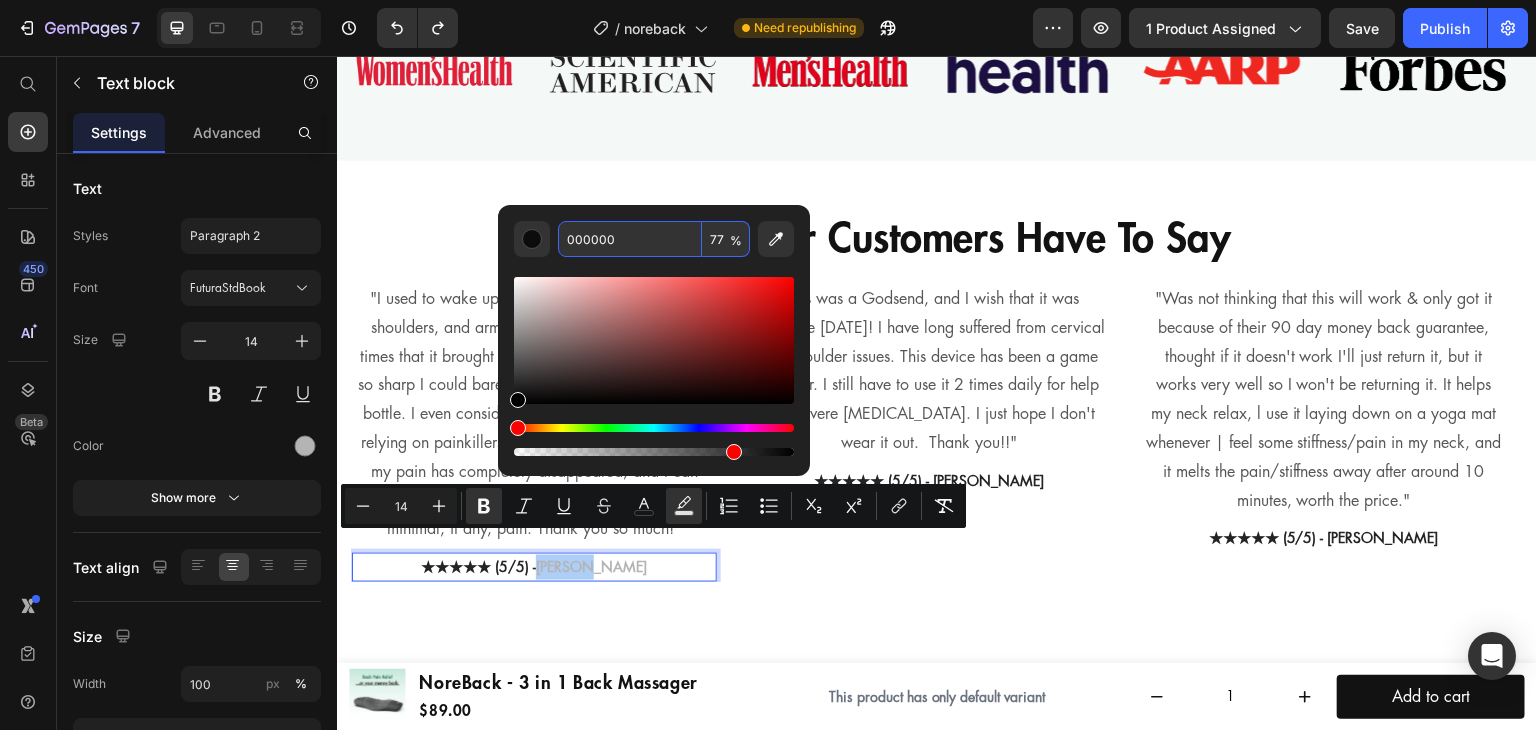 click on "000000" at bounding box center (630, 239) 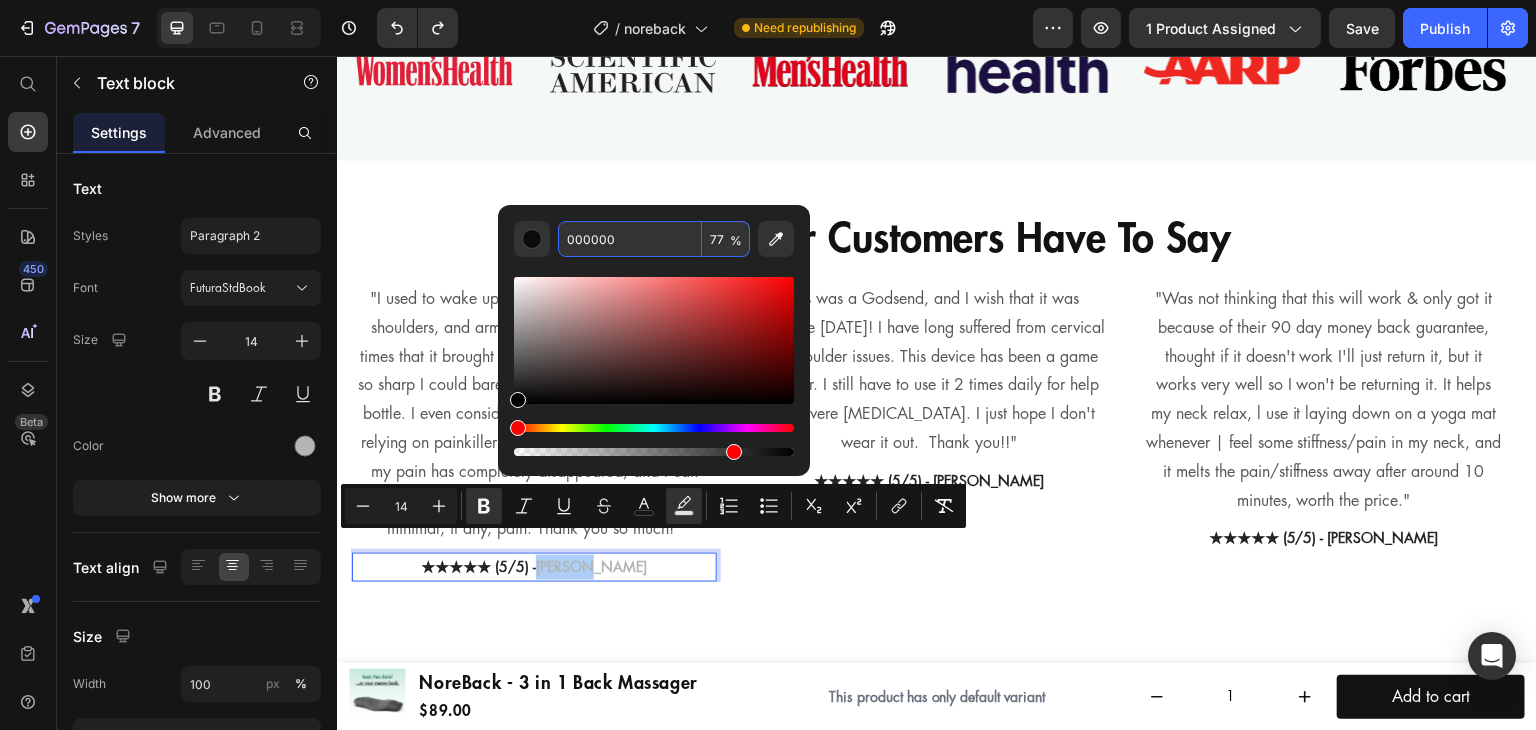 paste on "242424" 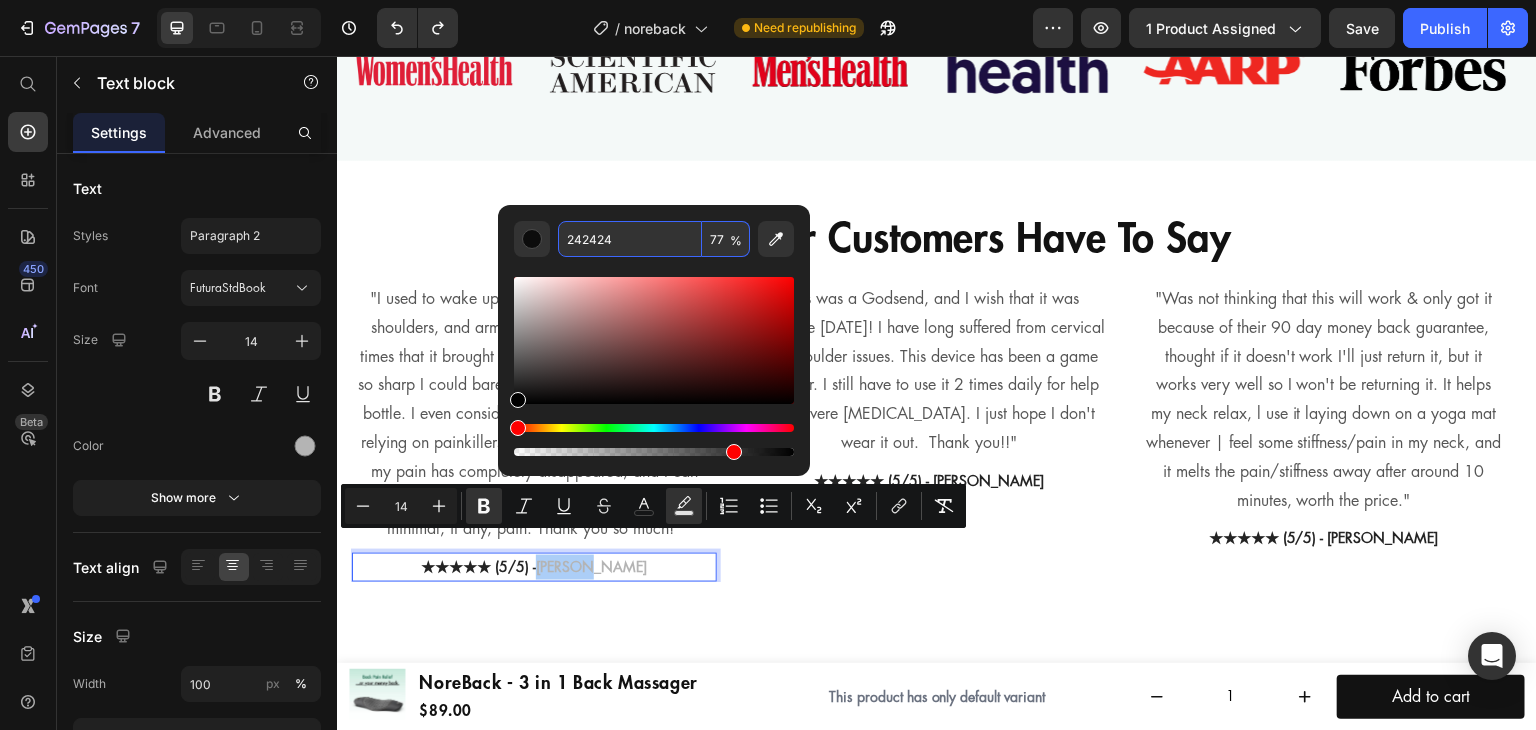 type on "242424" 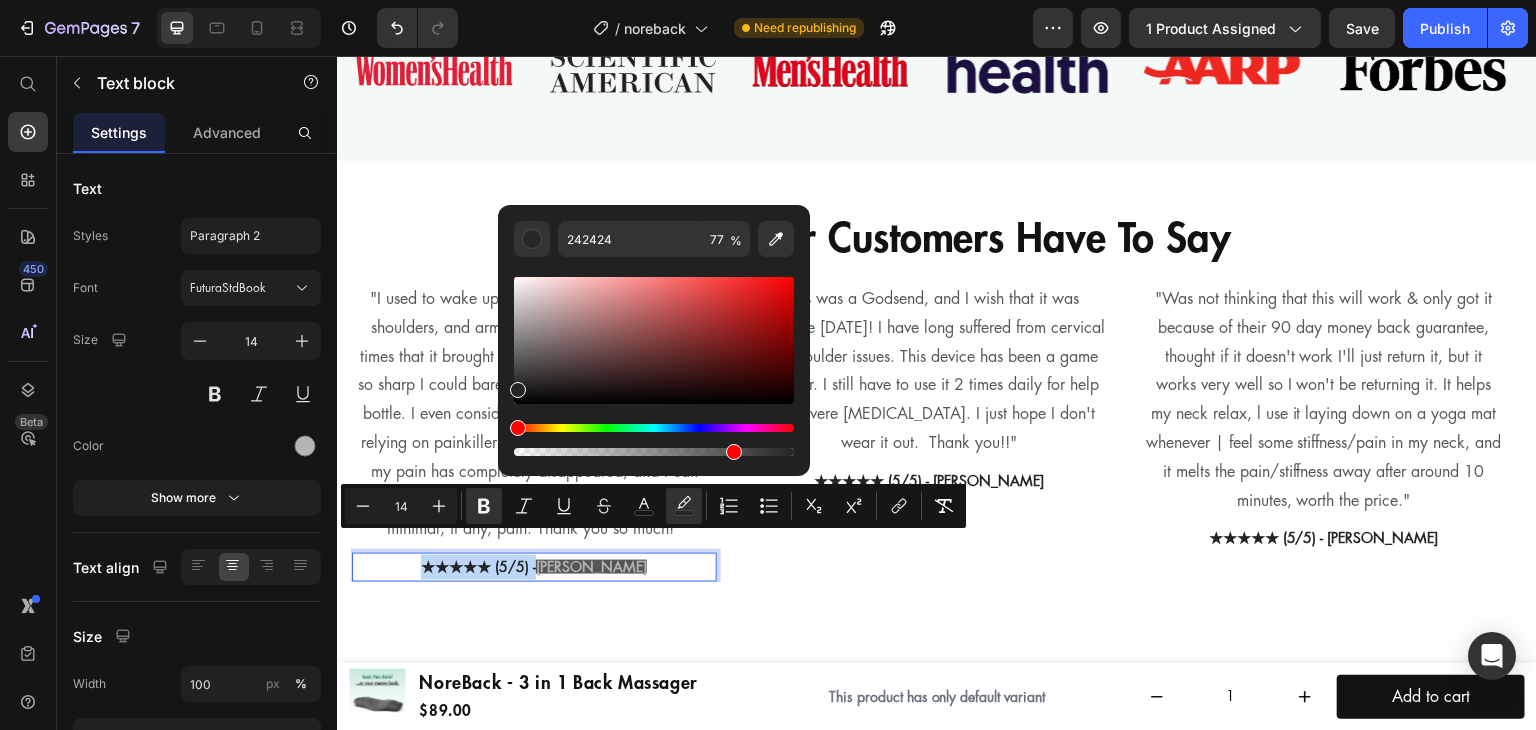 click on "Eliminate [MEDICAL_DATA], TMD, & Headaches at Home Heading Years of  hard work, prolonged sitting & bad posture apply damaging tension to our cervical spine ,  deteriorating the healthy curve in our neck . This causes our cervical discs to  squeeze out of place & put pressure on the nearby nerves ,  which leads to excruciating pain in the neck, shoulders, [MEDICAL_DATA], arms, and even contributes to TMJ and [MEDICAL_DATA]. Laying down on Fisiorest for  just 15 minutes a day  progressively  improves blood circulation, relaxes the tight muscles, r estores the neck’s natural curvature  and eliminates [MEDICAL_DATA]  by using the combined power of massage, stretching and heating. This helps  release trapped nerves and relieves pressure from herniated discs , leaving you with a healthy neck—and a smile—forever. Text Block Row 92% of users experienced a  reduction in [MEDICAL_DATA]  after just one session. Item List Video Row Restore the Natural Curve of Your Neck to Relieve Pain Heading Modern activities push the  ,    ." at bounding box center (937, 1671) 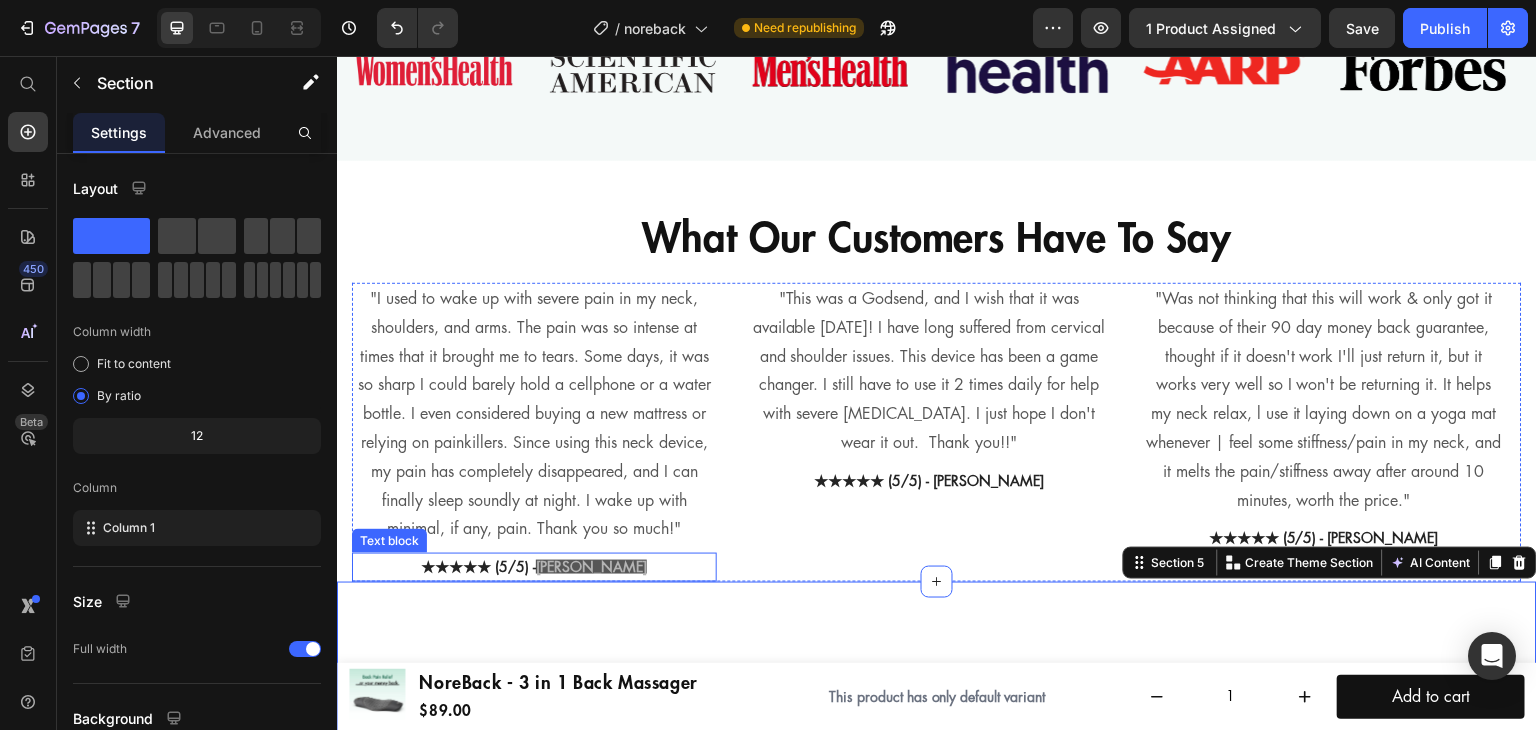 click on "★★★★★ (5/5) -  [PERSON_NAME]" at bounding box center [534, 567] 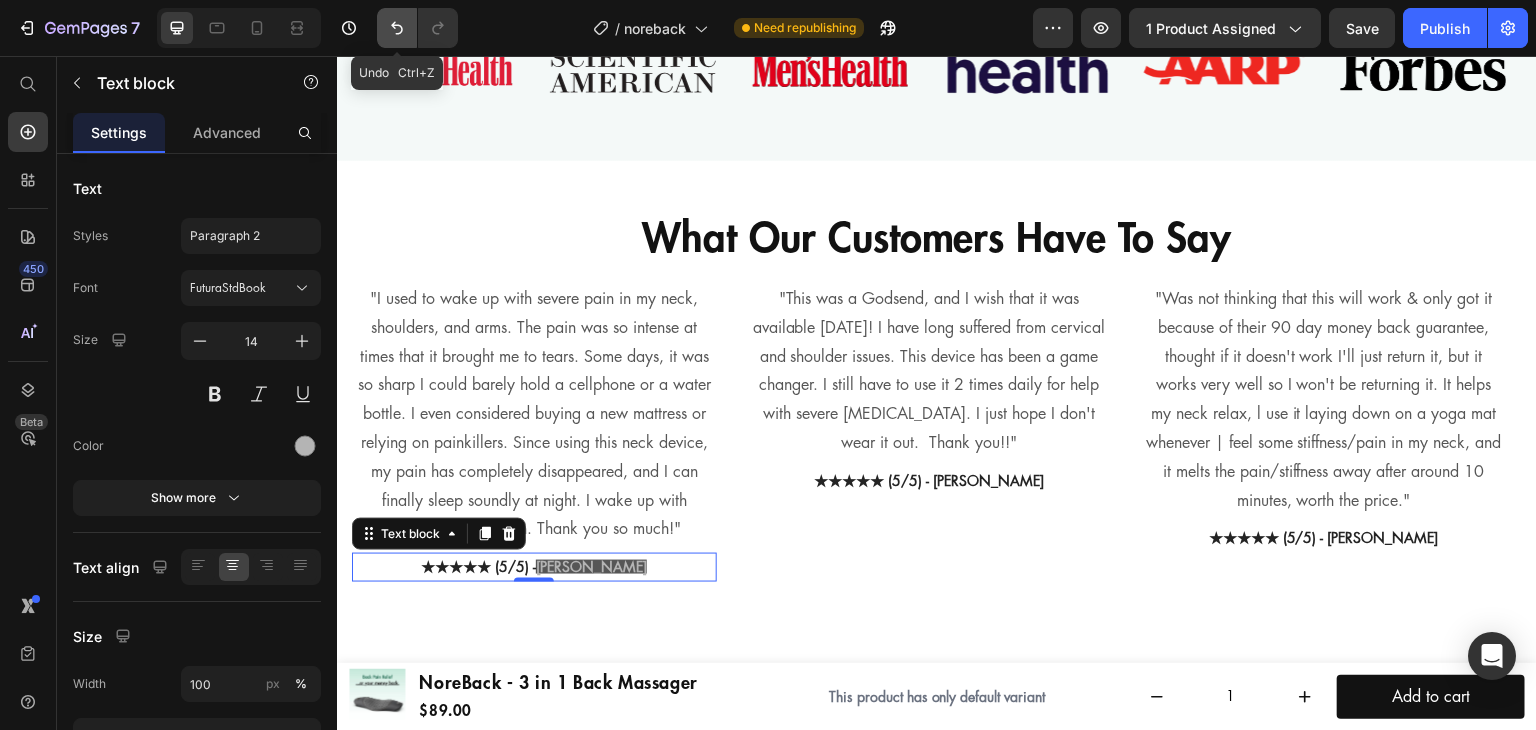 click 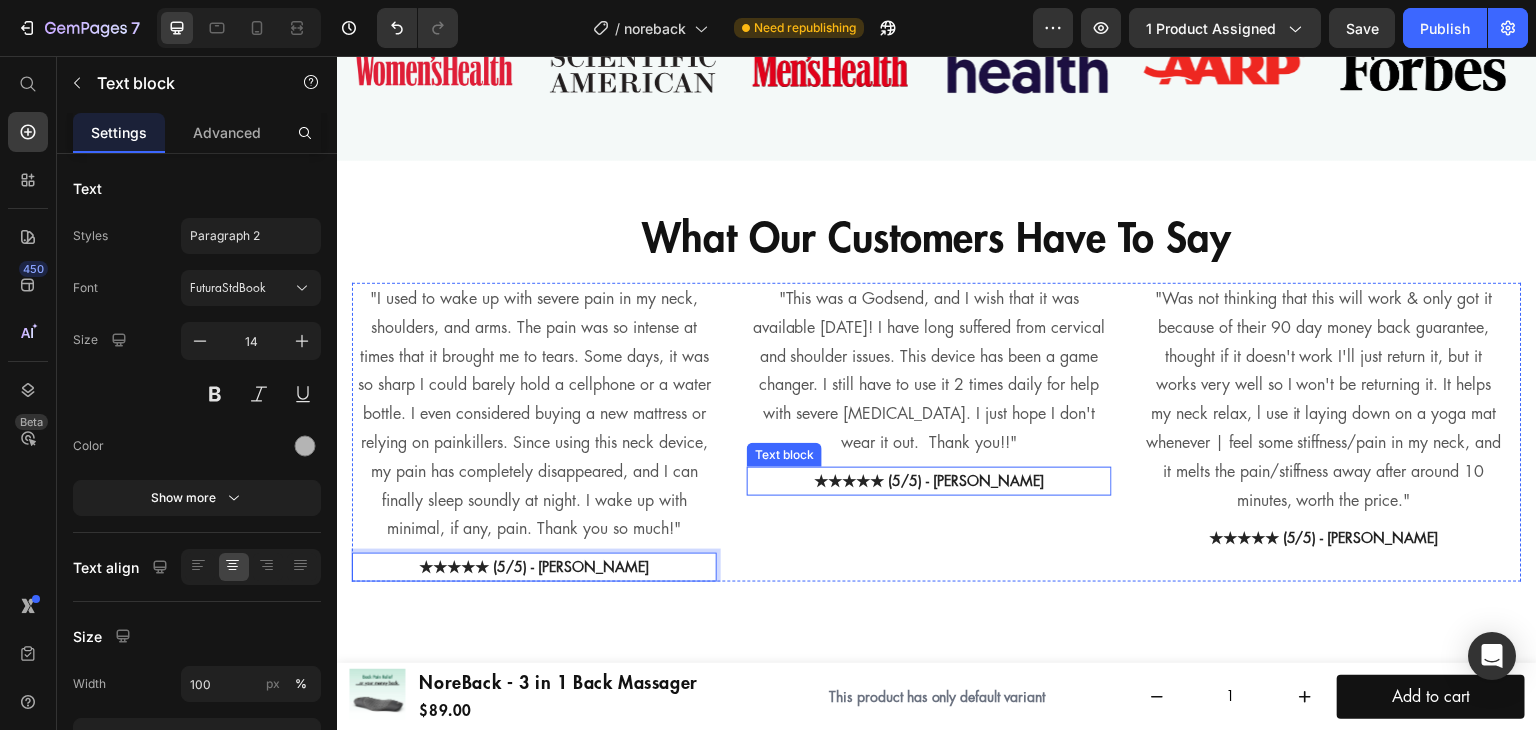 click on "★★★★★ (5/5) - [PERSON_NAME]" at bounding box center (929, 481) 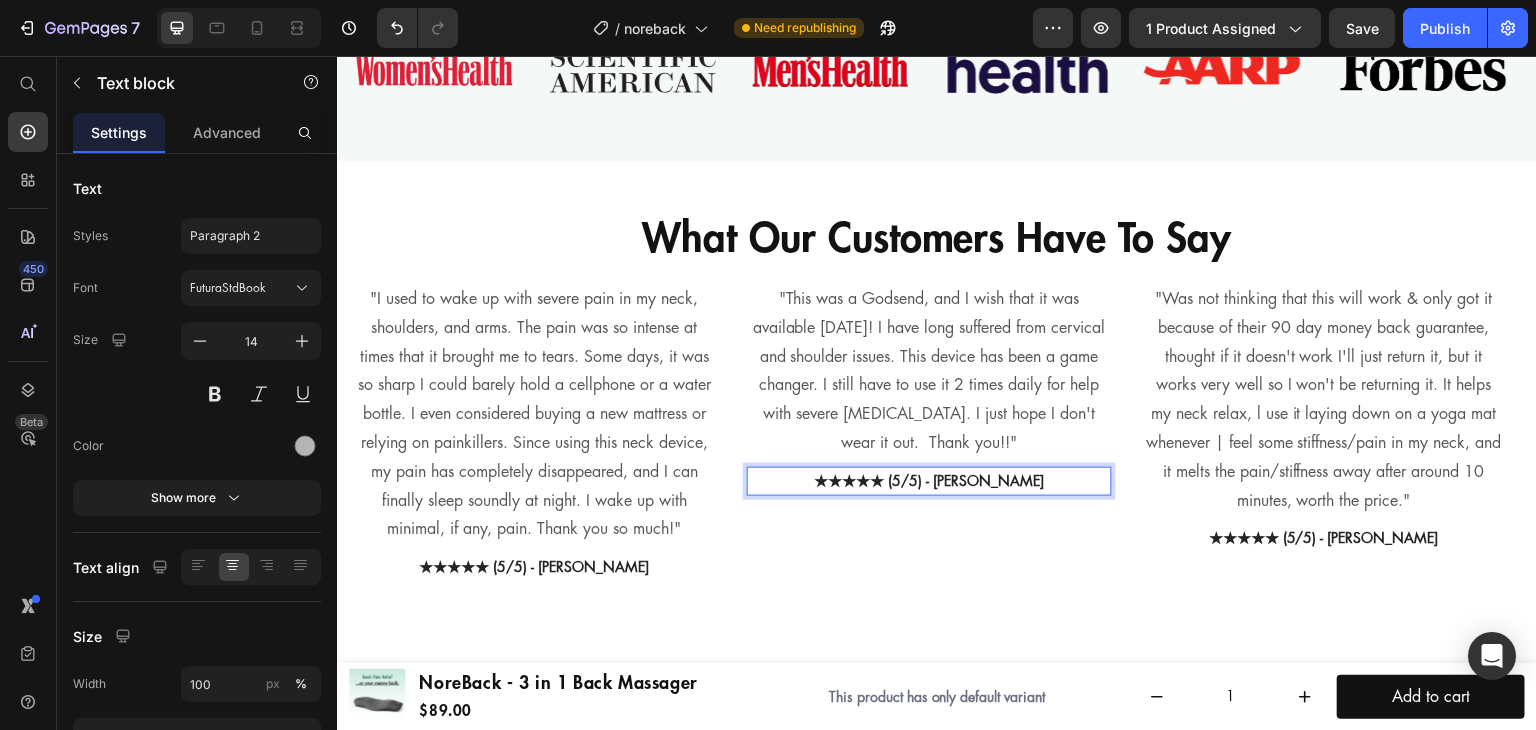 click on "★★★★★ (5/5) - [PERSON_NAME]" at bounding box center [929, 481] 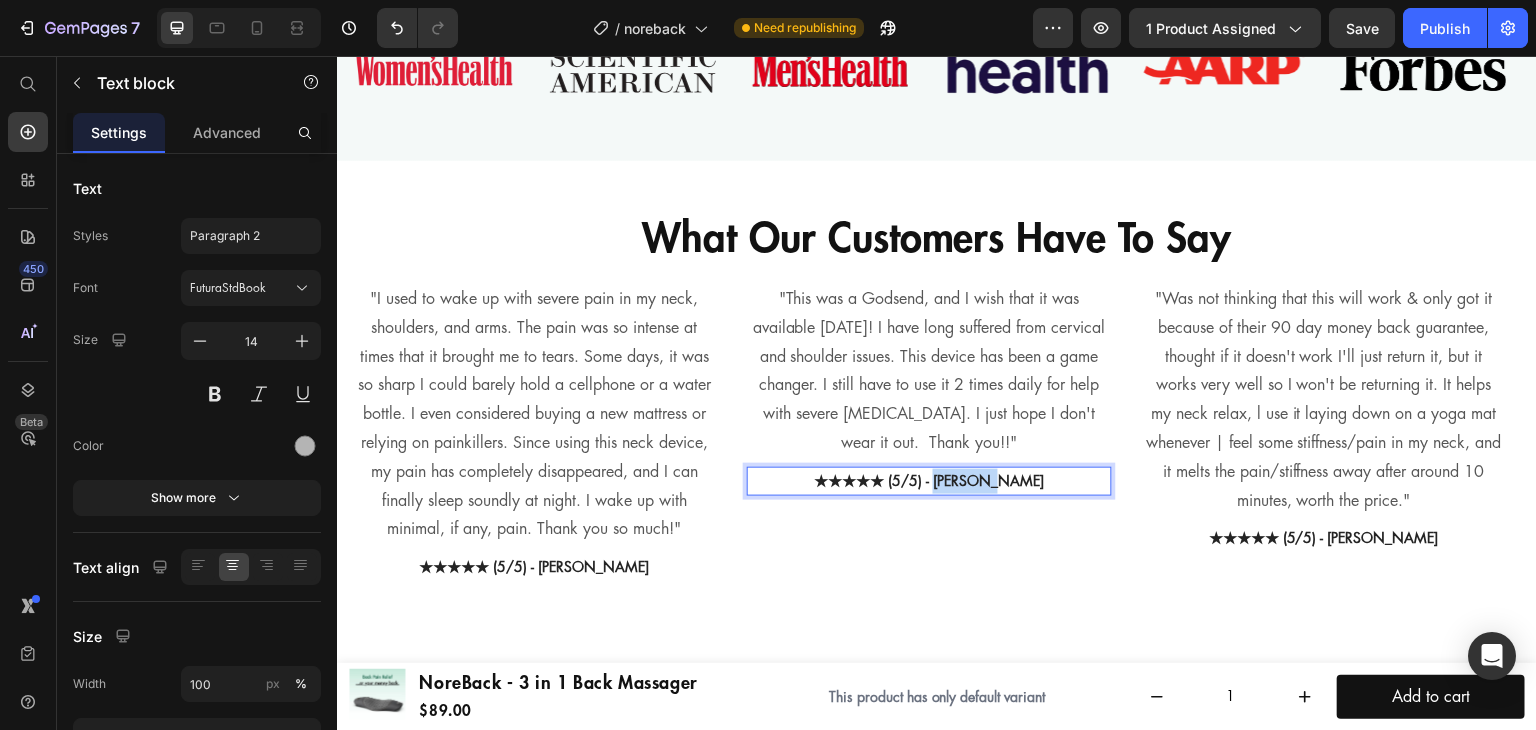 drag, startPoint x: 1018, startPoint y: 465, endPoint x: 961, endPoint y: 470, distance: 57.21888 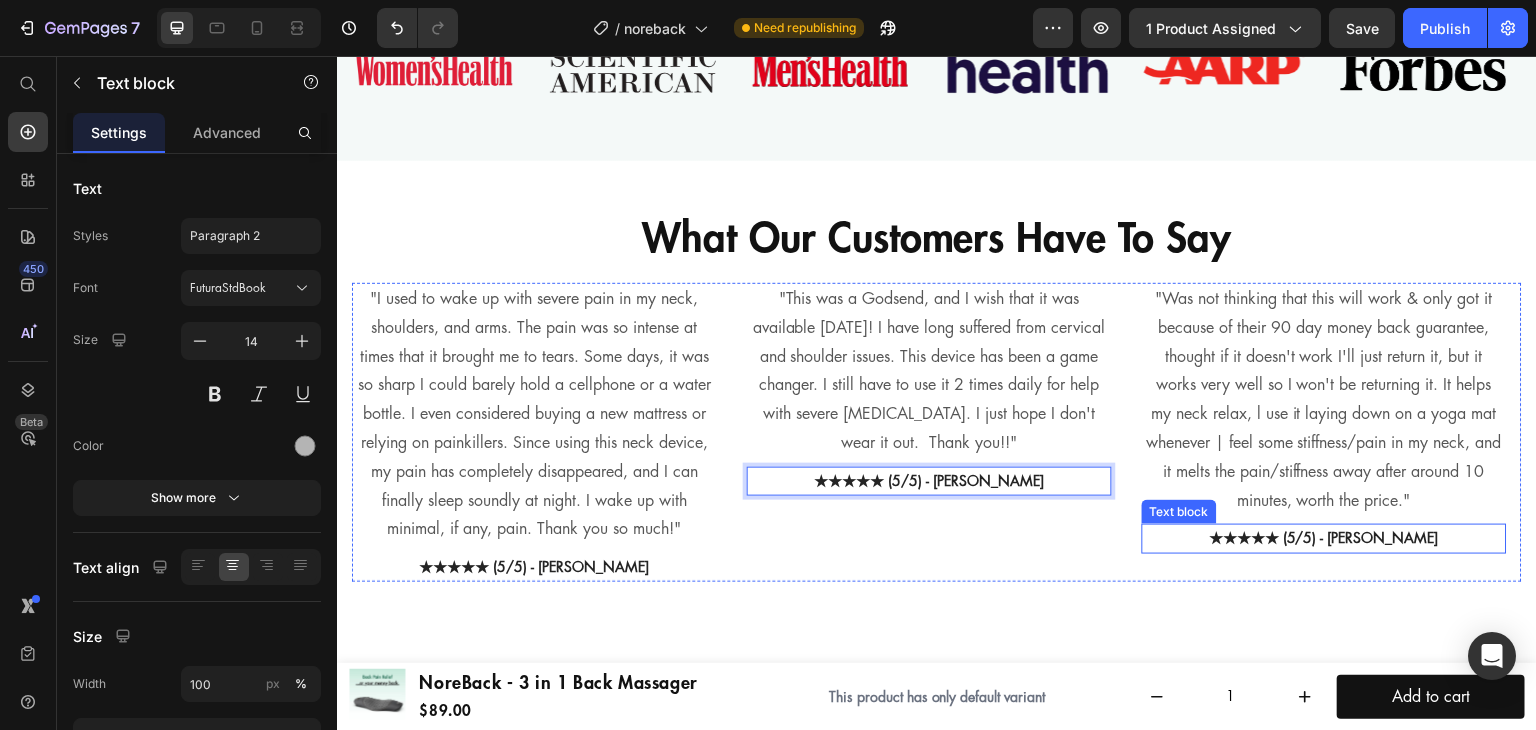 click on "★★★★★ (5/5) - [PERSON_NAME]" at bounding box center [1324, 538] 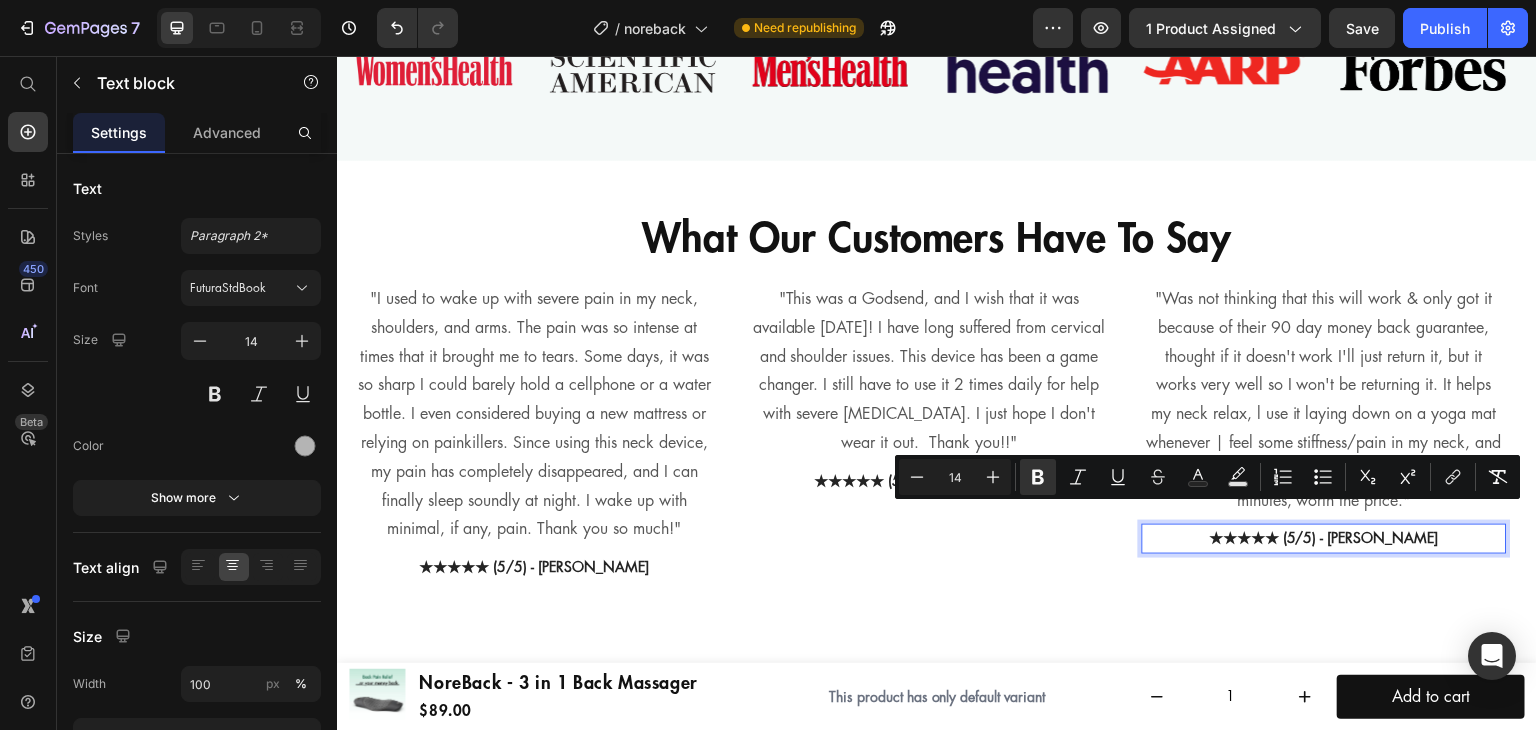 click on "★★★★★ (5/5) - [PERSON_NAME]" at bounding box center (1324, 538) 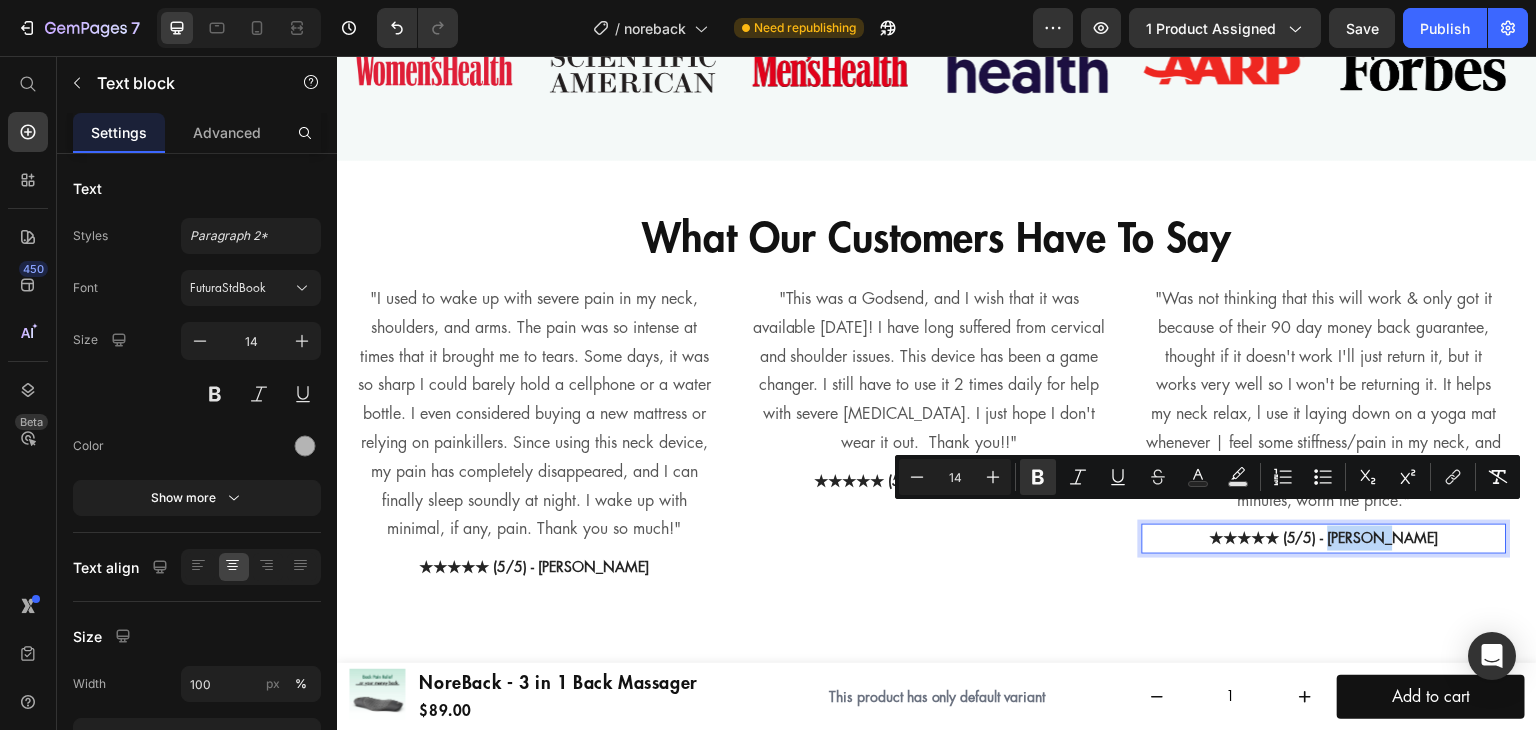 drag, startPoint x: 1402, startPoint y: 522, endPoint x: 1355, endPoint y: 526, distance: 47.169907 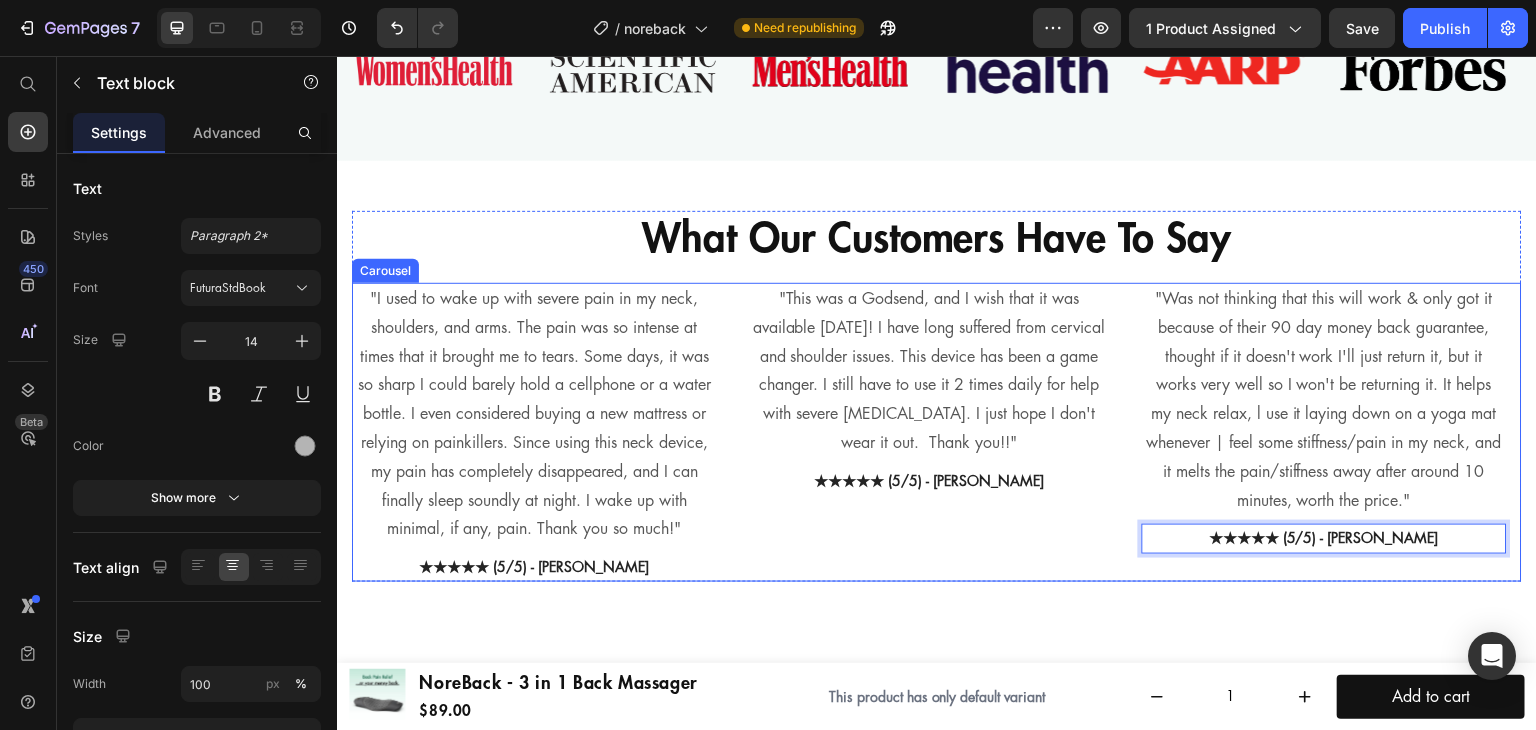 click on ""This was a Godsend, and I wish that it was available [DATE]! I have long suffered from cervical and shoulder issues. This device has been a game changer. I still have to use it 2 times daily for help with severe [MEDICAL_DATA]. I just hope I don't wear it out.  Thank you!!" Text block ★★★★★ (5/5) - [PERSON_NAME] Text block" at bounding box center [929, 432] 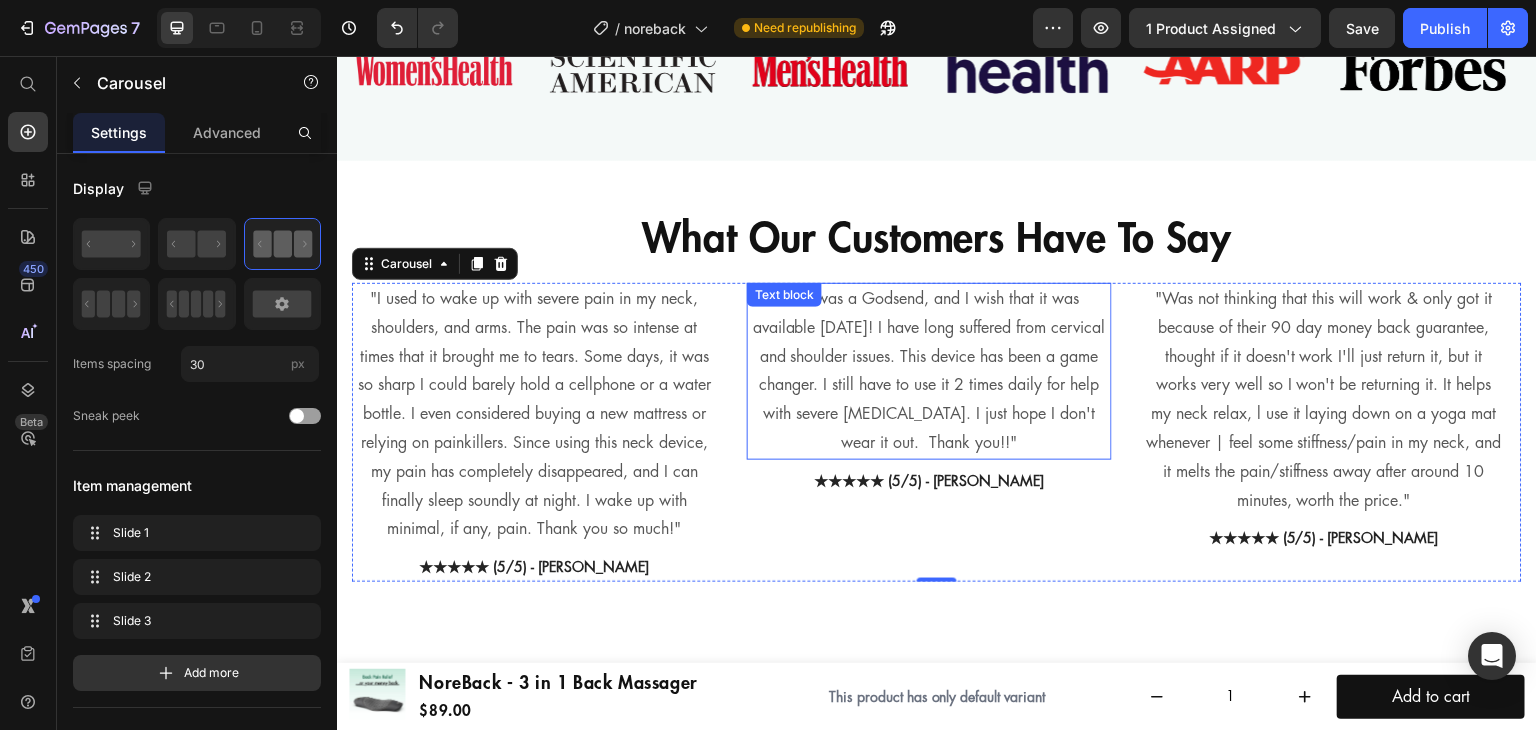 click on ""This was a Godsend, and I wish that it was available [DATE]! I have long suffered from cervical and shoulder issues. This device has been a game changer. I still have to use it 2 times daily for help with severe [MEDICAL_DATA]. I just hope I don't wear it out.  Thank you!!"" at bounding box center (929, 371) 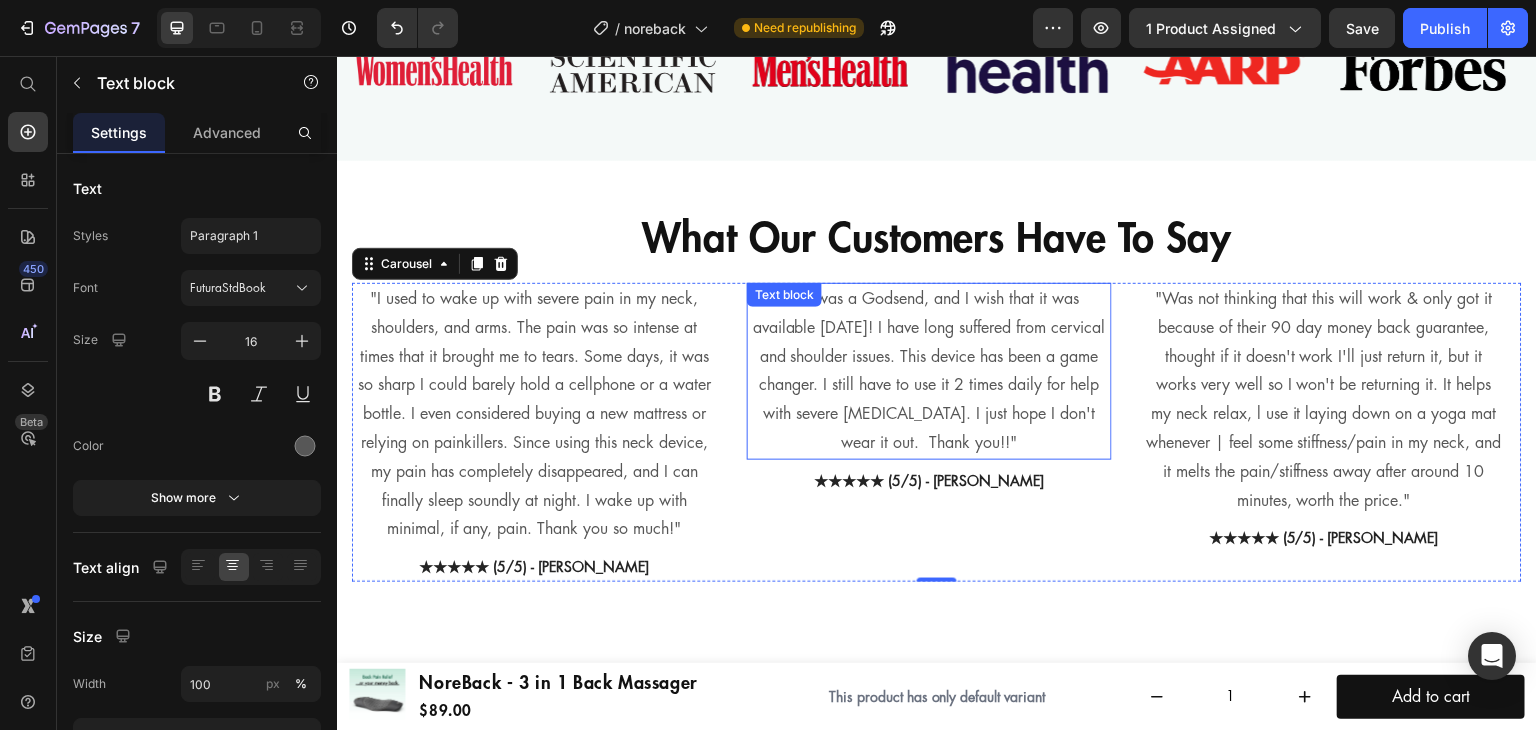 click on ""This was a Godsend, and I wish that it was available [DATE]! I have long suffered from cervical and shoulder issues. This device has been a game changer. I still have to use it 2 times daily for help with severe [MEDICAL_DATA]. I just hope I don't wear it out.  Thank you!!"" at bounding box center (929, 371) 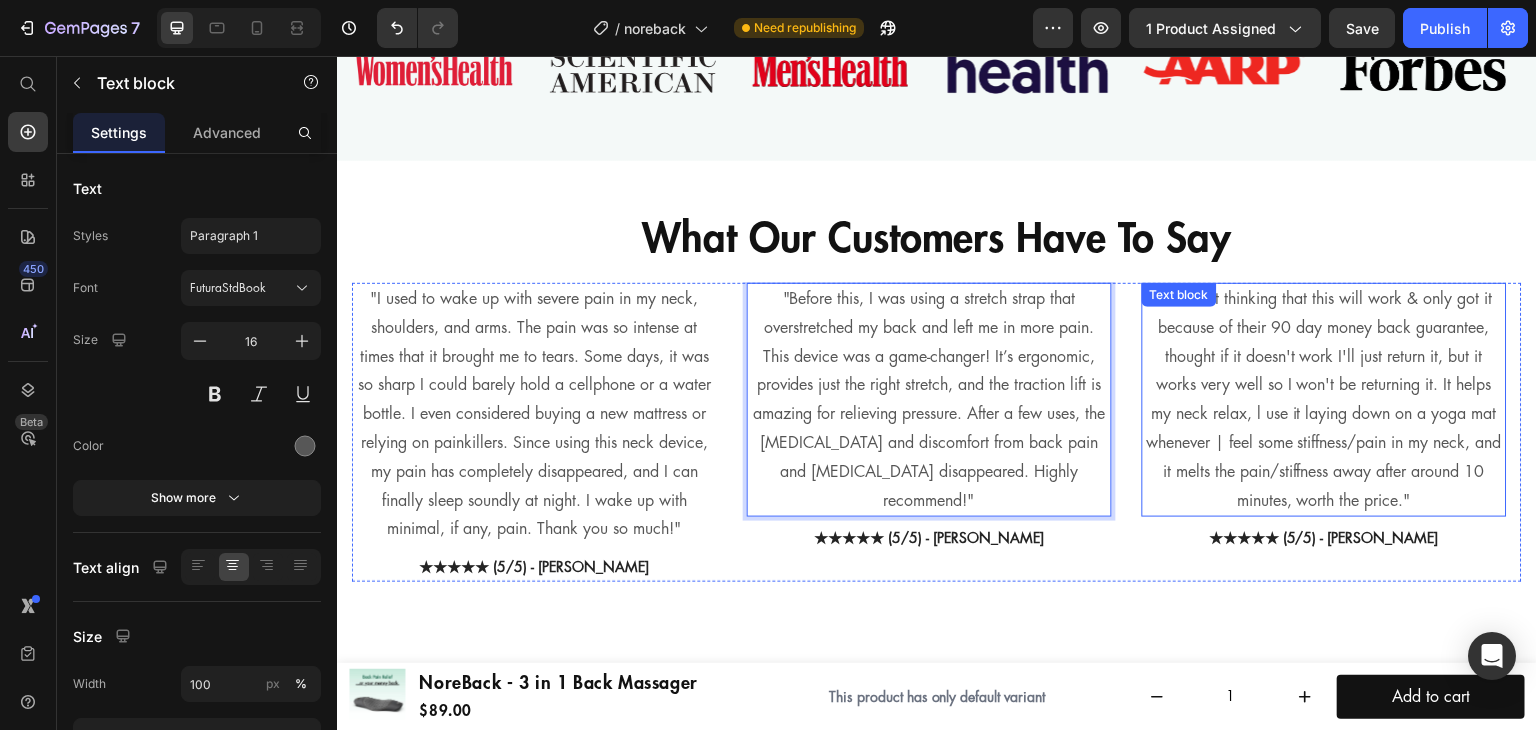 click on ""Was not thinking that this will work & only got it because of their 90 day money back guarantee, thought if it doesn't work I'll just return it, but it works very well so I won't be returning it. It helps my neck relax, l use it laying down on a yoga mat whenever | feel some stiffness/pain in my neck, and it melts the pain/stiffness away after around 10 minutes, worth the price."" at bounding box center [1324, 400] 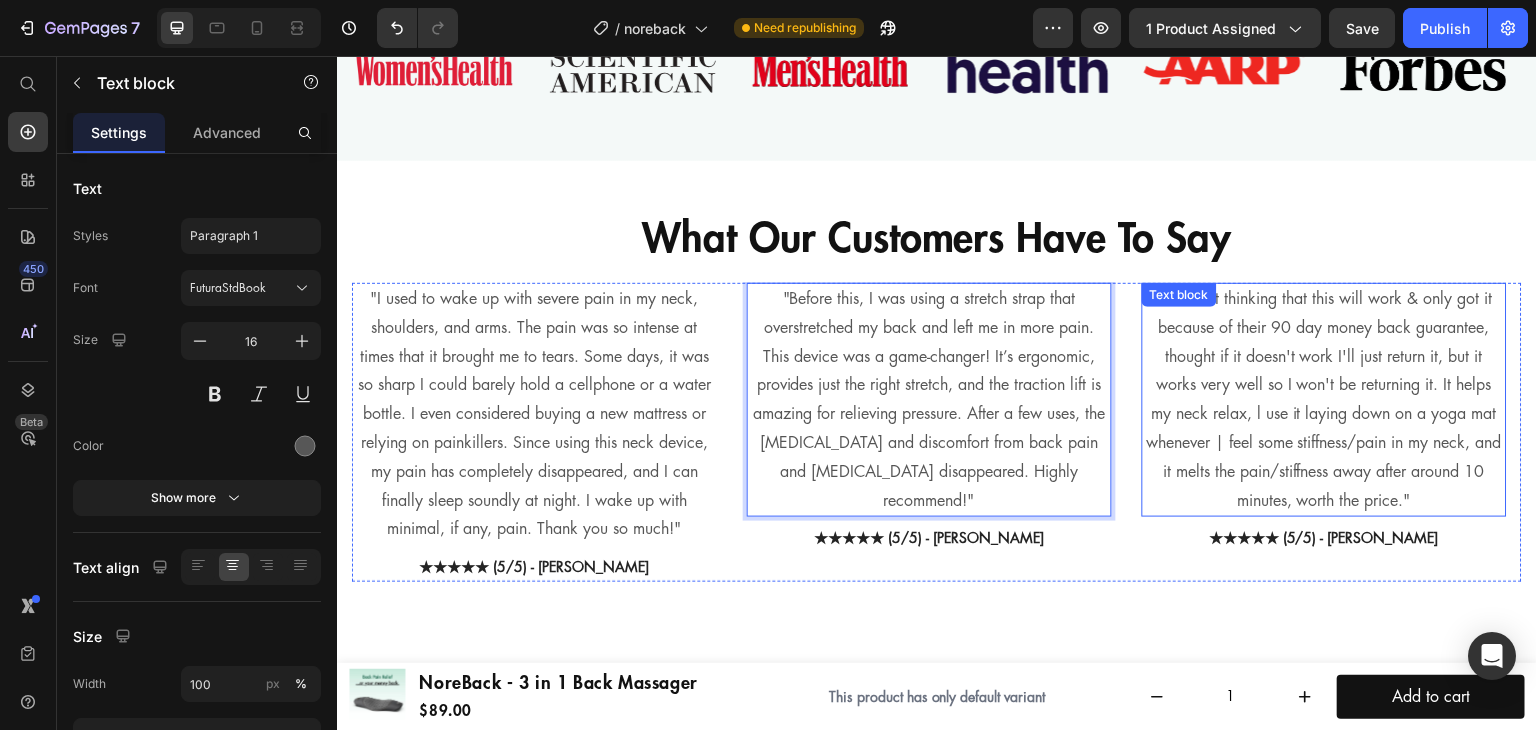 click on ""Was not thinking that this will work & only got it because of their 90 day money back guarantee, thought if it doesn't work I'll just return it, but it works very well so I won't be returning it. It helps my neck relax, l use it laying down on a yoga mat whenever | feel some stiffness/pain in my neck, and it melts the pain/stiffness away after around 10 minutes, worth the price."" at bounding box center [1324, 400] 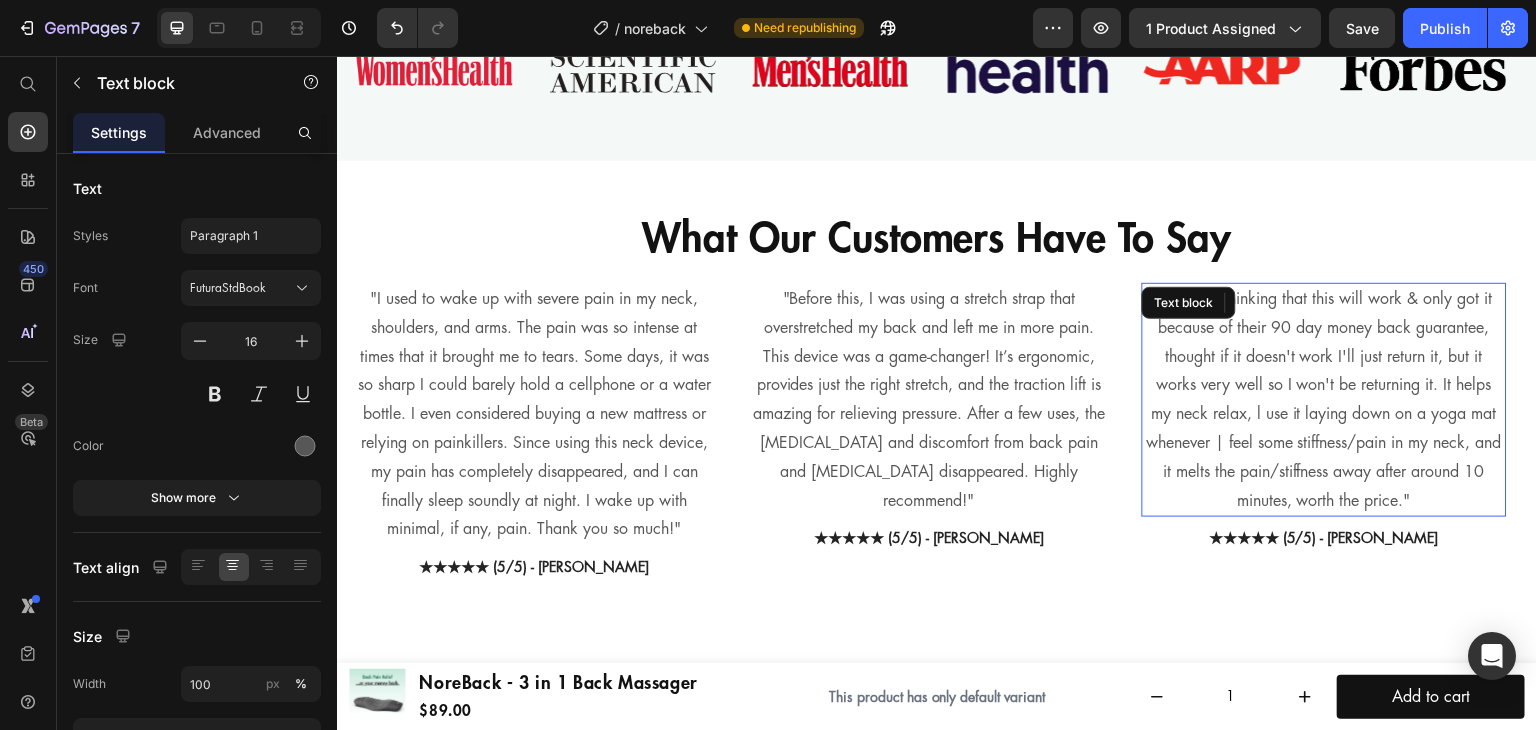 click on ""Was not thinking that this will work & only got it because of their 90 day money back guarantee, thought if it doesn't work I'll just return it, but it works very well so I won't be returning it. It helps my neck relax, l use it laying down on a yoga mat whenever | feel some stiffness/pain in my neck, and it melts the pain/stiffness away after around 10 minutes, worth the price."" at bounding box center [1324, 400] 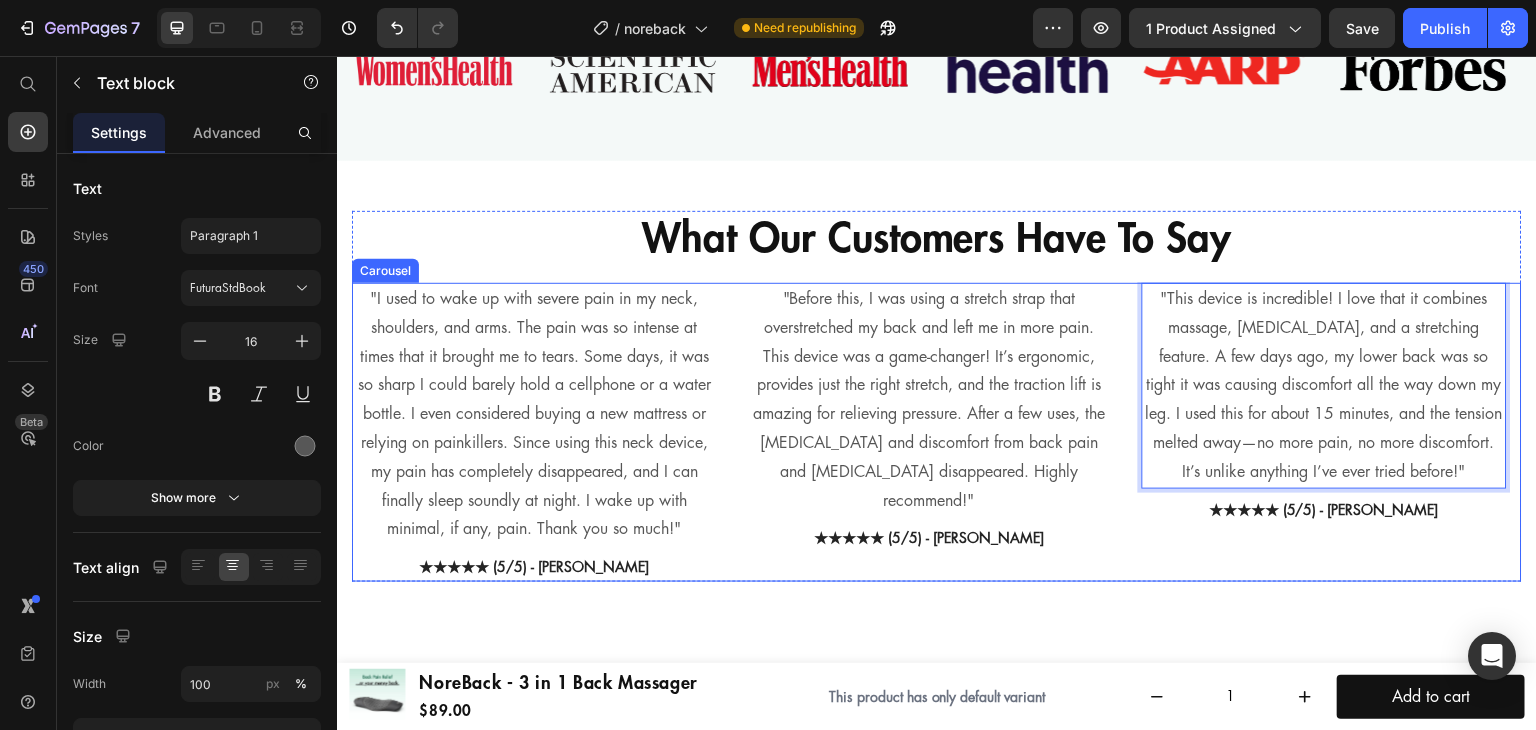 click on ""This device is incredible! I love that it combines massage, [MEDICAL_DATA], and a stretching feature. A few days ago, my lower back was so tight it was causing discomfort all the way down my leg. I used this for about 15 minutes, and the tension melted away—no more pain, no more discomfort. It’s unlike anything I’ve ever tried before!" Text block   7 ★★★★★ (5/5) - [PERSON_NAME] Text block" at bounding box center [1324, 432] 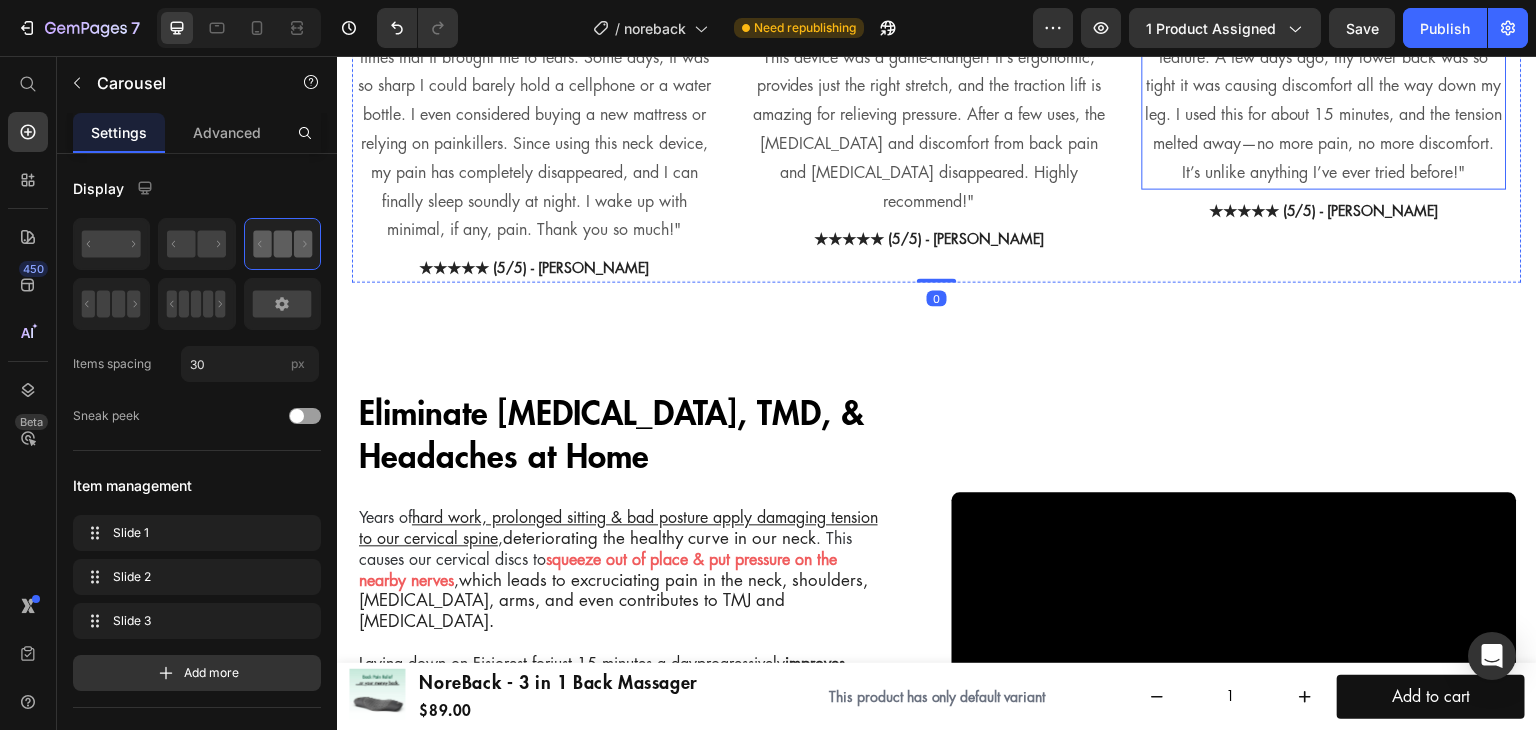scroll, scrollTop: 1026, scrollLeft: 0, axis: vertical 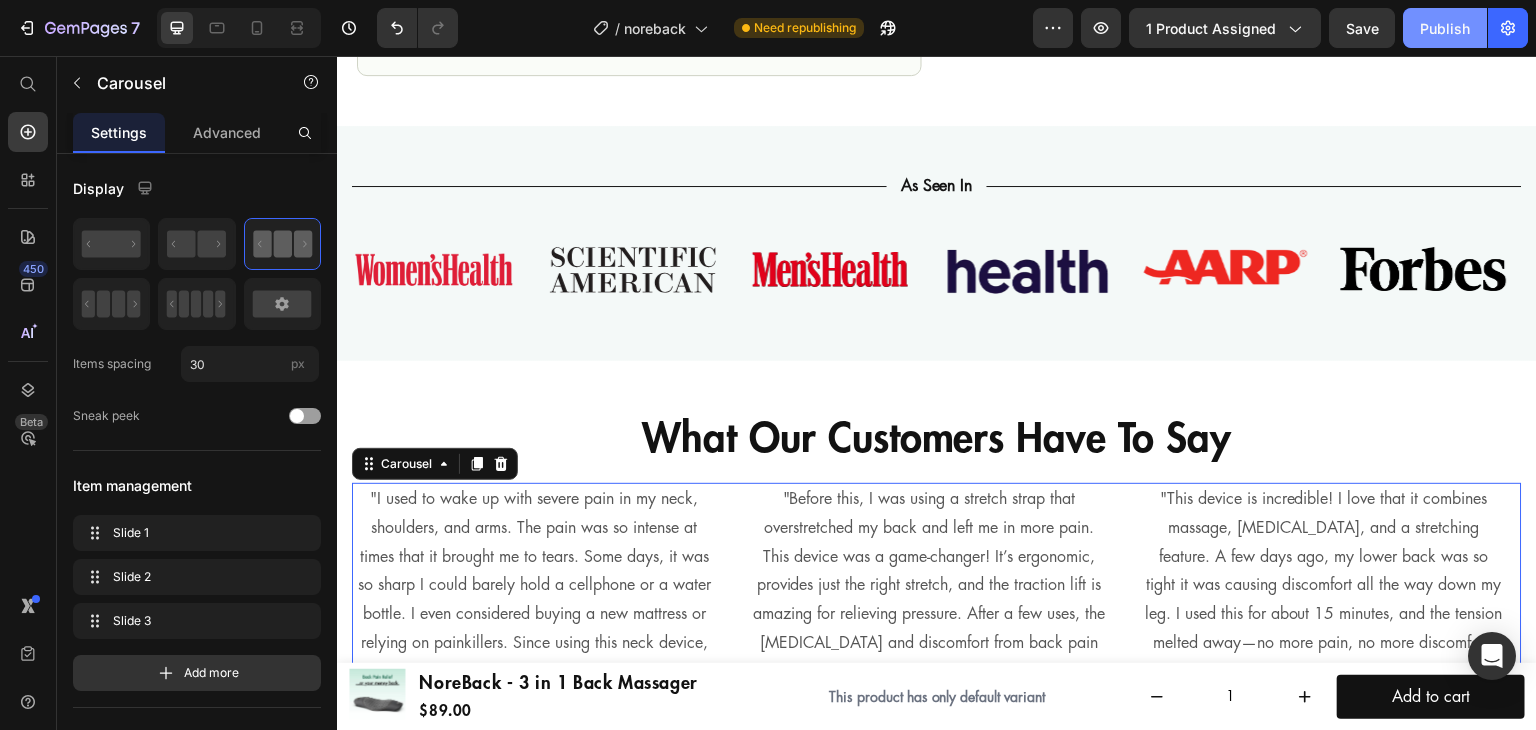click on "Publish" at bounding box center (1445, 28) 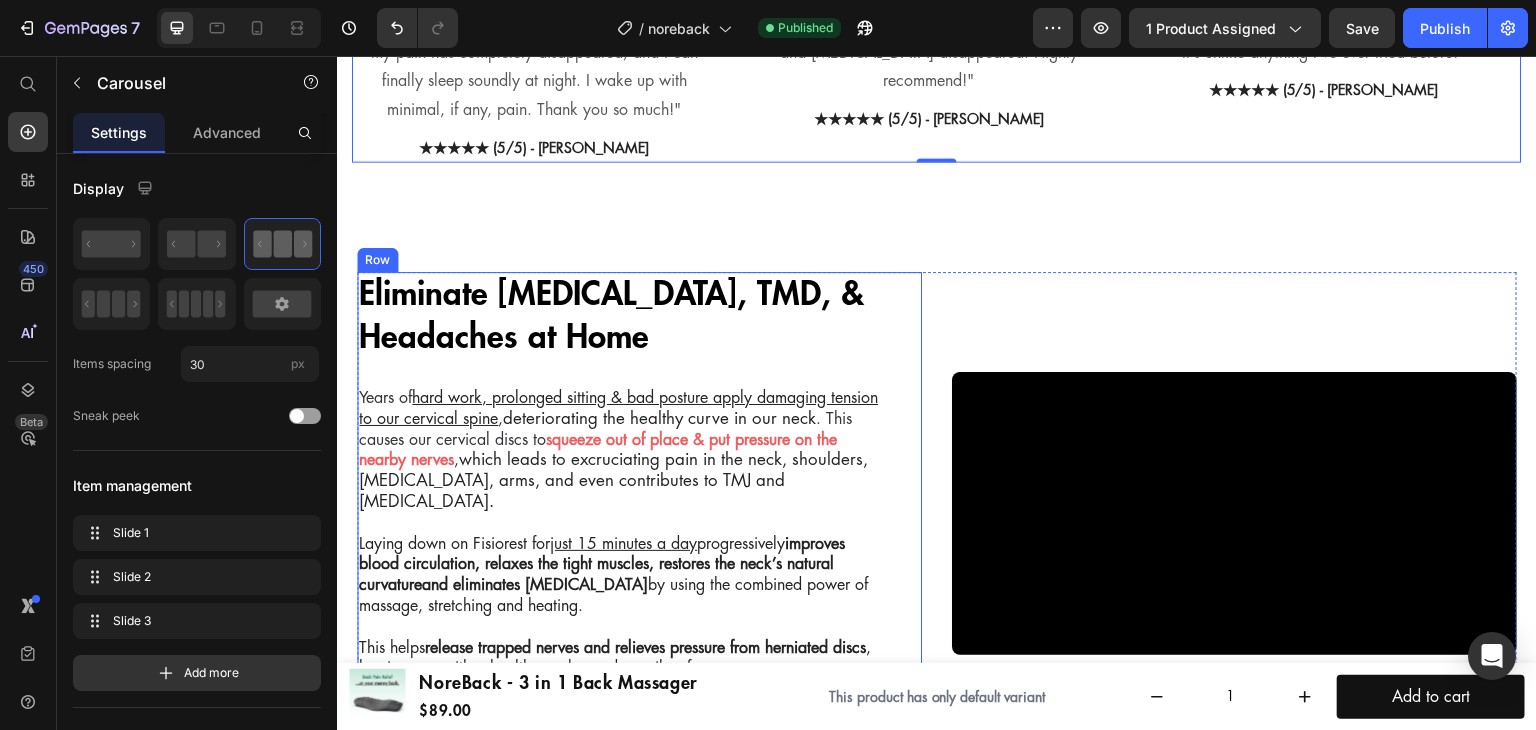 scroll, scrollTop: 1926, scrollLeft: 0, axis: vertical 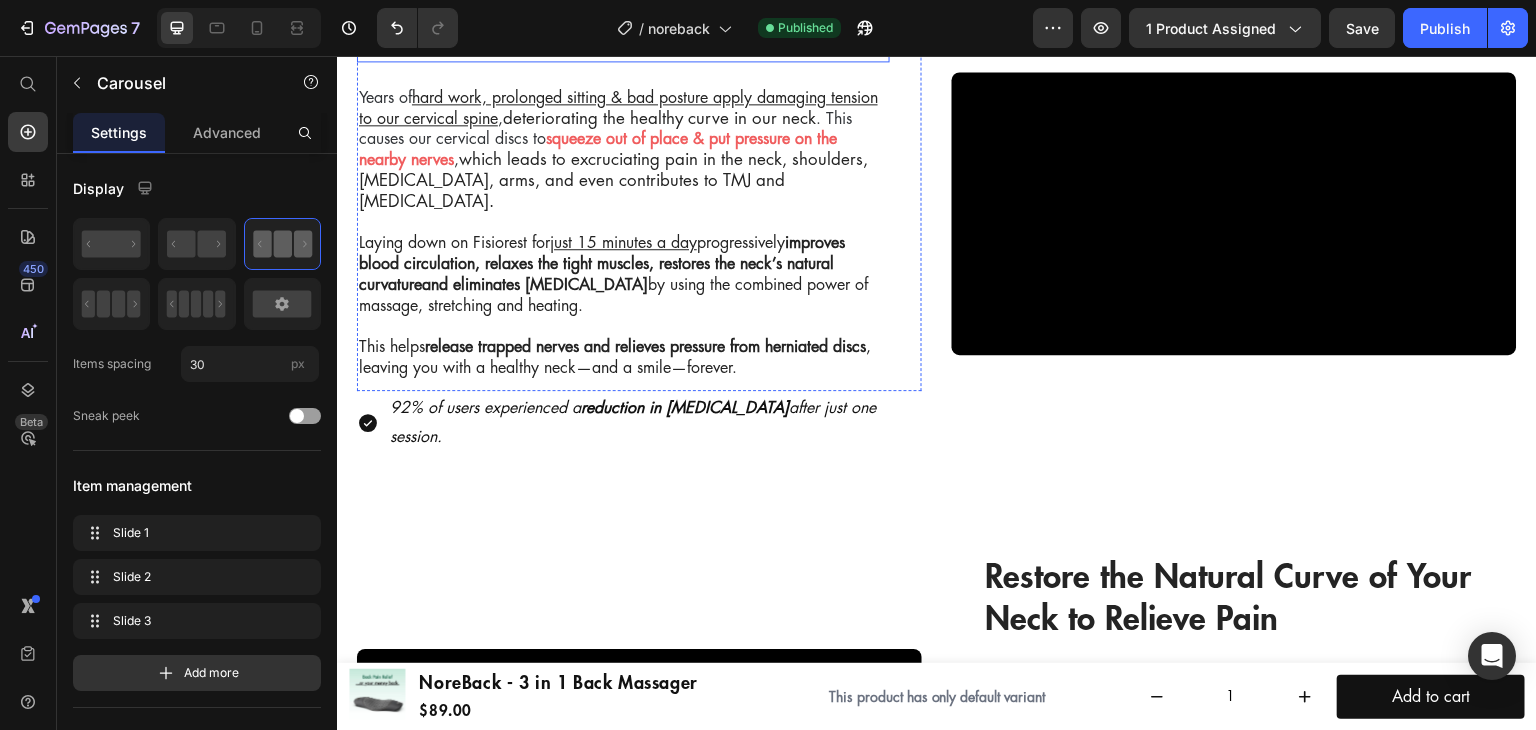 click at bounding box center [1234, 213] 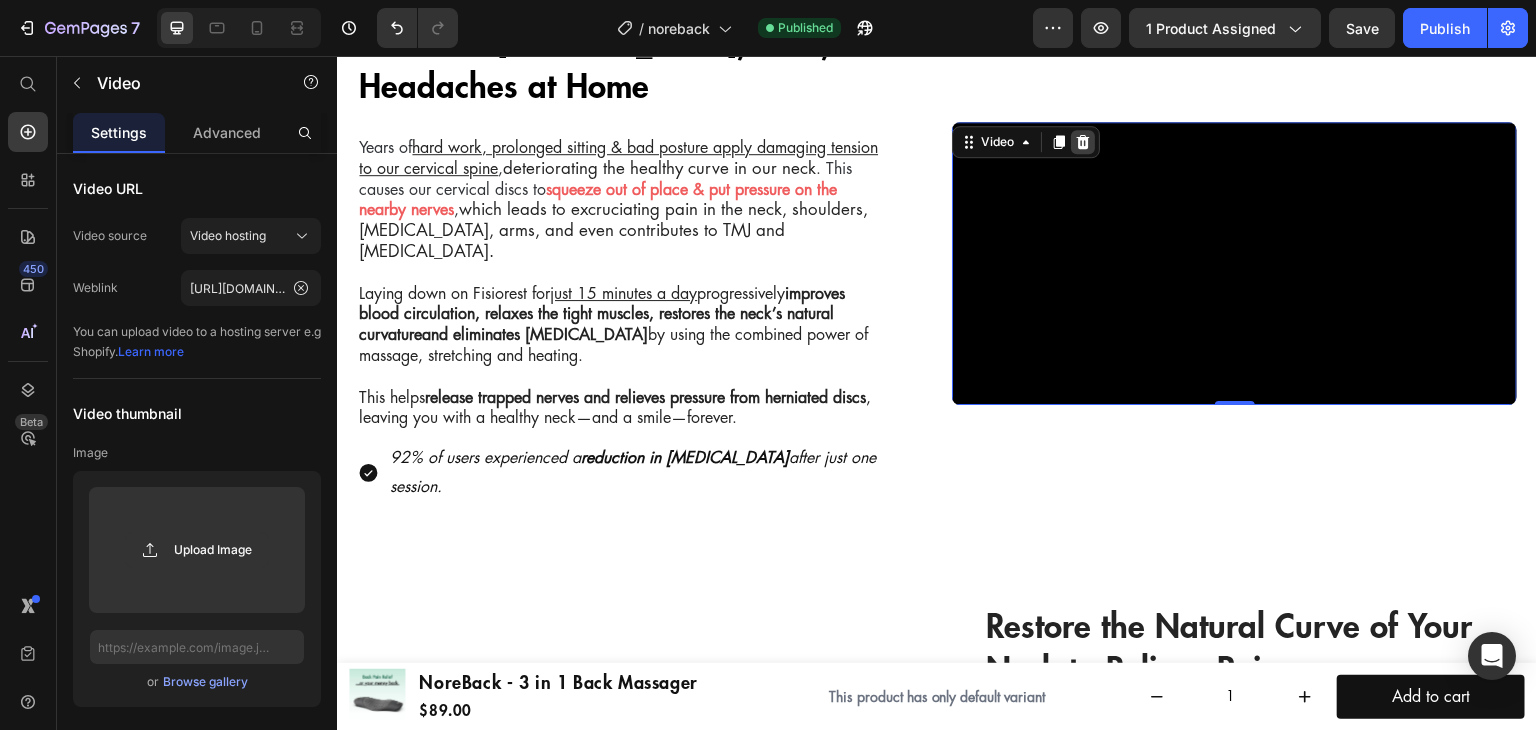 scroll, scrollTop: 1526, scrollLeft: 0, axis: vertical 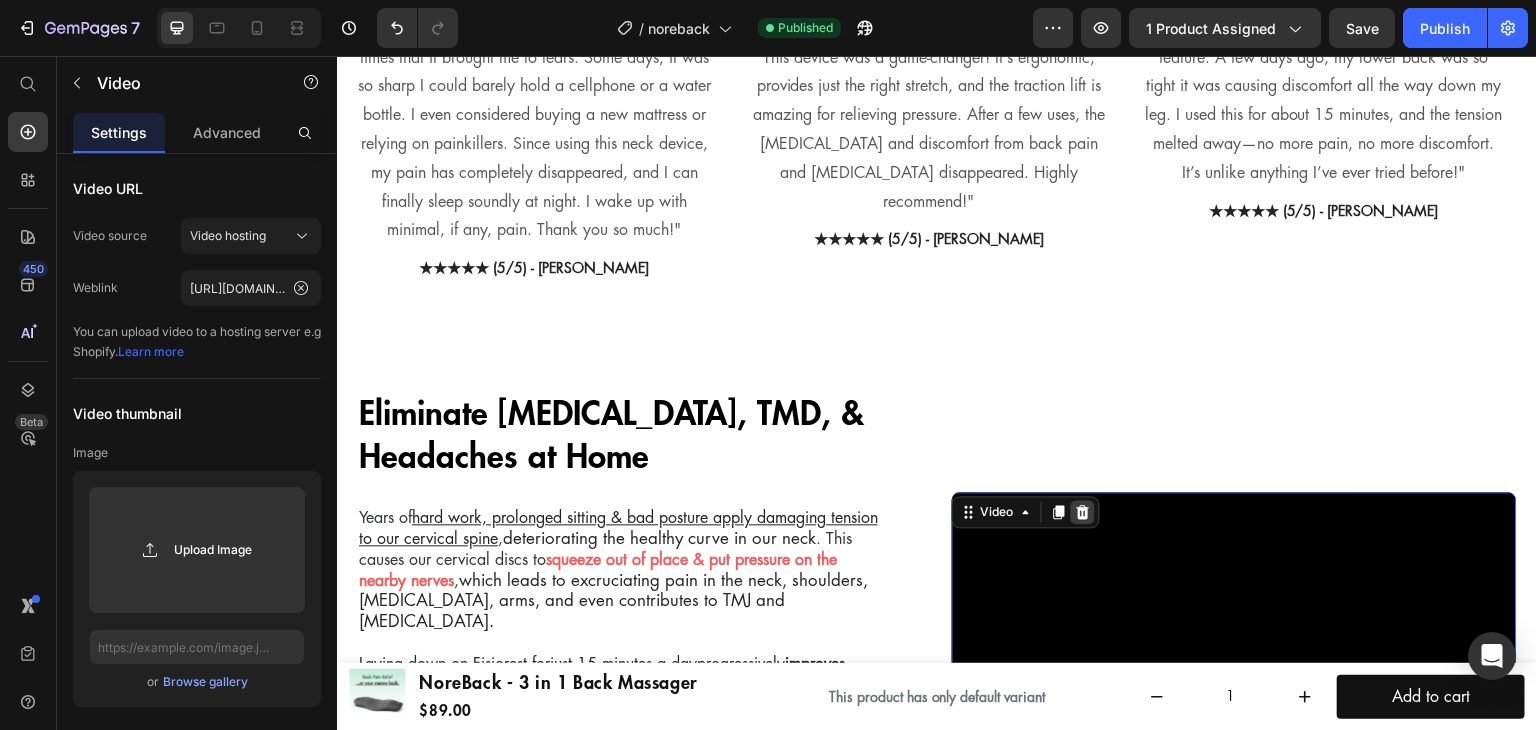 click 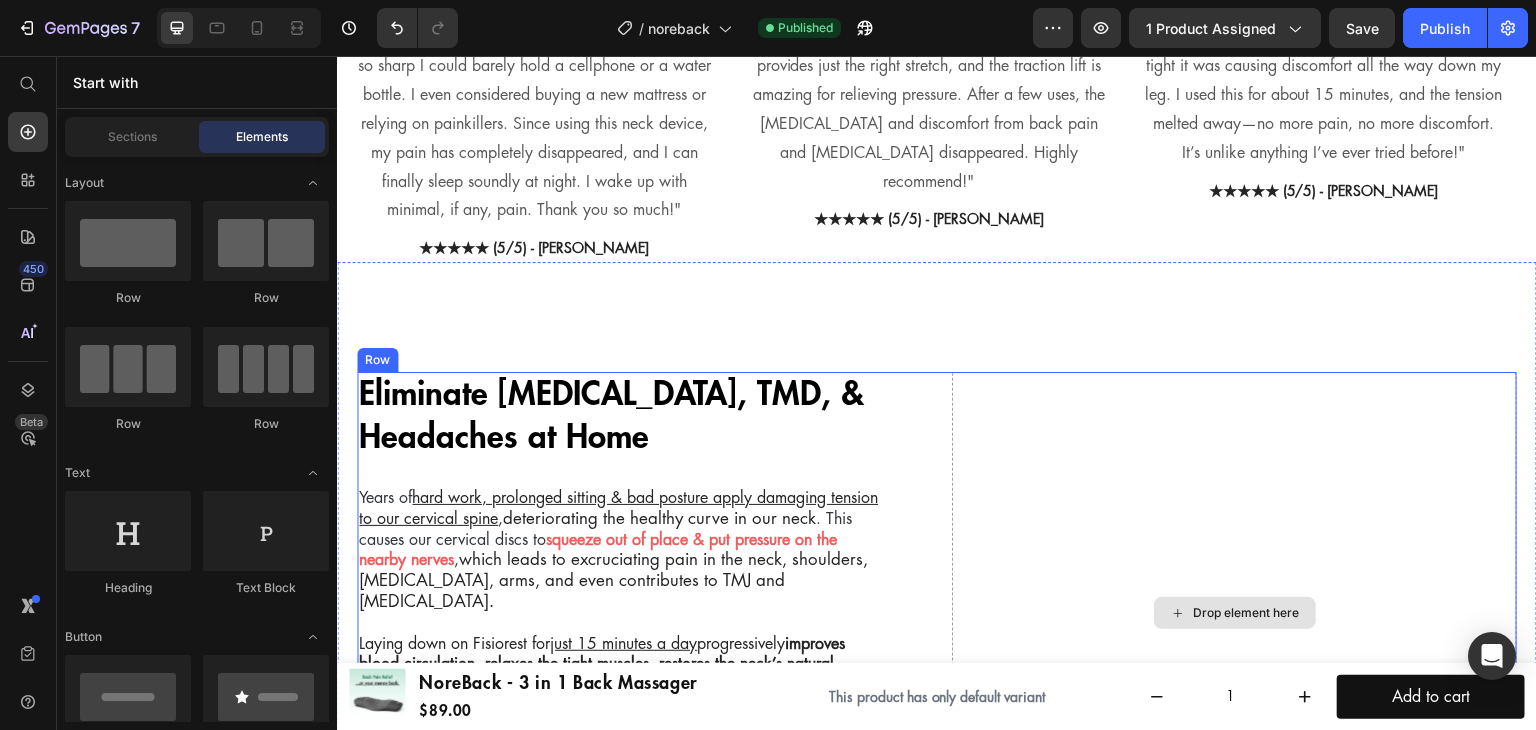 scroll, scrollTop: 1626, scrollLeft: 0, axis: vertical 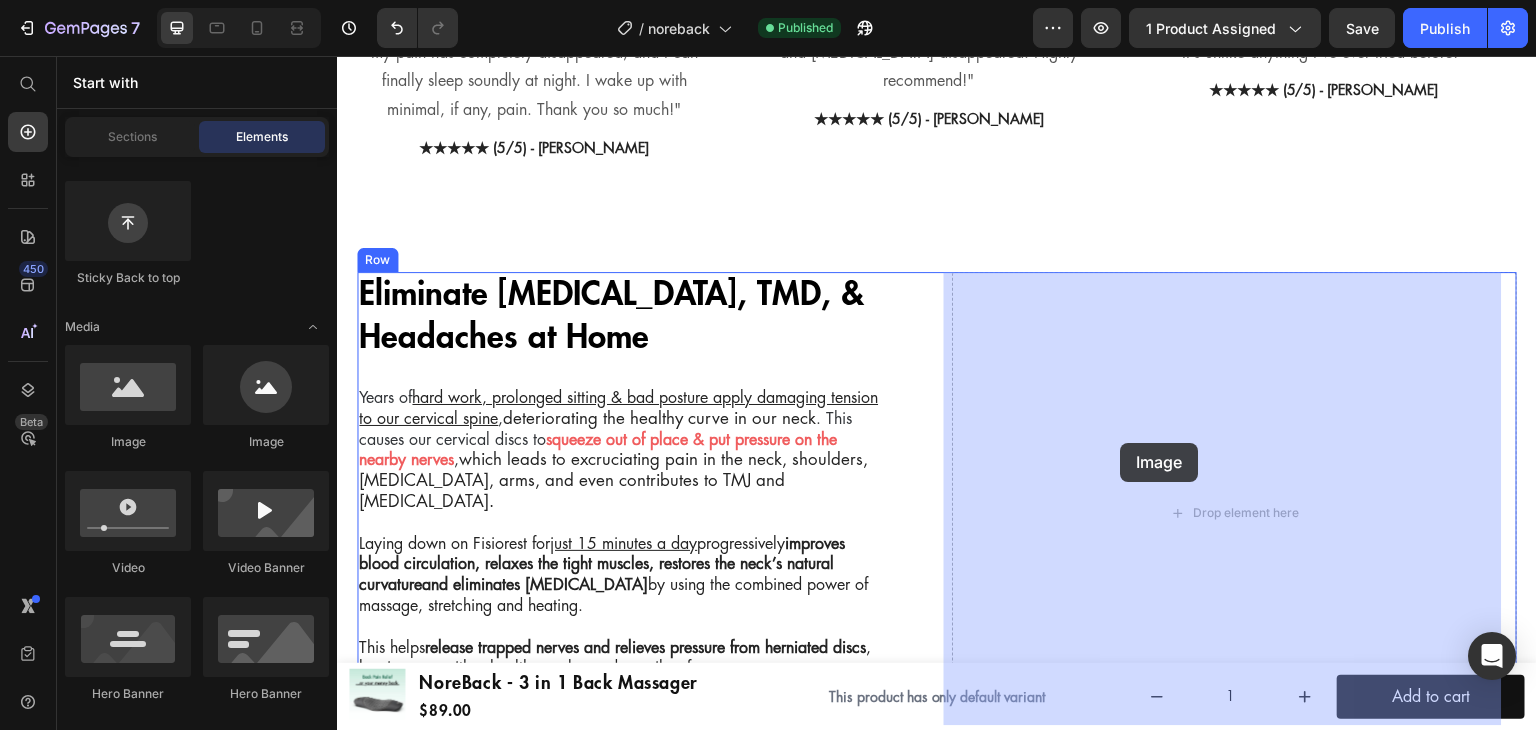 drag, startPoint x: 481, startPoint y: 469, endPoint x: 1121, endPoint y: 443, distance: 640.5279 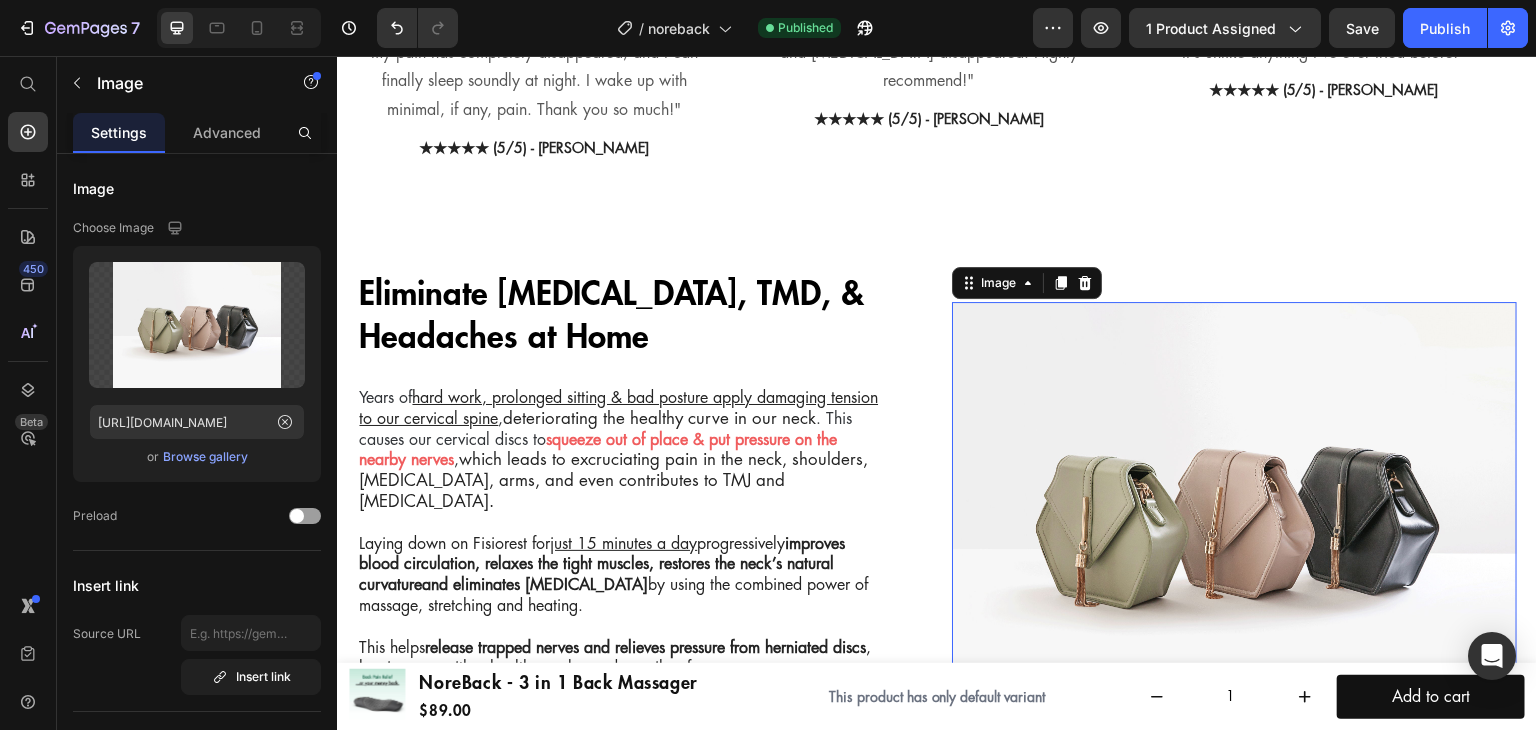 scroll, scrollTop: 1826, scrollLeft: 0, axis: vertical 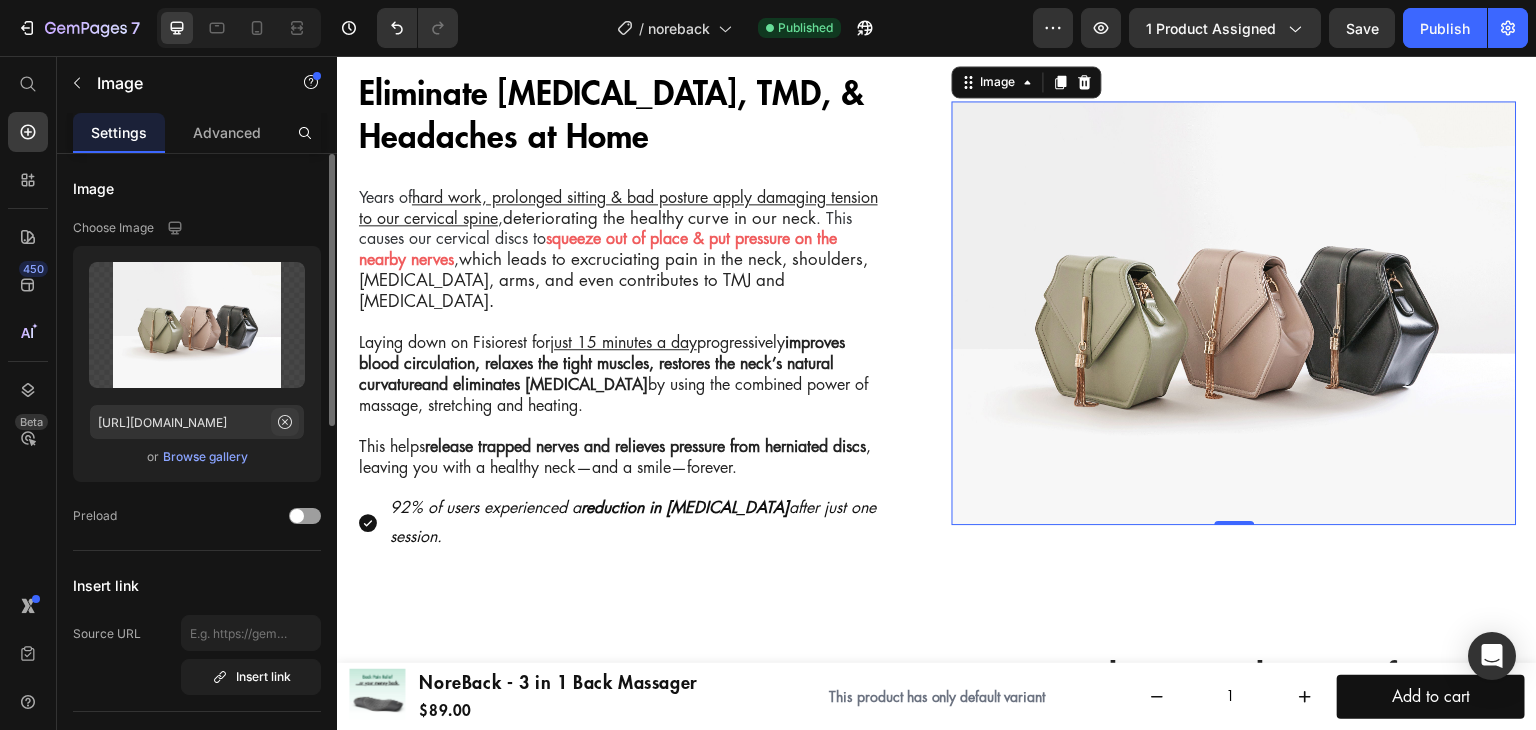 click 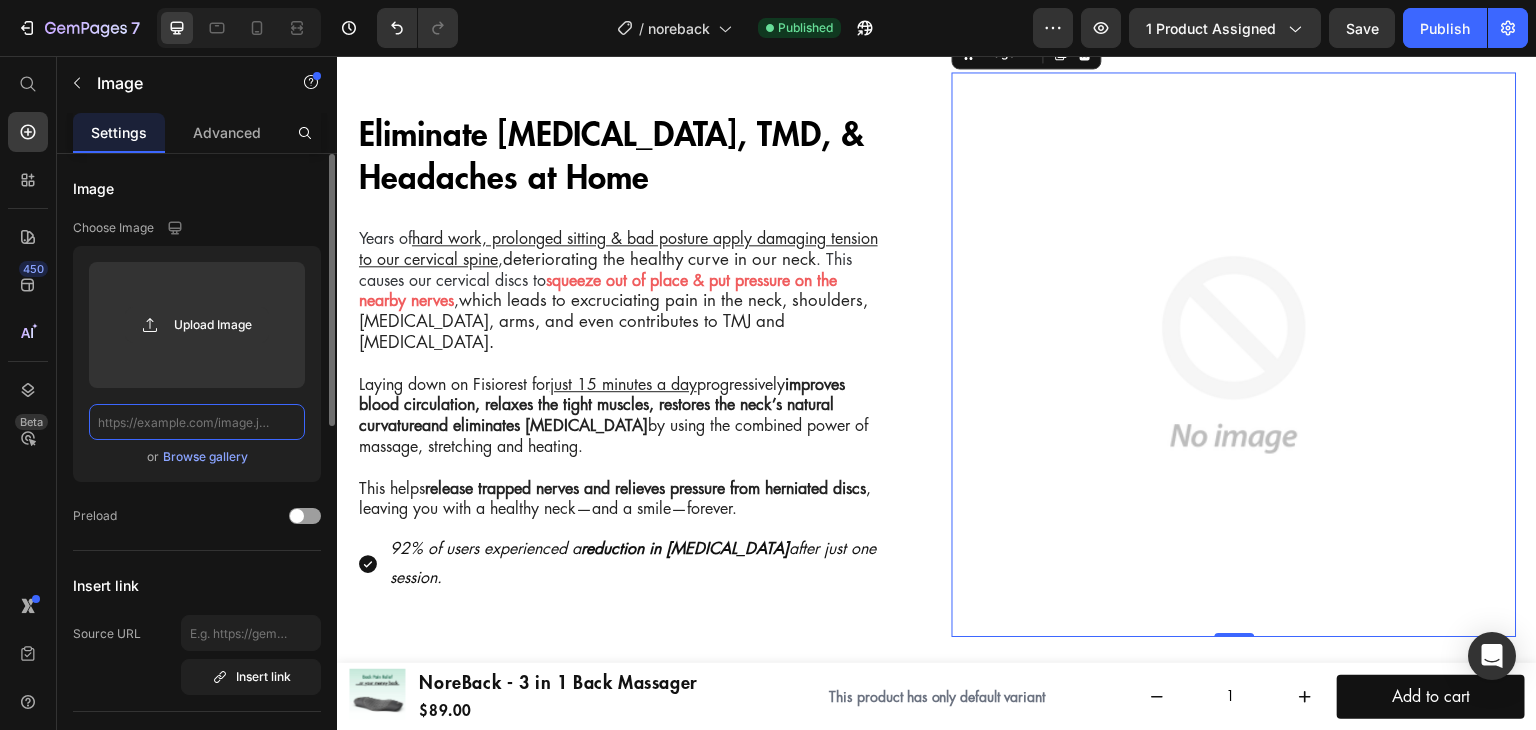 scroll, scrollTop: 0, scrollLeft: 0, axis: both 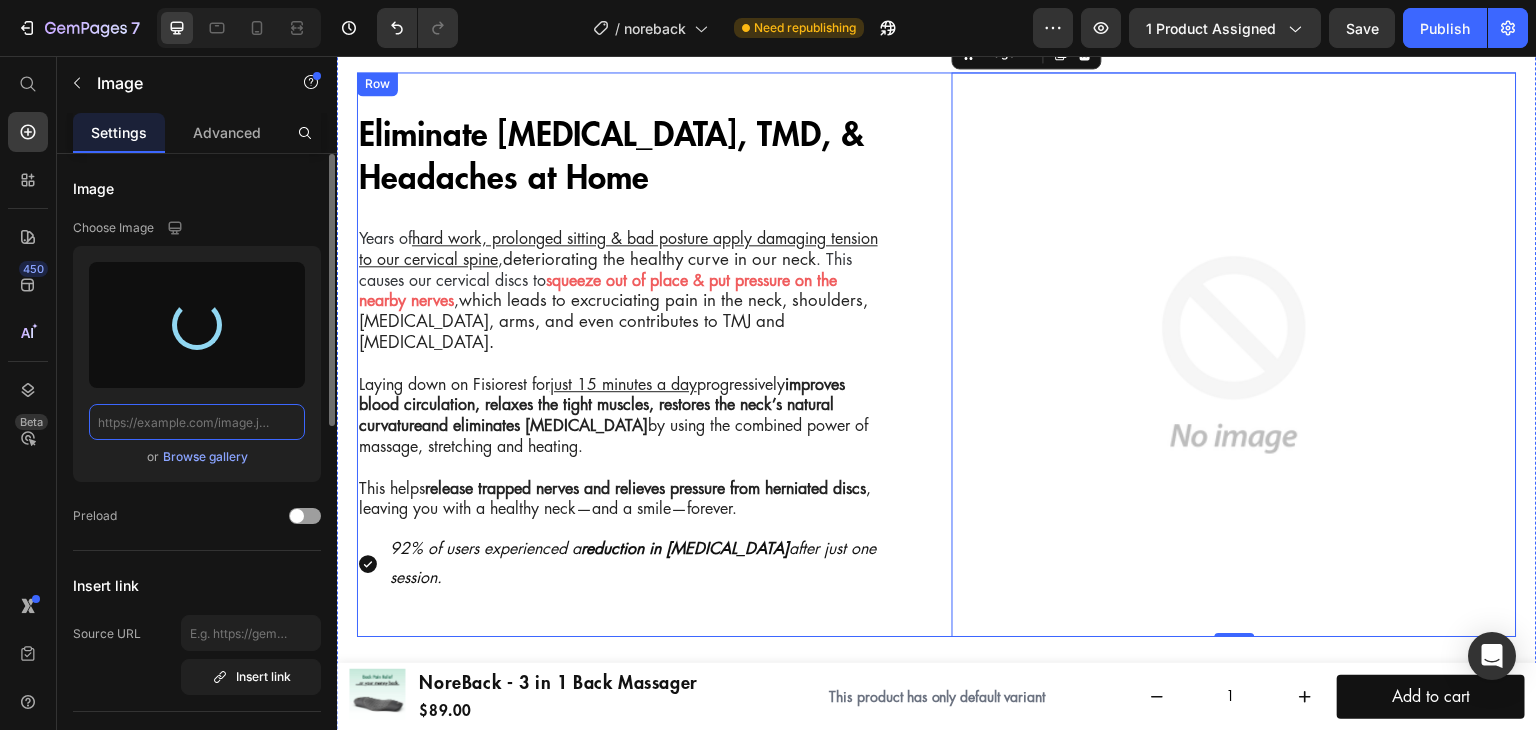 type on "[URL][DOMAIN_NAME]" 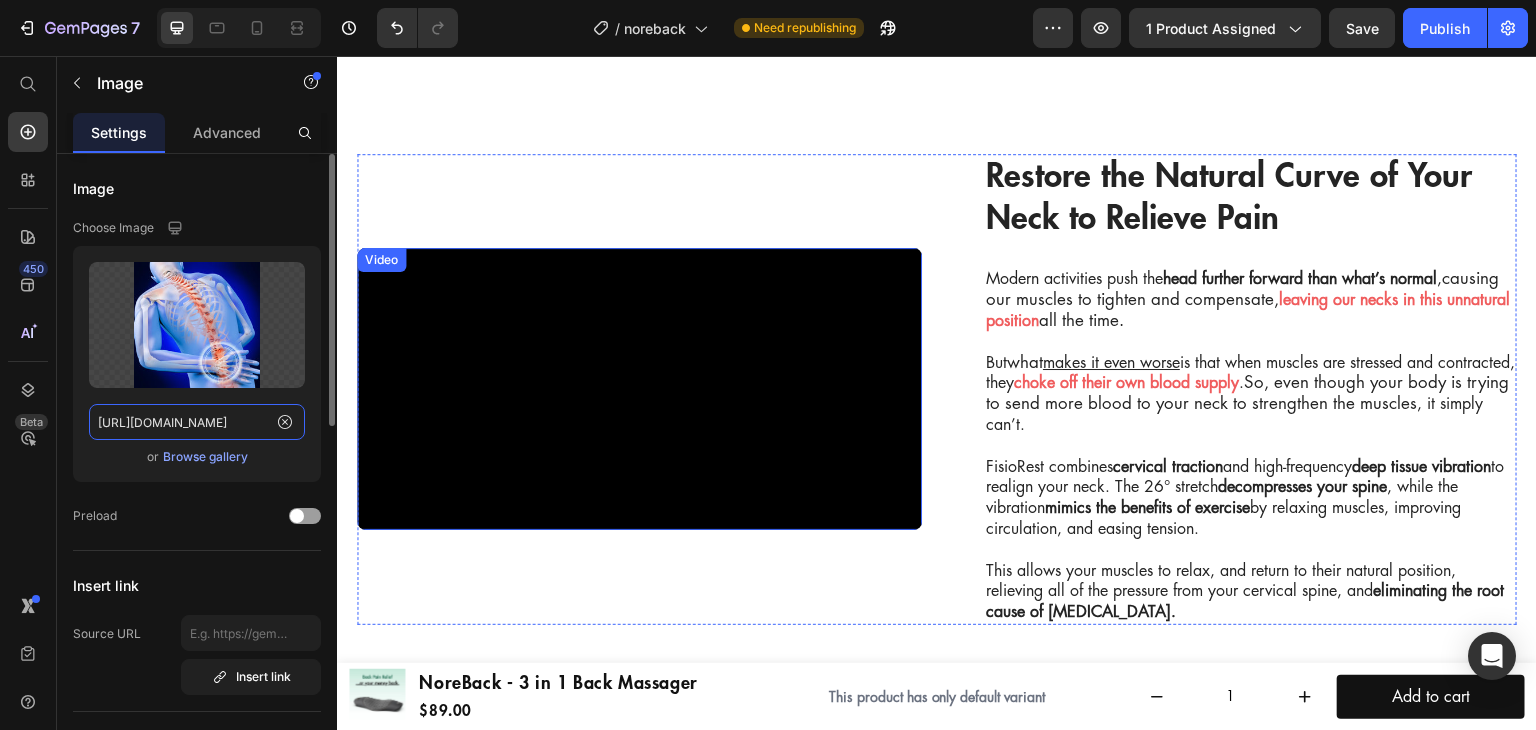 scroll, scrollTop: 1927, scrollLeft: 0, axis: vertical 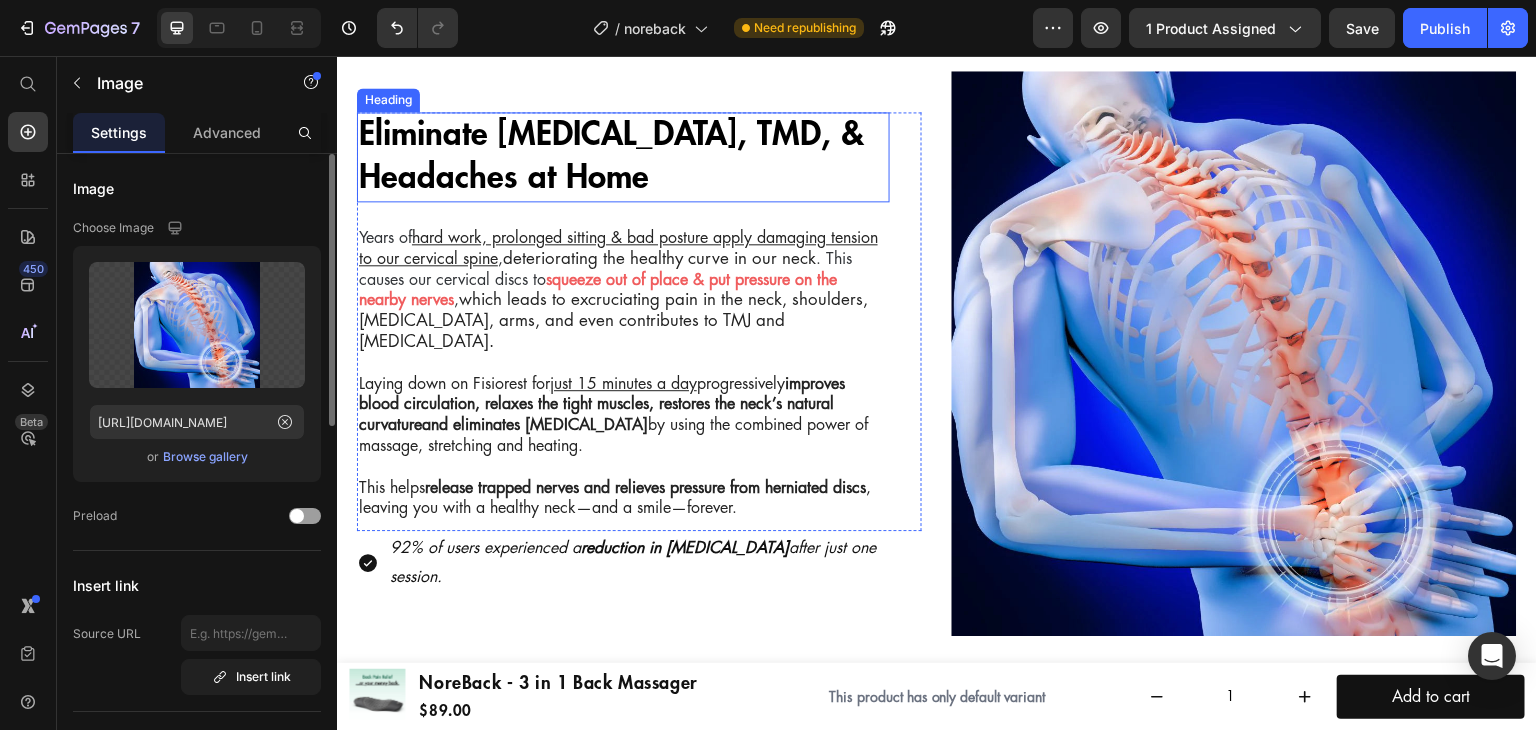 click on "Eliminate [MEDICAL_DATA], TMD, & Headaches at Home" at bounding box center (623, 157) 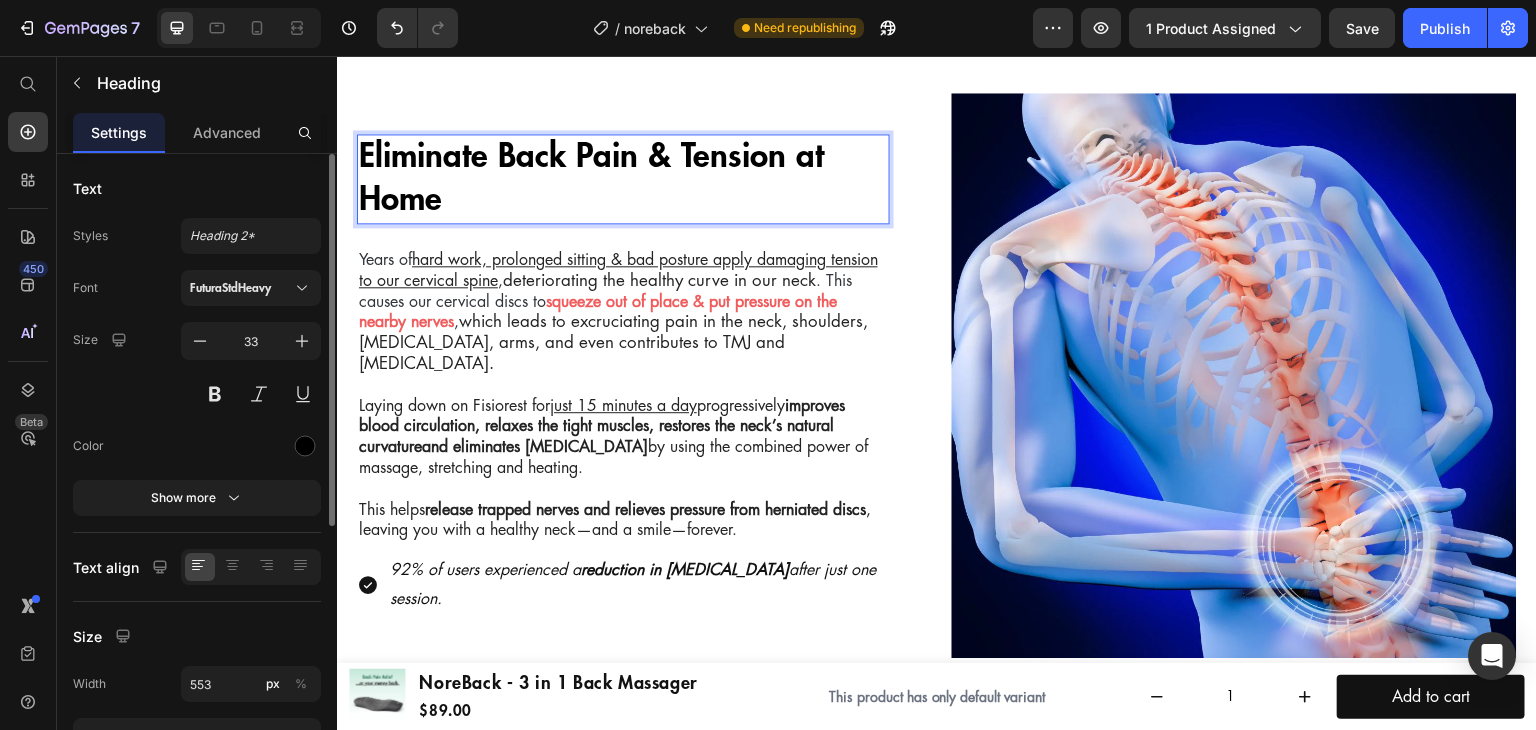 scroll, scrollTop: 1827, scrollLeft: 0, axis: vertical 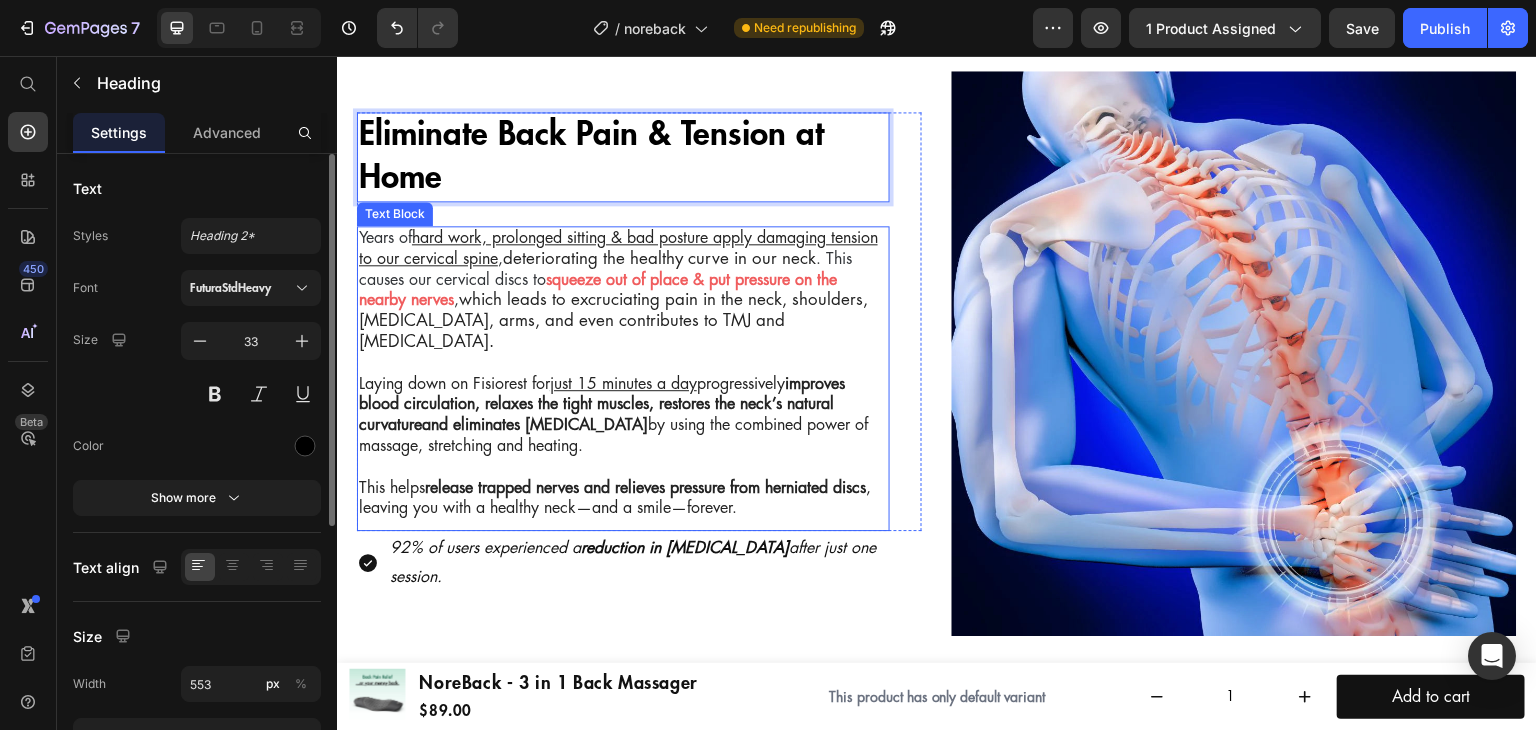 click on "and eliminates [MEDICAL_DATA]" at bounding box center (535, 425) 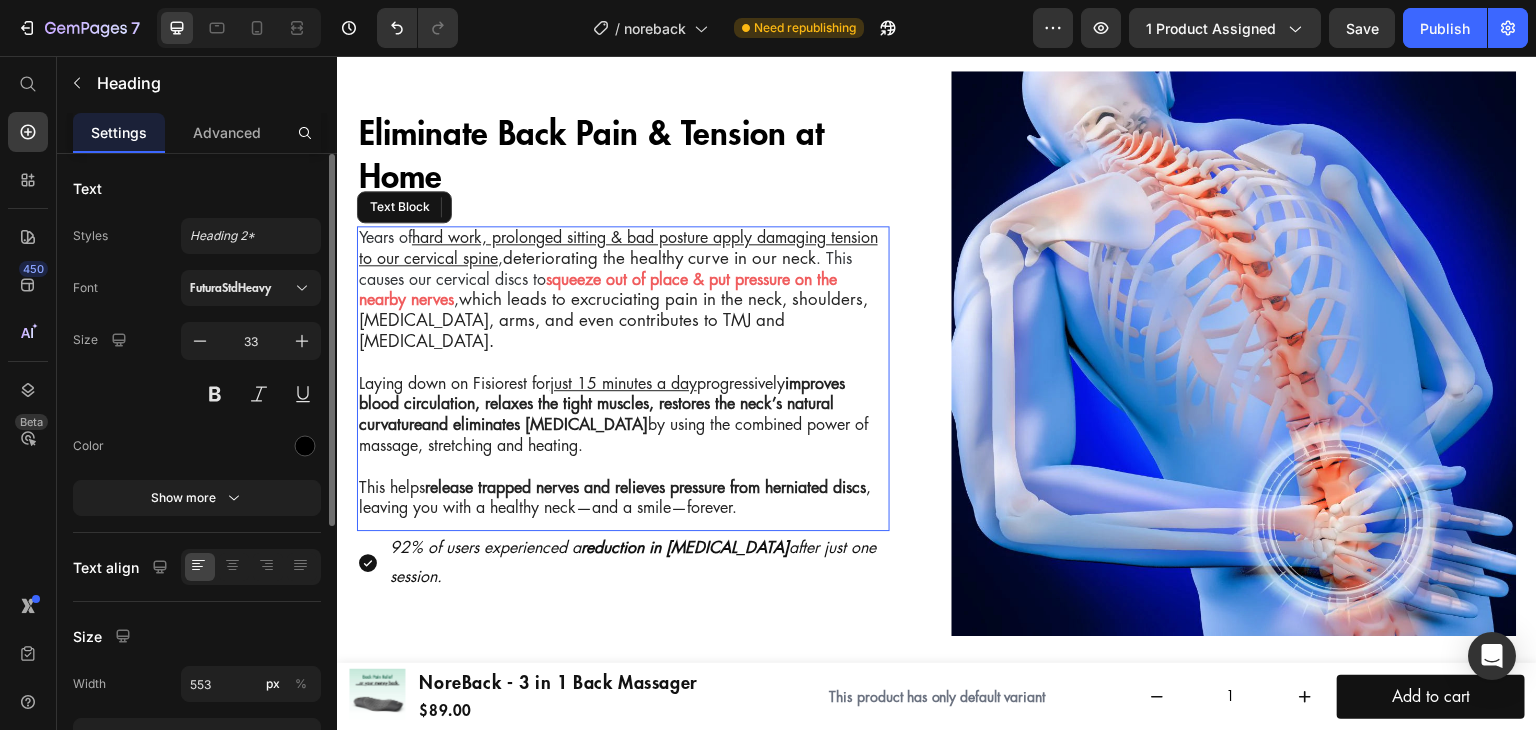 click on "and eliminates [MEDICAL_DATA]" at bounding box center (535, 425) 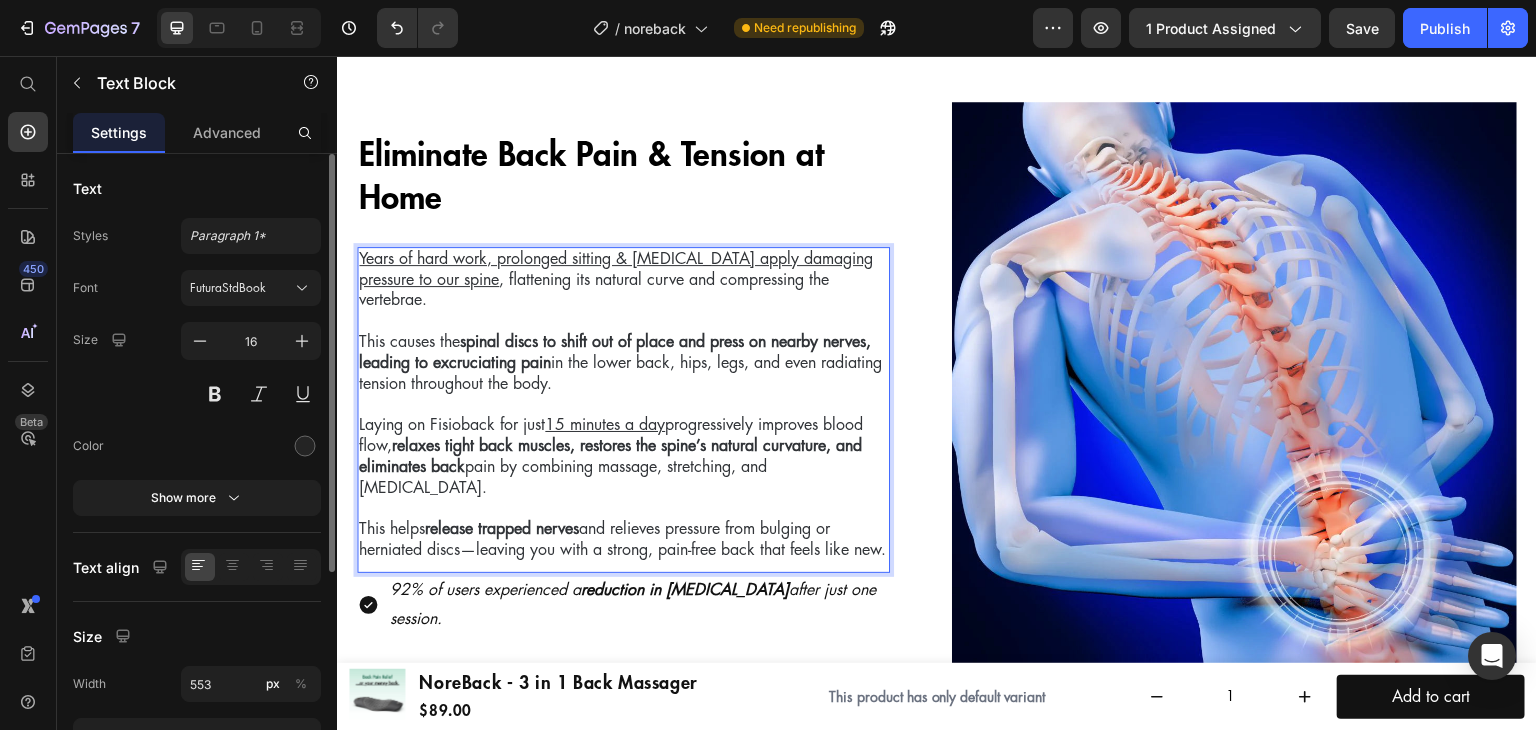 scroll, scrollTop: 1806, scrollLeft: 0, axis: vertical 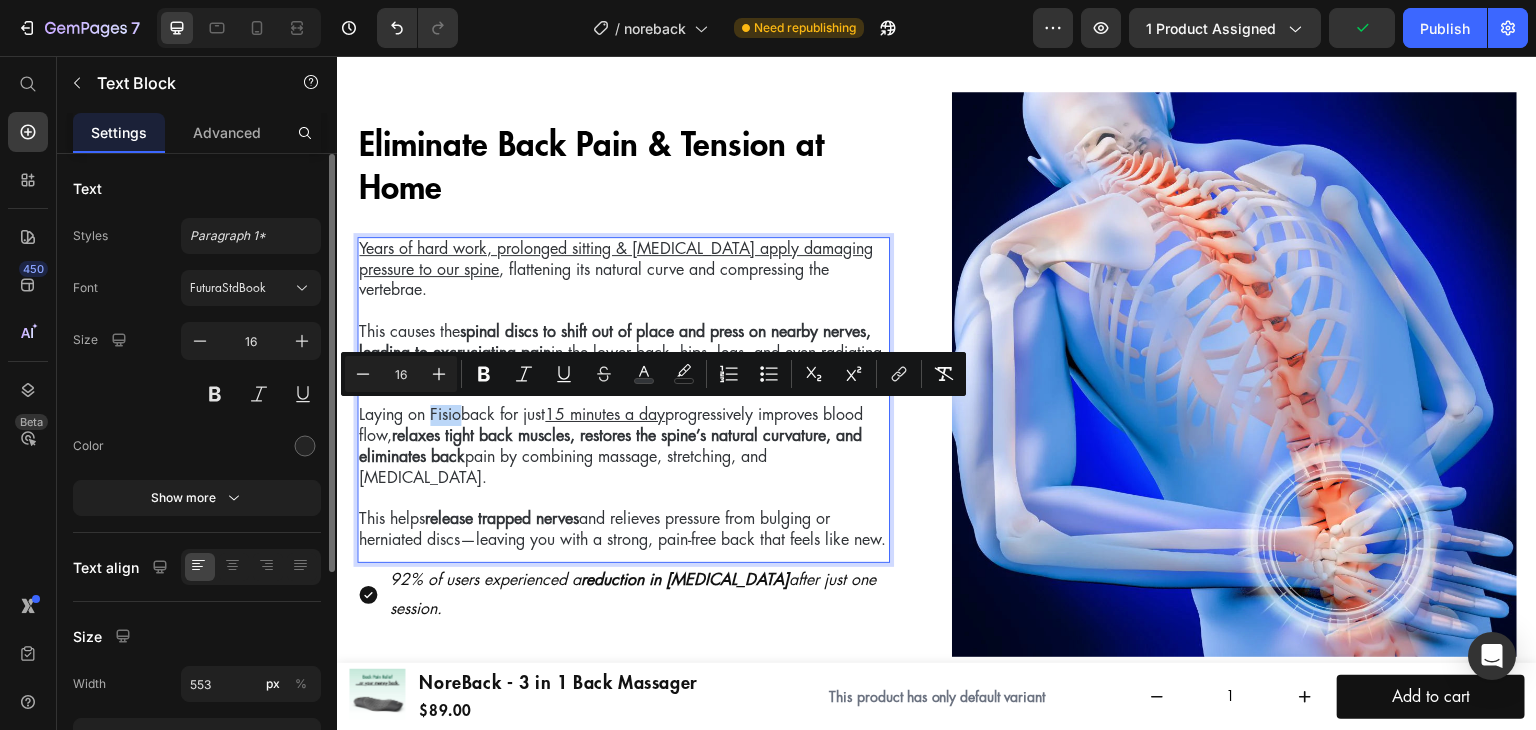 drag, startPoint x: 463, startPoint y: 415, endPoint x: 430, endPoint y: 422, distance: 33.734257 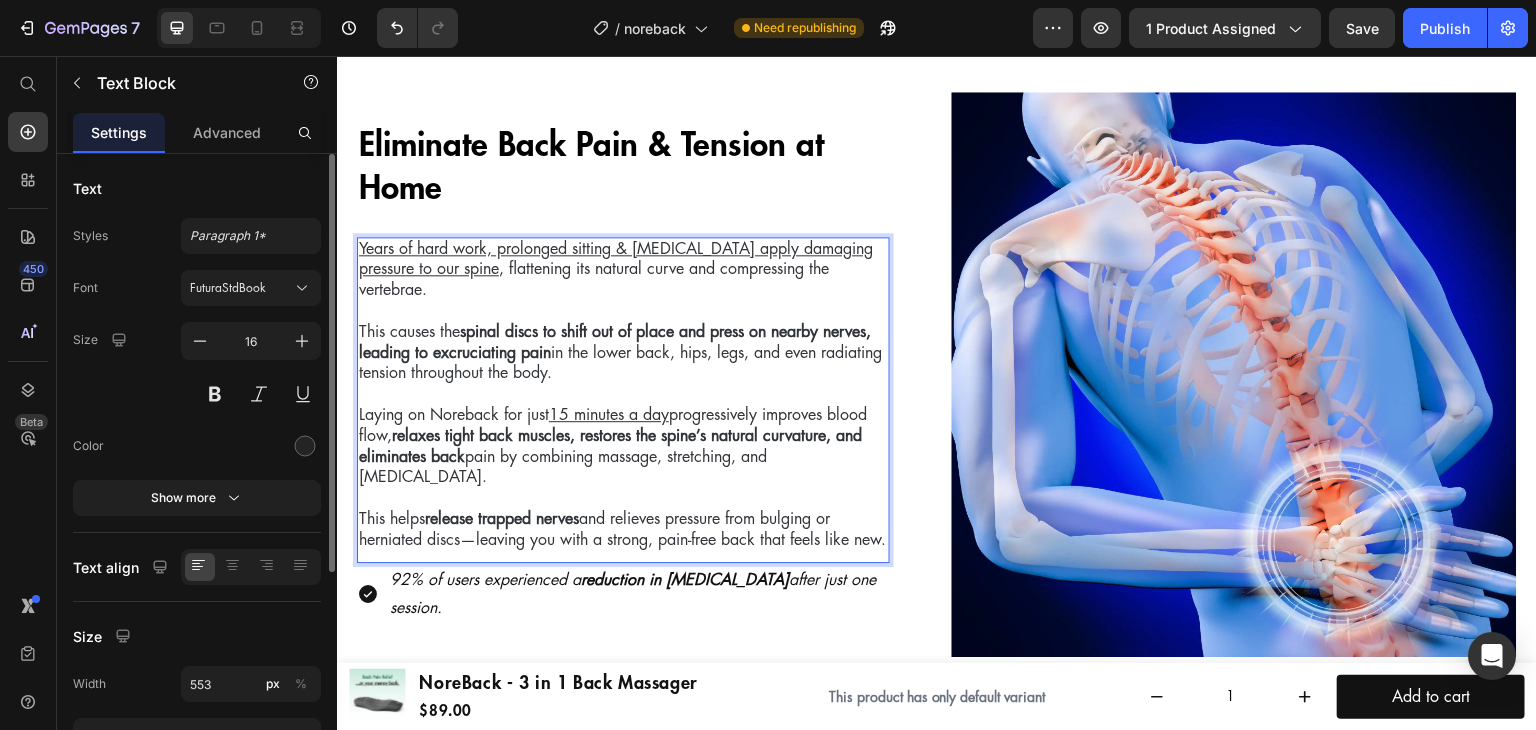 scroll, scrollTop: 1906, scrollLeft: 0, axis: vertical 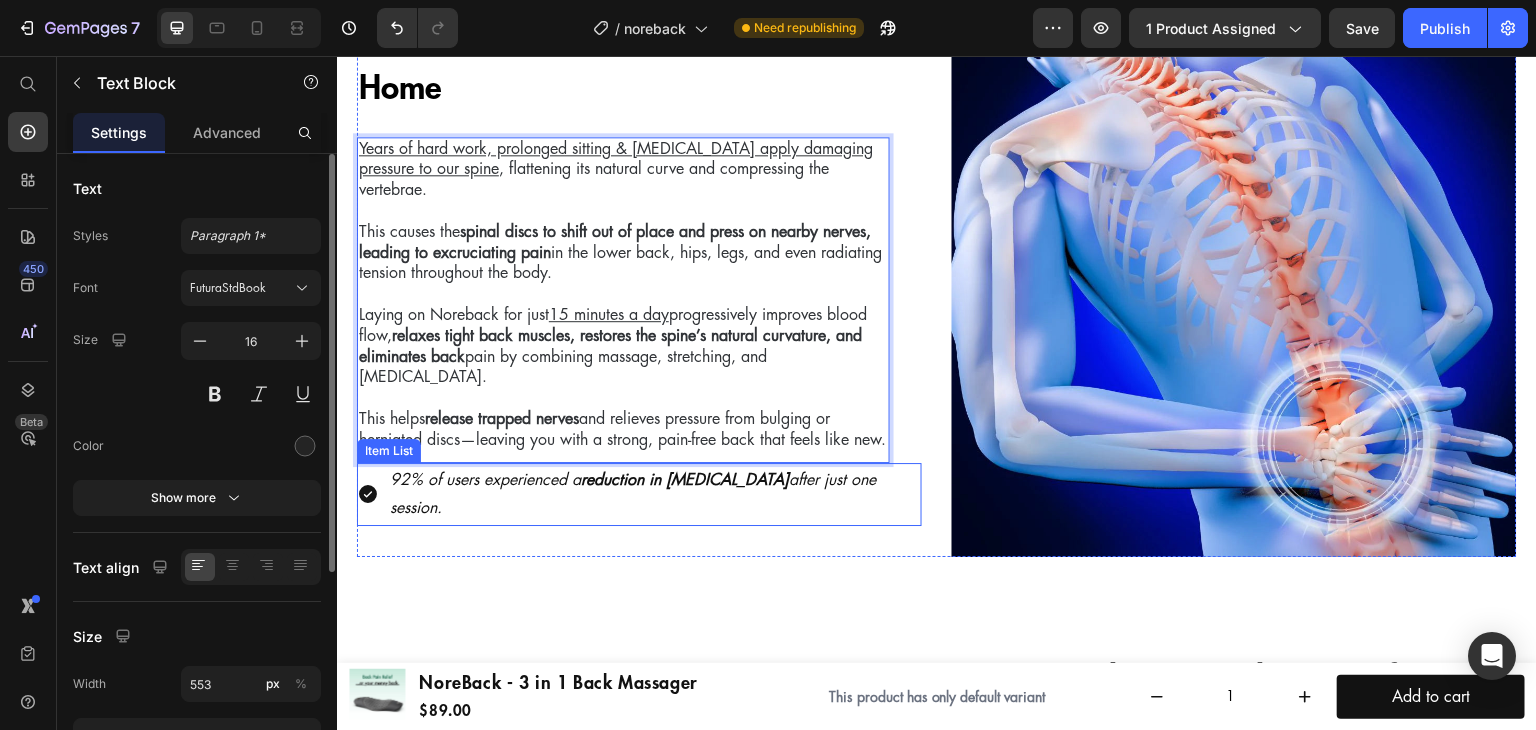 click on "92% of users experienced a  reduction in [MEDICAL_DATA]  after just one session." at bounding box center [633, 494] 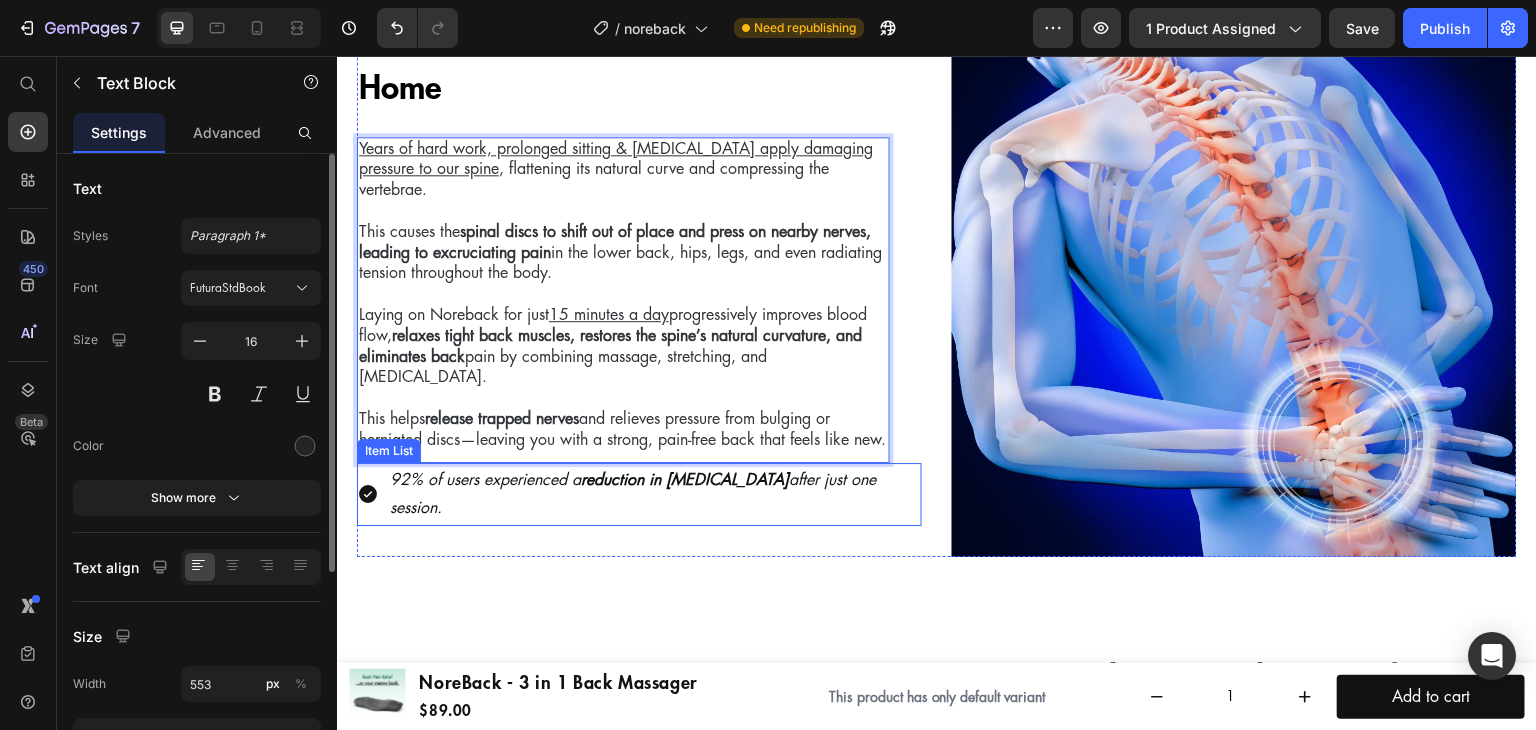 click on "92% of users experienced a  reduction in [MEDICAL_DATA]  after just one session." at bounding box center (633, 494) 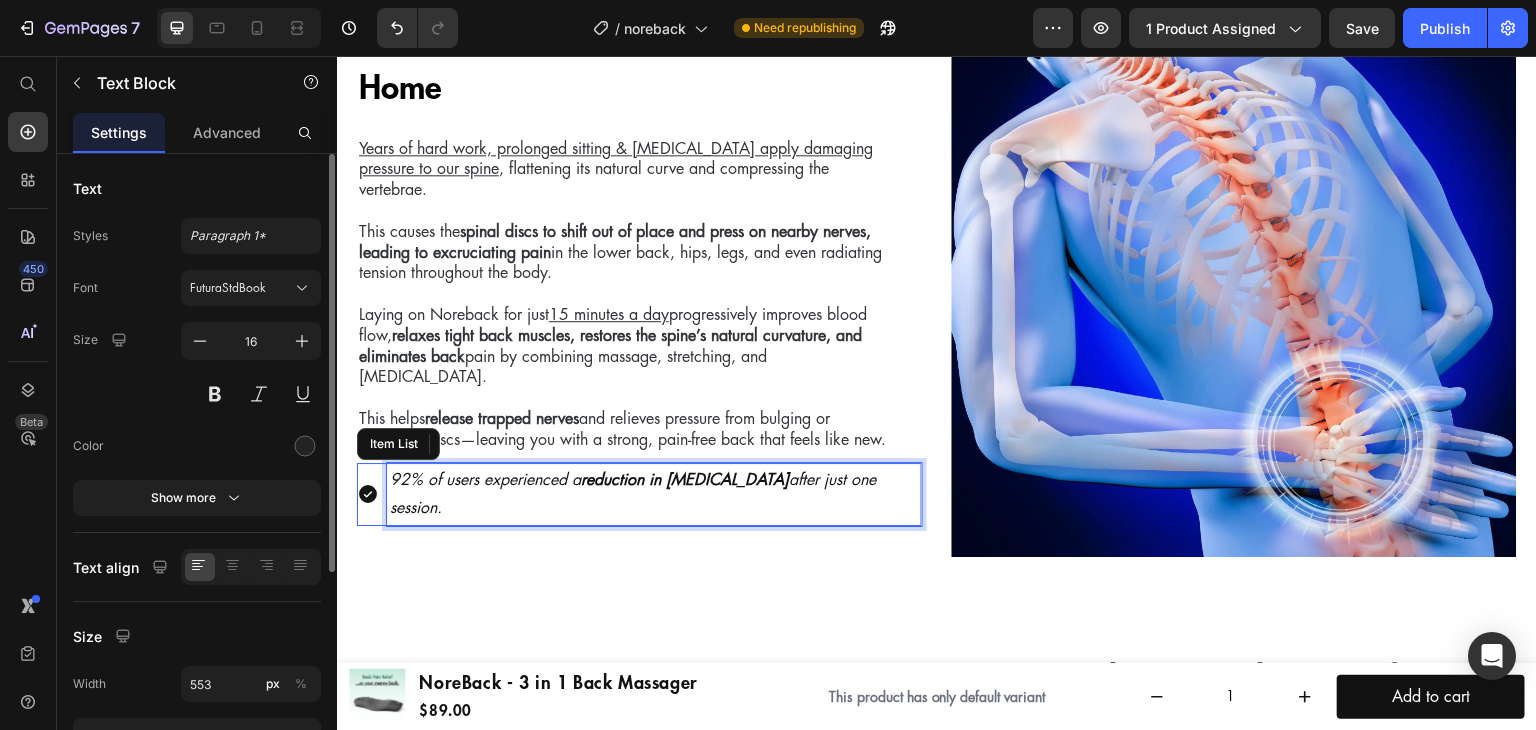 click on "92% of users experienced a  reduction in [MEDICAL_DATA]  after just one session." at bounding box center (633, 494) 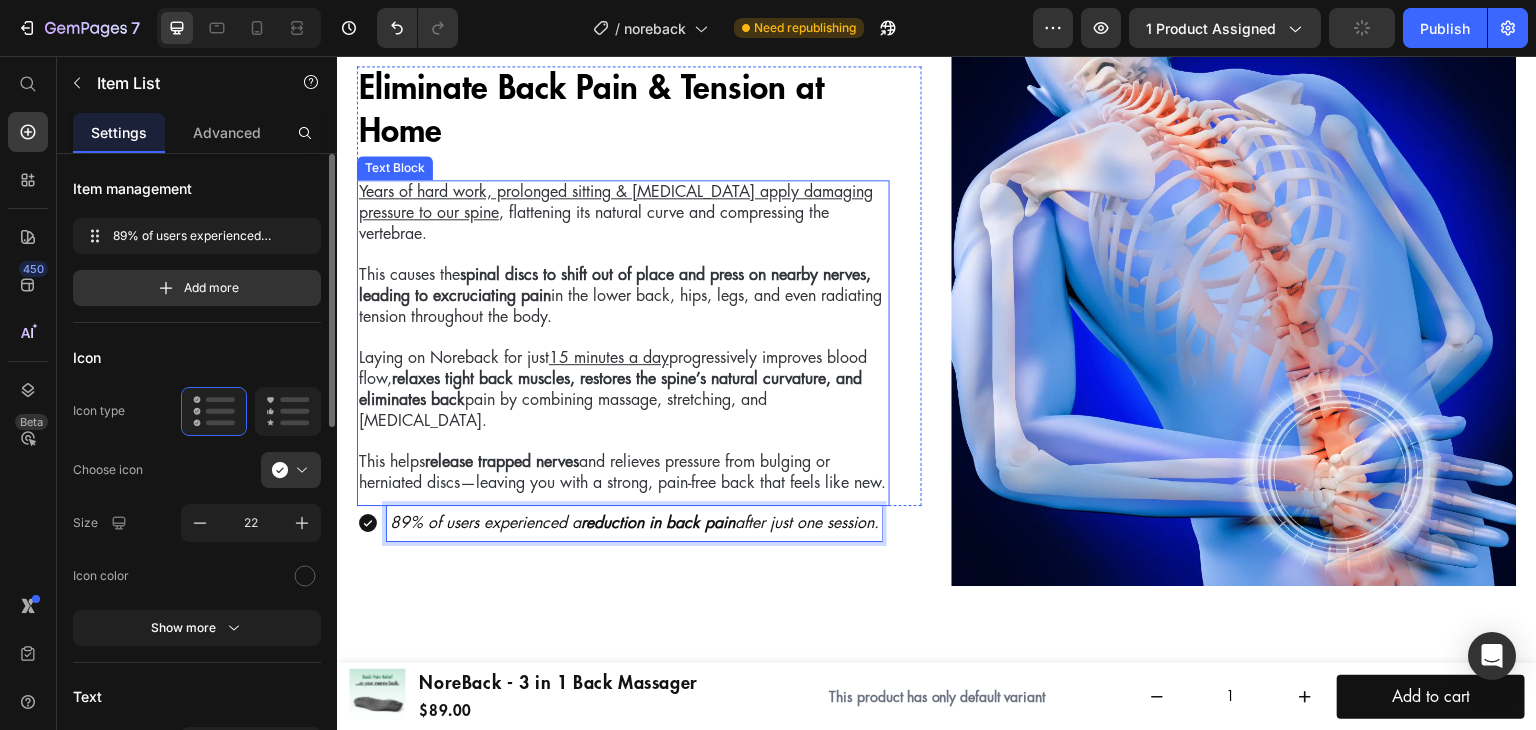 scroll, scrollTop: 1906, scrollLeft: 0, axis: vertical 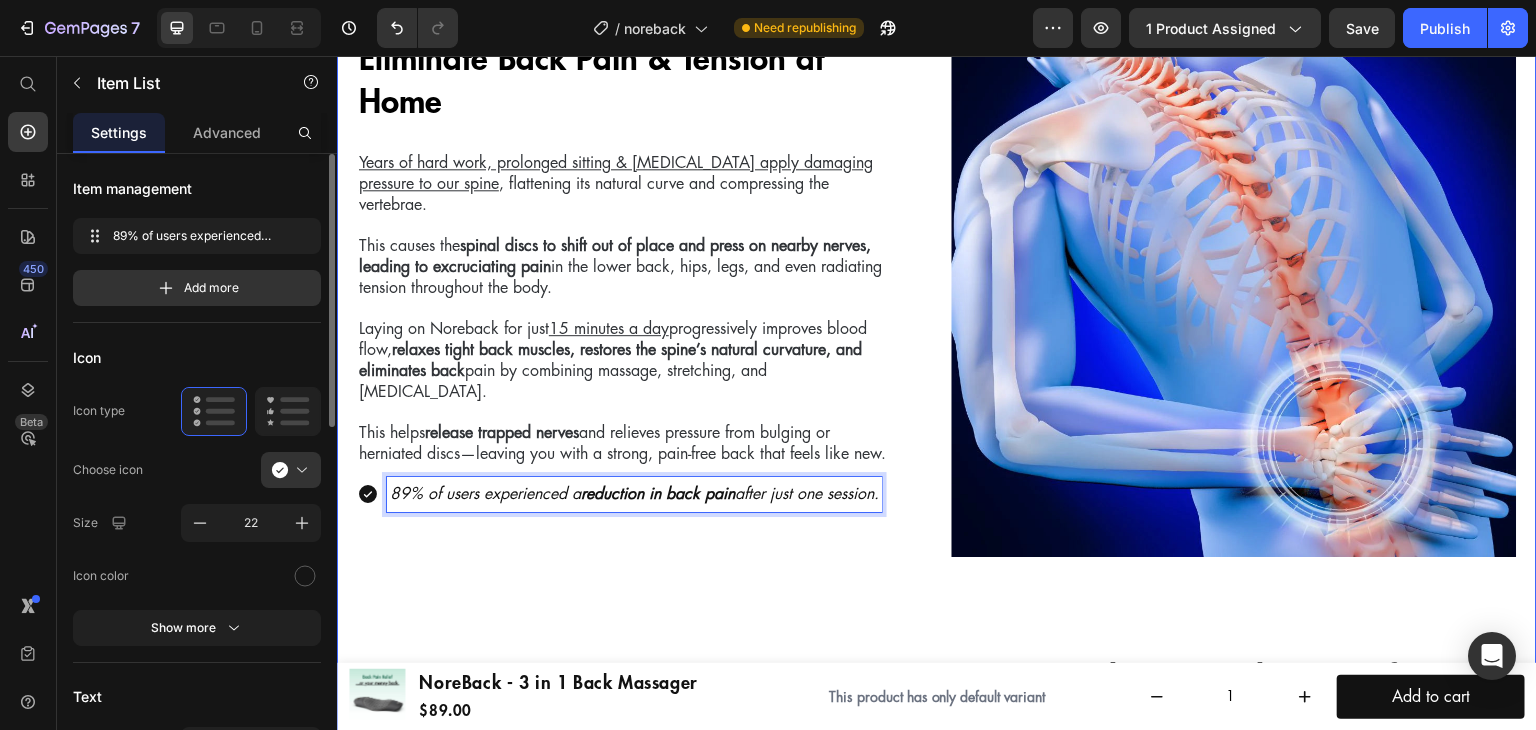 click on "Eliminate Back Pain & Tension at Home Heading Years of hard work, prolonged sitting & [MEDICAL_DATA] apply damaging pressure to our spine , flattening its natural curve and compressing the vertebrae.  This causes the  spinal discs to shift out of place and press on nearby nerves, leading to excruciating pain  in the lower back, hips, legs, and even radiating tension throughout the body. Laying on Noreback for just  15 minutes a day  progressively improves blood flow,  relaxes tight back muscles, restores the spine’s natural curvature, and eliminates back  pain by combining massage, stretching, and [MEDICAL_DATA]. This helps  release trapped nerves  and relieves pressure from bulging or herniated discs—leaving you with a strong, pain-free back that feels like new. Text Block Row 89% of users experienced a  reduction in back pain  after just one session. Item List   0 Image Row Restore the Natural Curve of Your Neck to Relieve Pain Heading Modern activities push the  head further forward than what’s normal" at bounding box center [937, 1063] 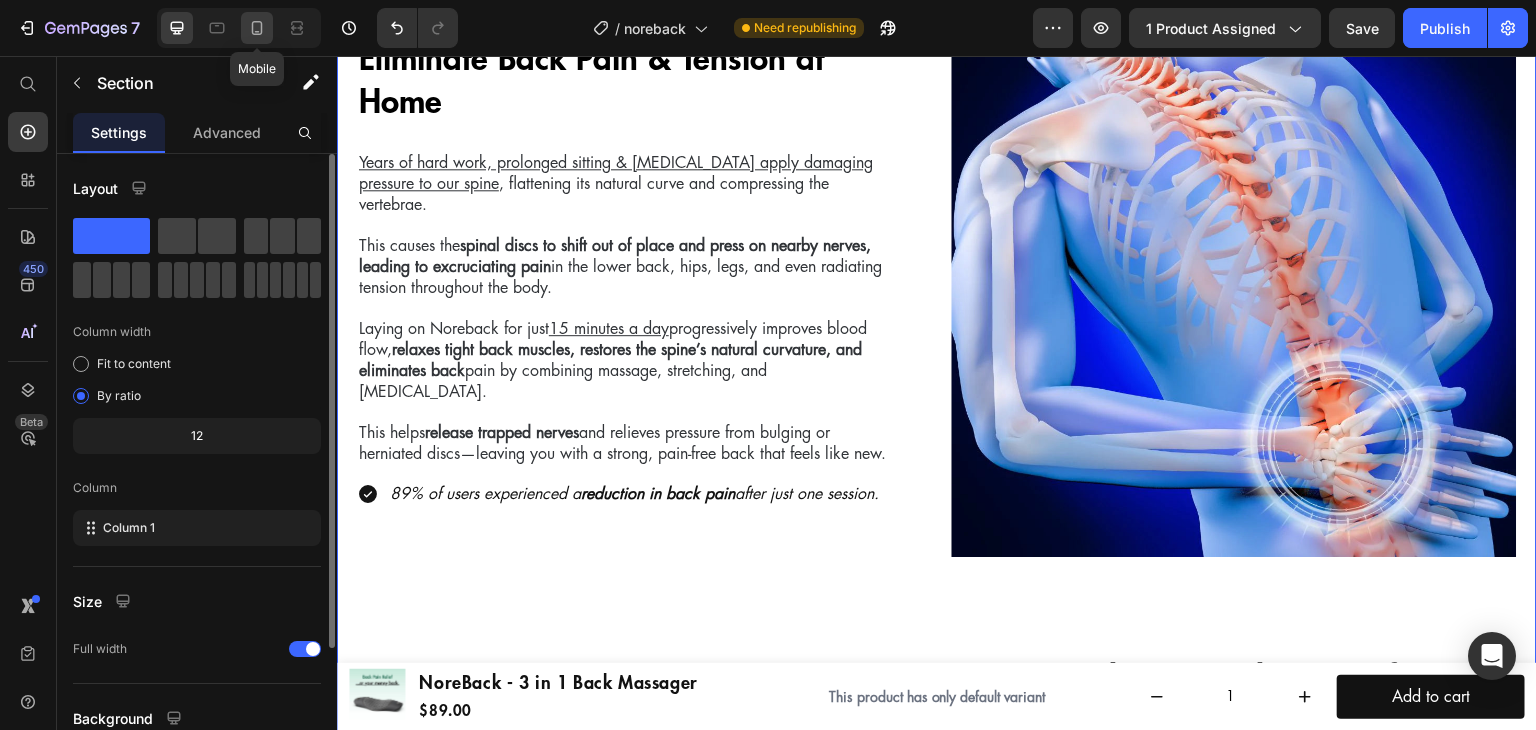 click 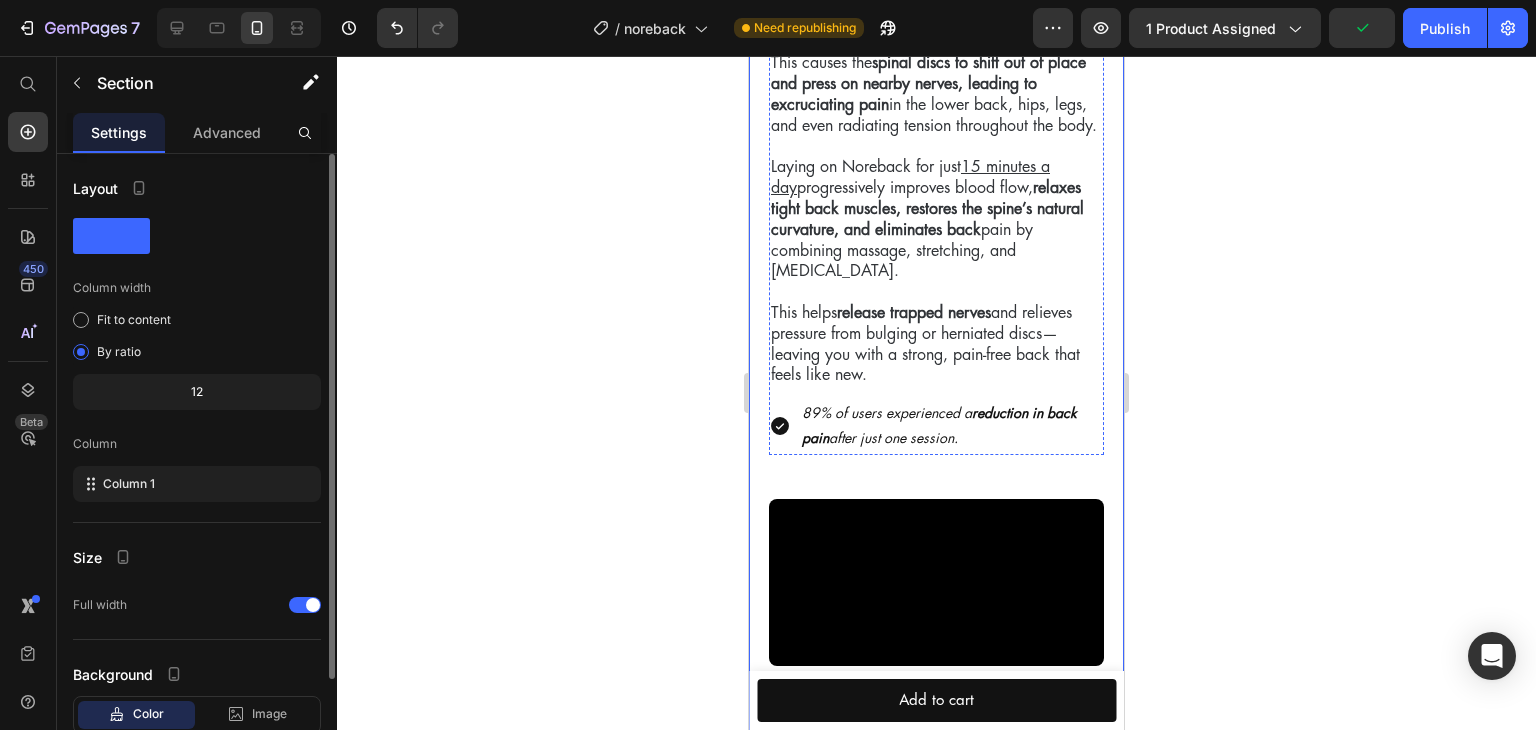 scroll, scrollTop: 2680, scrollLeft: 0, axis: vertical 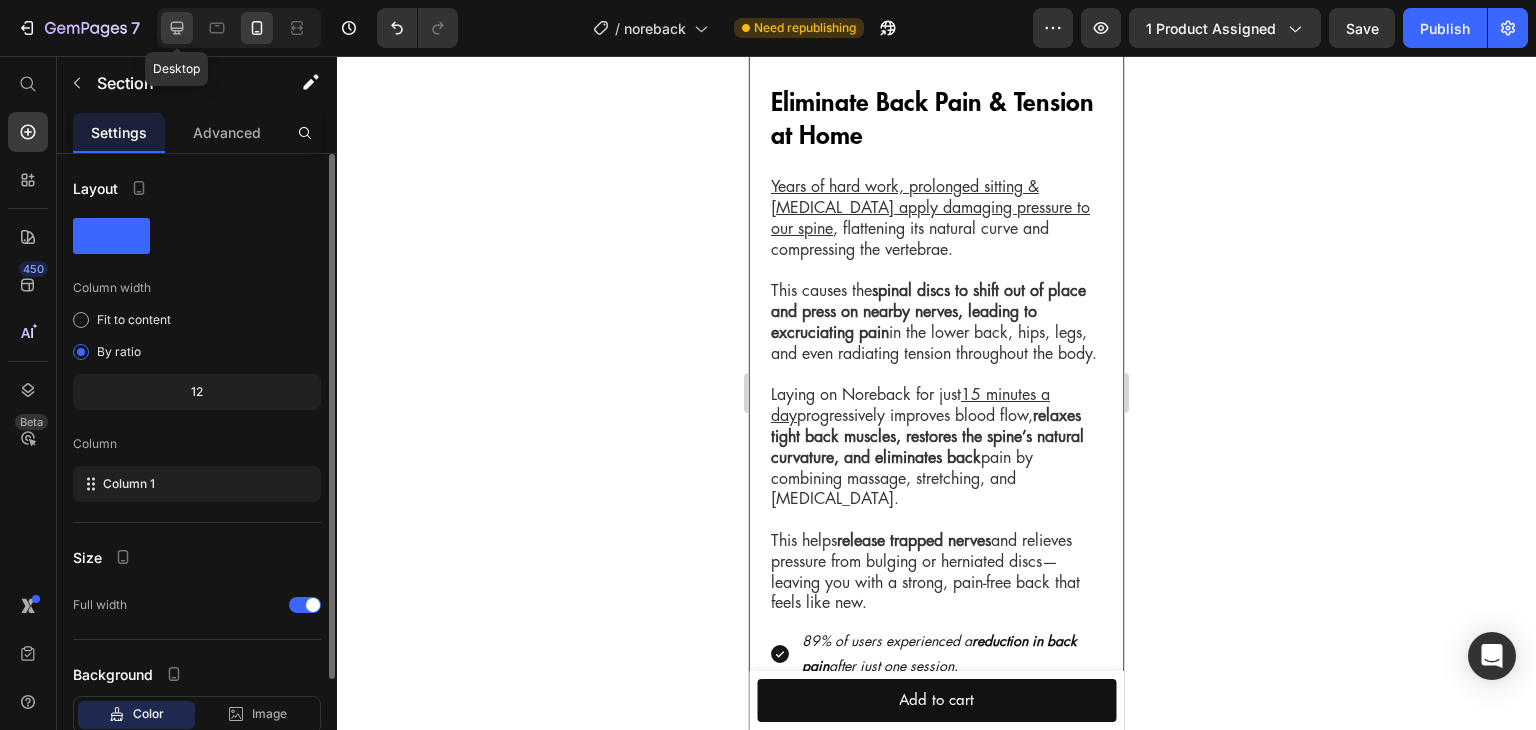click 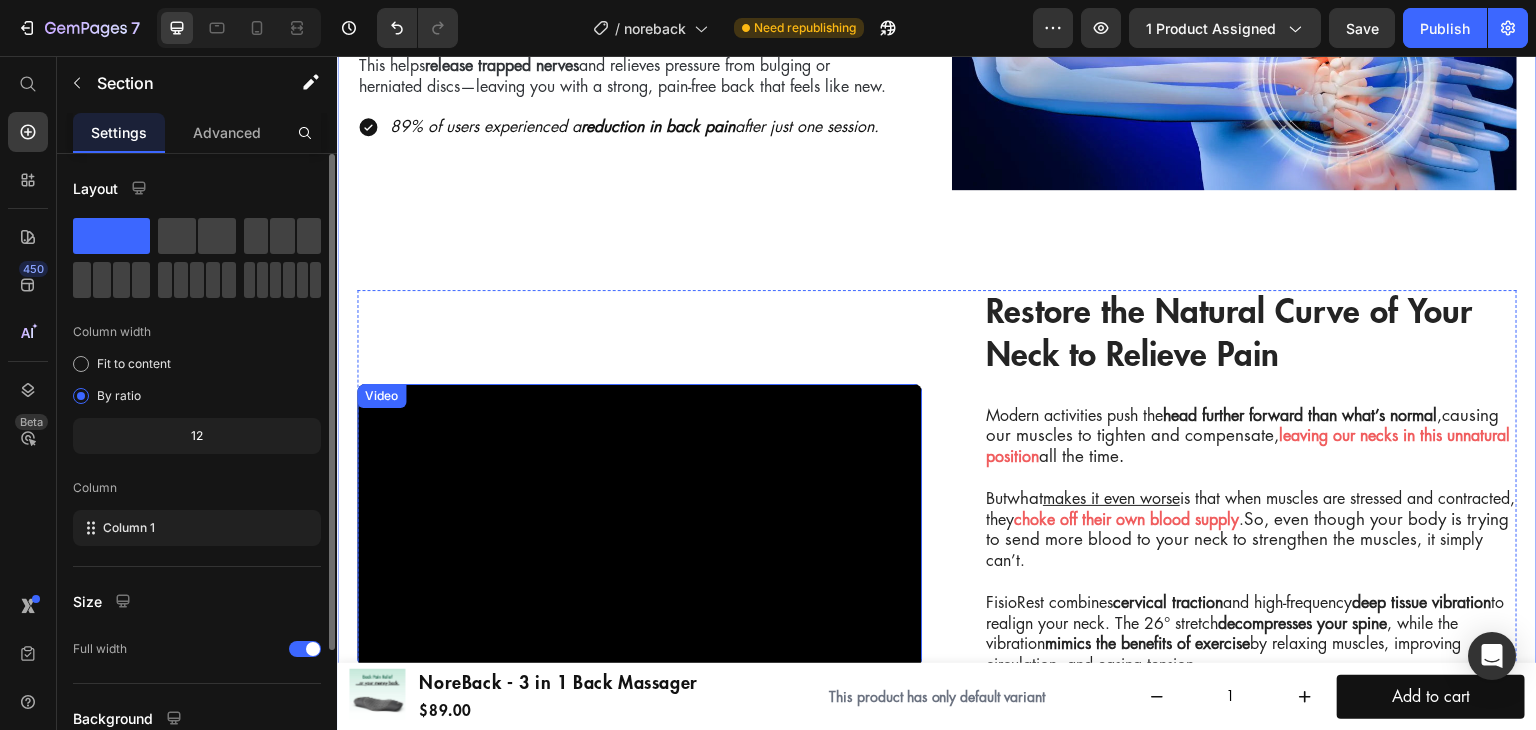 scroll, scrollTop: 3055, scrollLeft: 0, axis: vertical 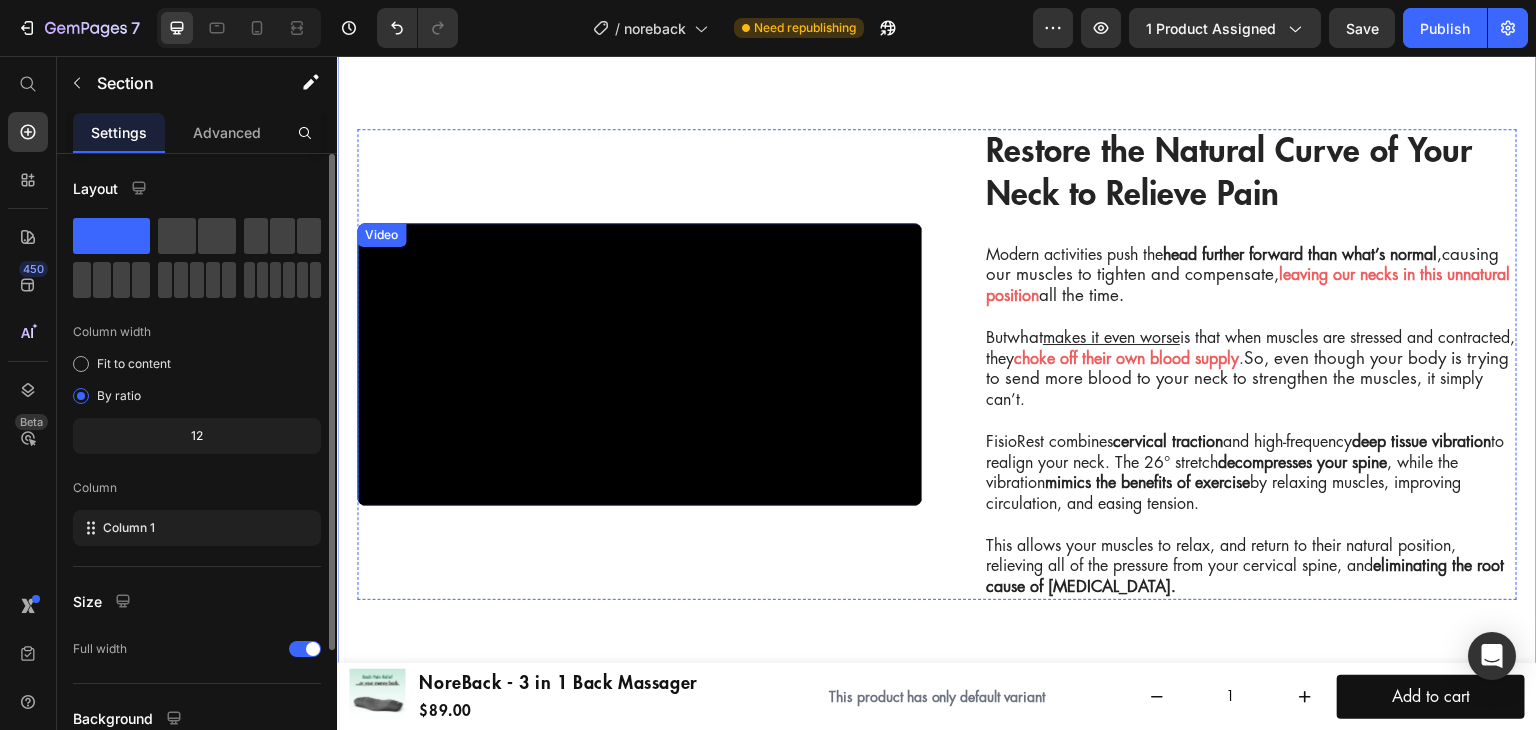 click at bounding box center [639, 364] 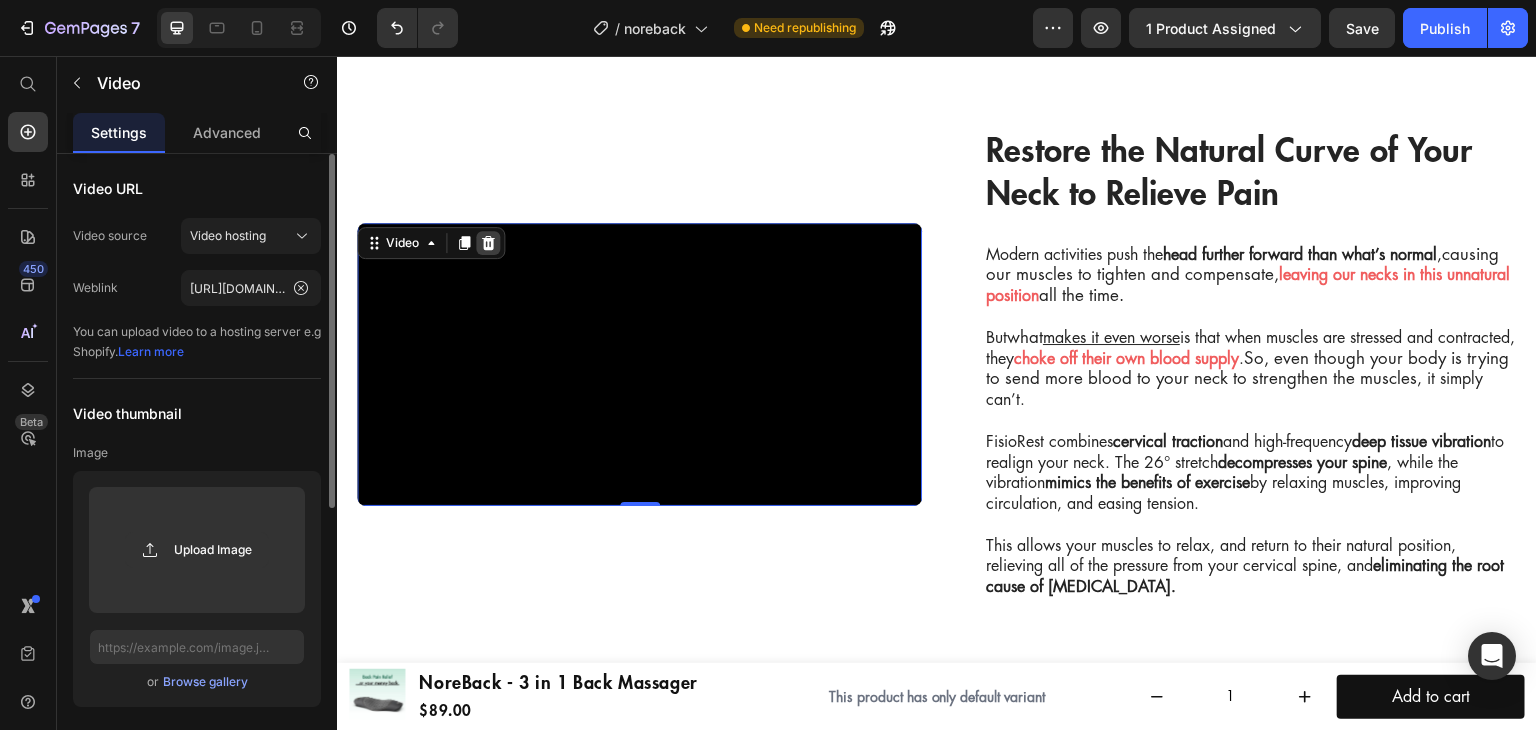 click at bounding box center (488, 243) 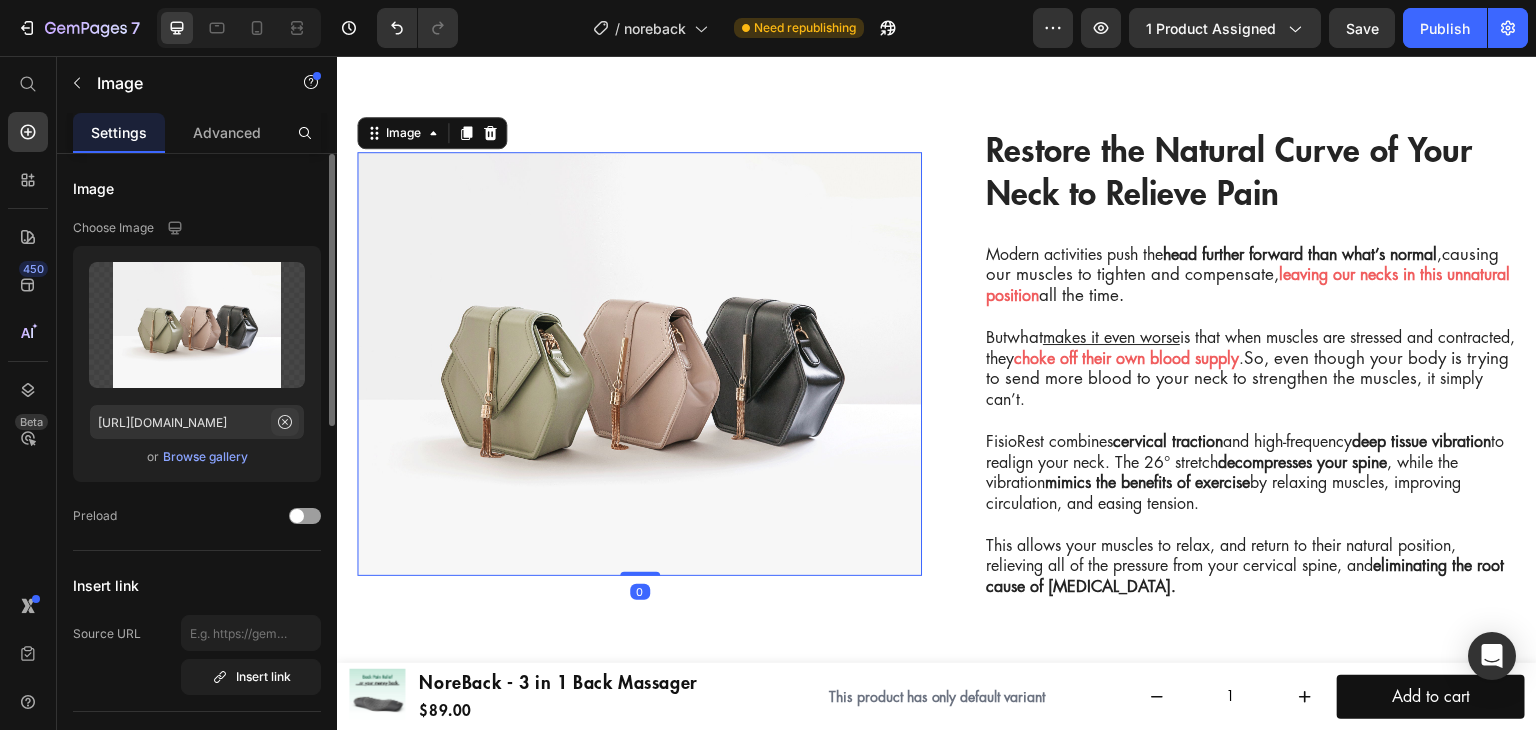 click 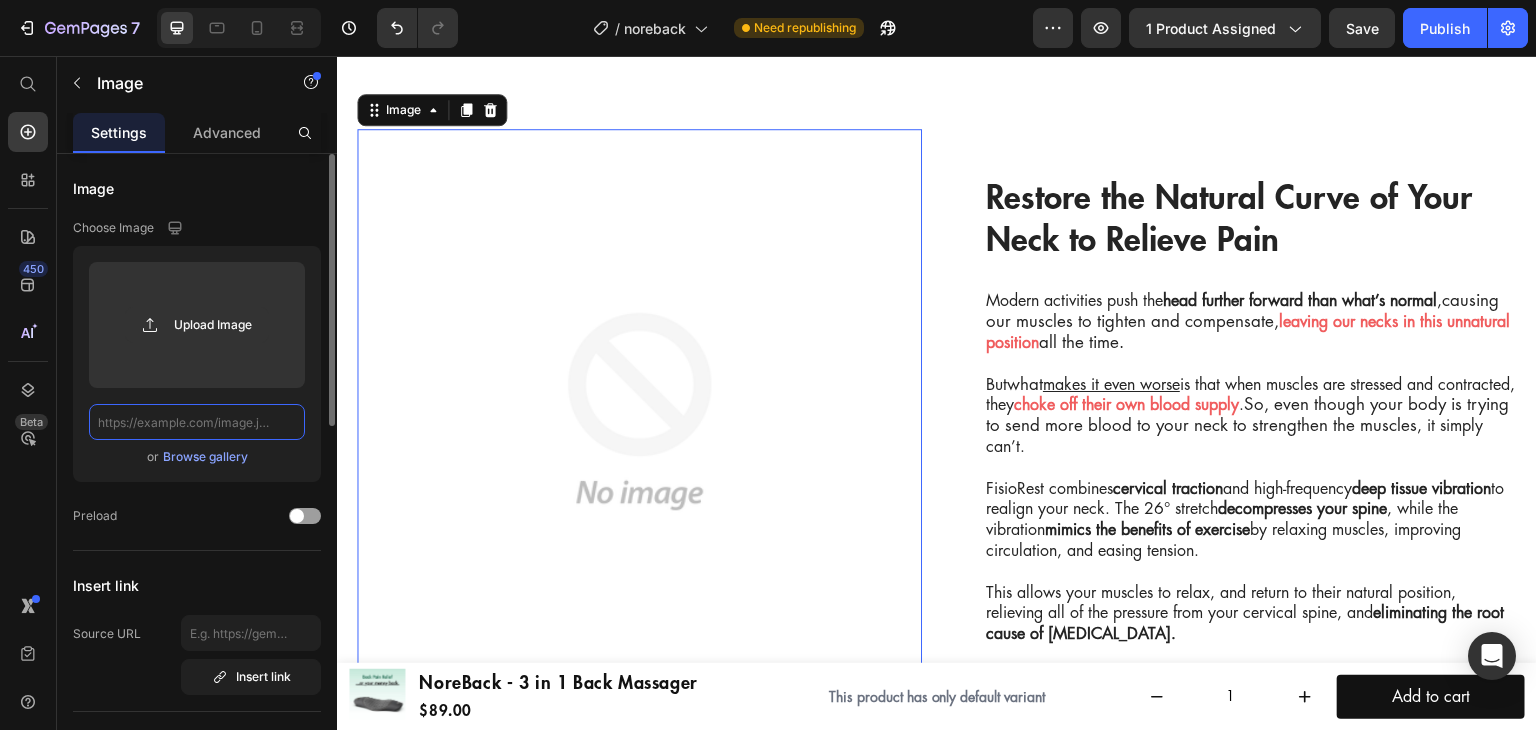 scroll, scrollTop: 0, scrollLeft: 0, axis: both 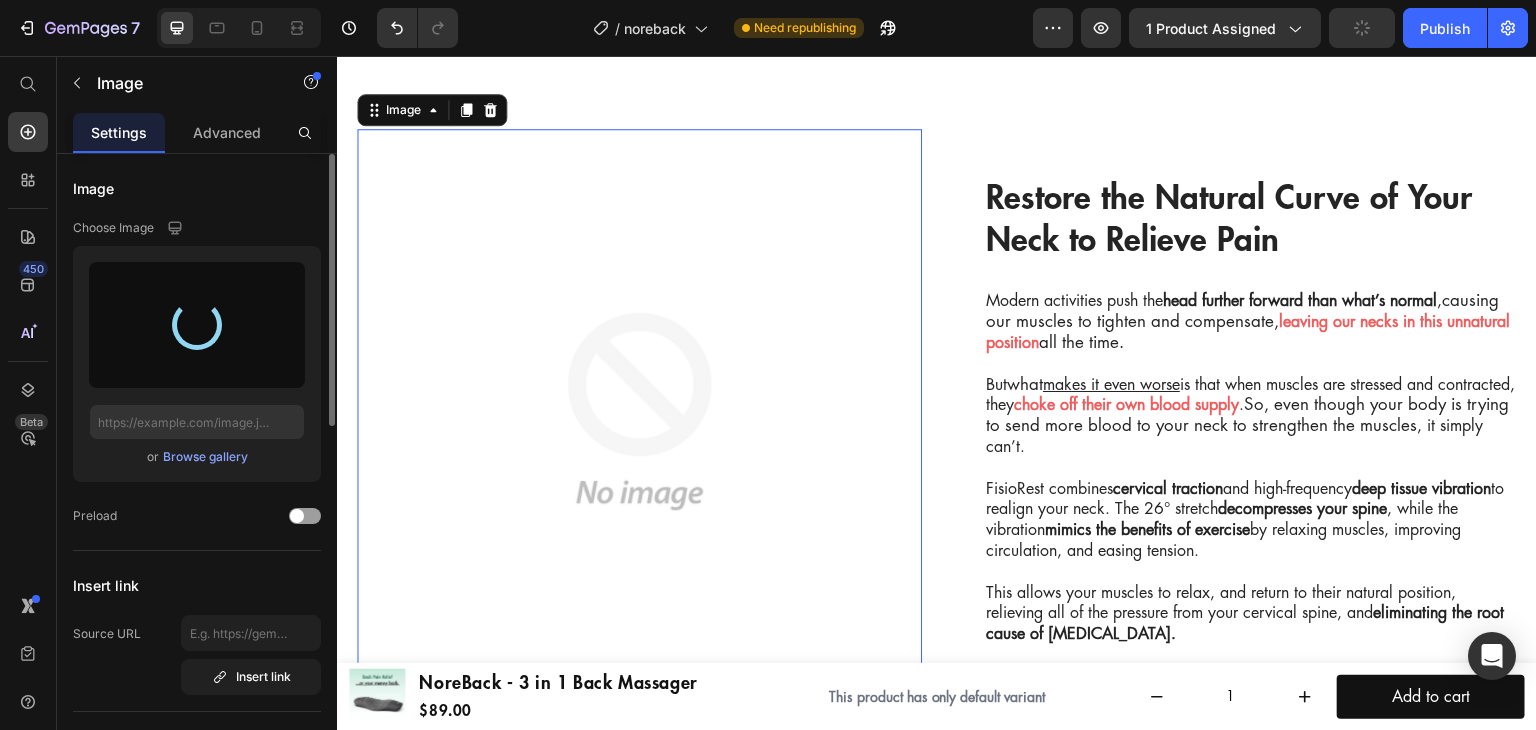 type on "[URL][DOMAIN_NAME]" 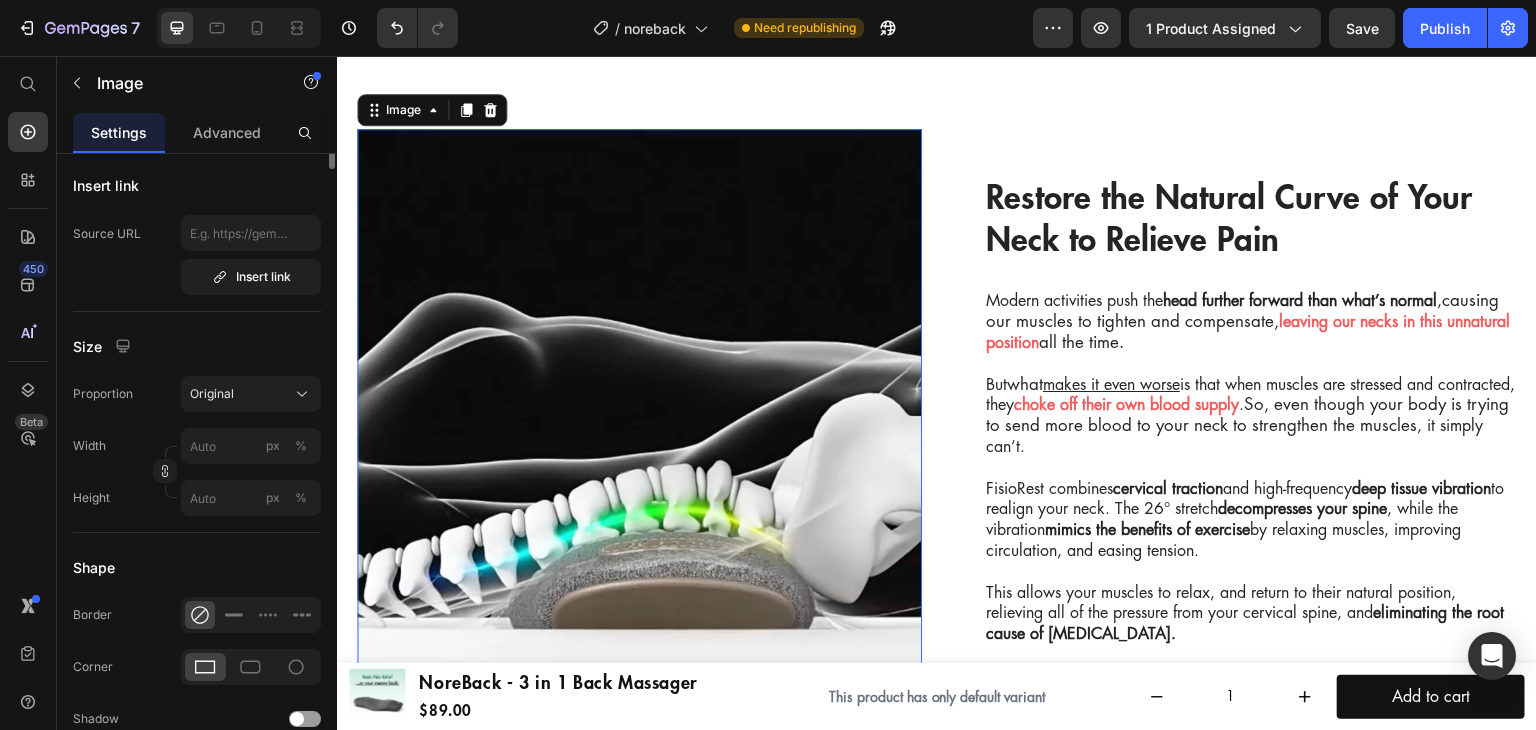 scroll, scrollTop: 0, scrollLeft: 0, axis: both 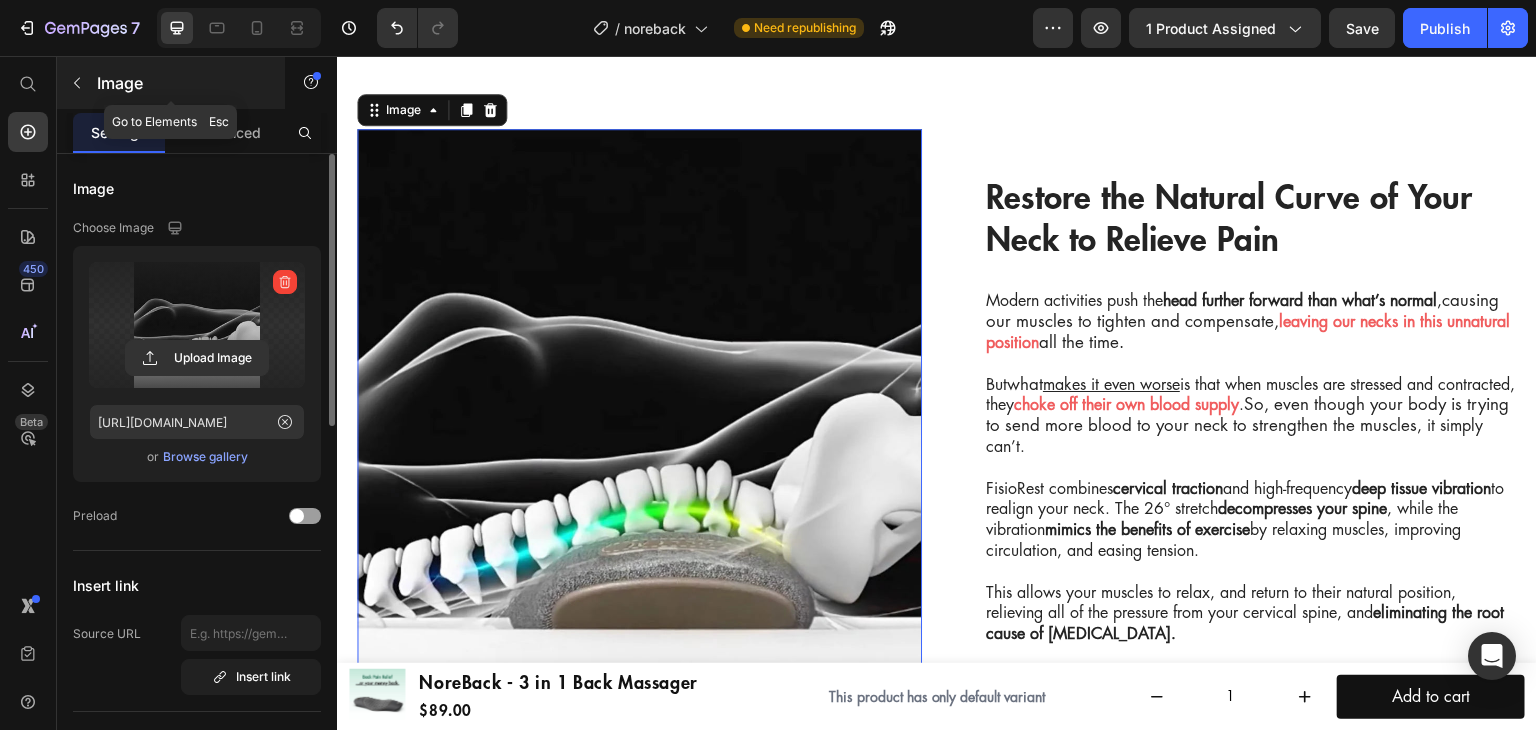click 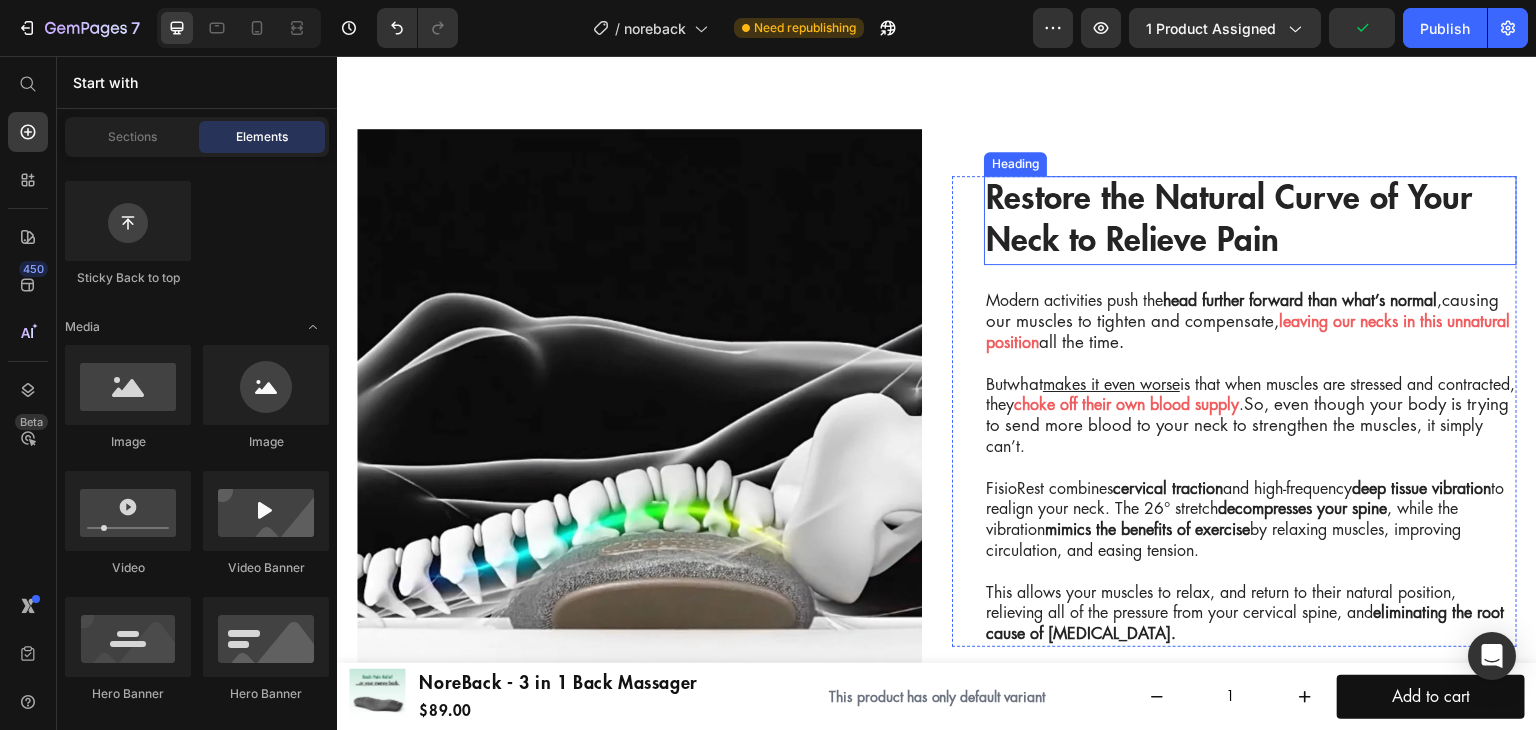 click on "Restore the Natural Curve of Your Neck to Relieve Pain" at bounding box center [1250, 221] 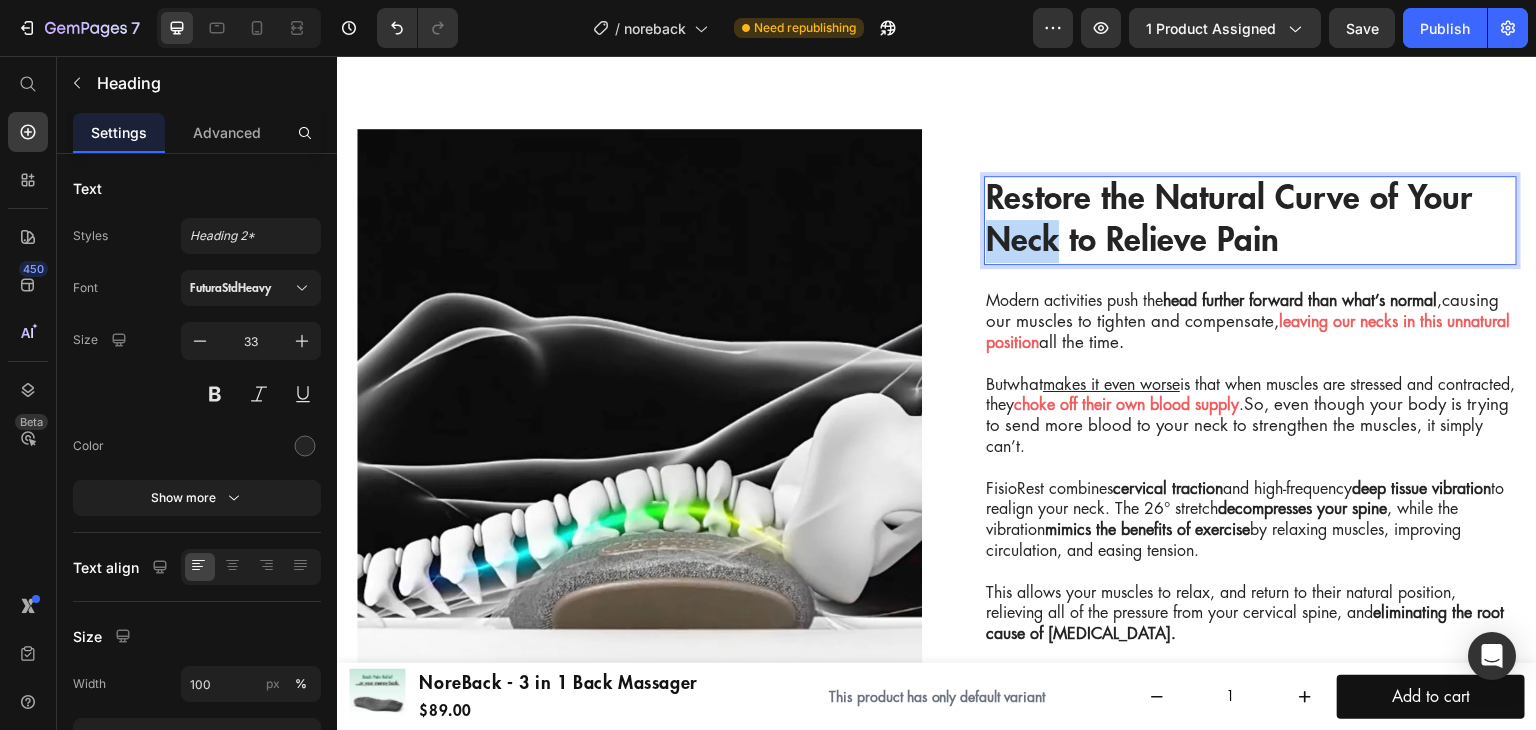 drag, startPoint x: 1050, startPoint y: 233, endPoint x: 984, endPoint y: 235, distance: 66.0303 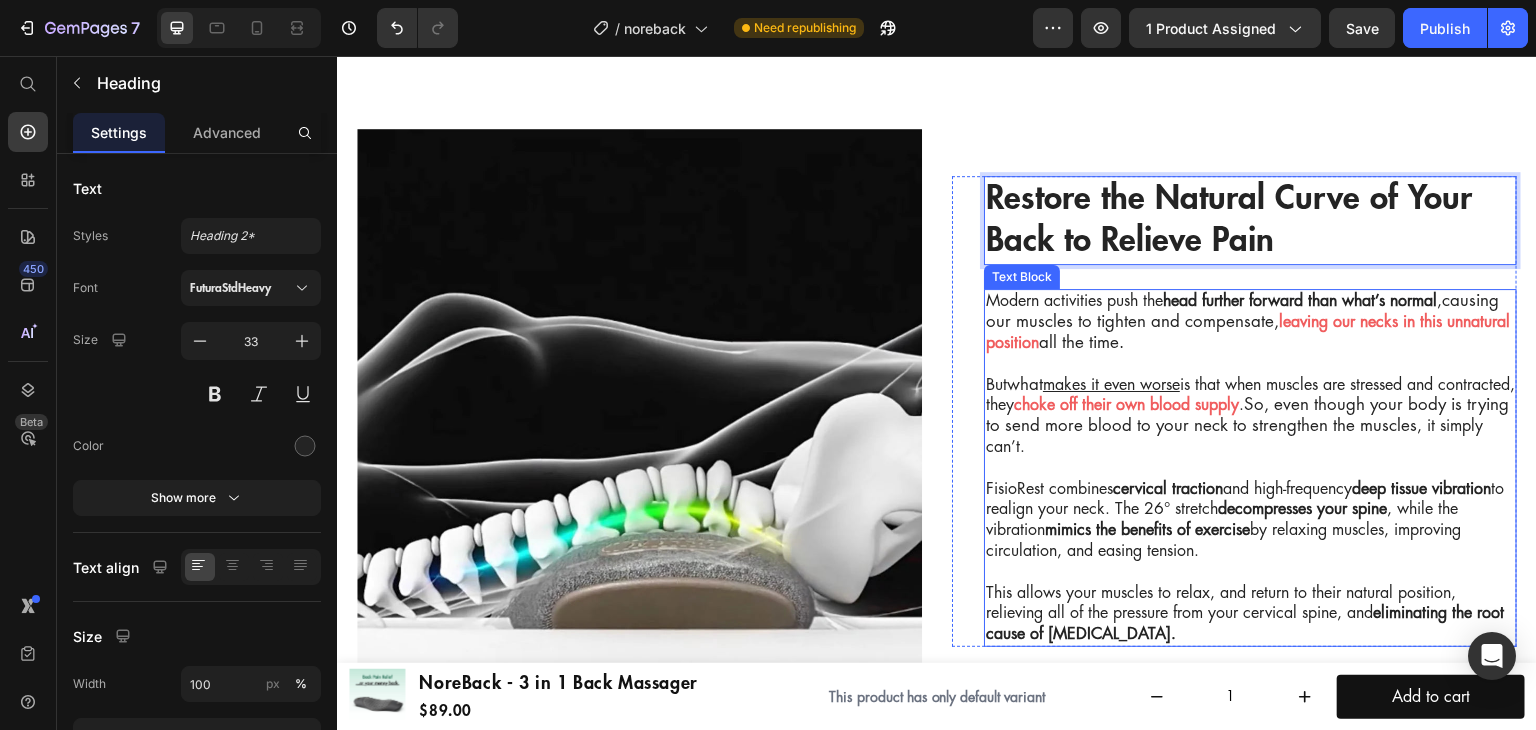 click on "So, even though your body is trying to send more blood to your neck to strengthen the muscles" at bounding box center [1247, 415] 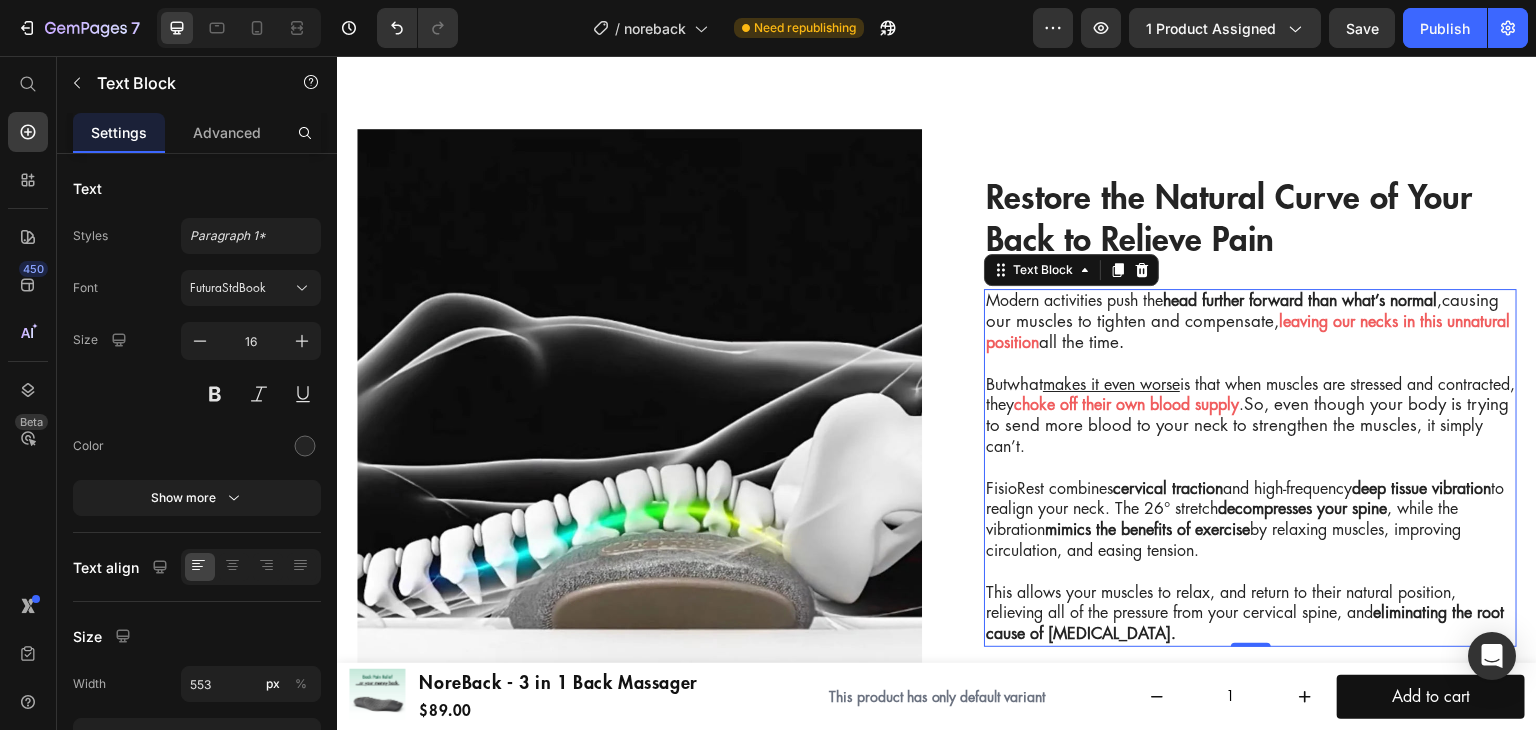 click on "So, even though your body is trying to send more blood to your neck to strengthen the muscles" at bounding box center (1247, 415) 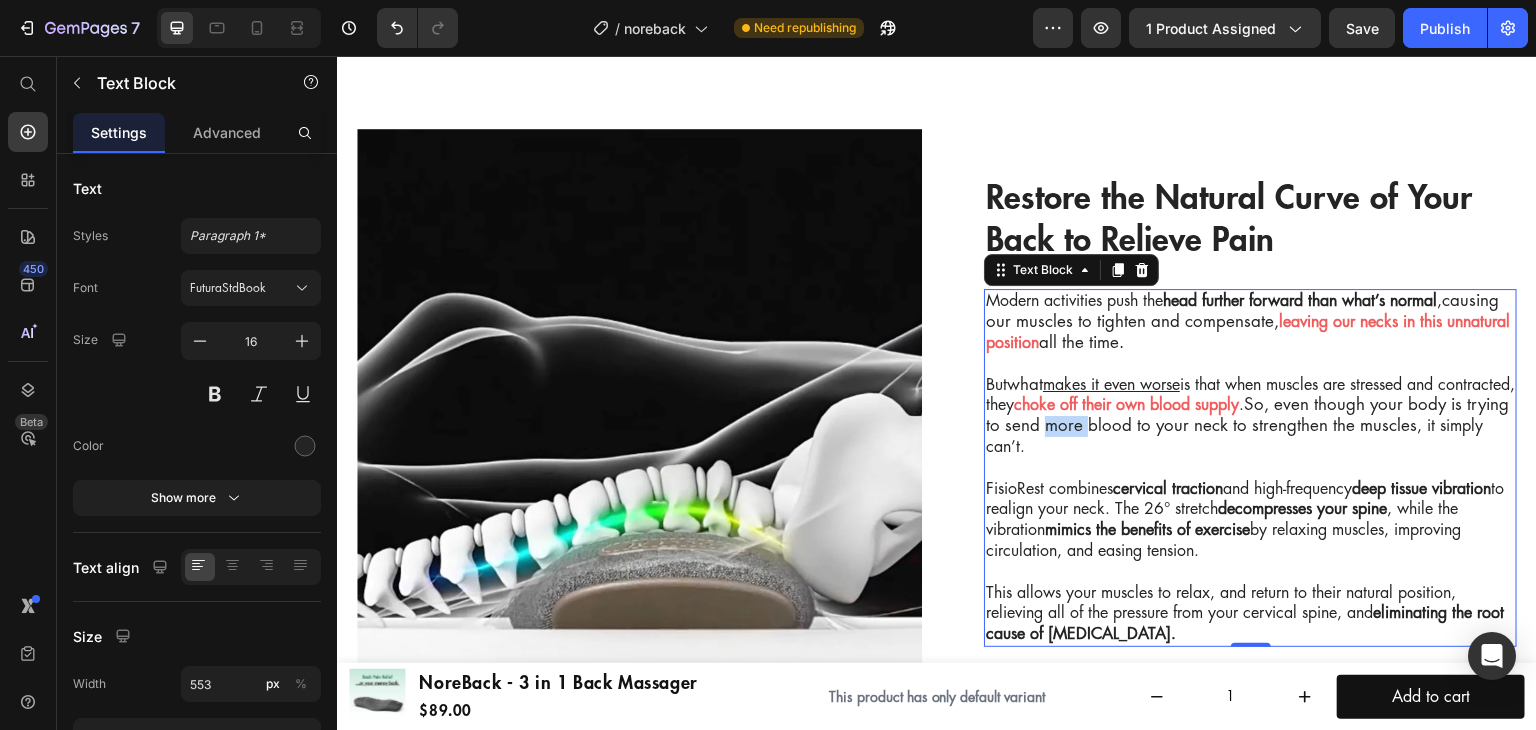 click on "So, even though your body is trying to send more blood to your neck to strengthen the muscles" at bounding box center (1247, 415) 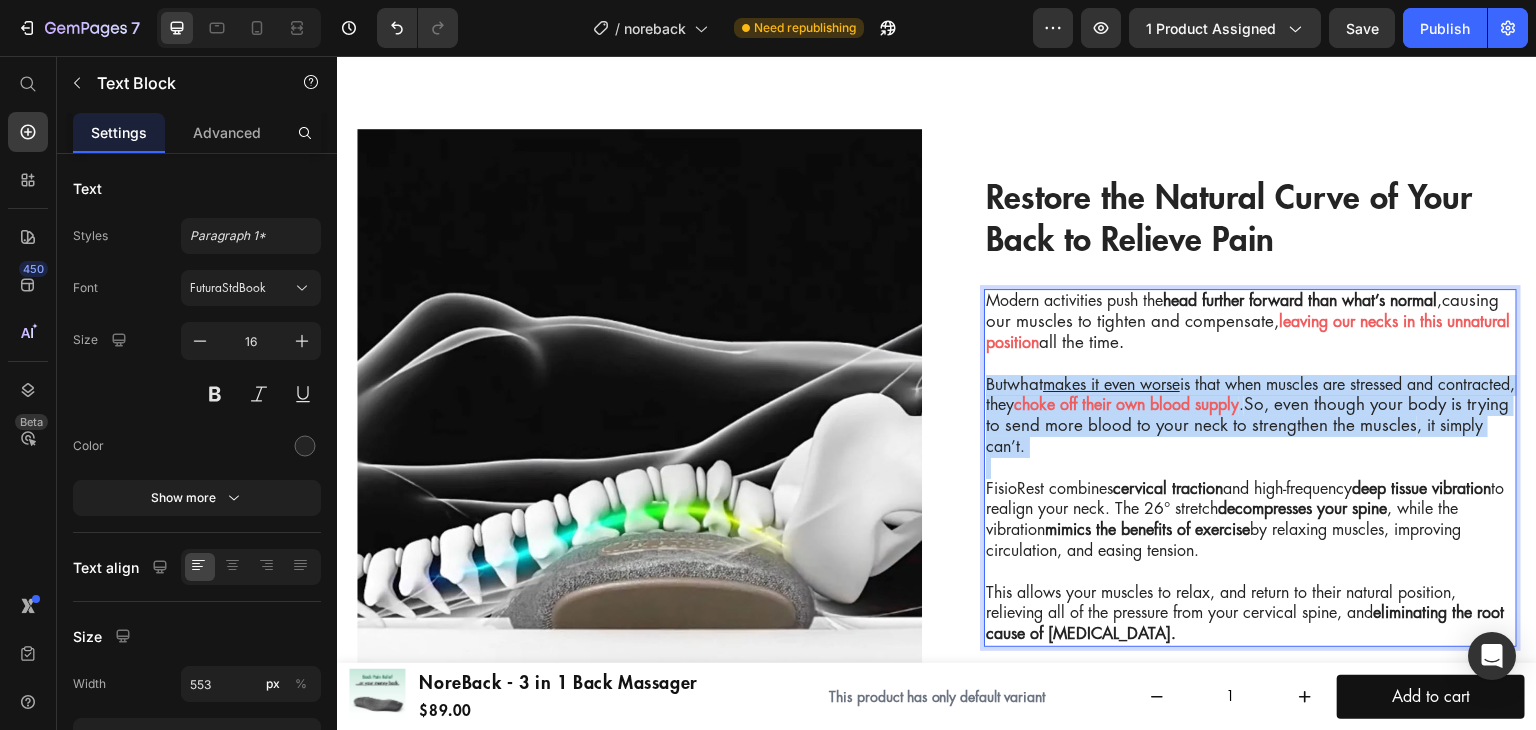 click on "So, even though your body is trying to send more blood to your neck to strengthen the muscles" at bounding box center [1247, 415] 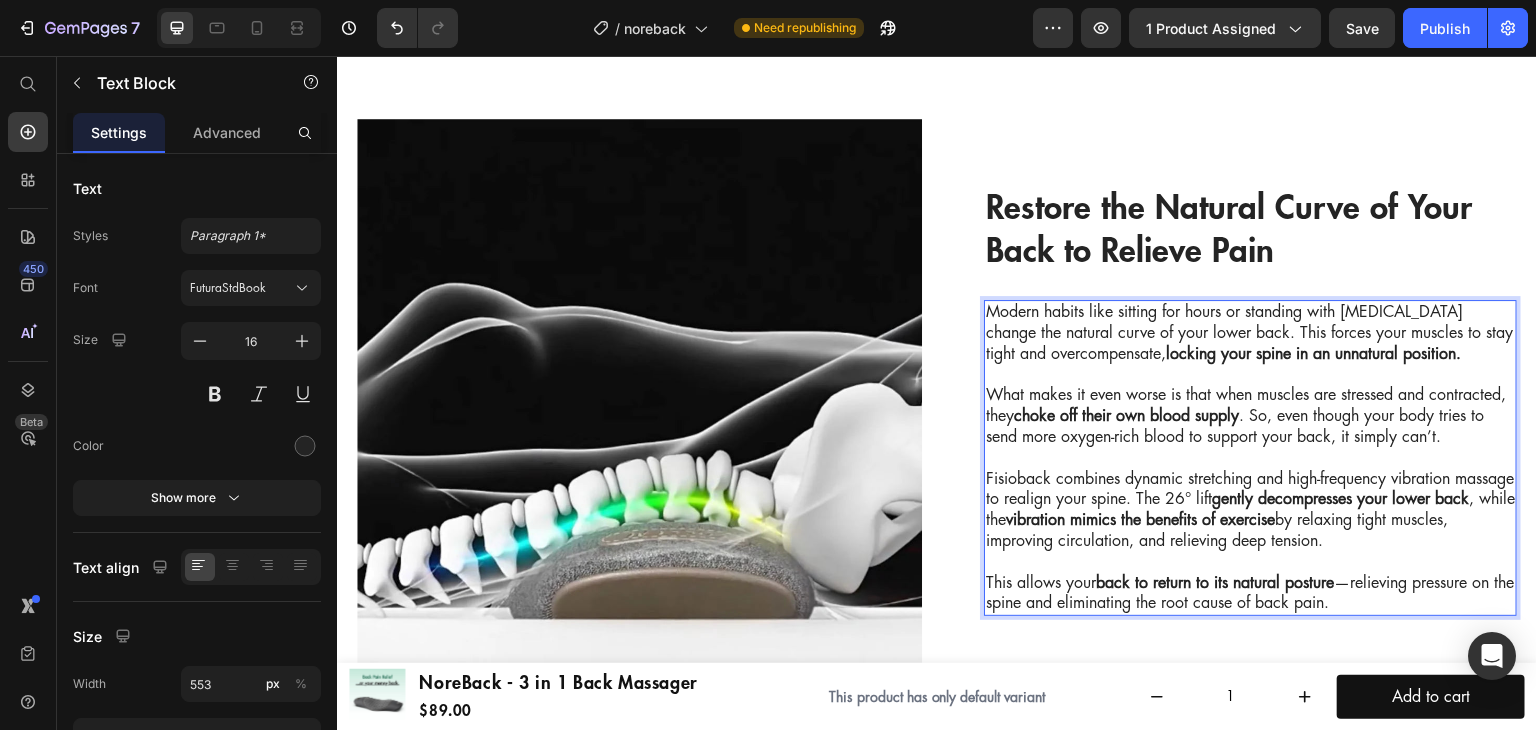 scroll, scrollTop: 3365, scrollLeft: 0, axis: vertical 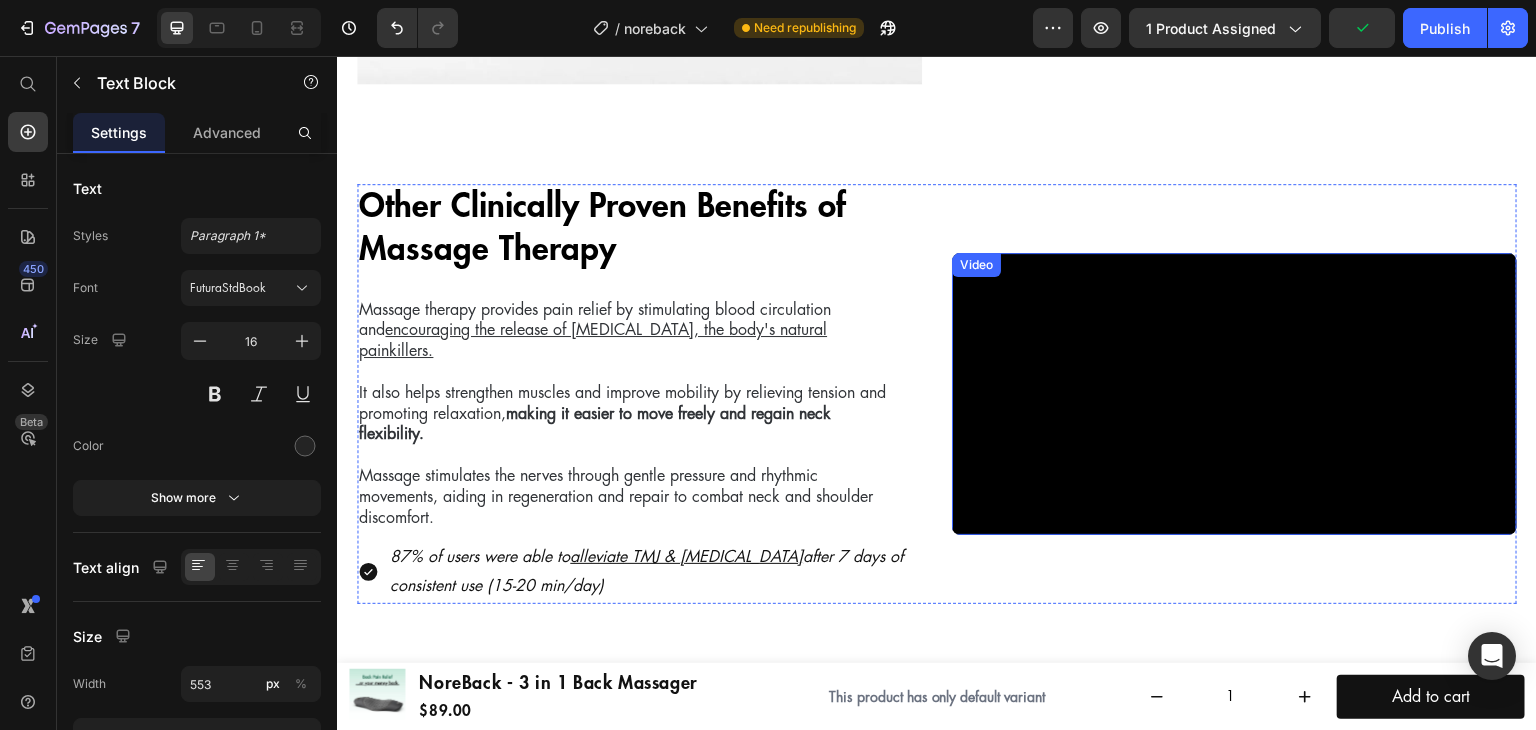 drag, startPoint x: 1052, startPoint y: 350, endPoint x: 447, endPoint y: 307, distance: 606.5262 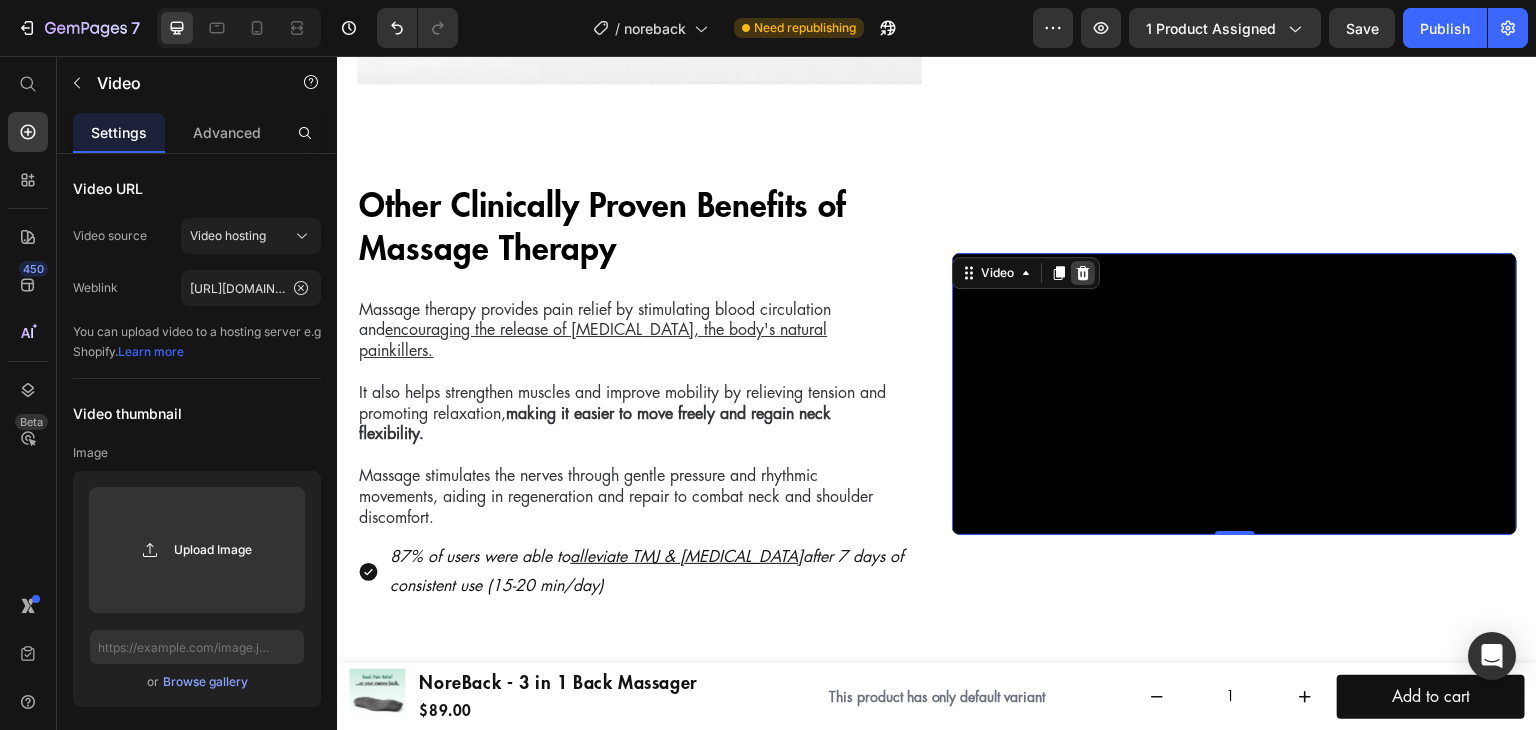 click at bounding box center (1083, 273) 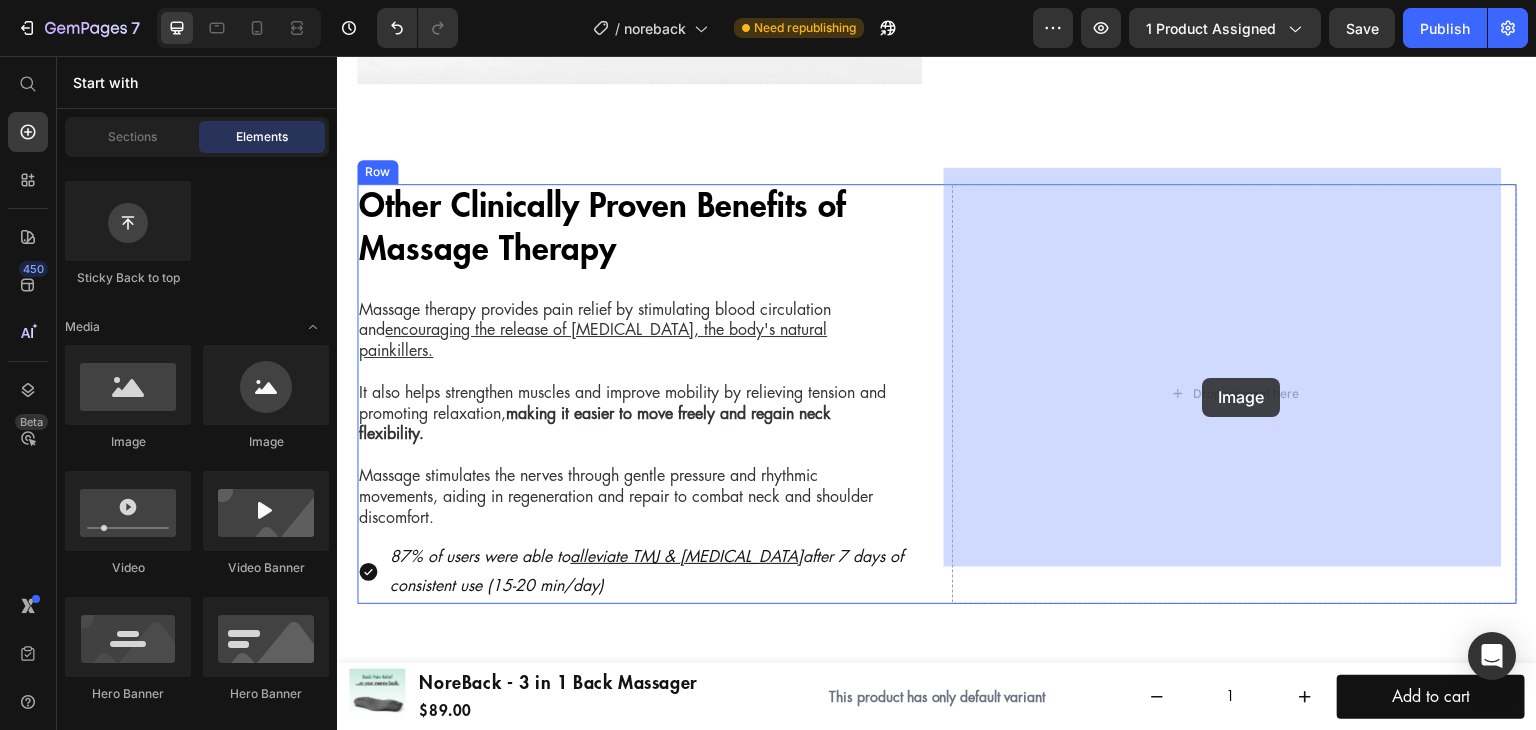 drag, startPoint x: 834, startPoint y: 416, endPoint x: 1203, endPoint y: 378, distance: 370.95148 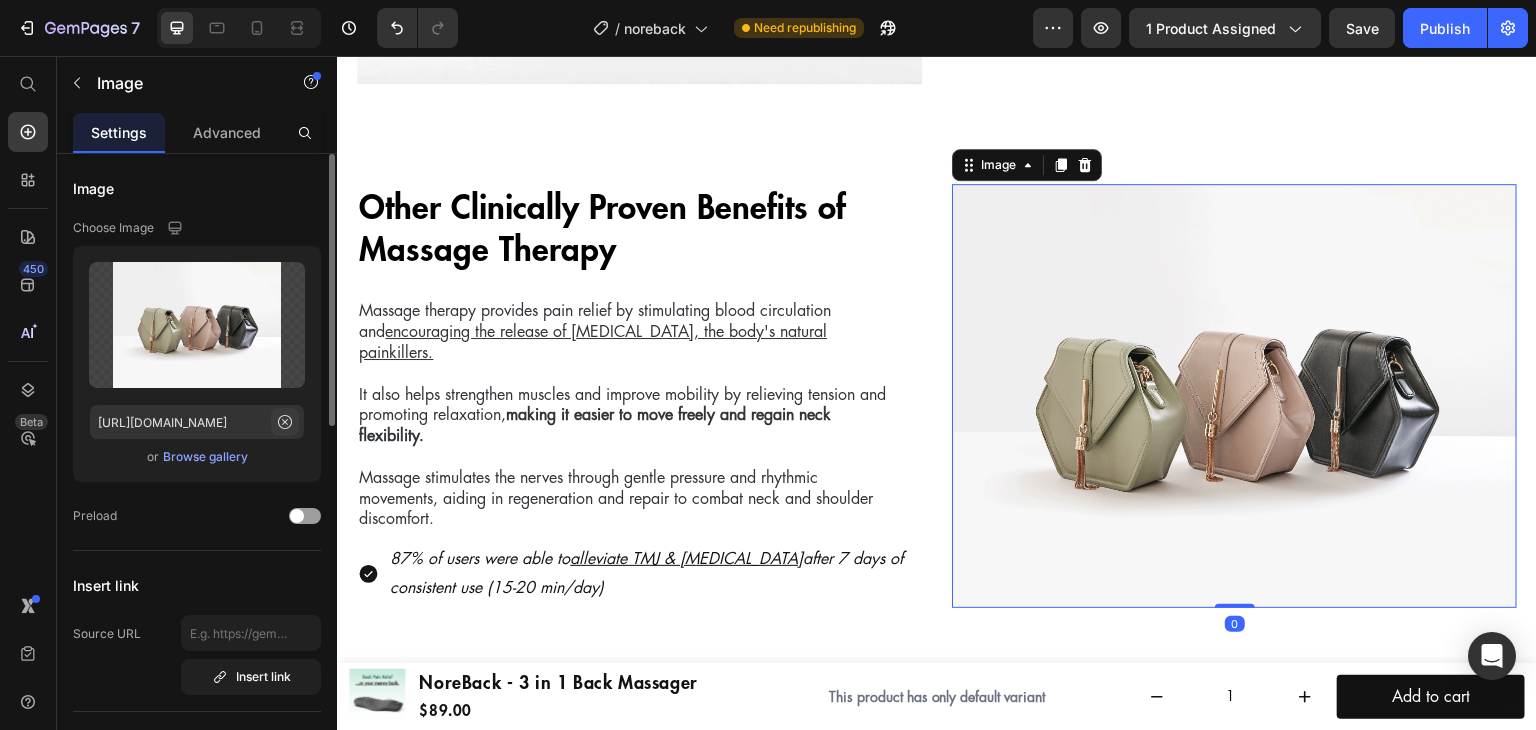 click 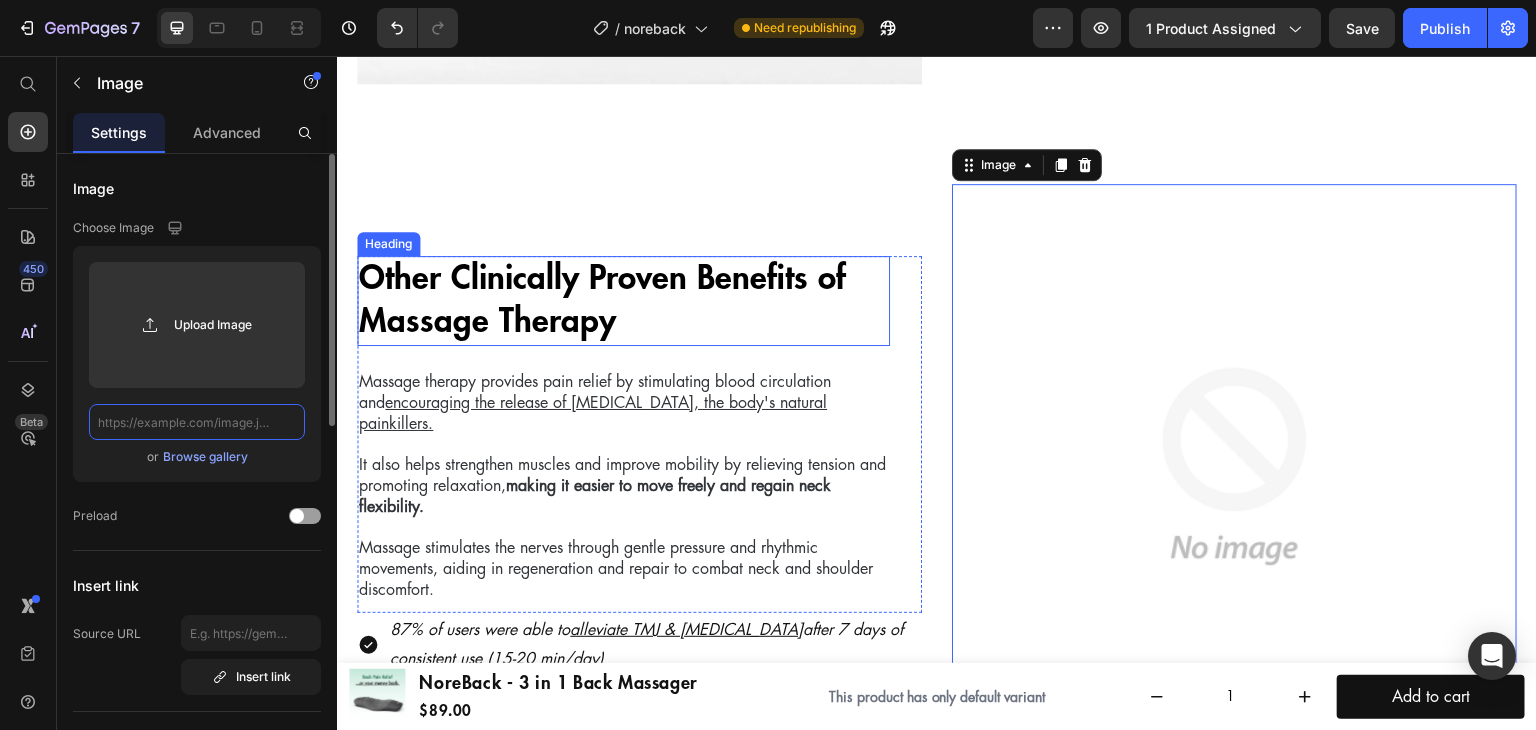scroll, scrollTop: 0, scrollLeft: 0, axis: both 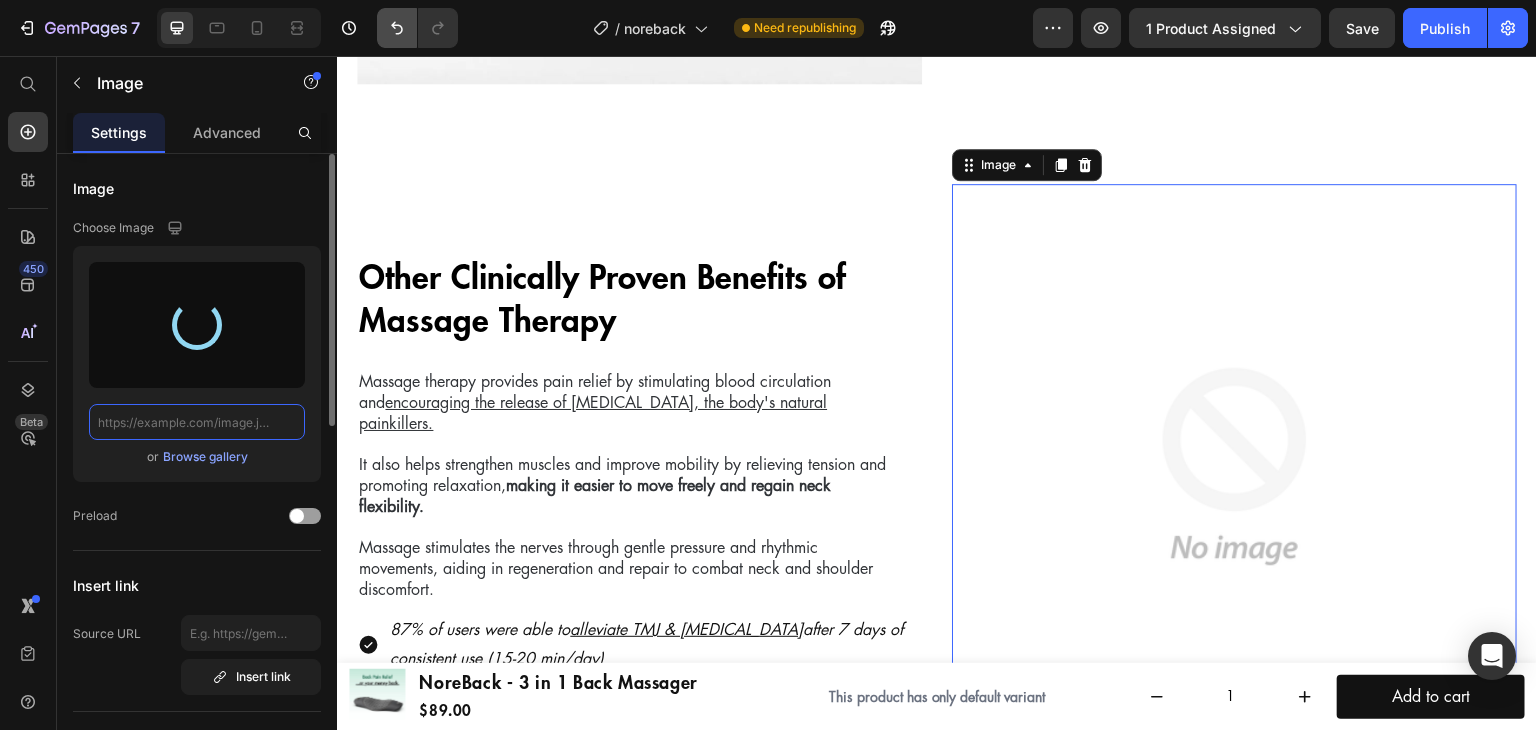 type on "[URL][DOMAIN_NAME]" 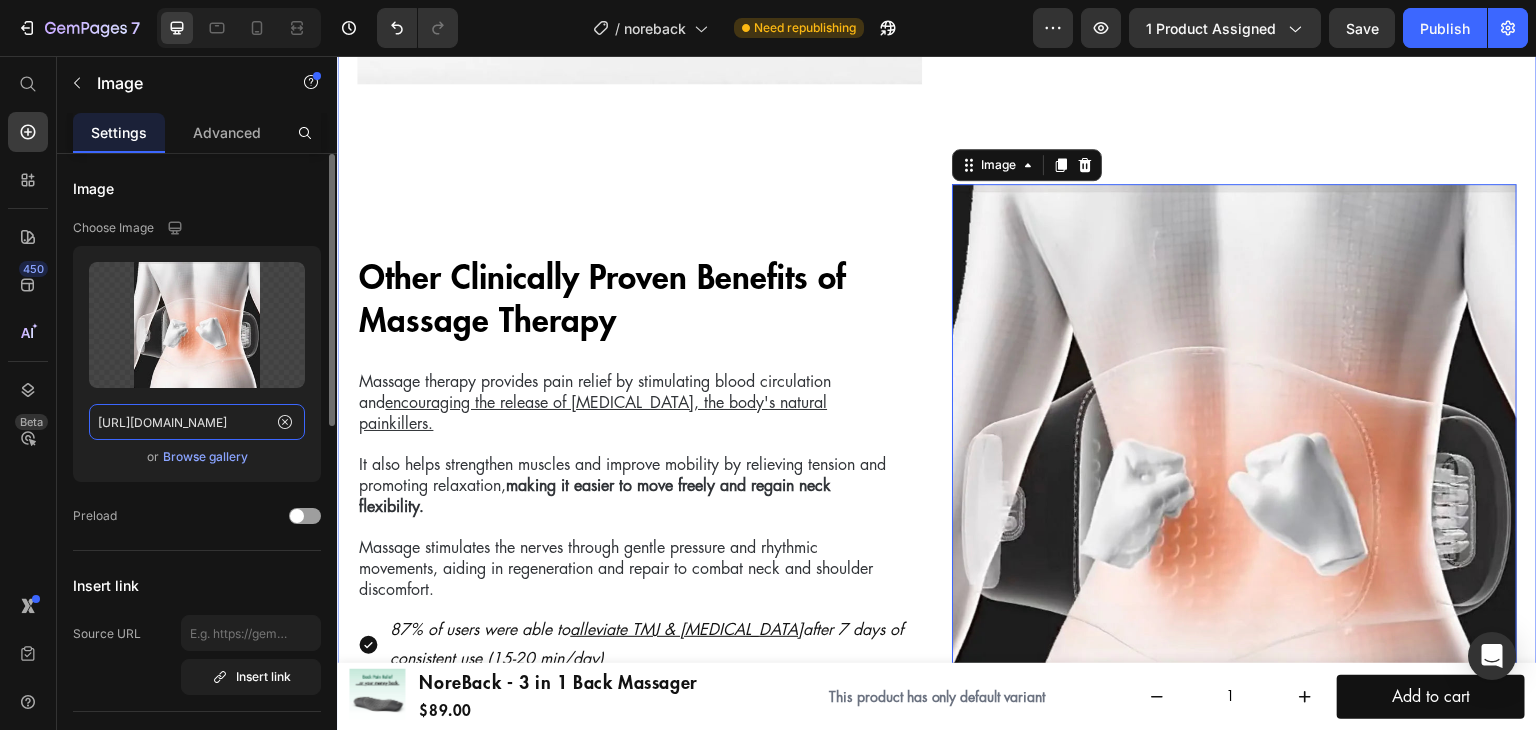 scroll, scrollTop: 3765, scrollLeft: 0, axis: vertical 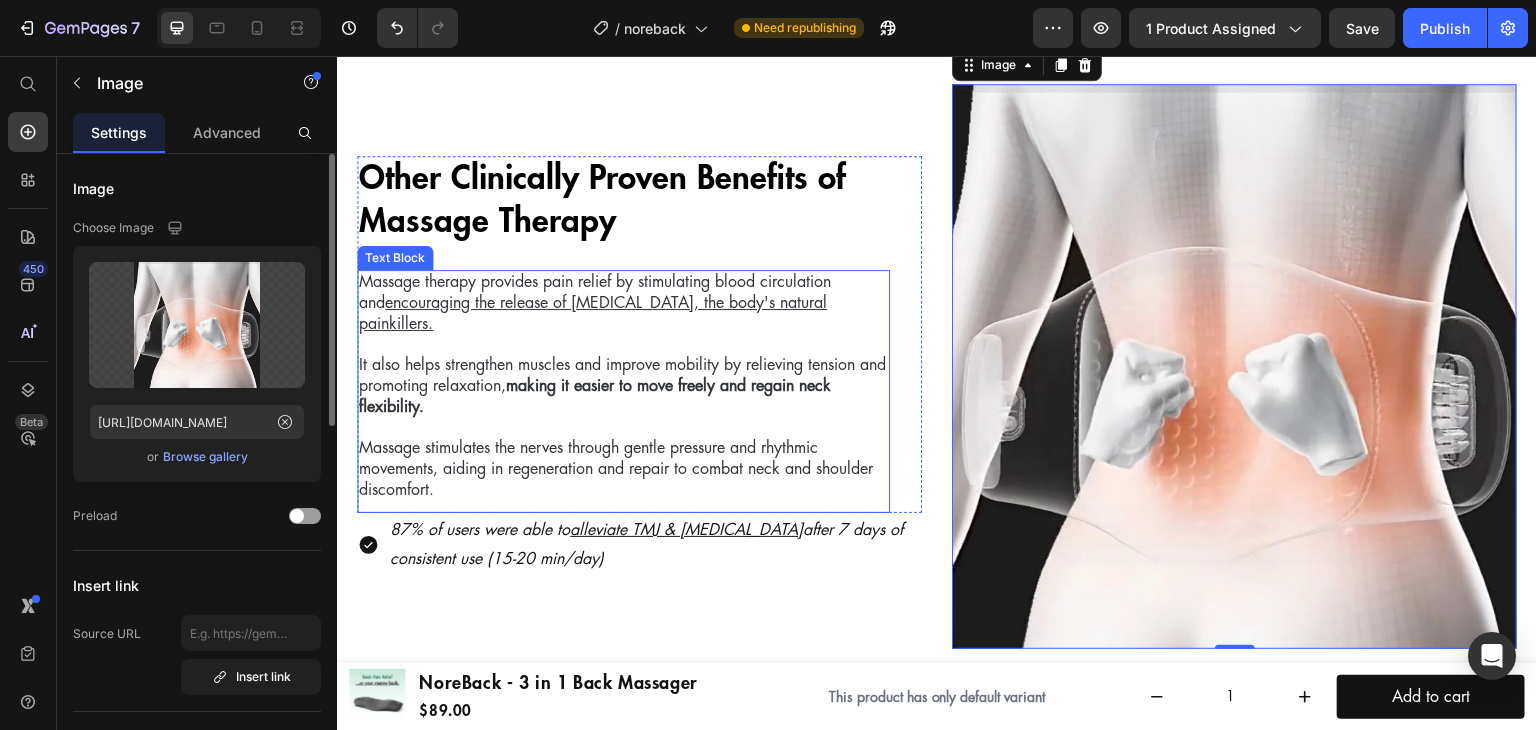 click on "It also helps strengthen muscles and improve mobility by relieving tension and promoting relaxation,  making it easier to move freely and regain neck flexibility." at bounding box center (623, 386) 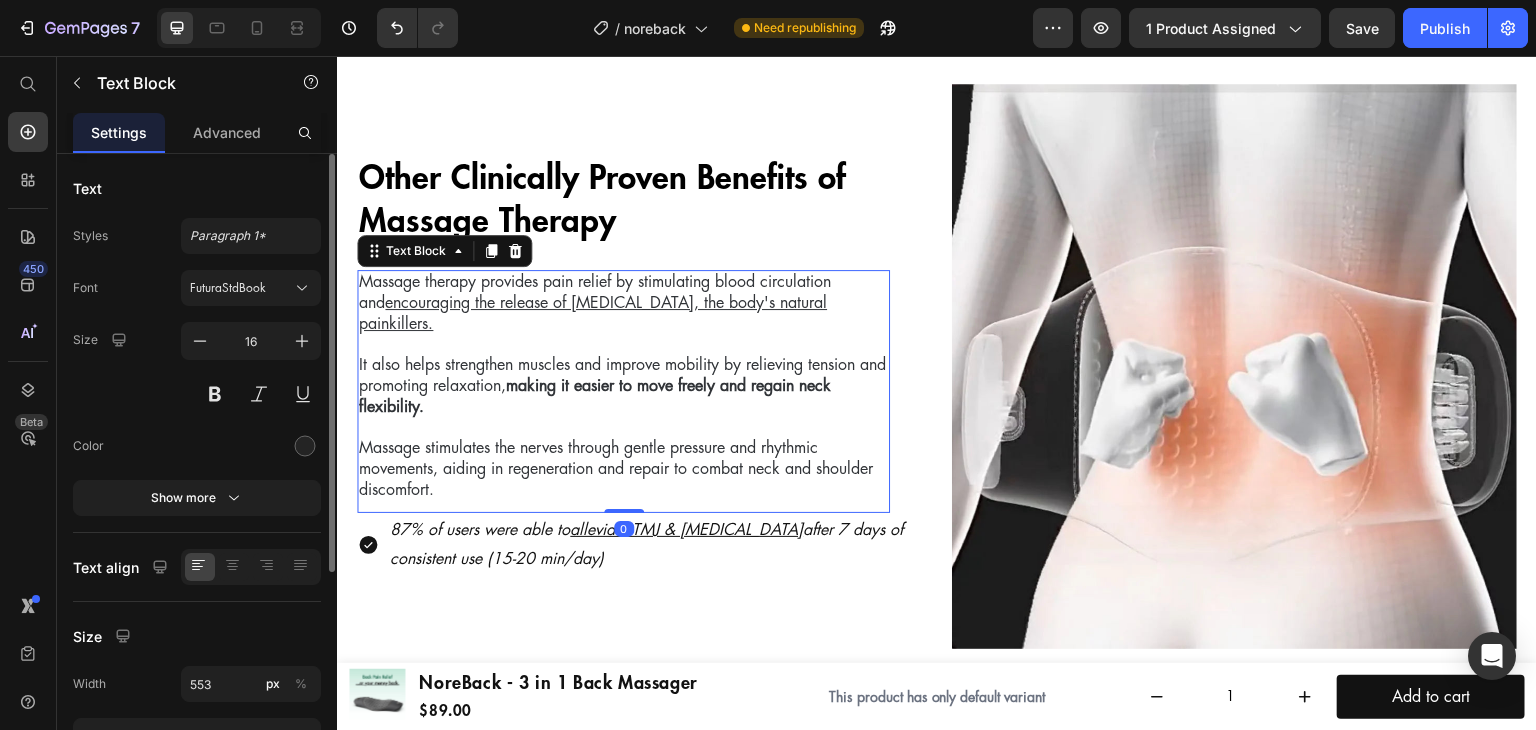 click on "making it easier to move freely and regain neck flexibility." at bounding box center [595, 396] 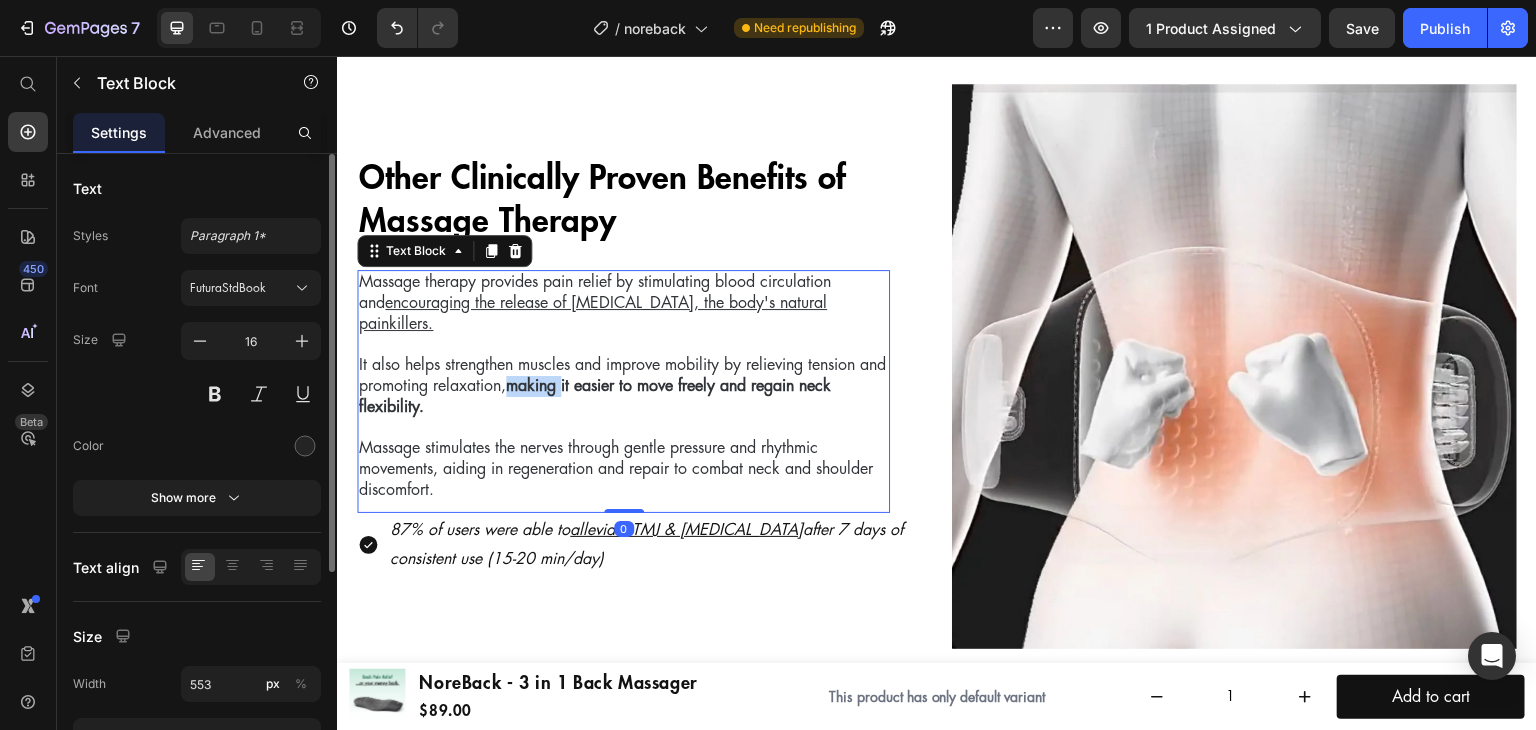 click on "making it easier to move freely and regain neck flexibility." at bounding box center (595, 396) 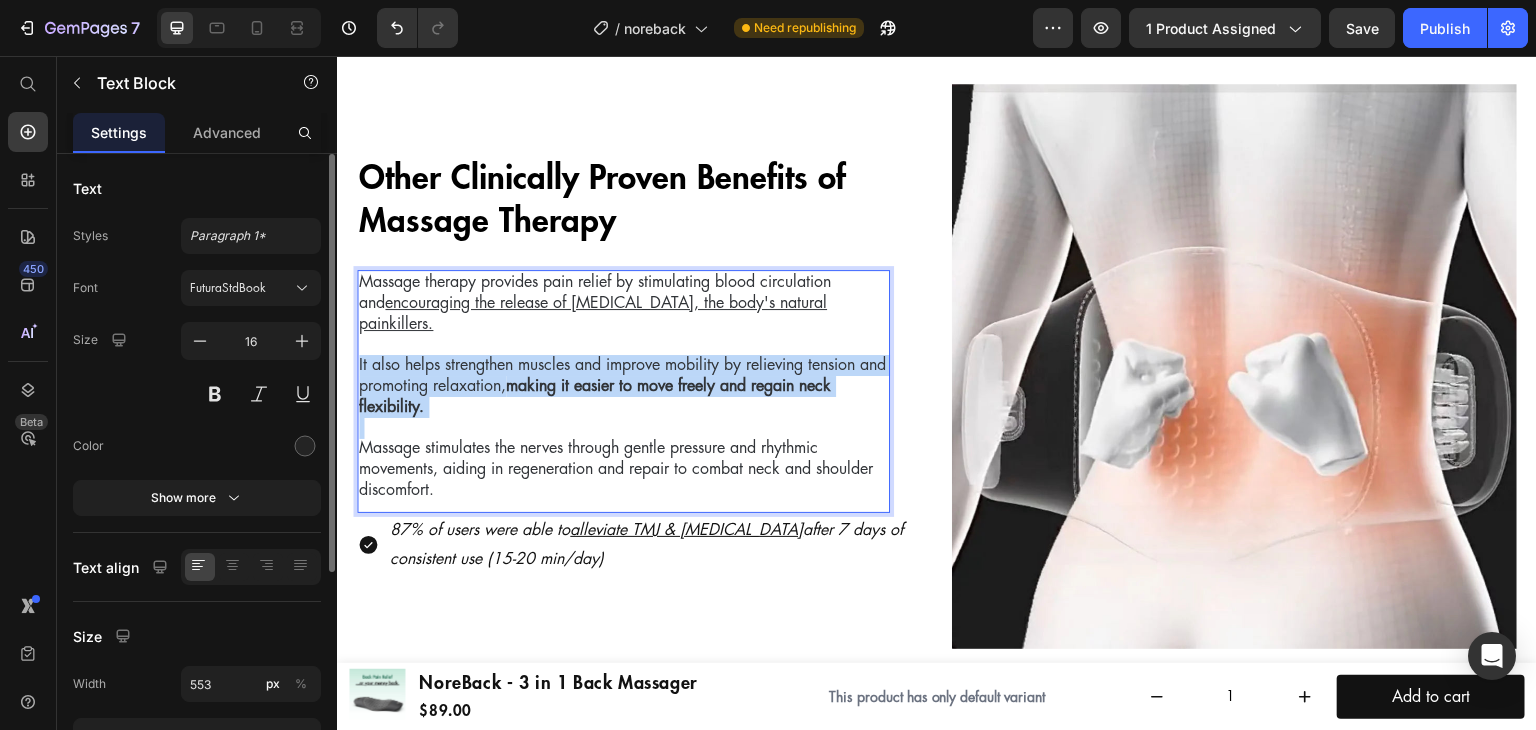 click on "making it easier to move freely and regain neck flexibility." at bounding box center (595, 396) 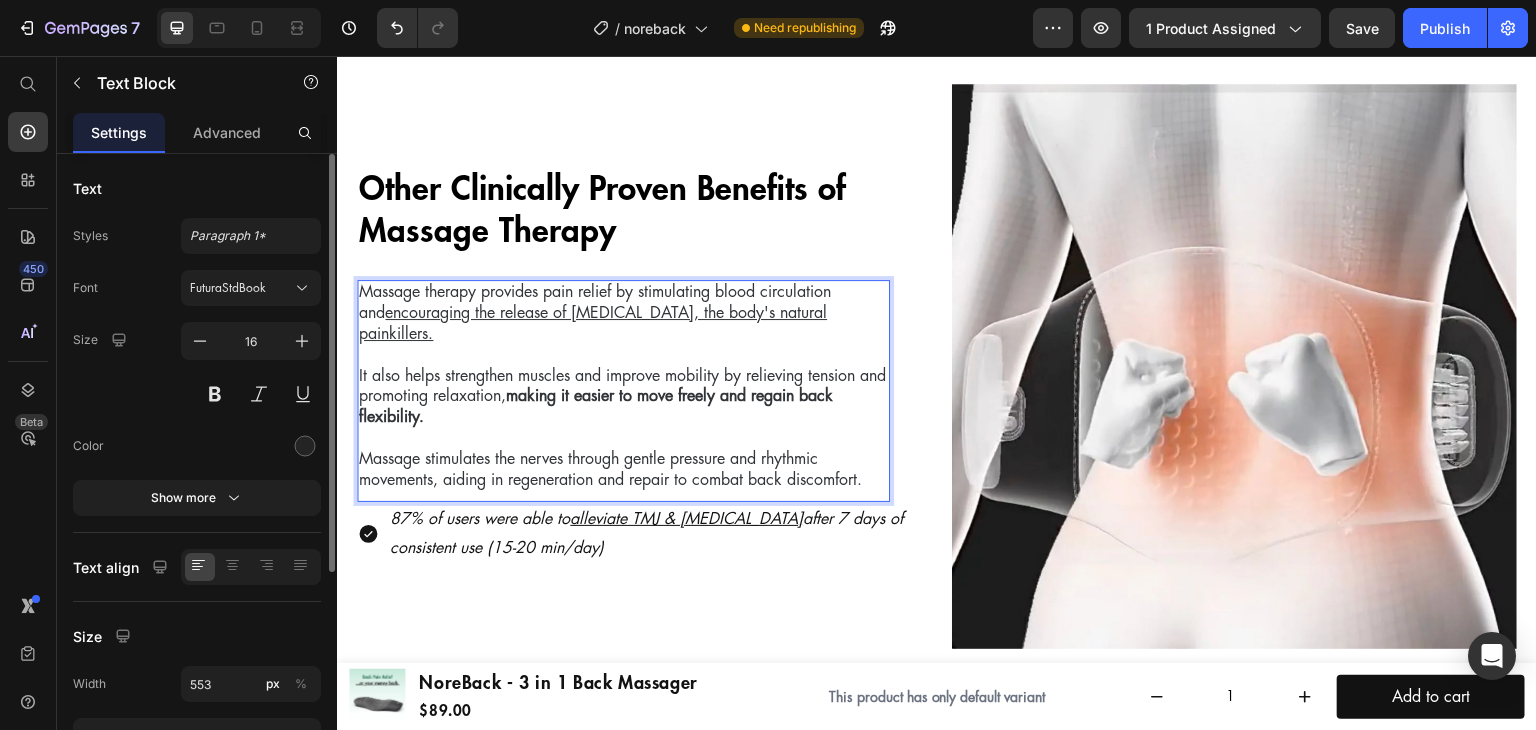 scroll, scrollTop: 3776, scrollLeft: 0, axis: vertical 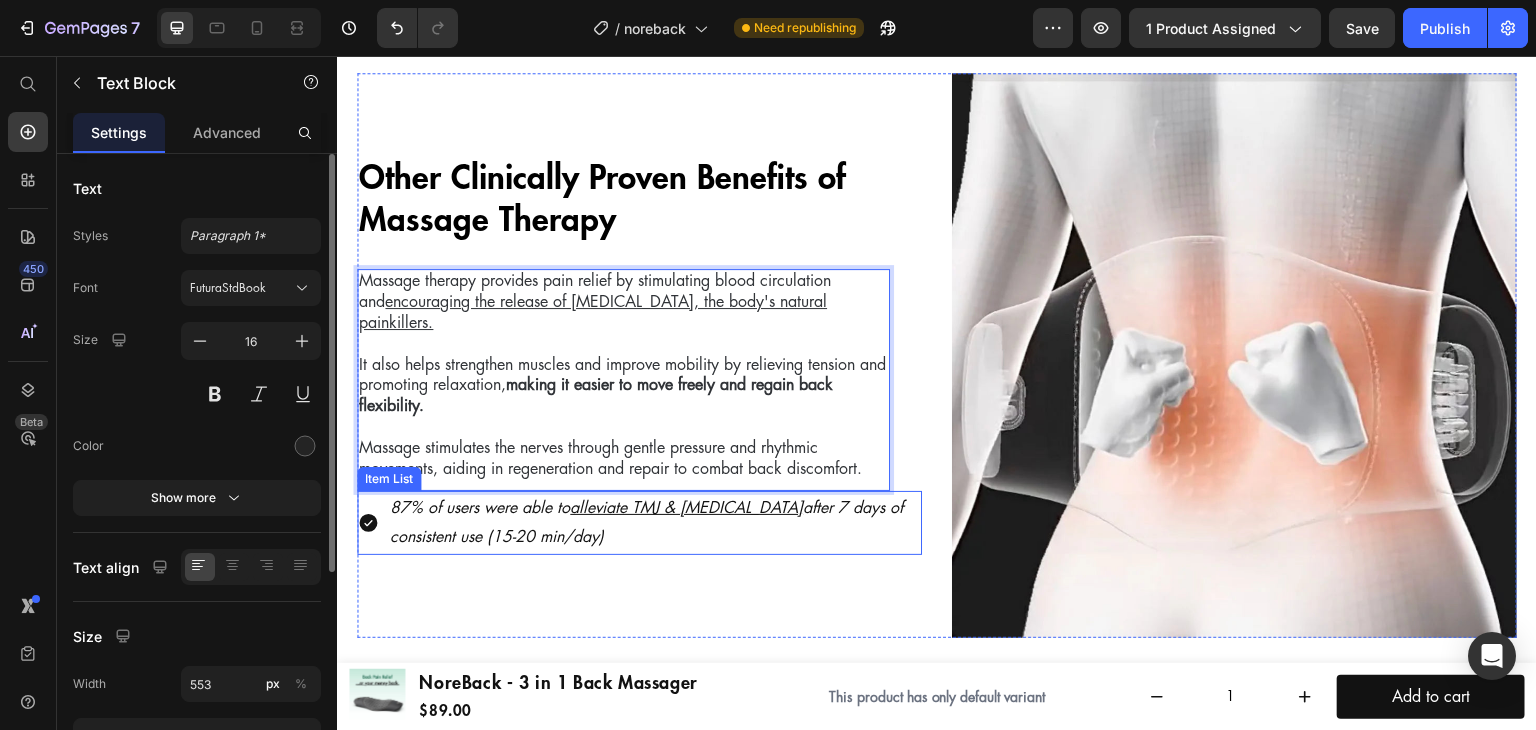 click on "87% of users were able to  alleviate TMJ & [MEDICAL_DATA]  after 7 days of consistent use (15-20 min/day)" at bounding box center [654, 523] 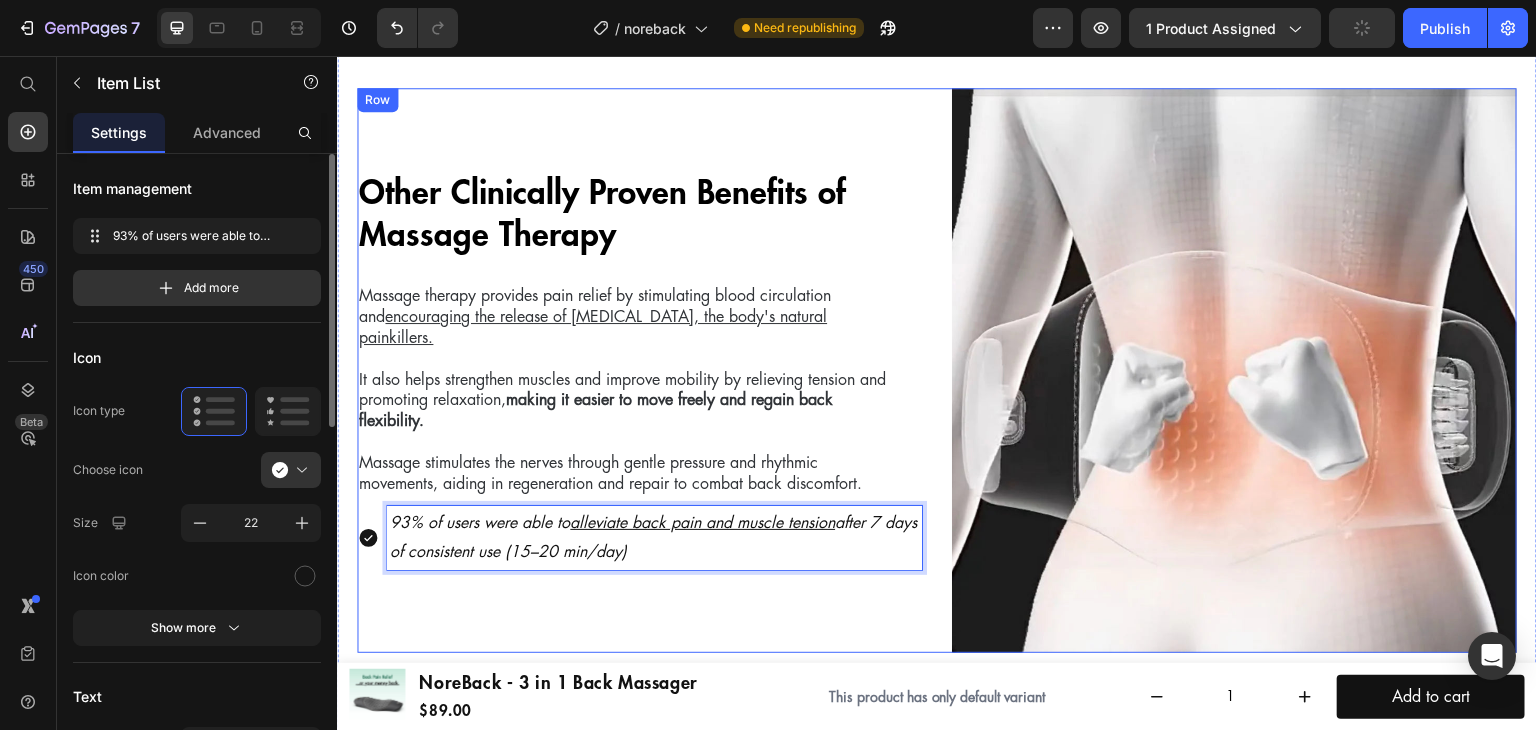 scroll, scrollTop: 3776, scrollLeft: 0, axis: vertical 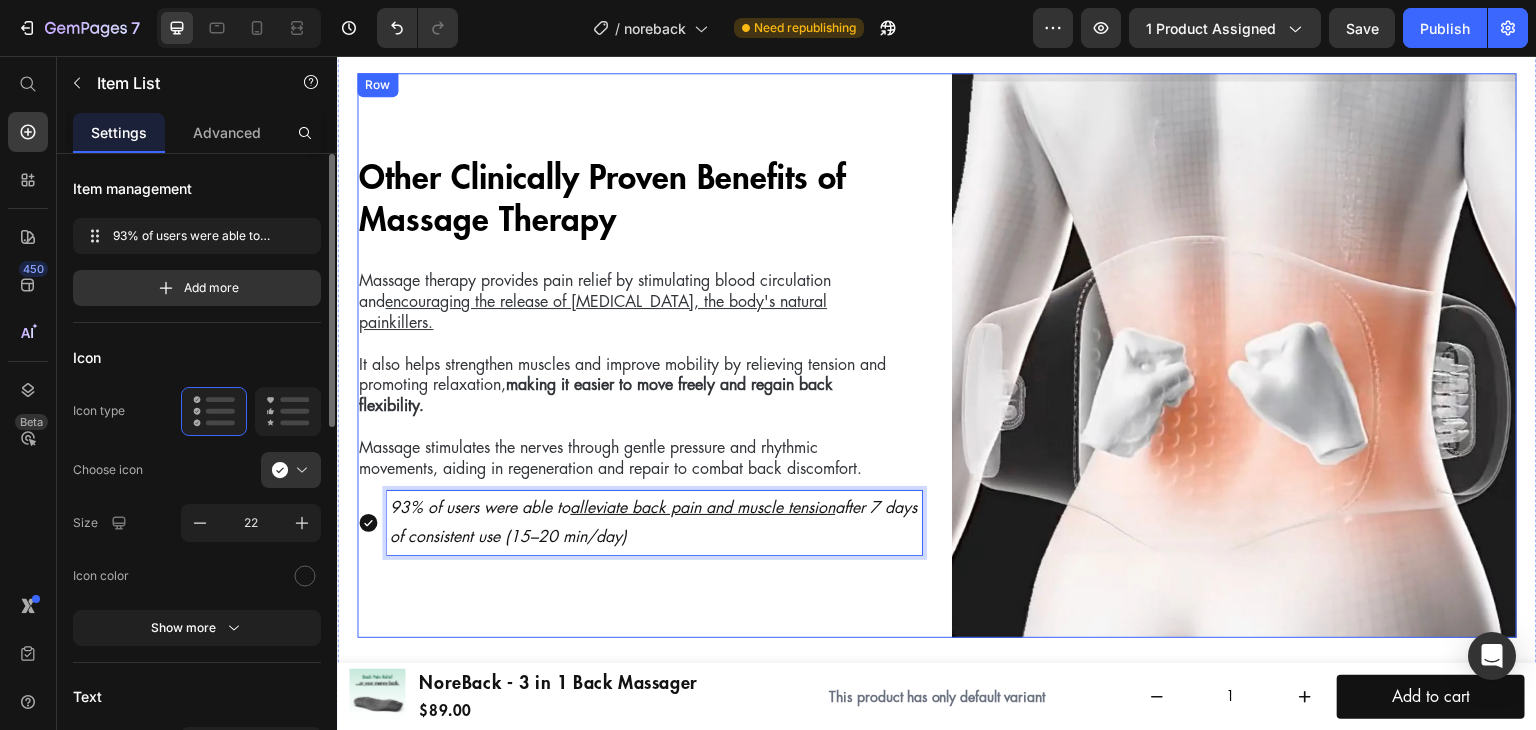 click on "Other Clinically Proven Benefits of Massage Therapy Heading Massage therapy provides pain relief by stimulating blood circulation and  encouraging the release of [MEDICAL_DATA], the body's natural painkillers. It also helps strengthen muscles and improve mobility by relieving tension and promoting relaxation,  making it easier to move freely and regain back flexibility. Massage stimulates the nerves through gentle pressure and rhythmic movements, aiding in regeneration and repair to combat back discomfort. Text Block Row 93% of users were able to  alleviate back pain and muscle tension  after 7 days of consistent use (15–20 min/day) Item List   0" at bounding box center (639, 355) 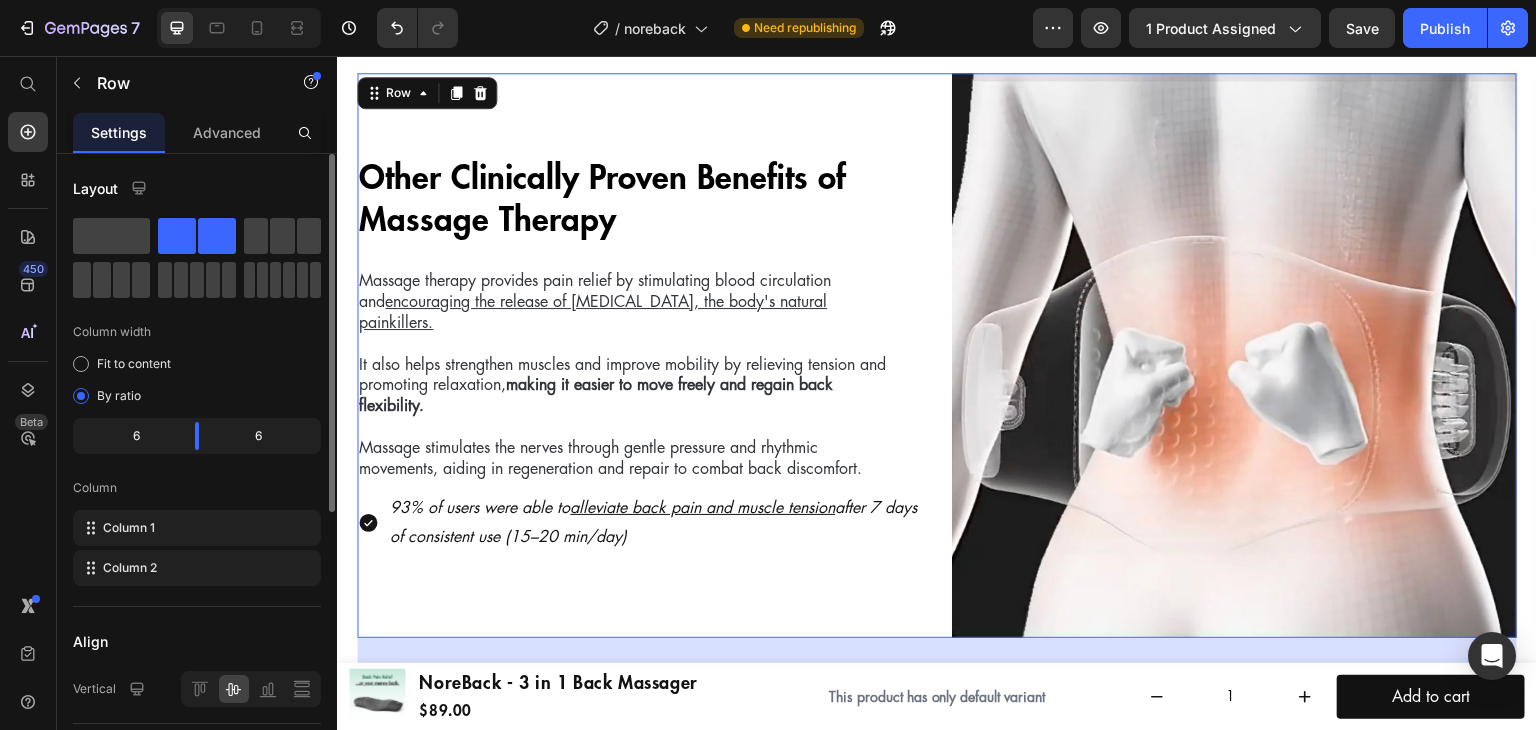 scroll, scrollTop: 4176, scrollLeft: 0, axis: vertical 